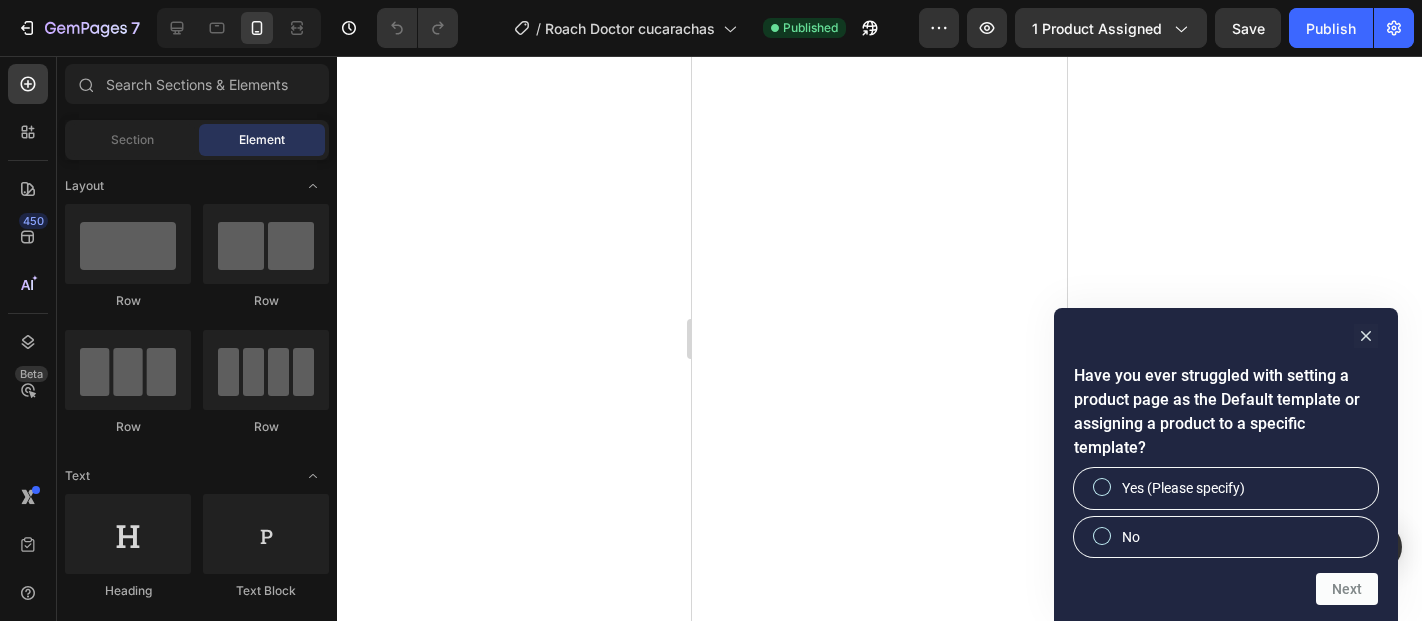 scroll, scrollTop: 0, scrollLeft: 0, axis: both 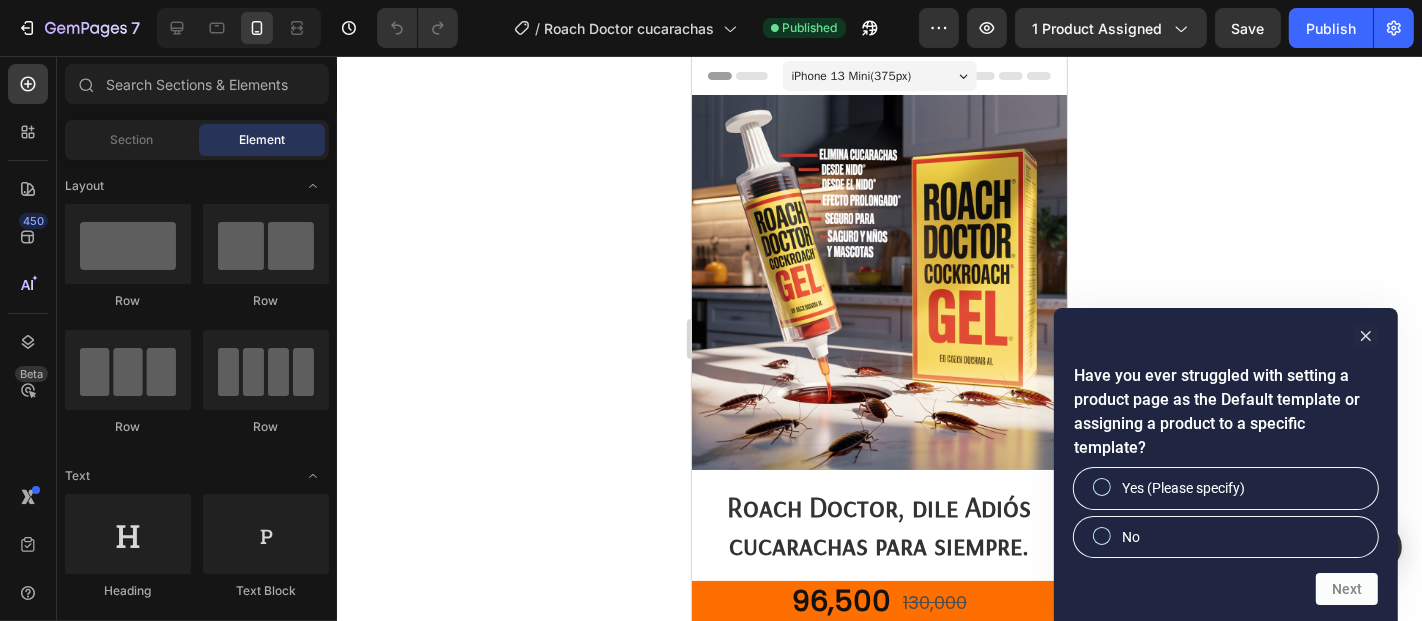 drag, startPoint x: 1308, startPoint y: 267, endPoint x: 1324, endPoint y: 275, distance: 17.888544 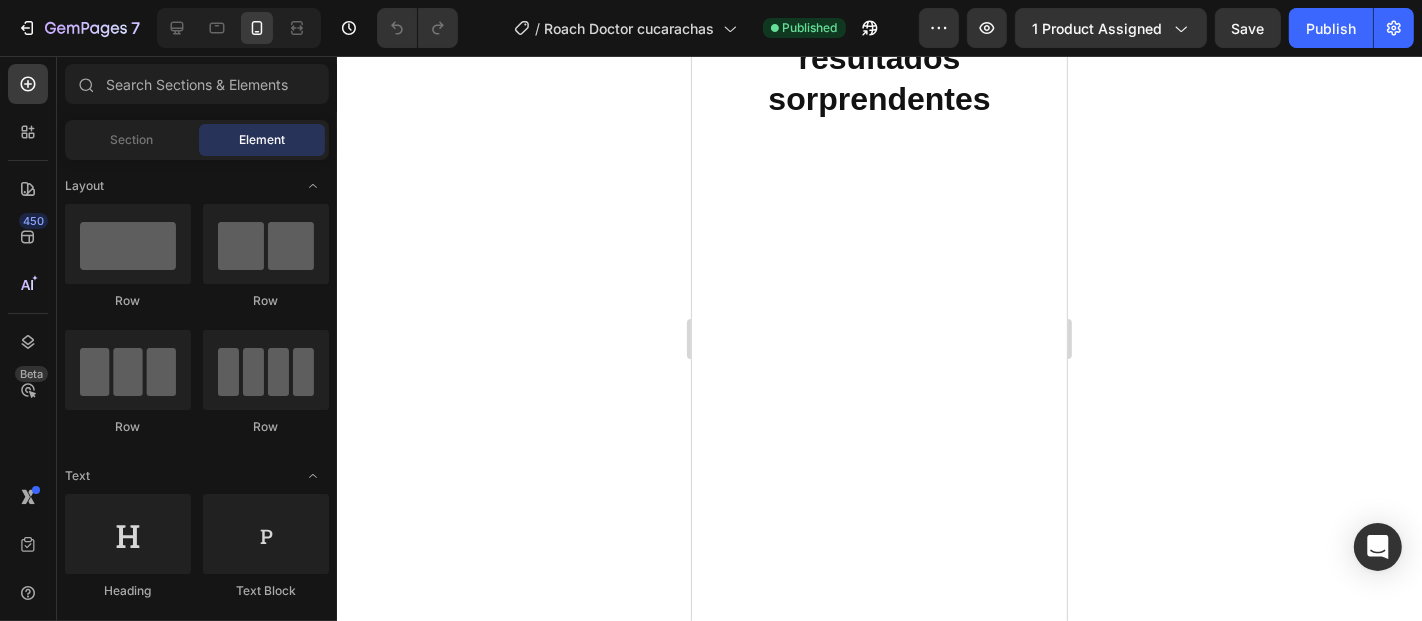 scroll, scrollTop: 3222, scrollLeft: 0, axis: vertical 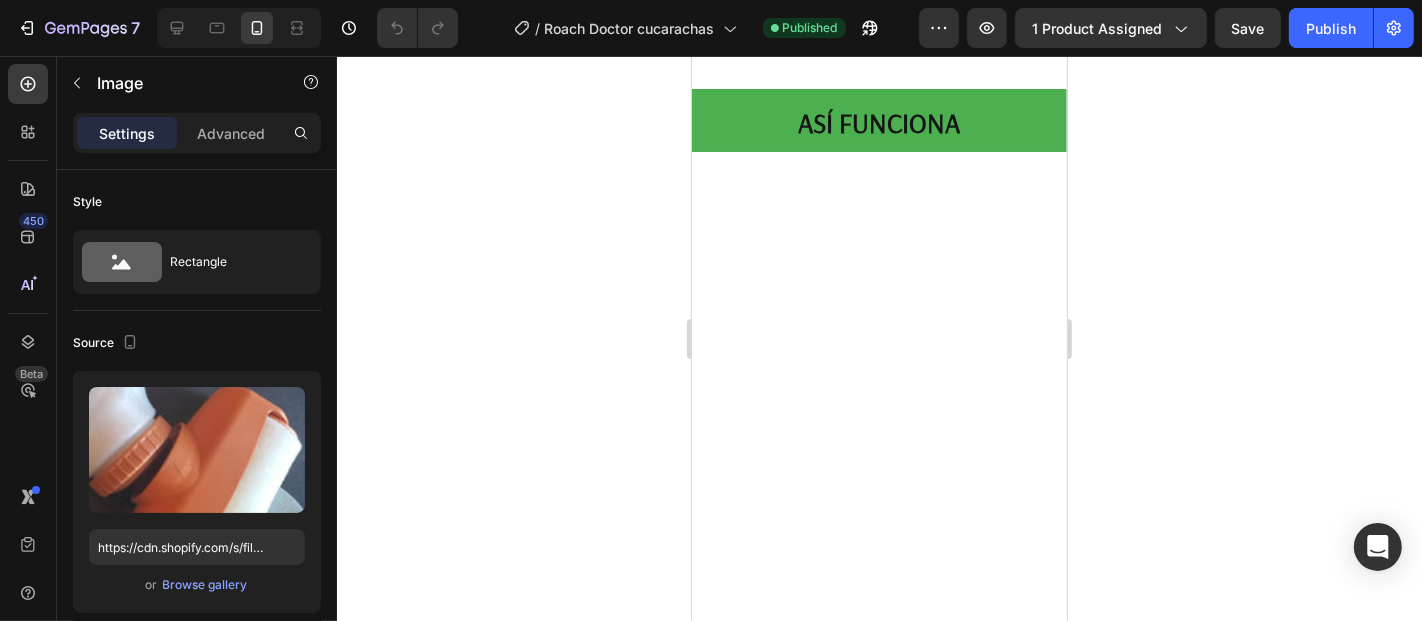 click at bounding box center [878, 54] 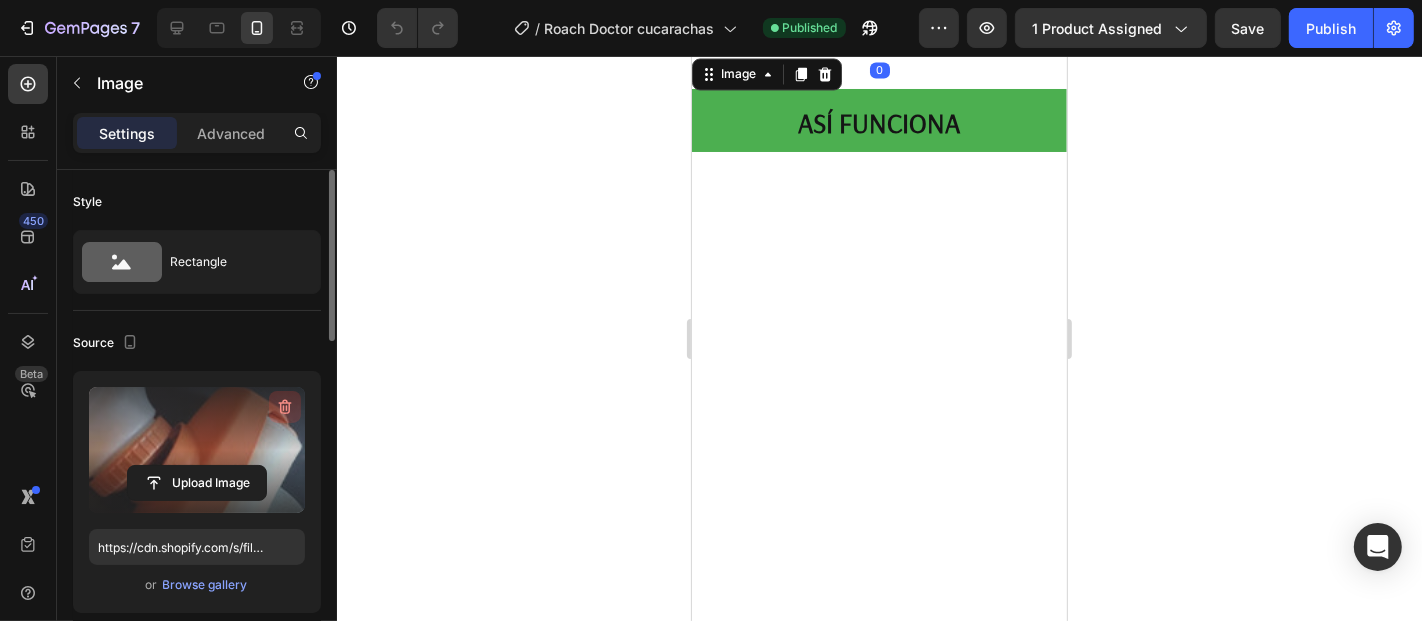 click 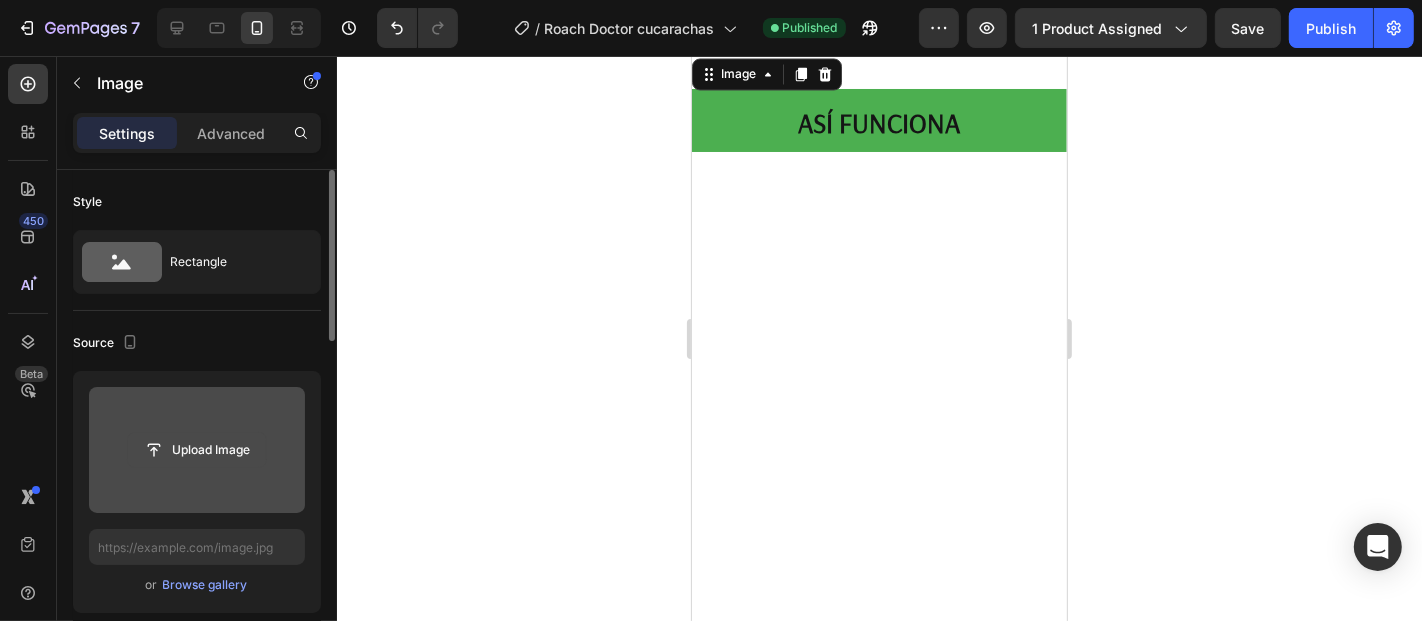 click 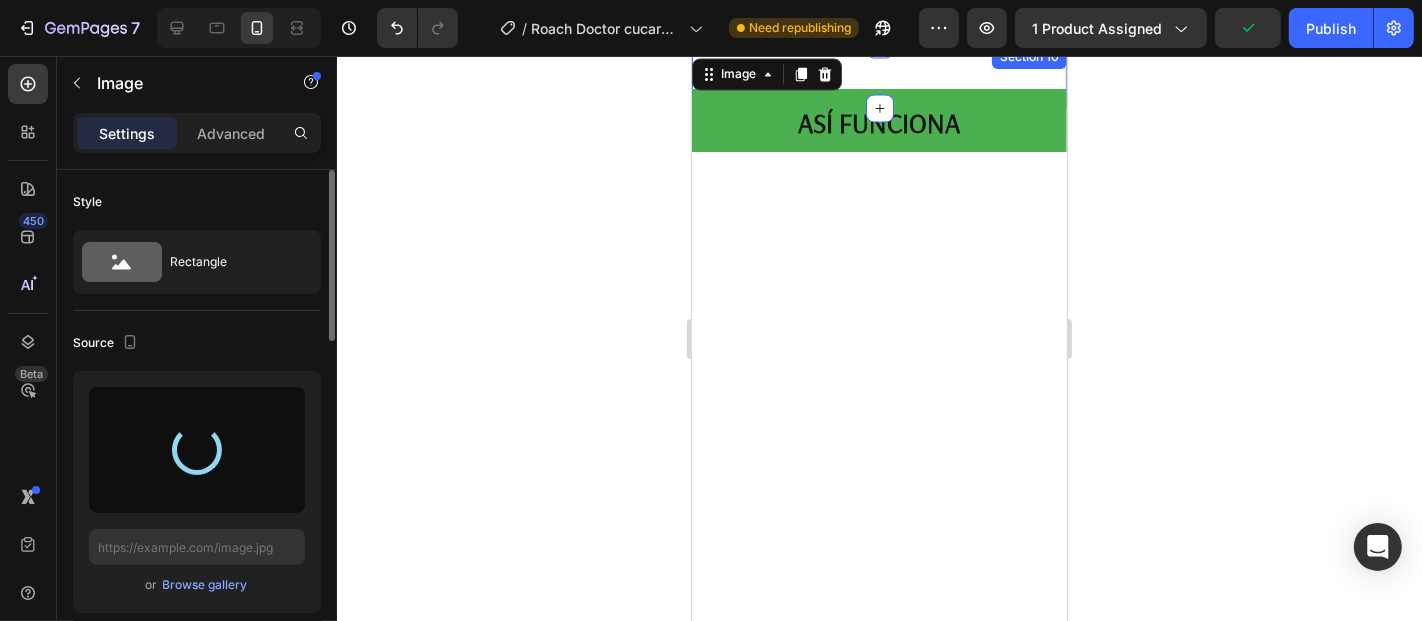type on "https://cdn.shopify.com/s/files/1/0802/2258/5137/files/gempages_514577956190815047-273581b2-24f1-4a32-881a-9a4748542727.jpg" 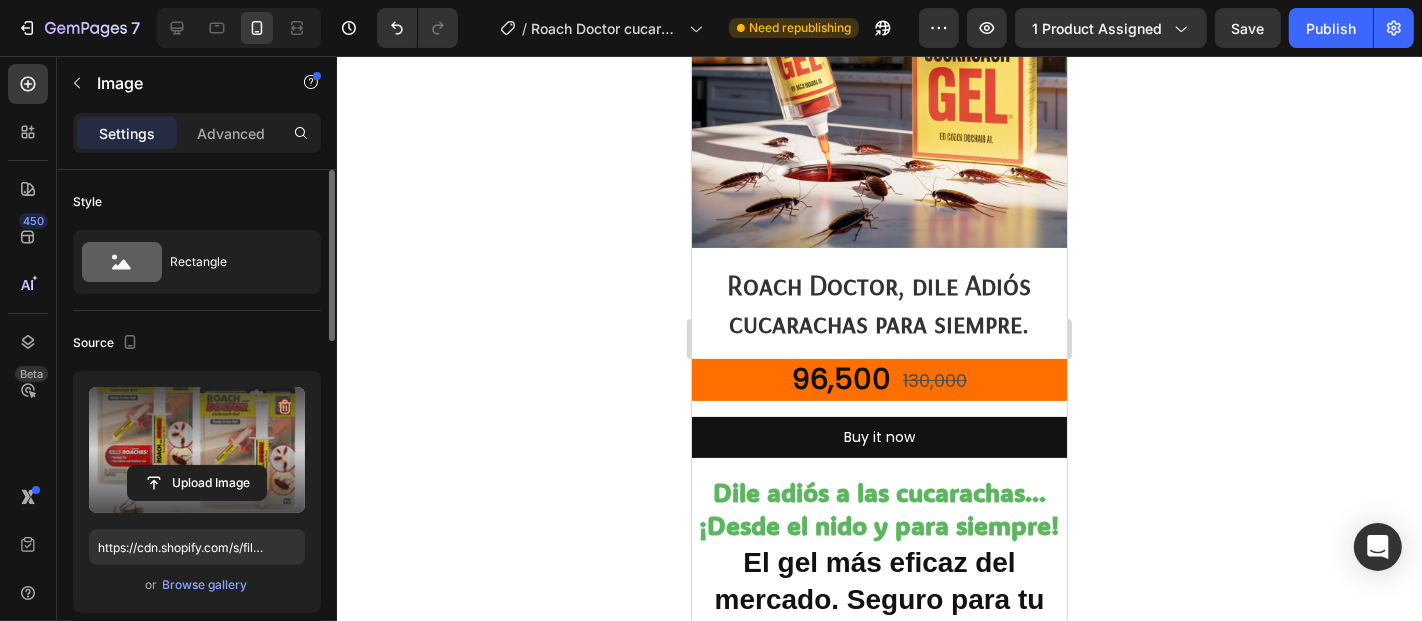 scroll, scrollTop: 0, scrollLeft: 0, axis: both 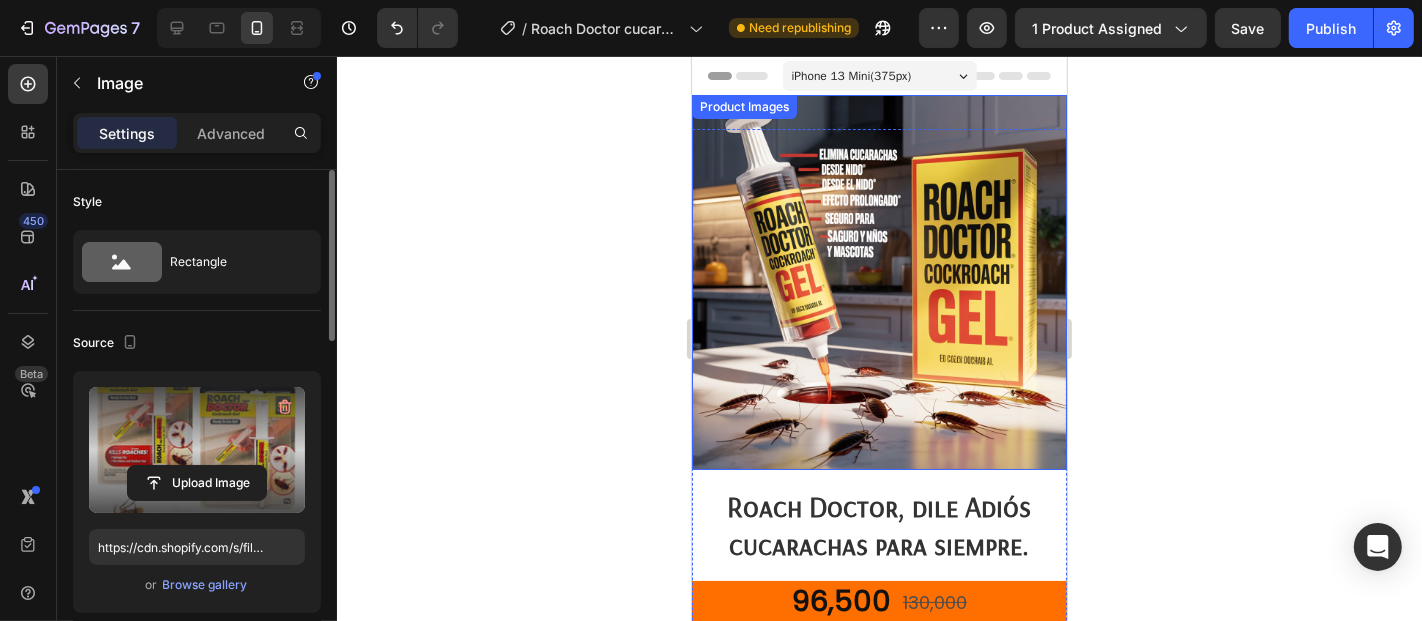 click at bounding box center [878, 281] 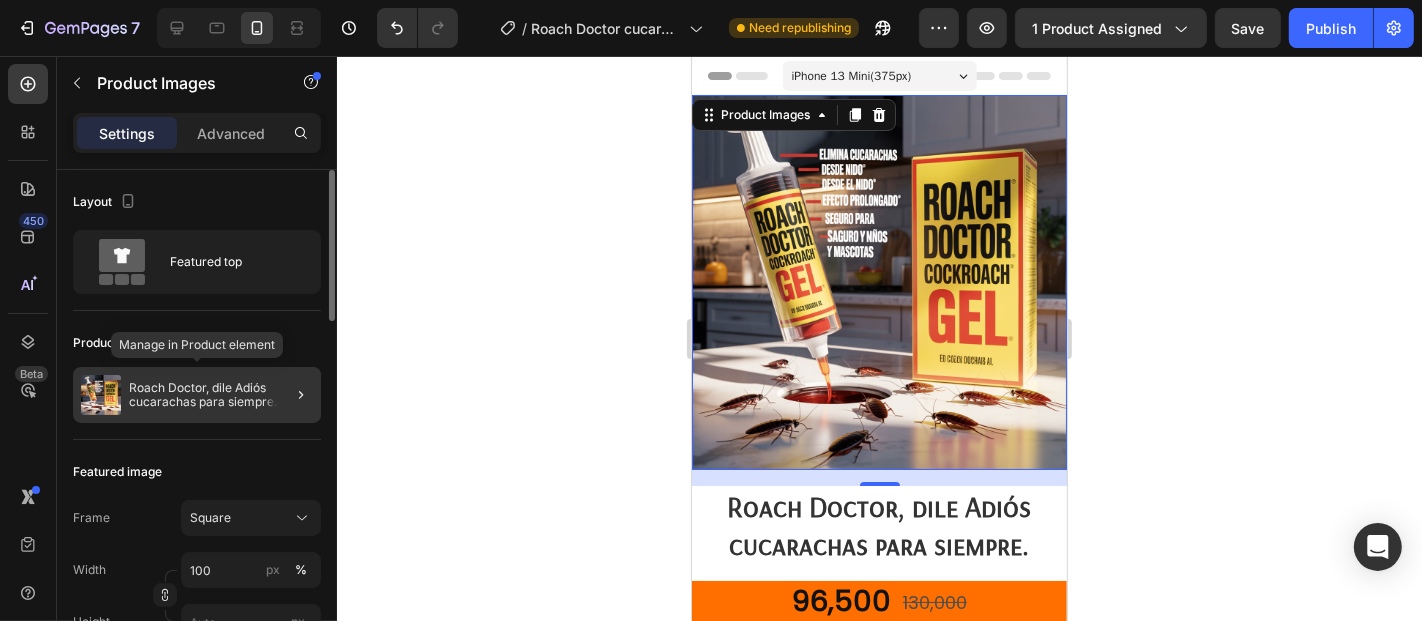 click on "Roach Doctor, dile Adiós cucarachas para siempre." 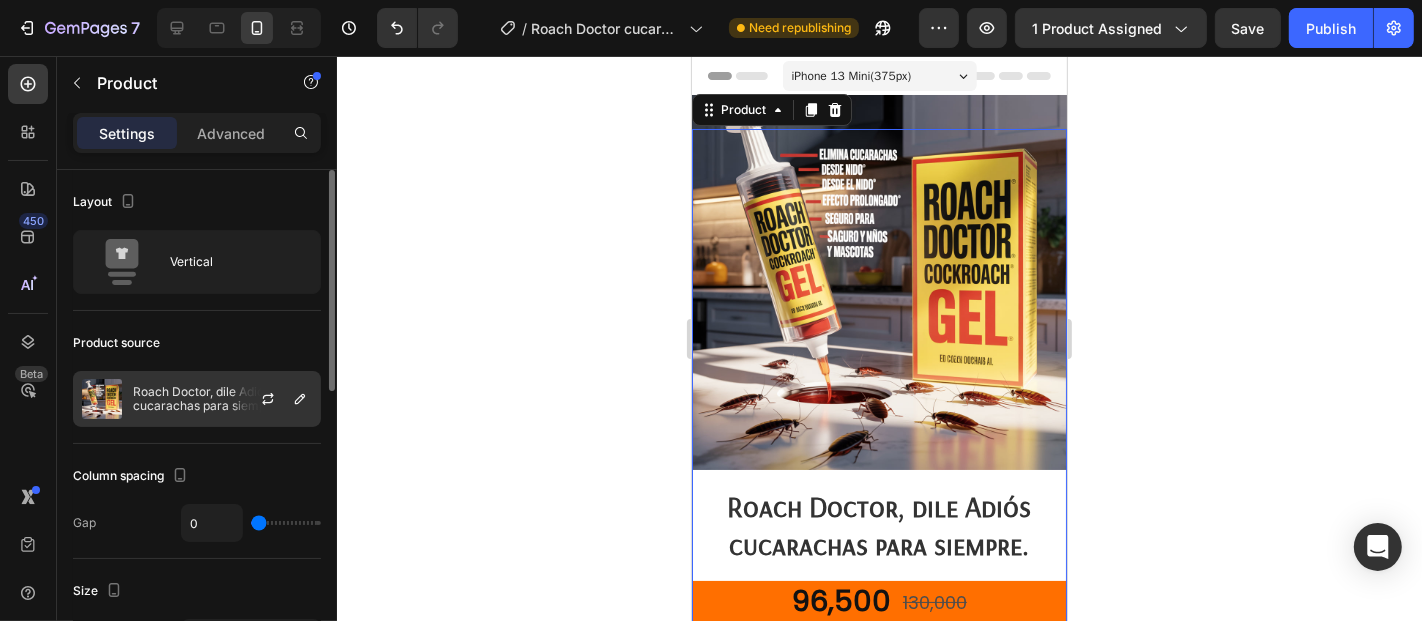 click at bounding box center [276, 399] 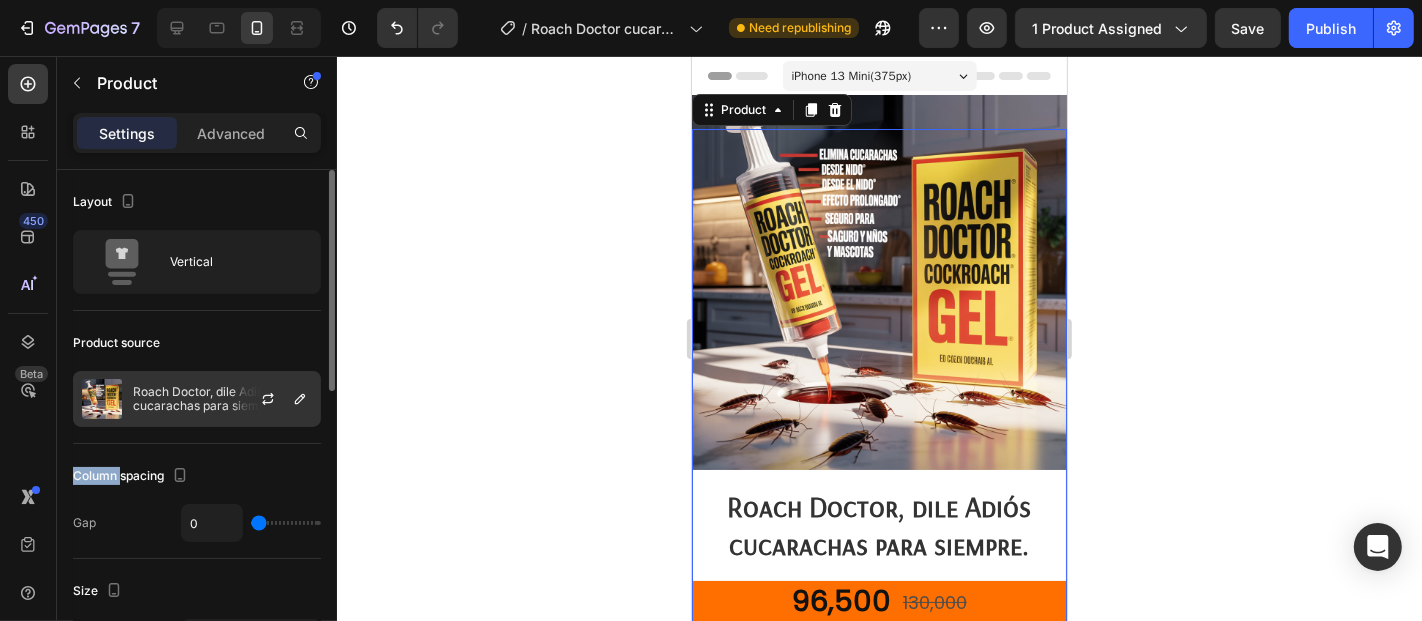 click at bounding box center [276, 399] 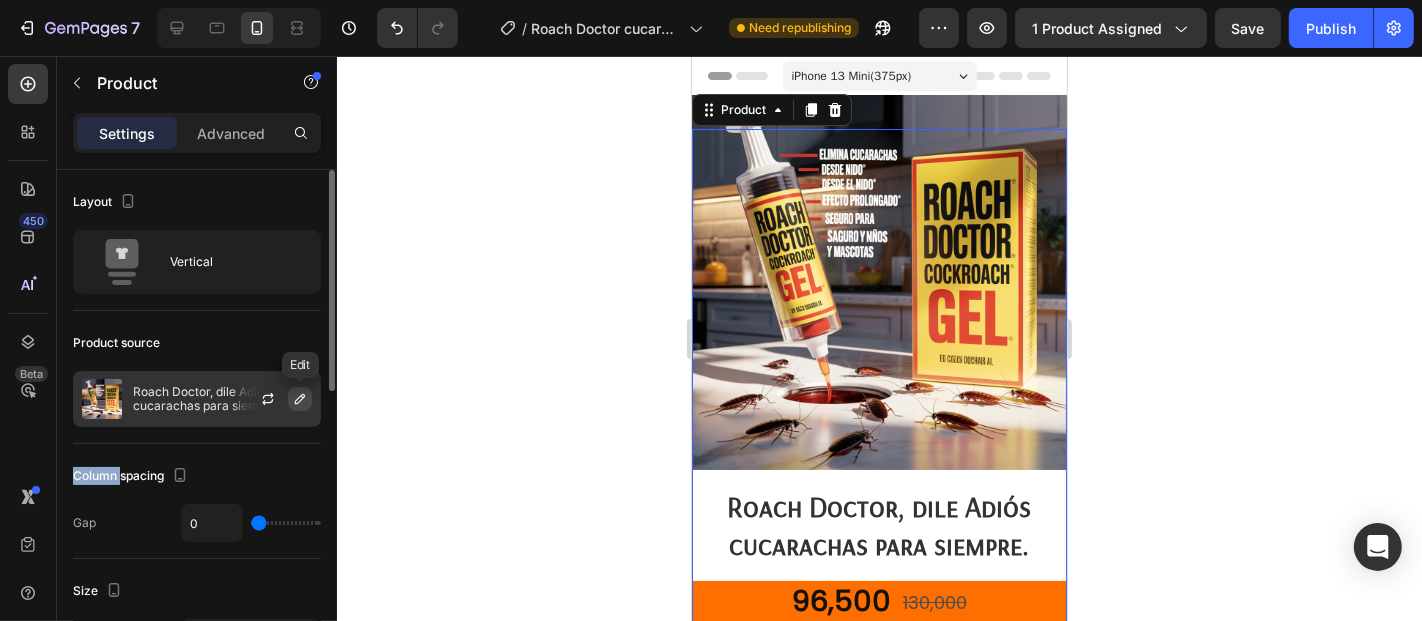 click 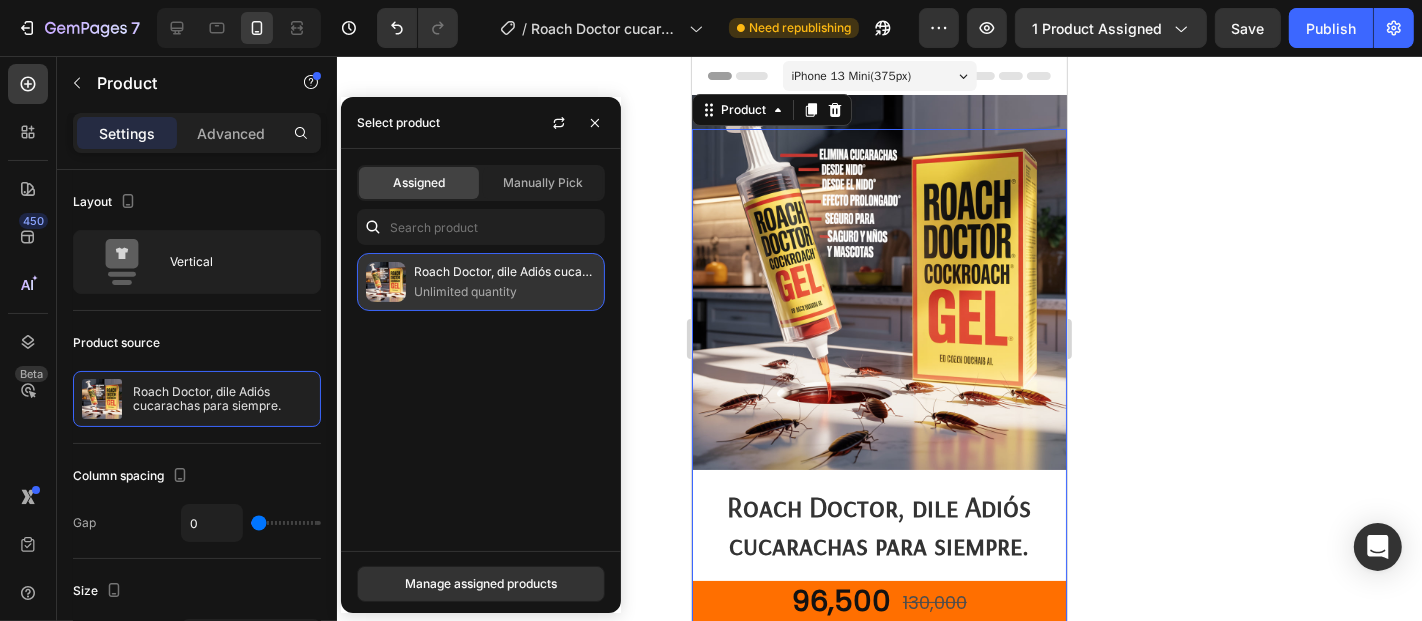 click on "Roach Doctor, dile Adiós cucarachas para siempre." at bounding box center (505, 272) 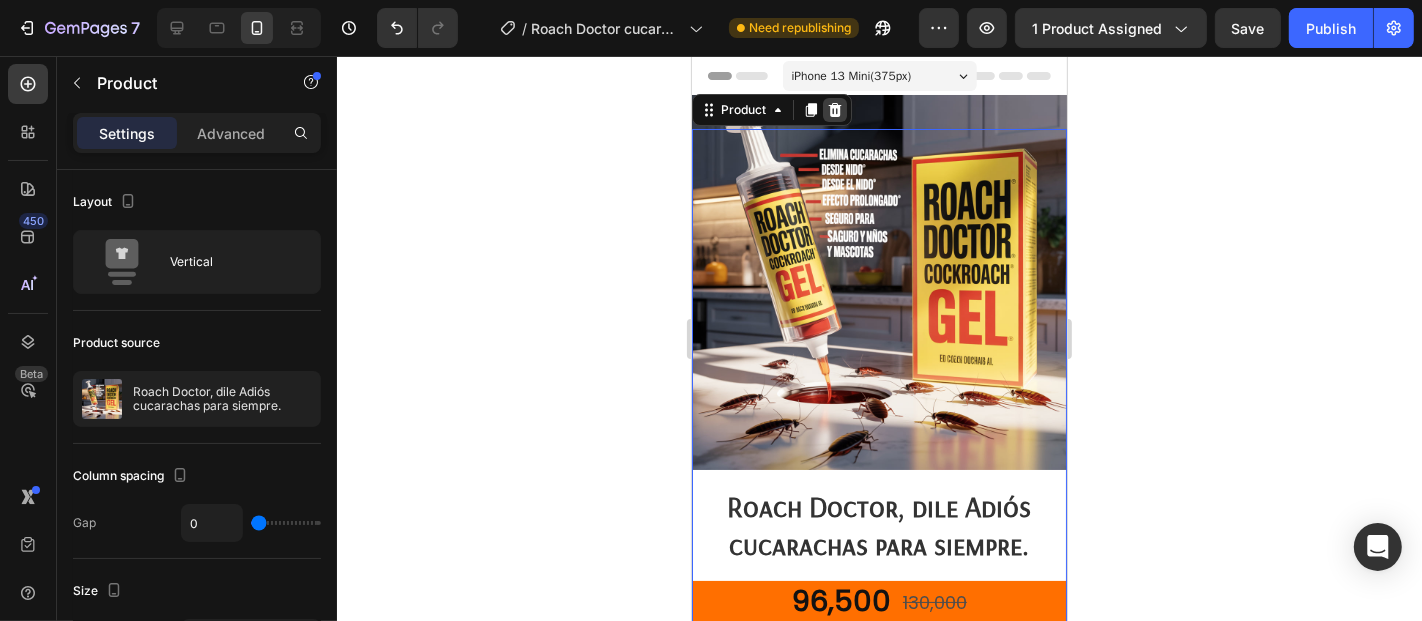 click 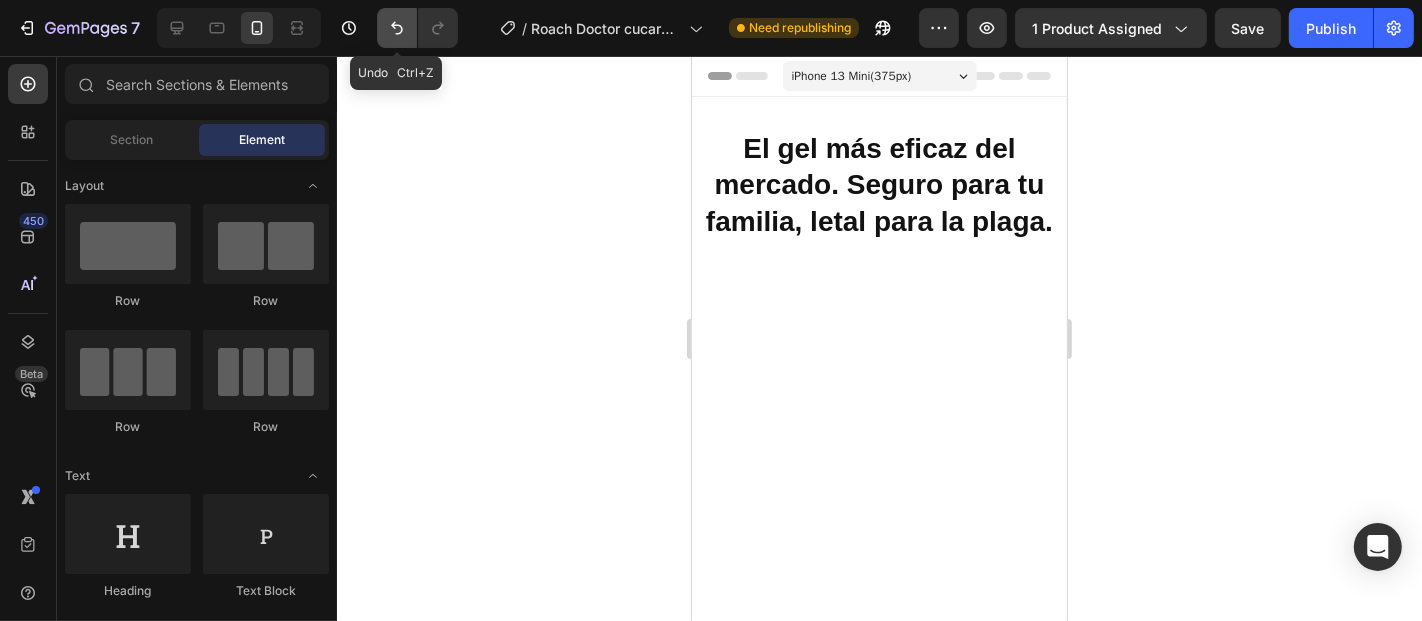 click 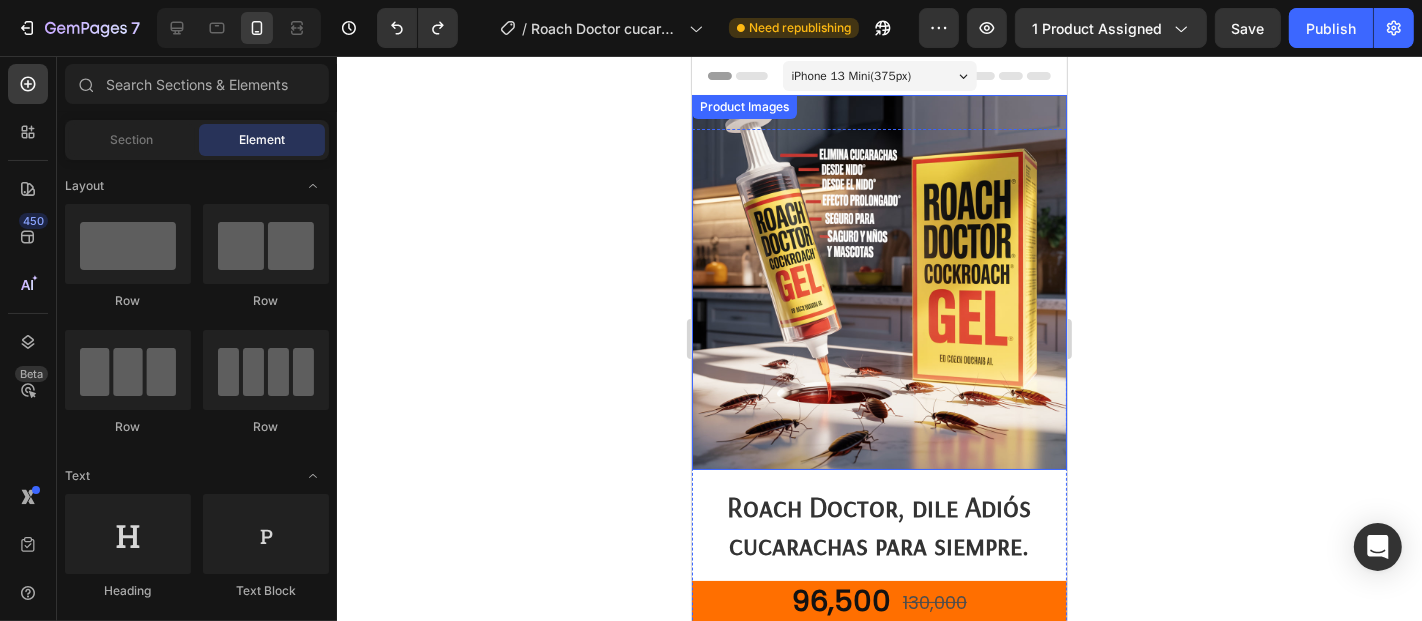 click at bounding box center [878, 281] 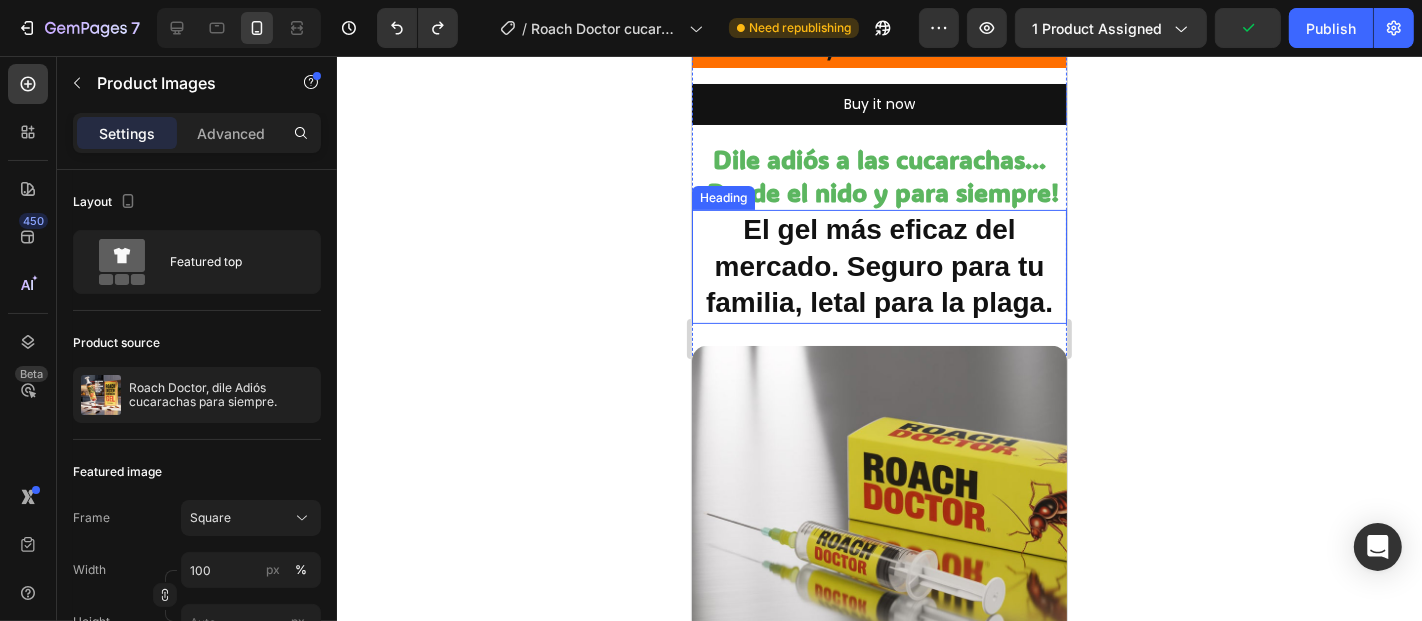scroll, scrollTop: 777, scrollLeft: 0, axis: vertical 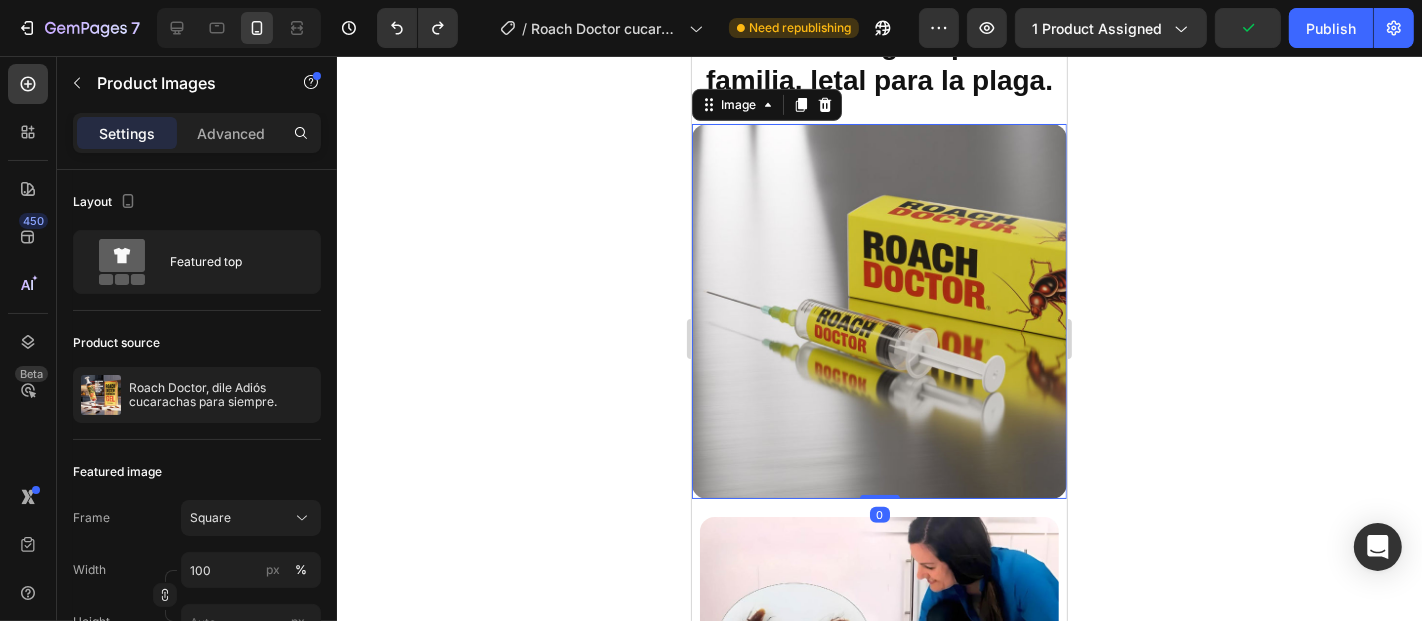 click at bounding box center (878, 310) 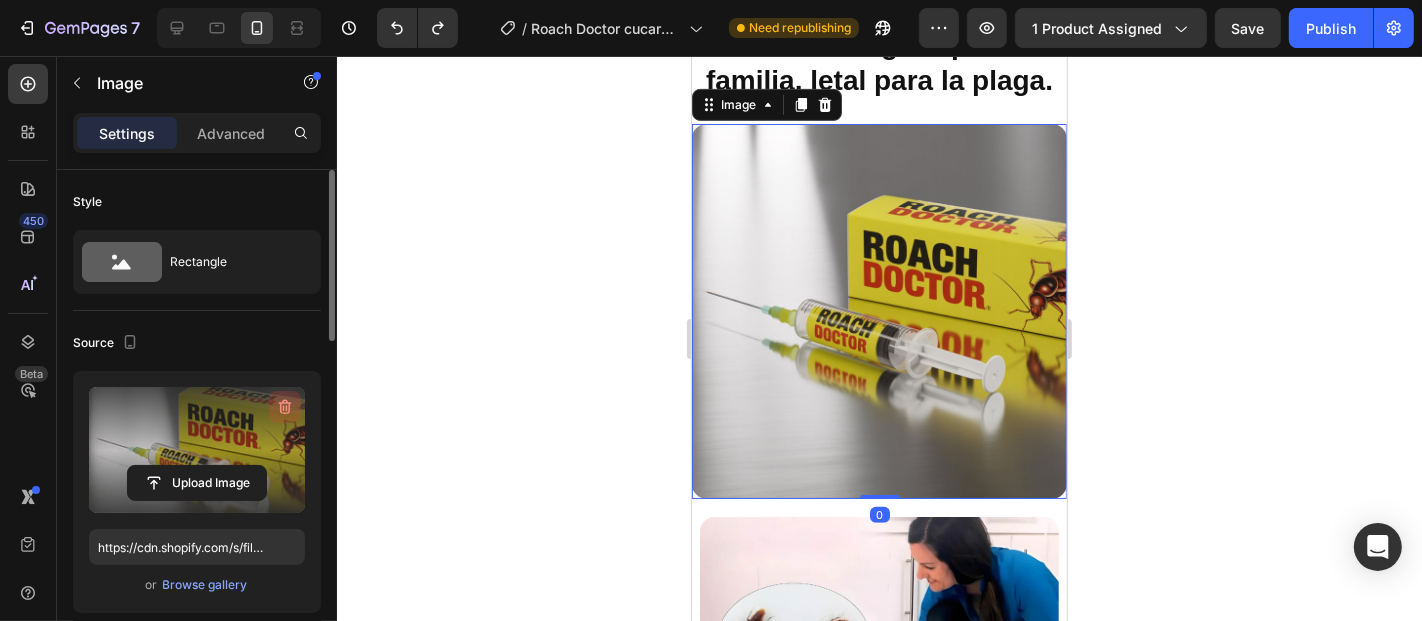 click 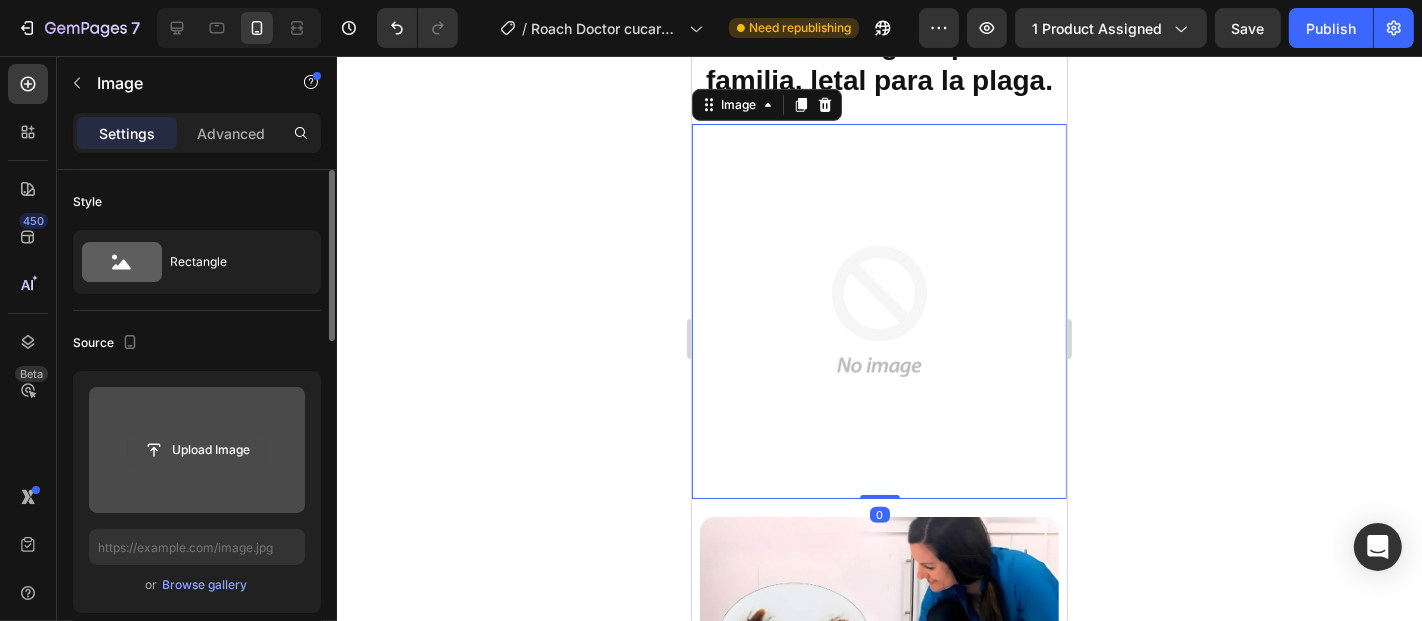 click 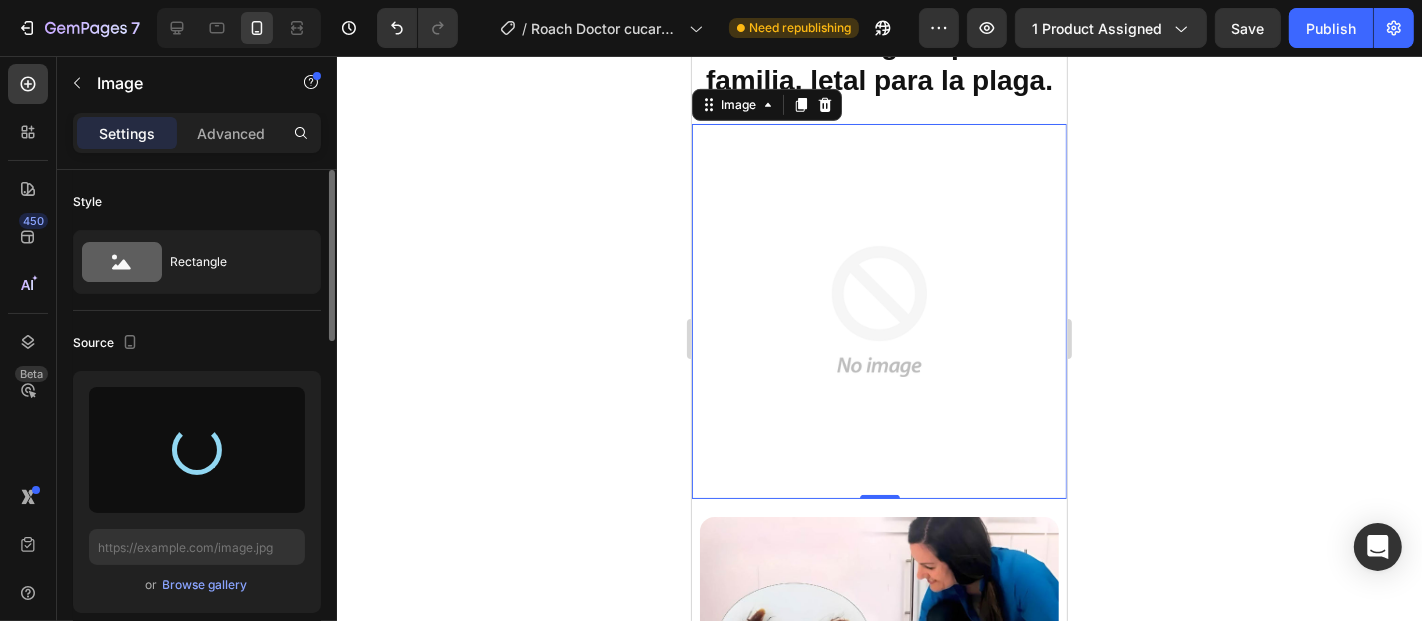 type on "https://cdn.shopify.com/s/files/1/0802/2258/5137/files/gempages_514577956190815047-1cf64be5-080d-4148-945f-9938511f08df.png" 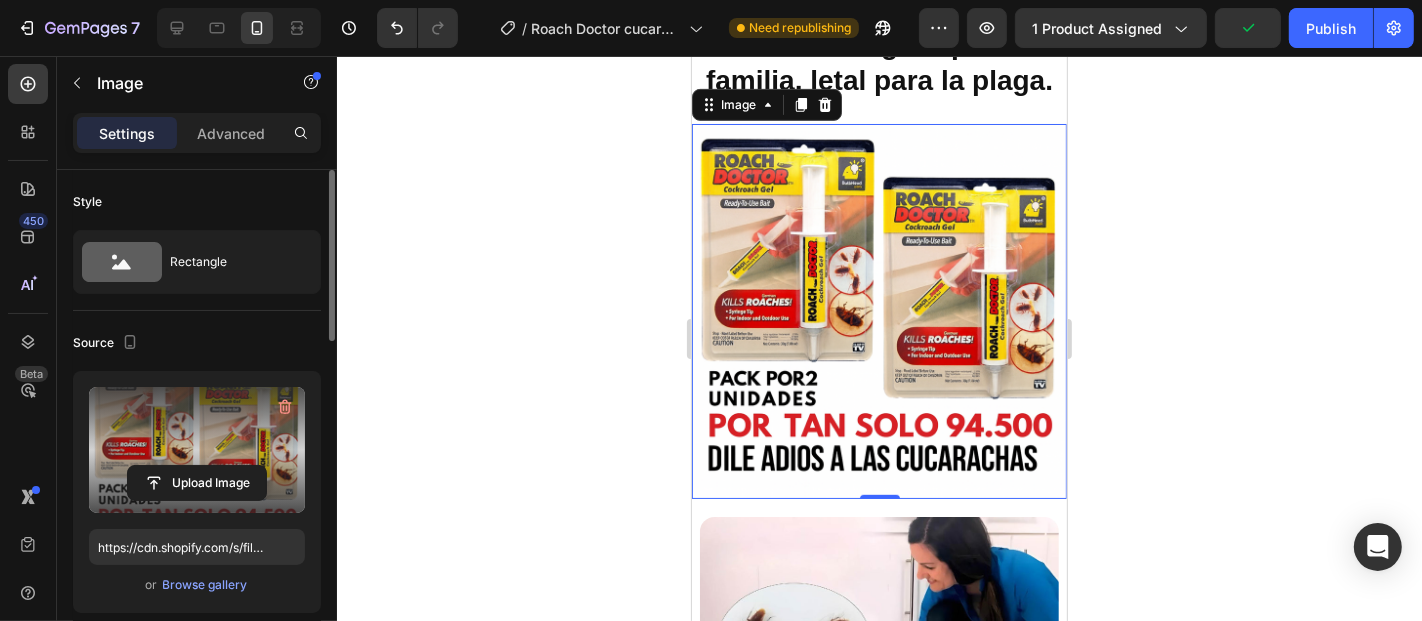 click 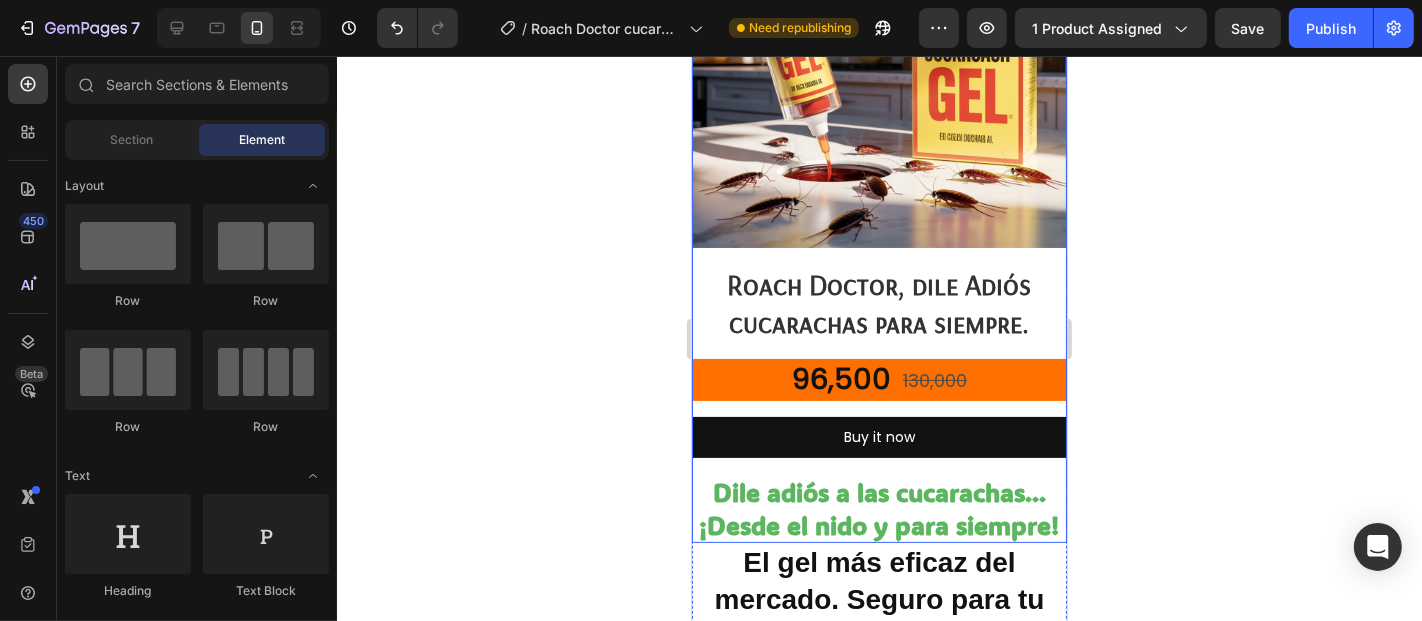 scroll, scrollTop: 0, scrollLeft: 0, axis: both 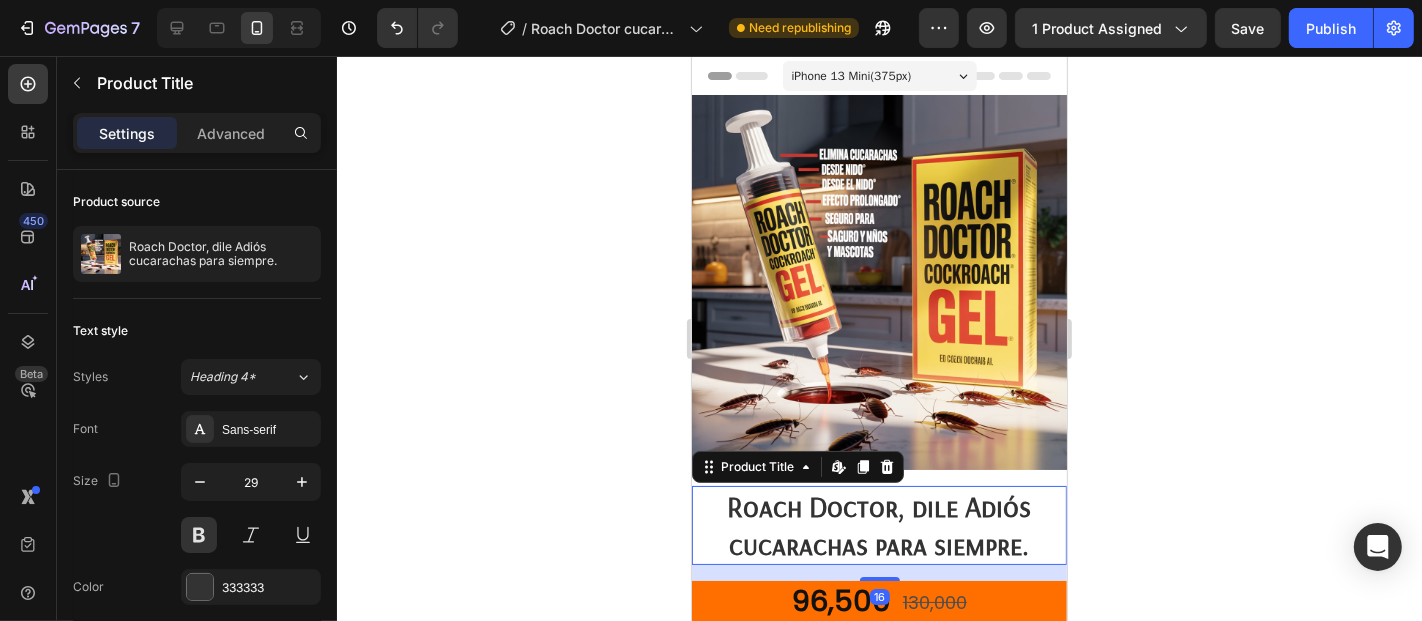 click on "Roach Doctor, dile Adiós cucarachas para siempre." at bounding box center [878, 524] 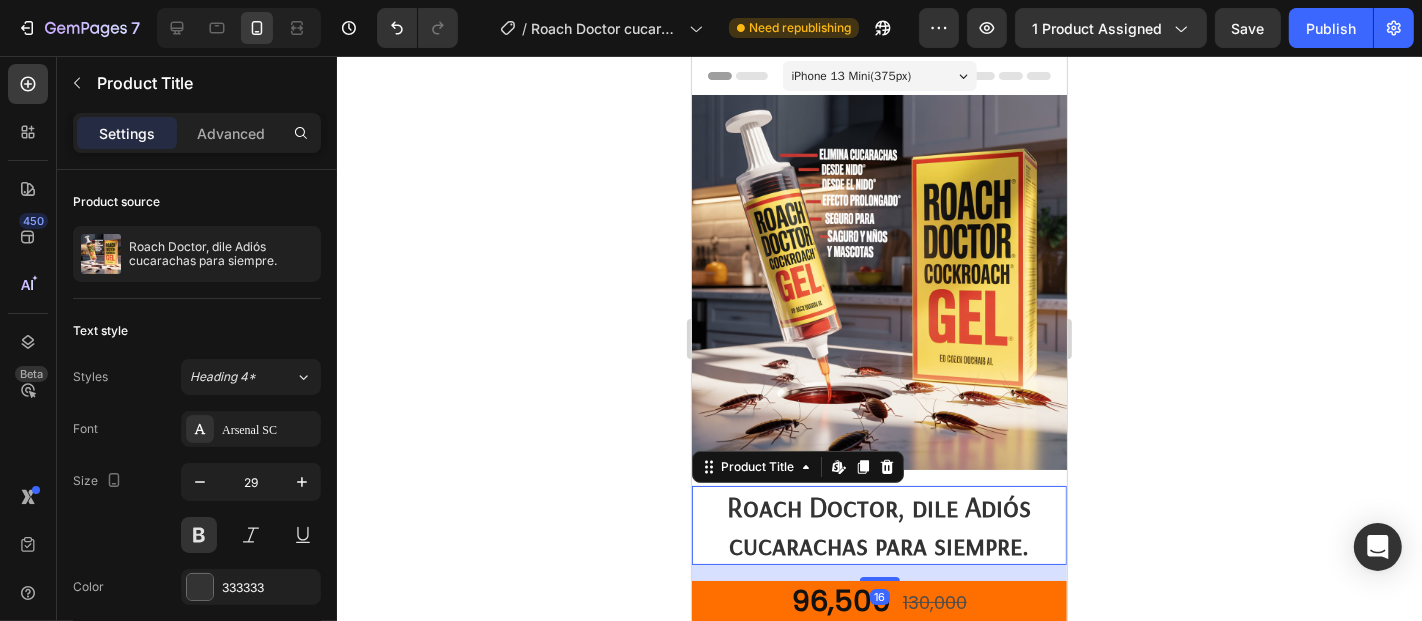 click on "Roach Doctor, dile Adiós cucarachas para siempre." at bounding box center (878, 524) 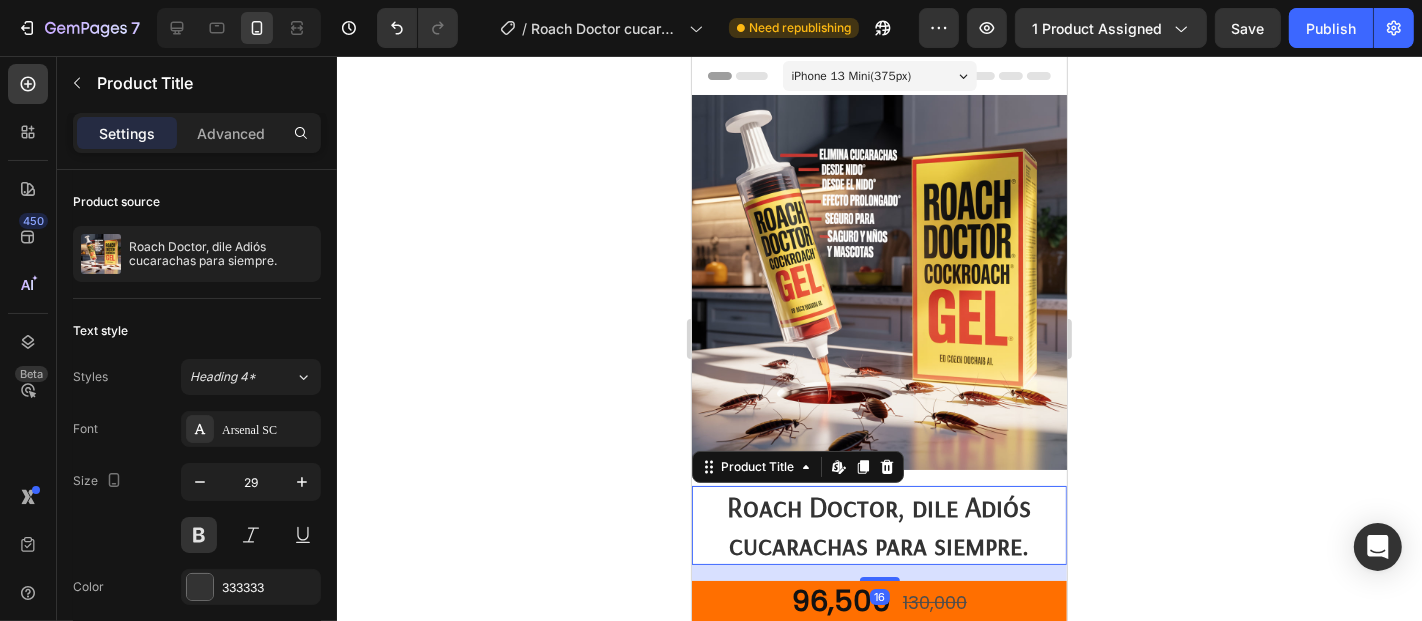 click on "Roach Doctor, dile Adiós cucarachas para siempre." at bounding box center (878, 524) 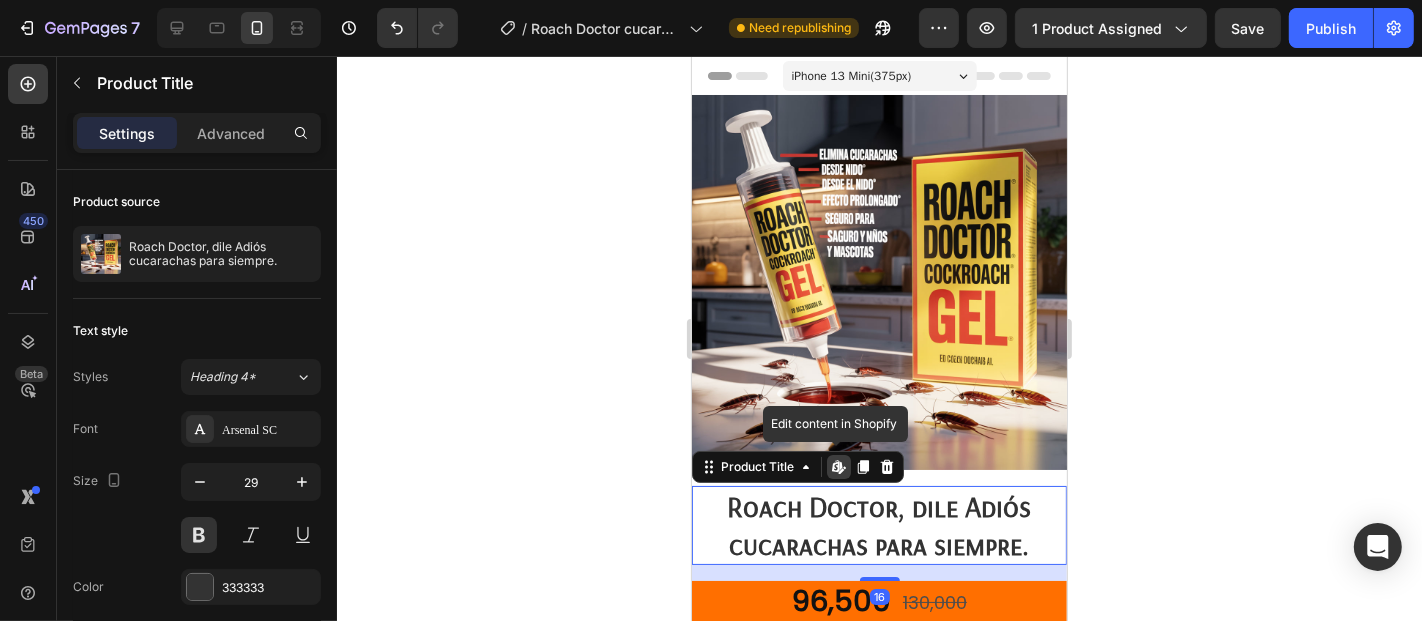 click on "Roach Doctor, dile Adiós cucarachas para siempre." at bounding box center (878, 524) 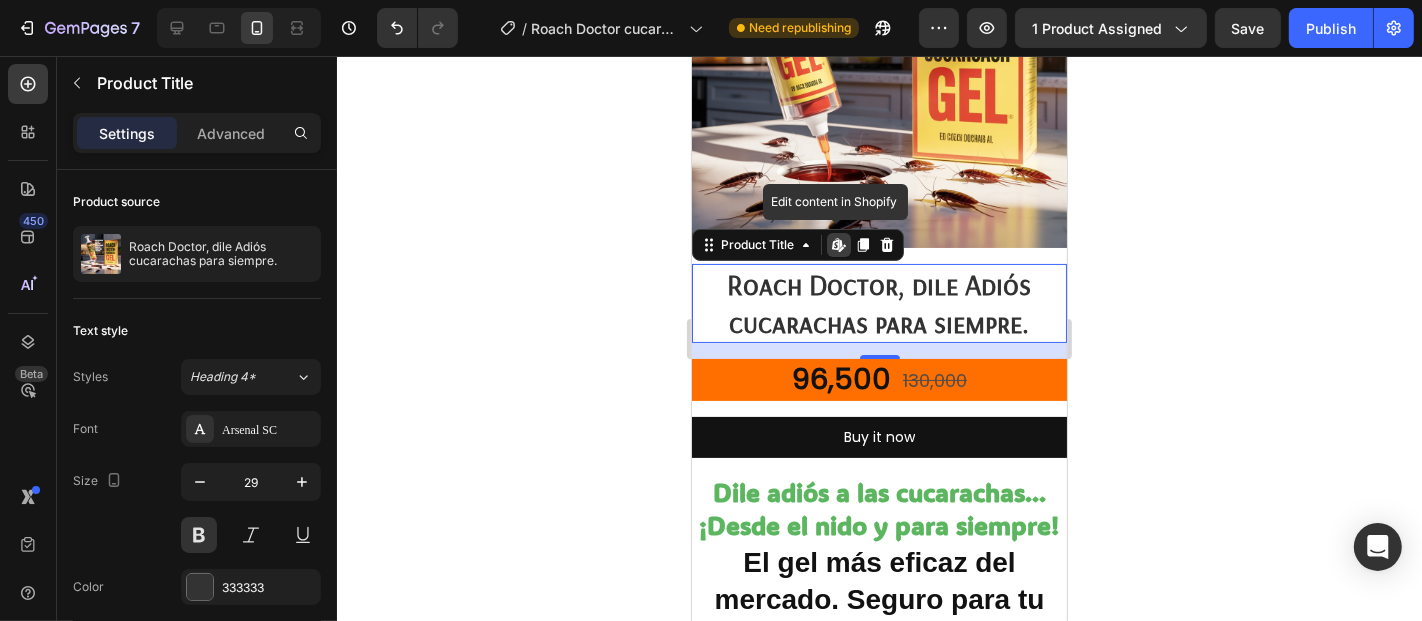 scroll, scrollTop: 333, scrollLeft: 0, axis: vertical 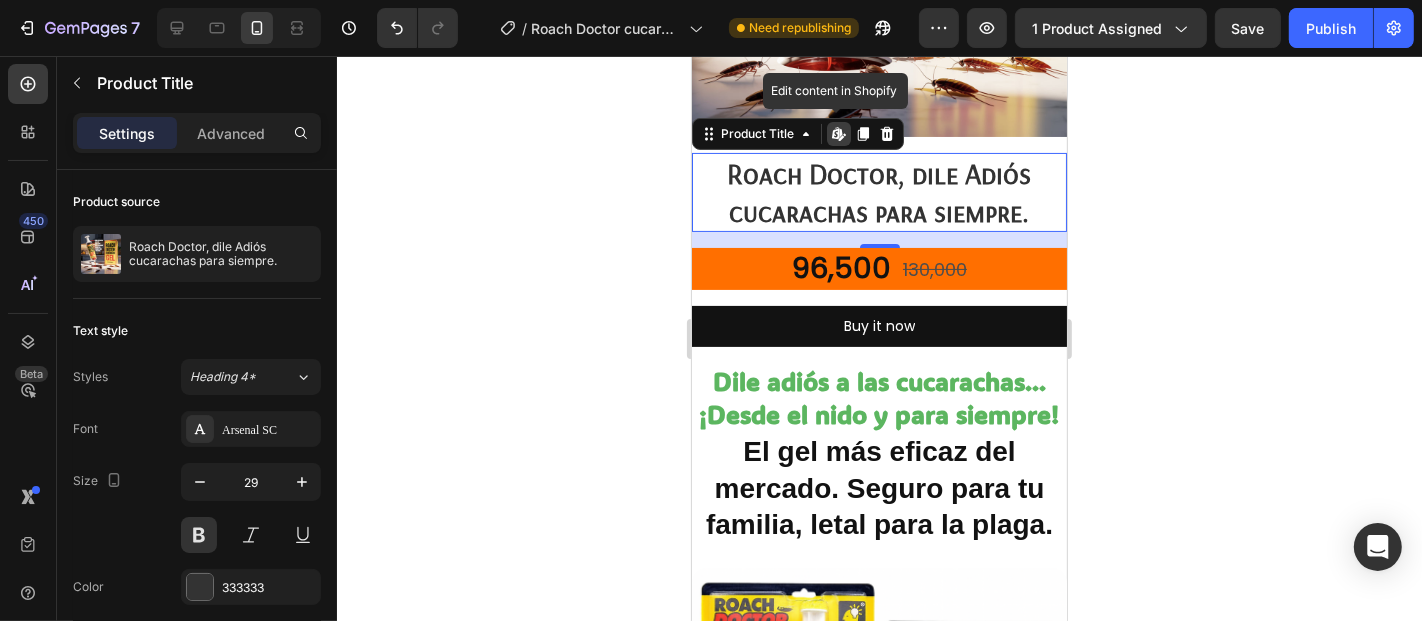 click on "Roach Doctor, dile Adiós cucarachas para siempre." at bounding box center (878, 191) 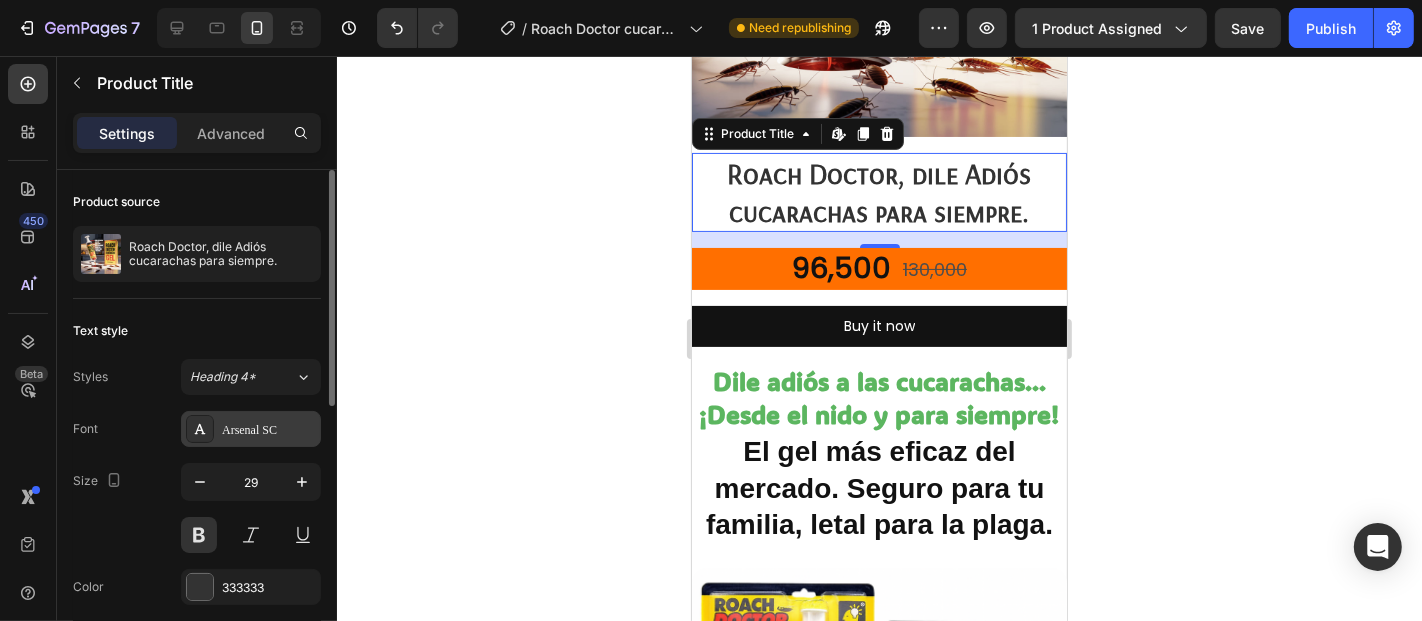 click on "Arsenal SC" at bounding box center [251, 429] 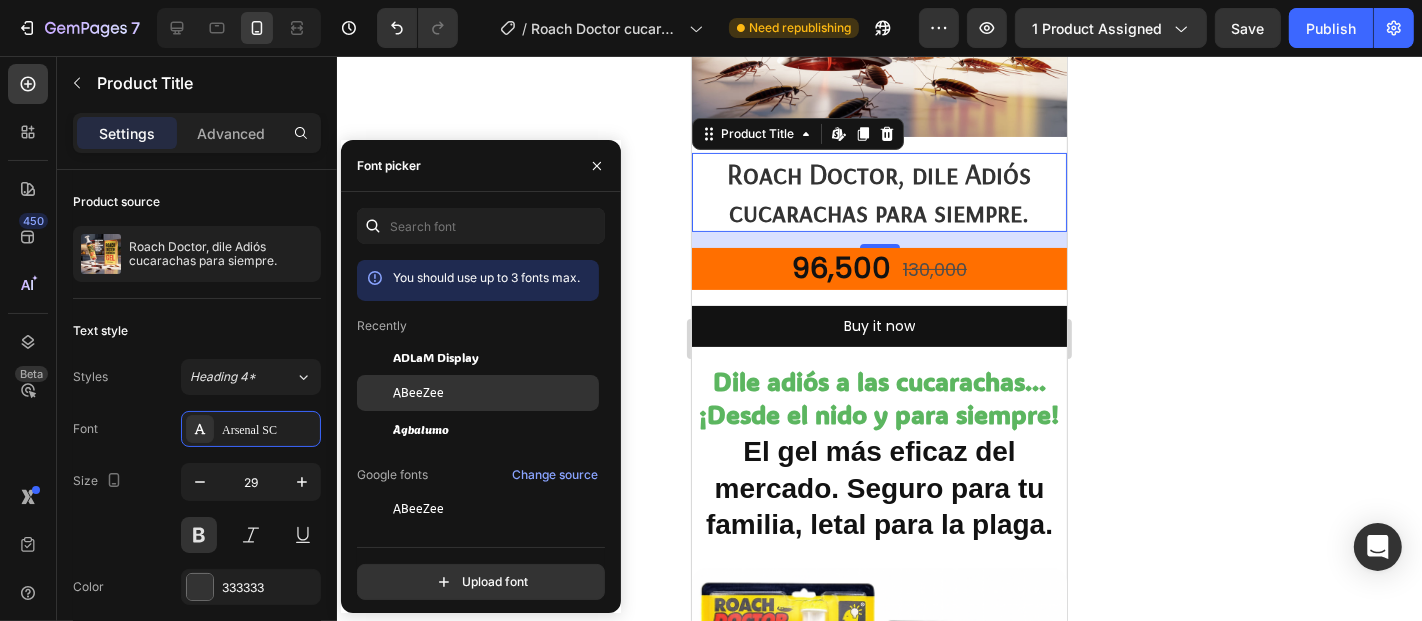 click on "ABeeZee" at bounding box center (418, 393) 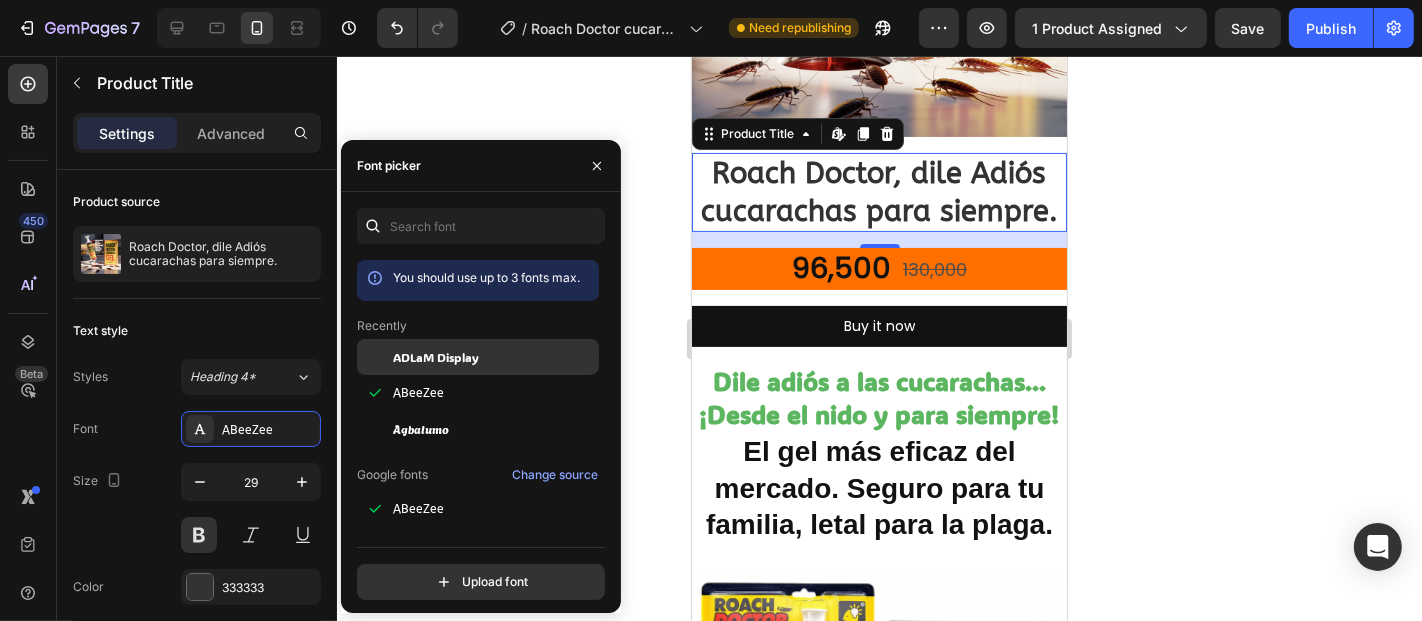 click on "ADLaM Display" at bounding box center (494, 357) 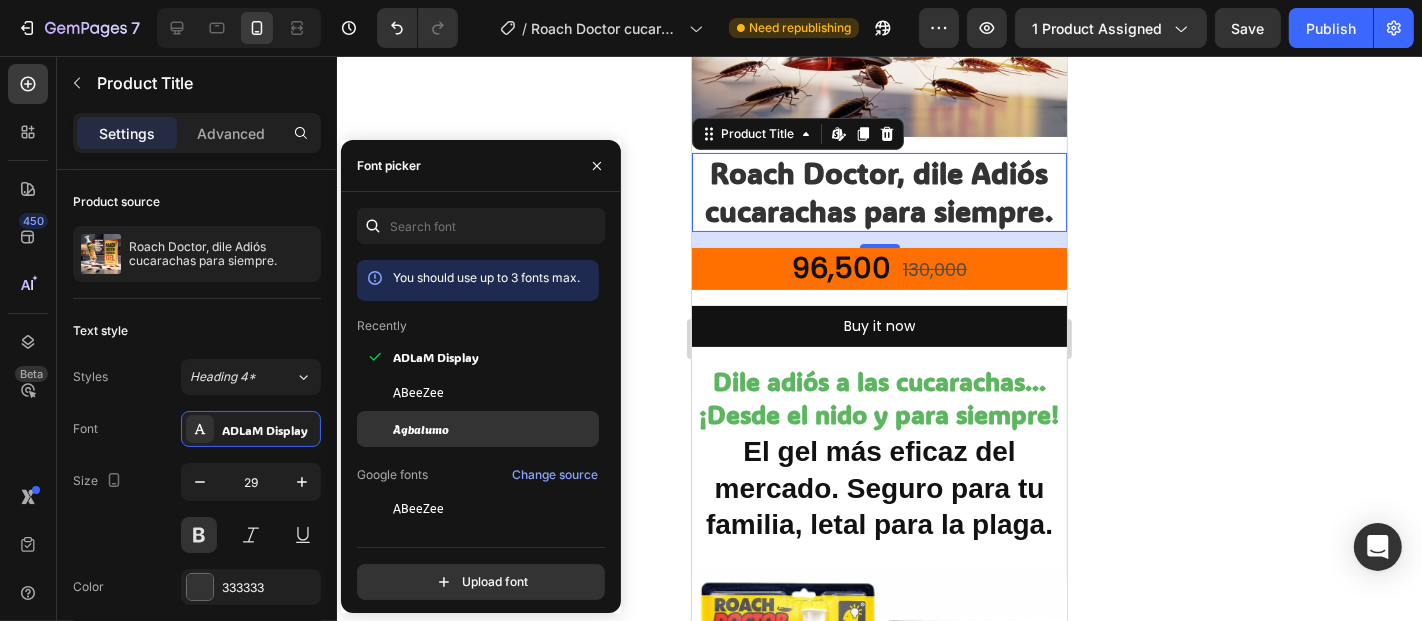 scroll, scrollTop: 111, scrollLeft: 0, axis: vertical 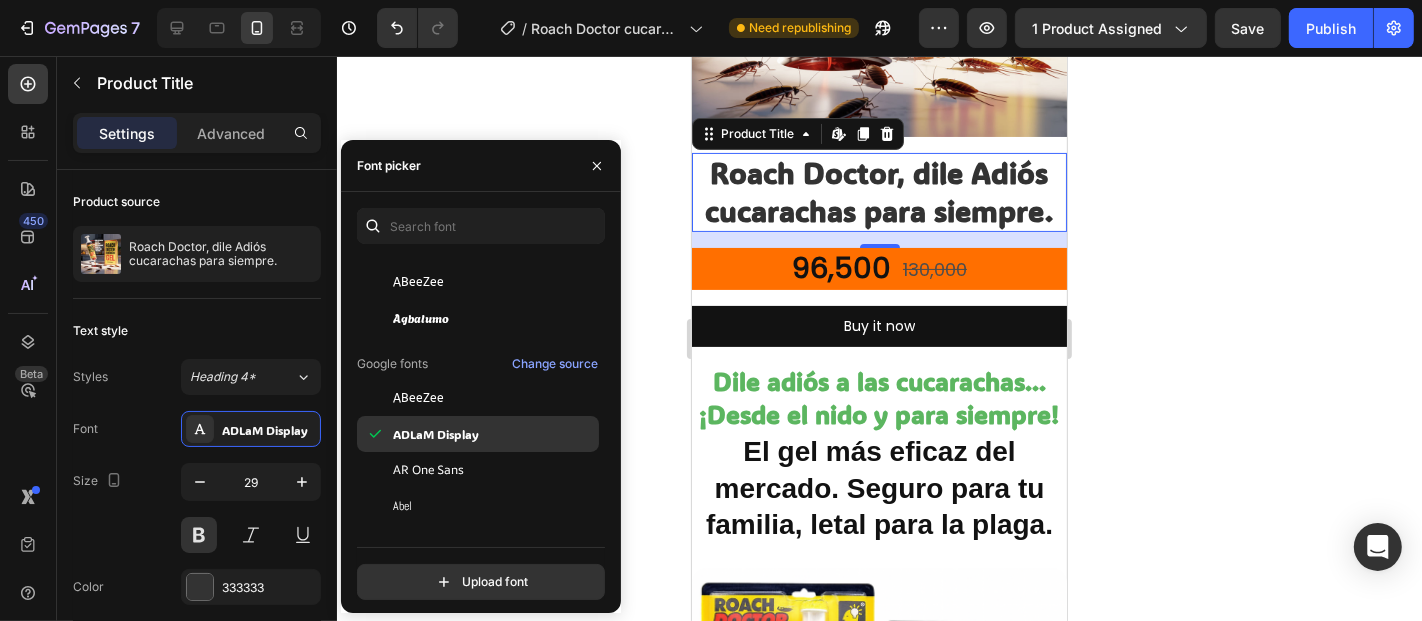 click on "ADLaM Display" at bounding box center (494, 434) 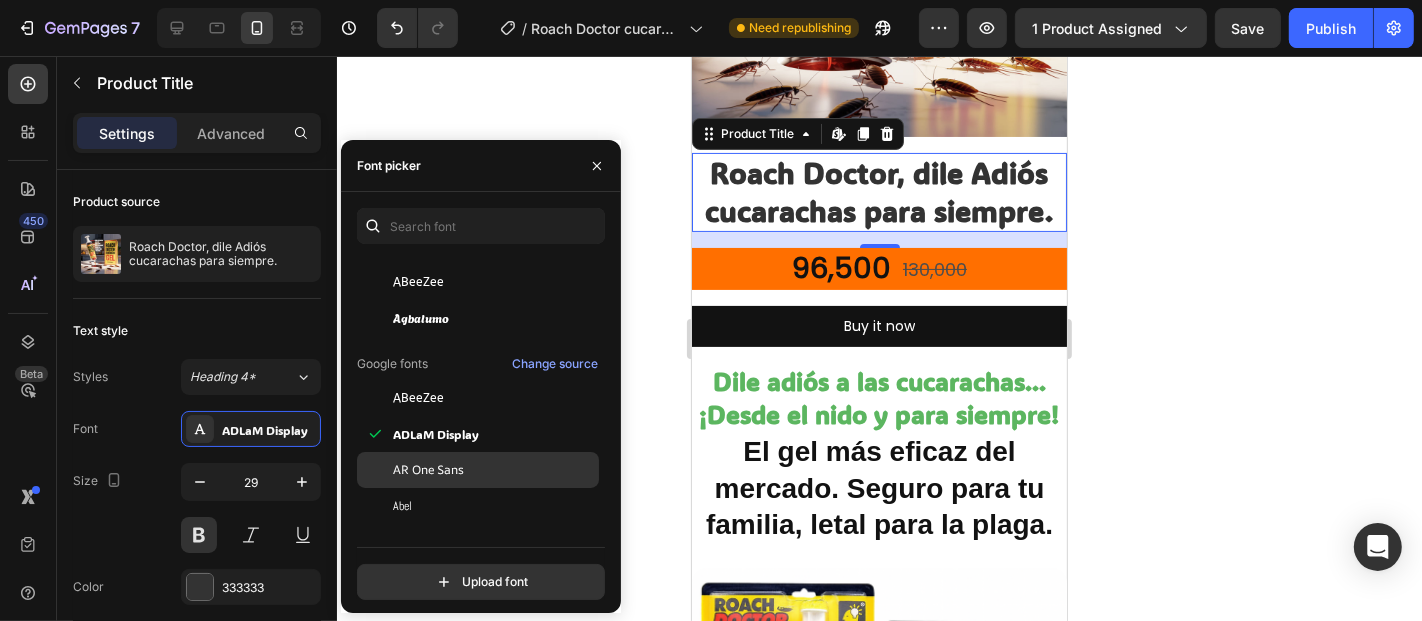 click on "AR One Sans" 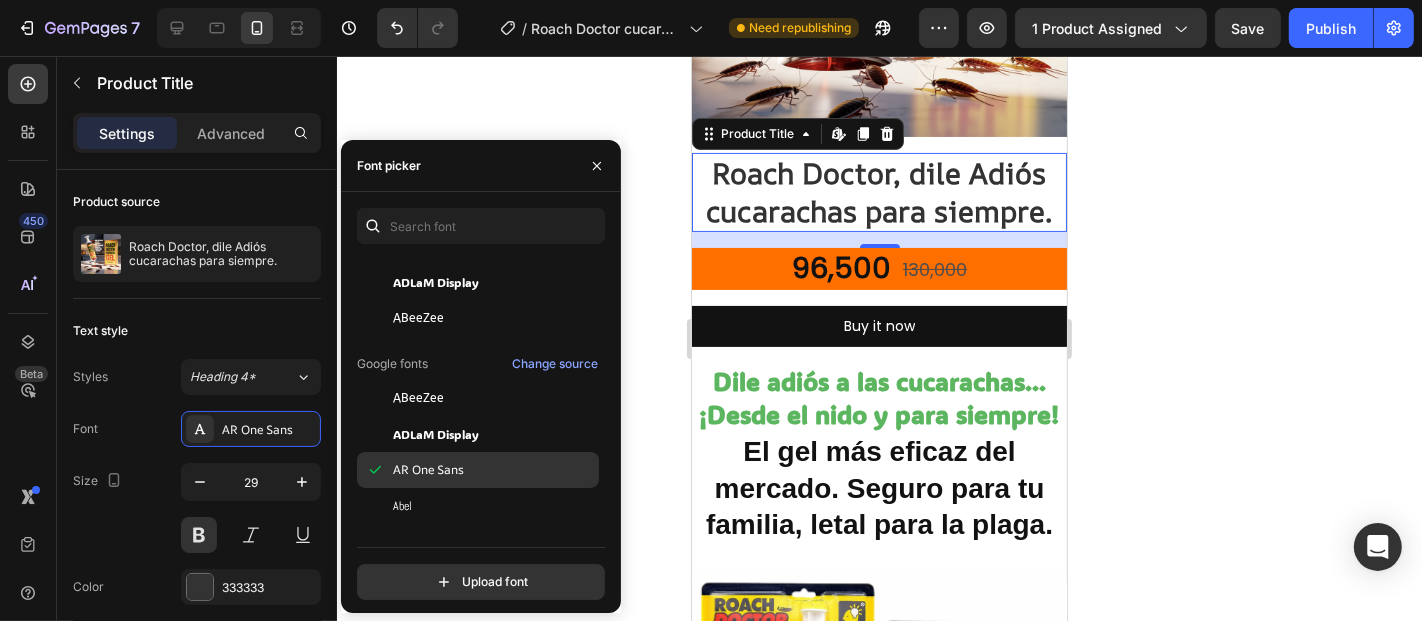 scroll, scrollTop: 444, scrollLeft: 0, axis: vertical 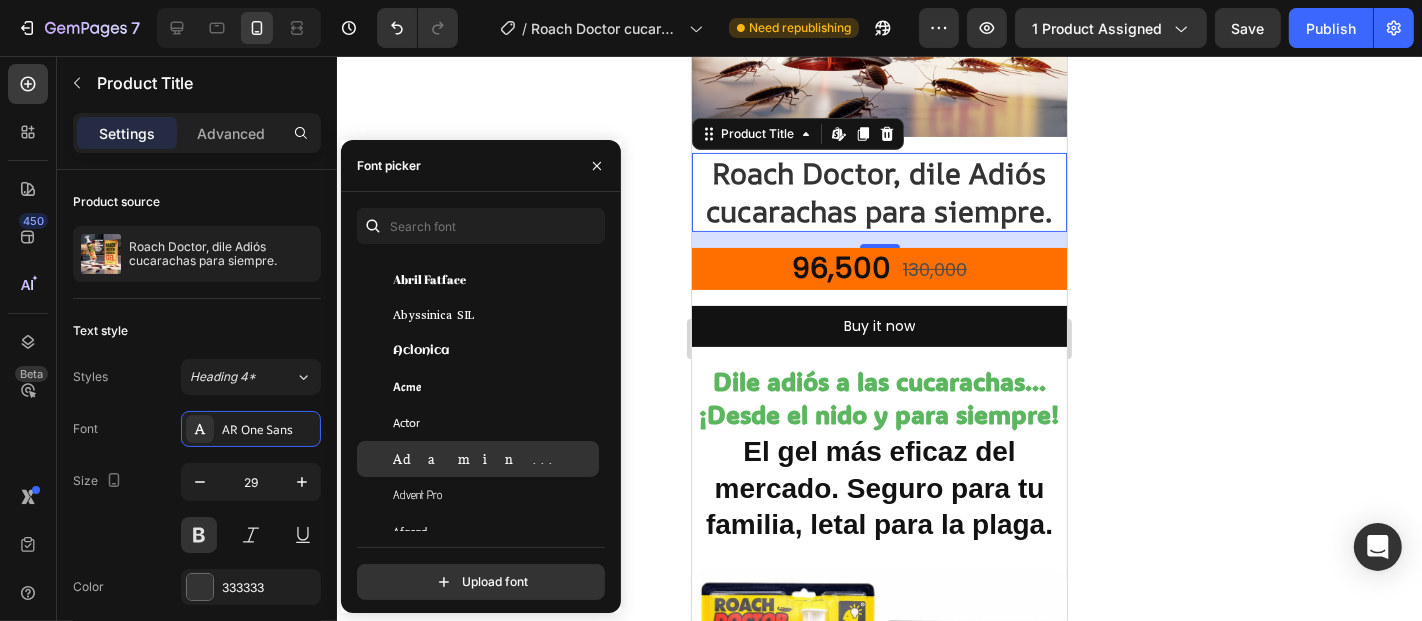 click on "Adamina" 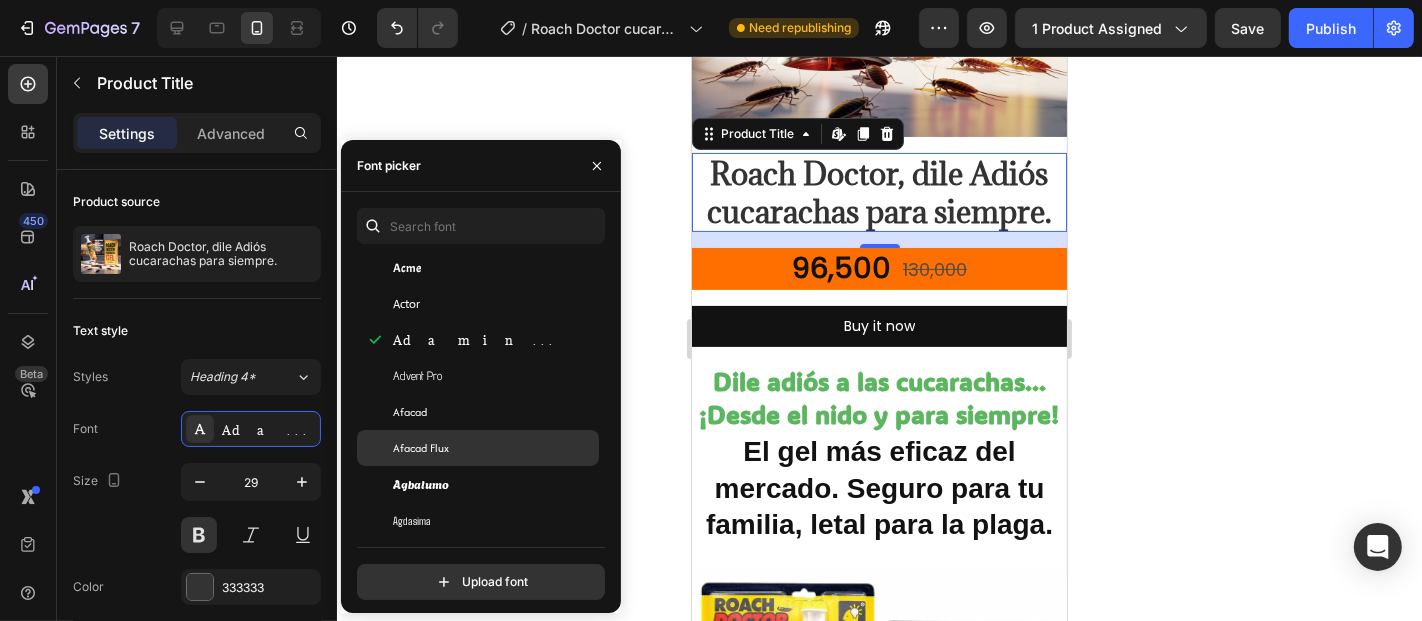 scroll, scrollTop: 666, scrollLeft: 0, axis: vertical 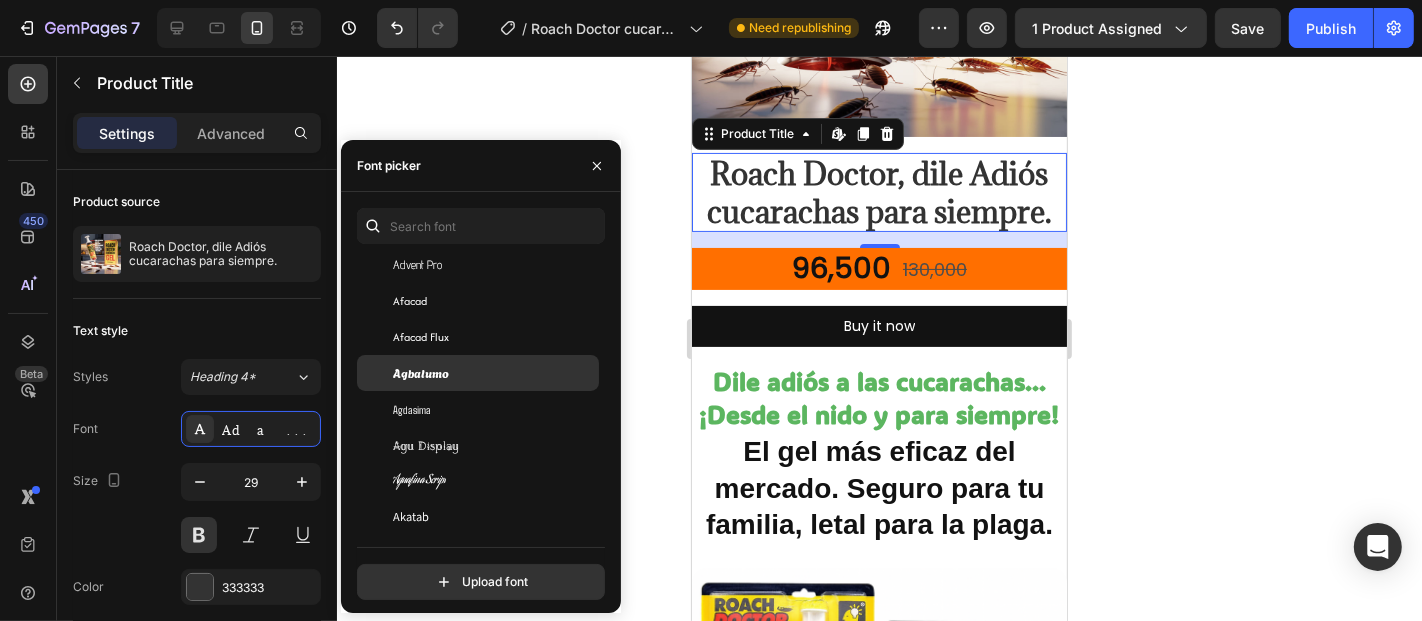 click on "Agbalumo" at bounding box center (494, 373) 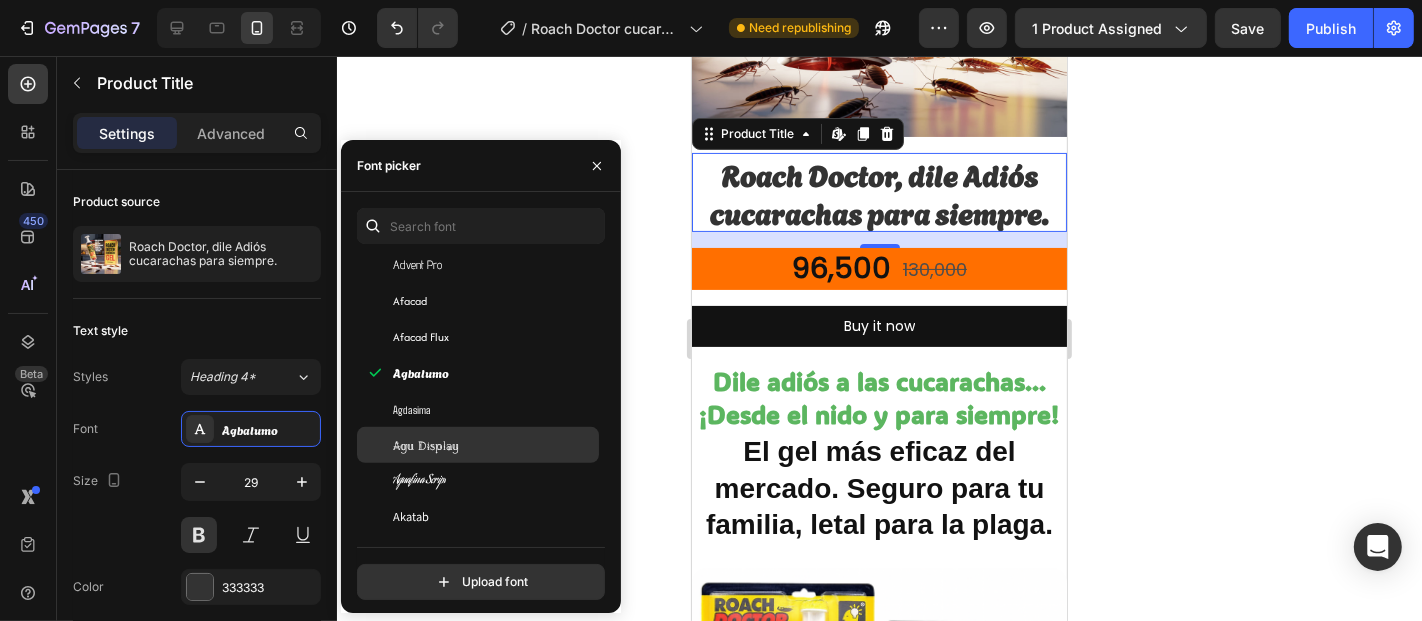 click on "Agu Display" at bounding box center [494, 445] 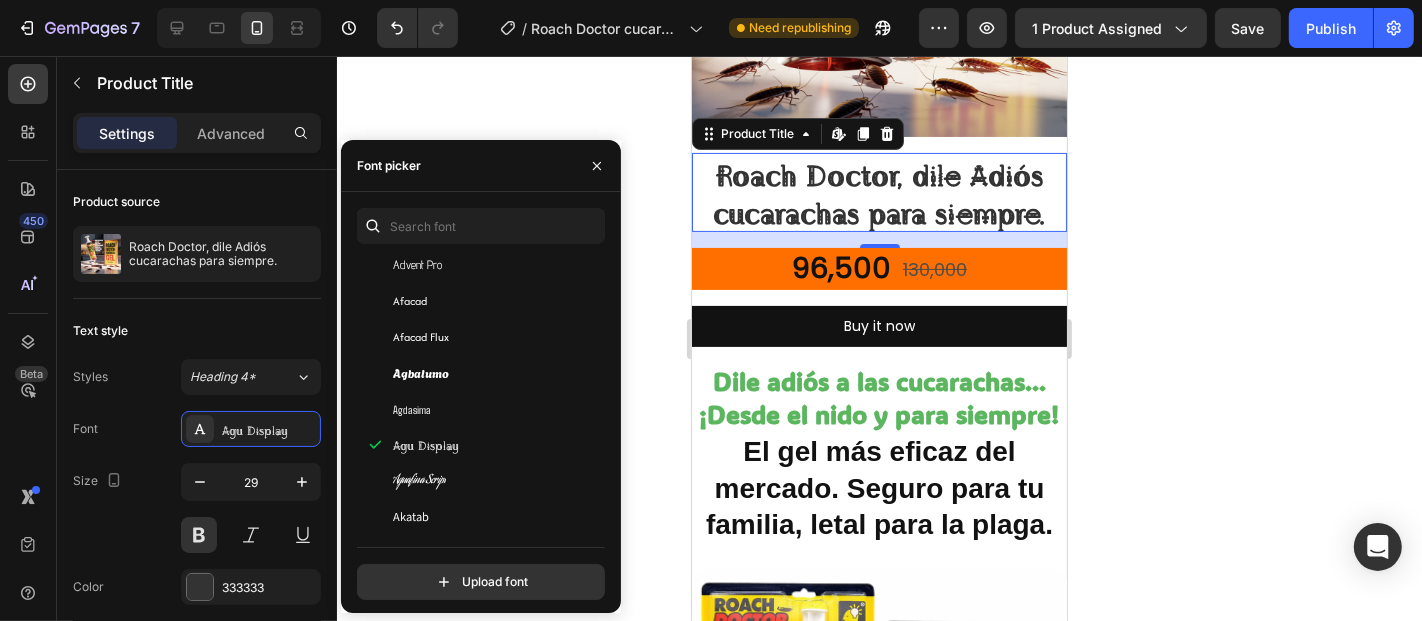 scroll, scrollTop: 777, scrollLeft: 0, axis: vertical 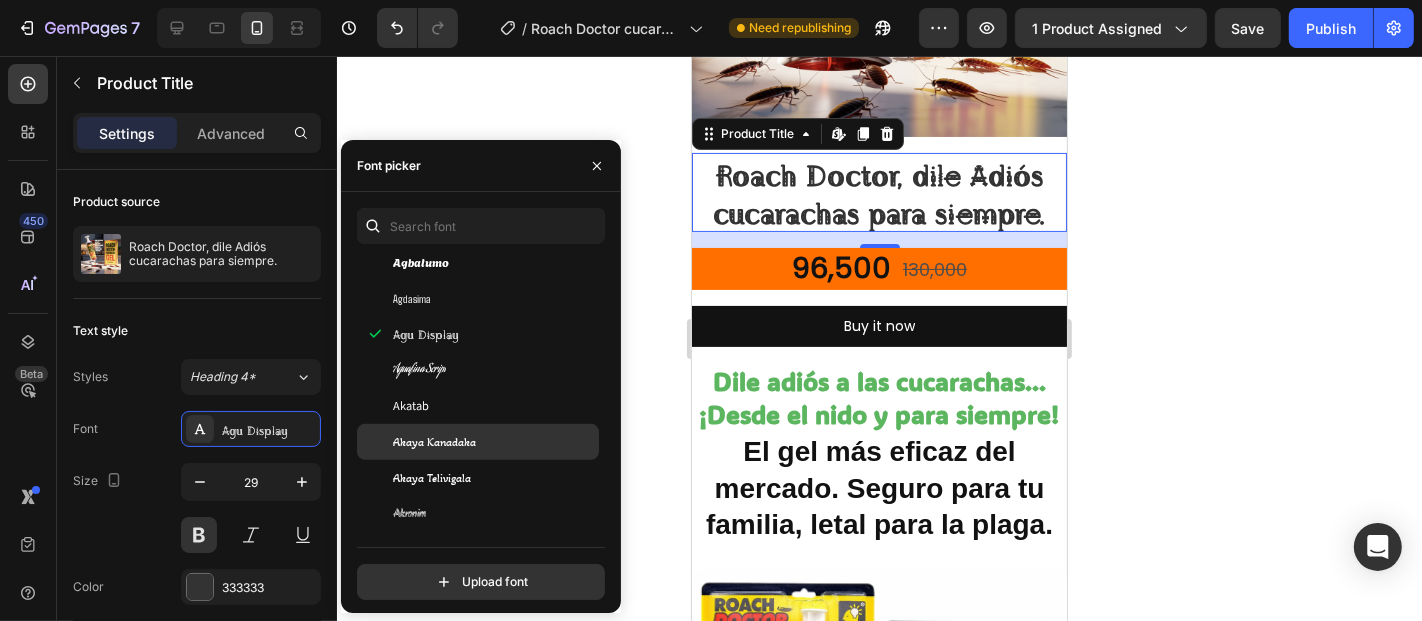 click on "Akaya Kanadaka" 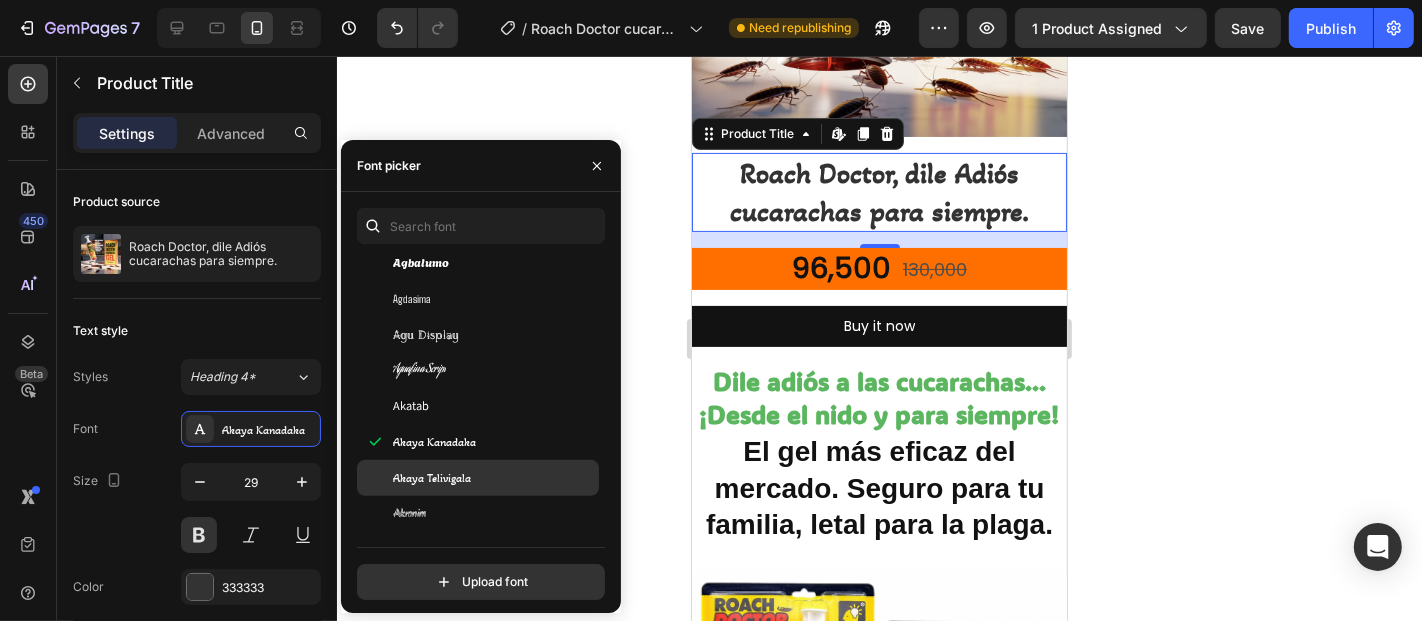 click on "Akaya Telivigala" at bounding box center (494, 478) 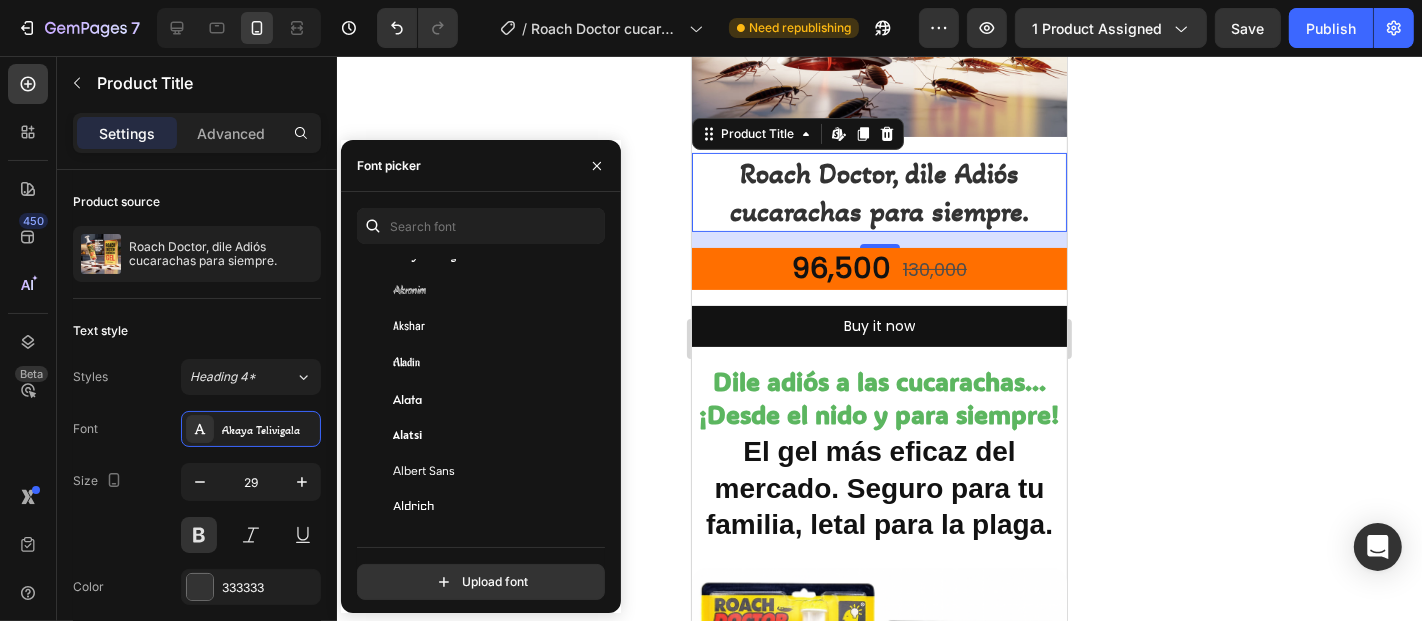 scroll, scrollTop: 1111, scrollLeft: 0, axis: vertical 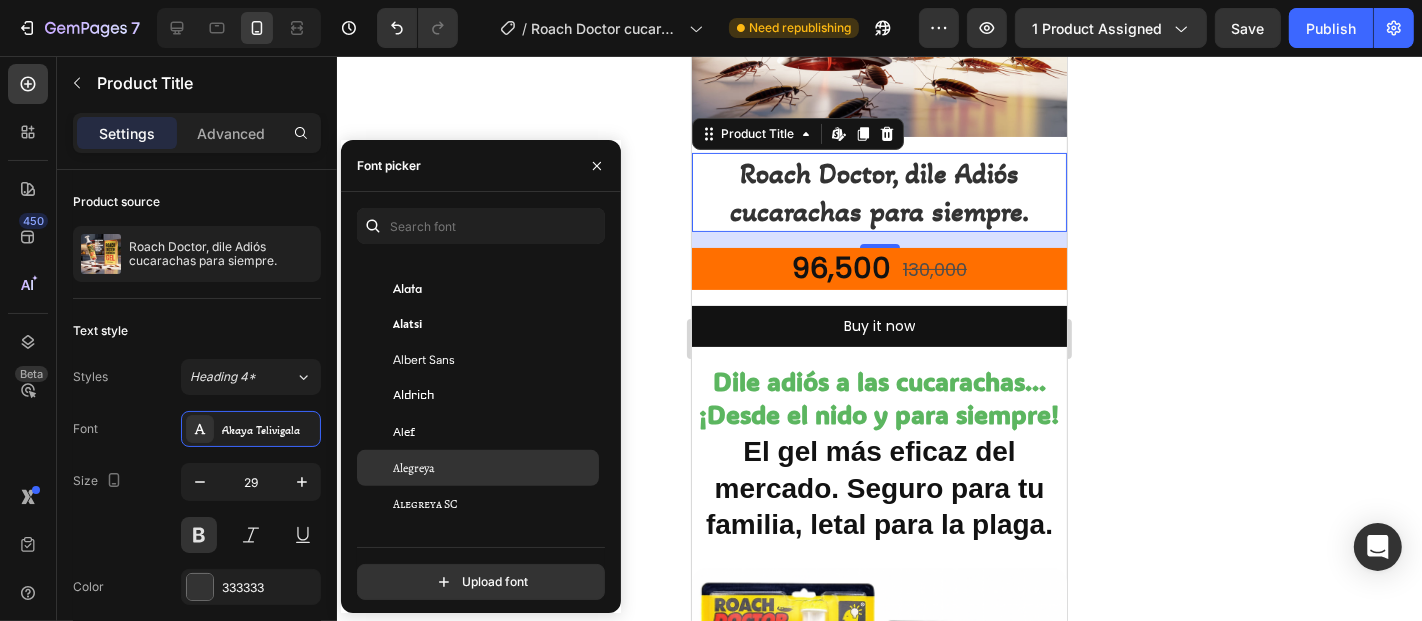 click on "Alegreya" at bounding box center (494, 468) 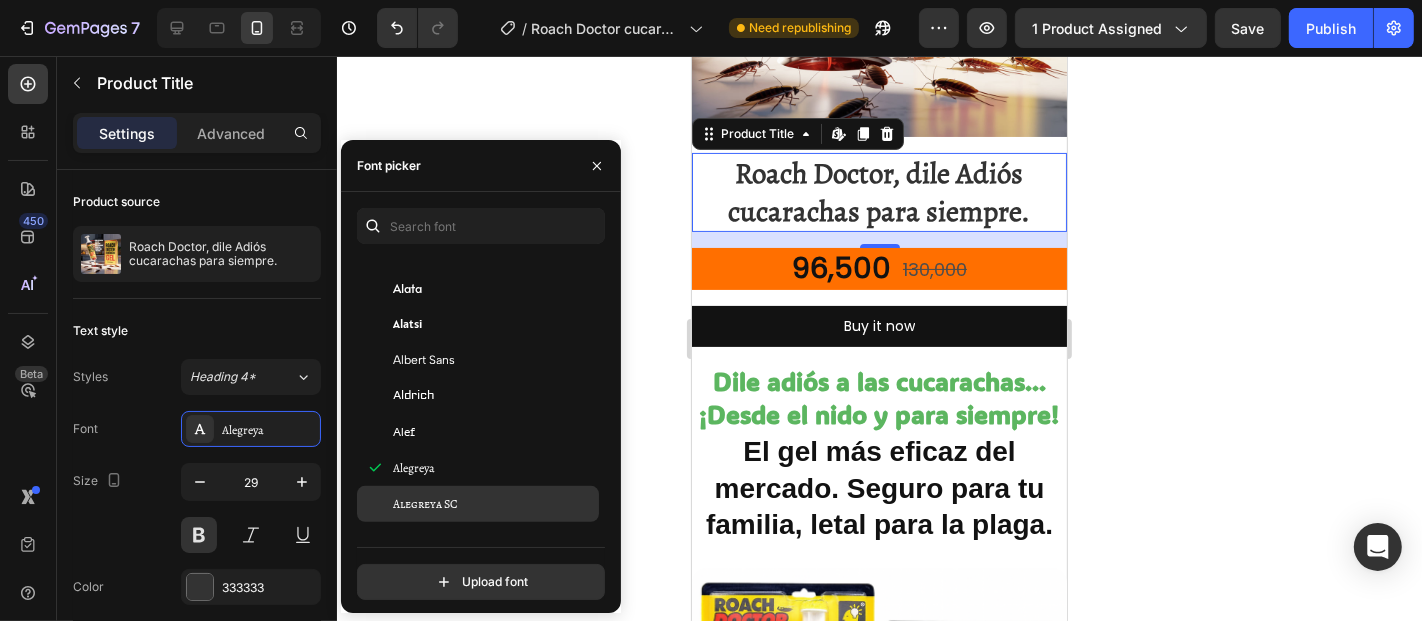 click on "Alegreya SC" 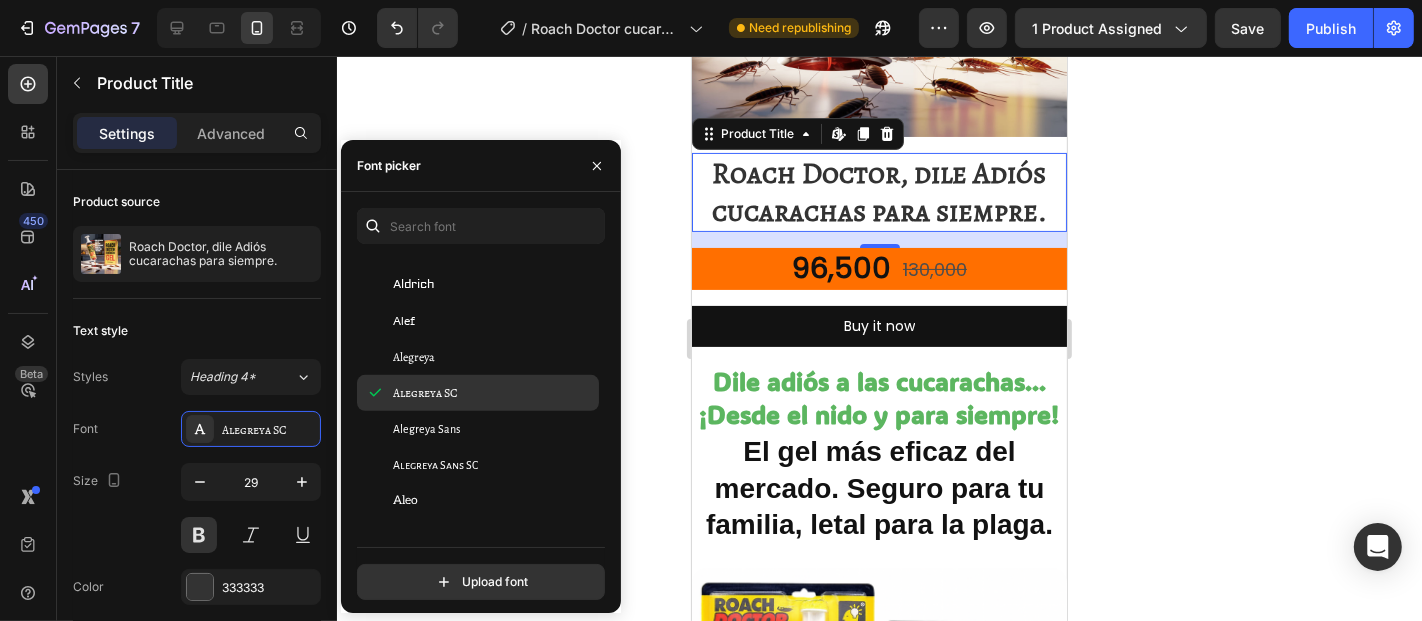 scroll, scrollTop: 1333, scrollLeft: 0, axis: vertical 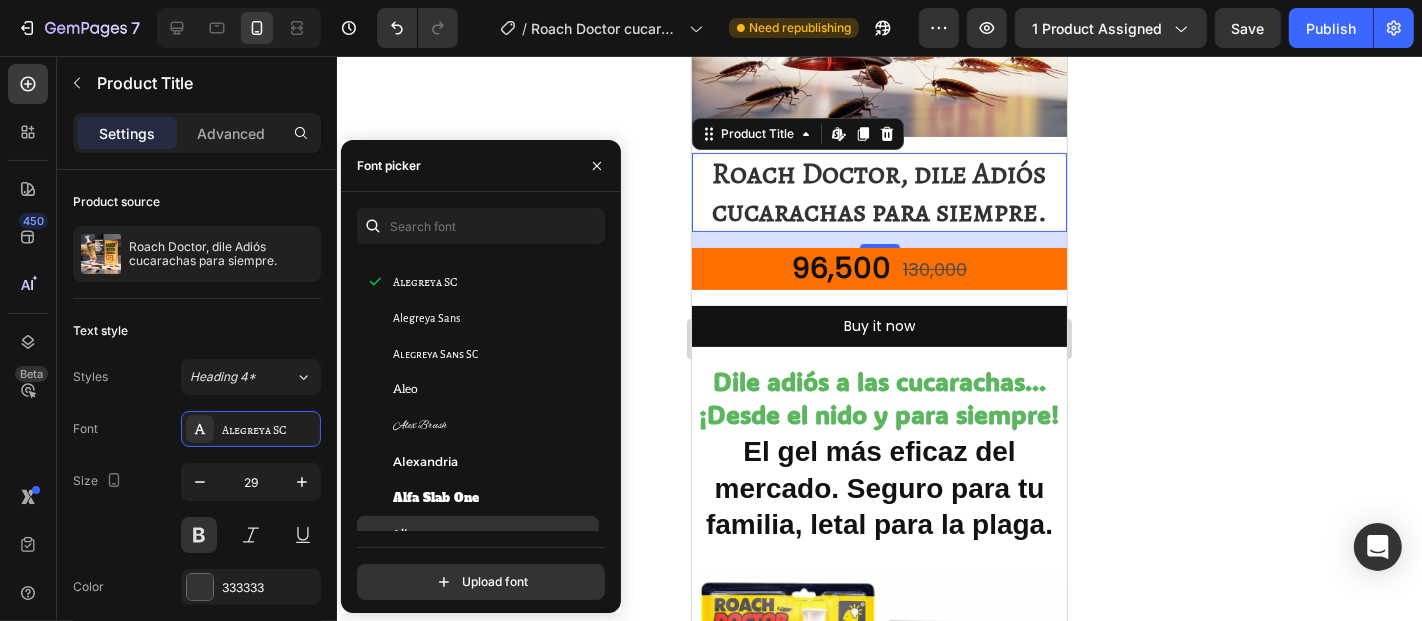 click on "Alice" 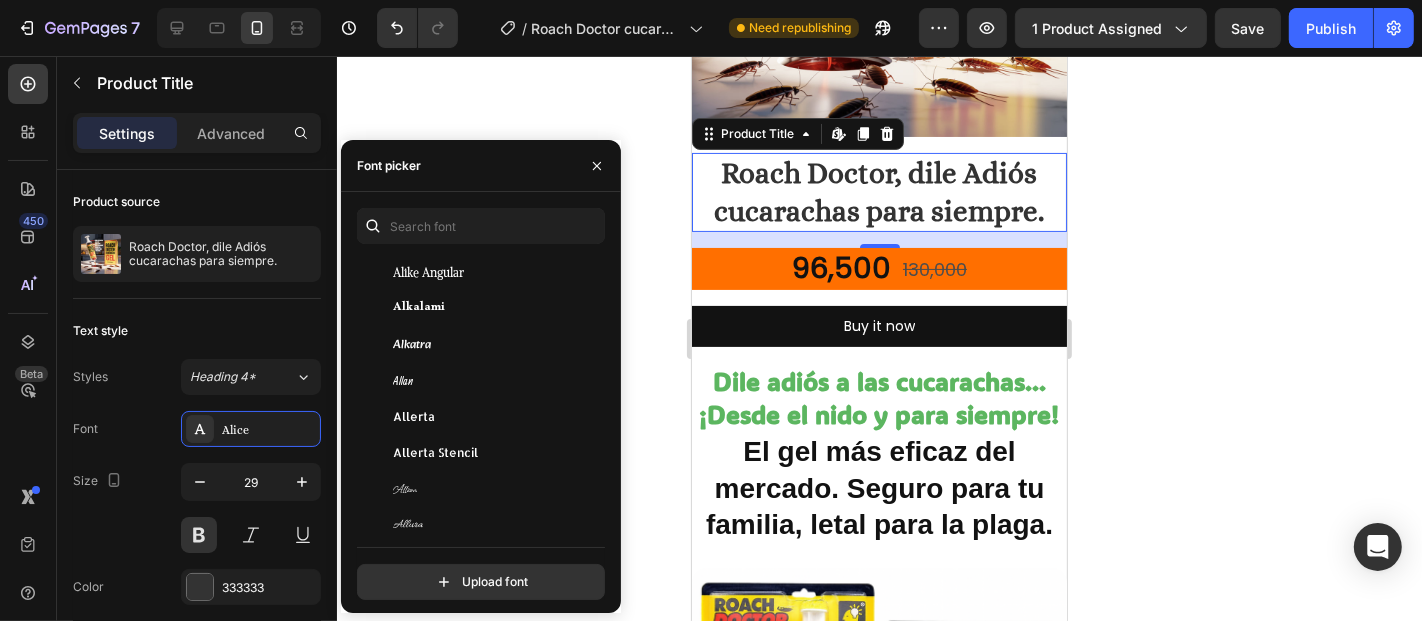 scroll, scrollTop: 1777, scrollLeft: 0, axis: vertical 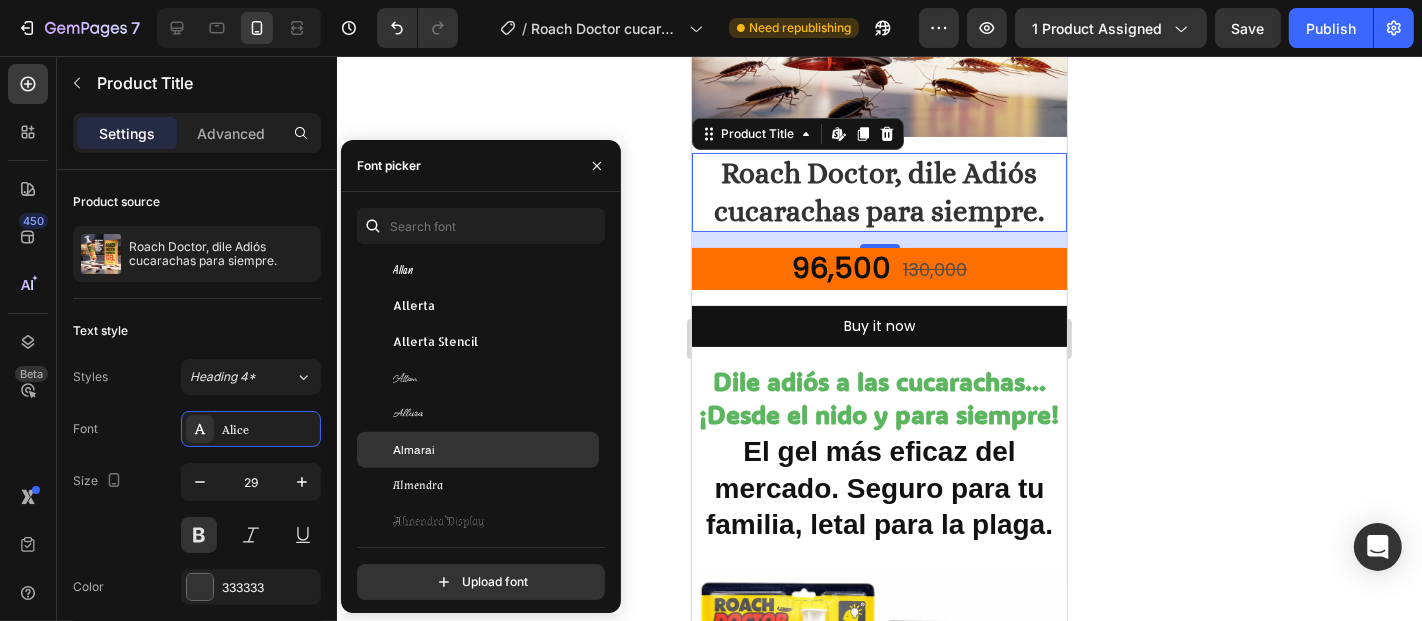 click on "Almarai" 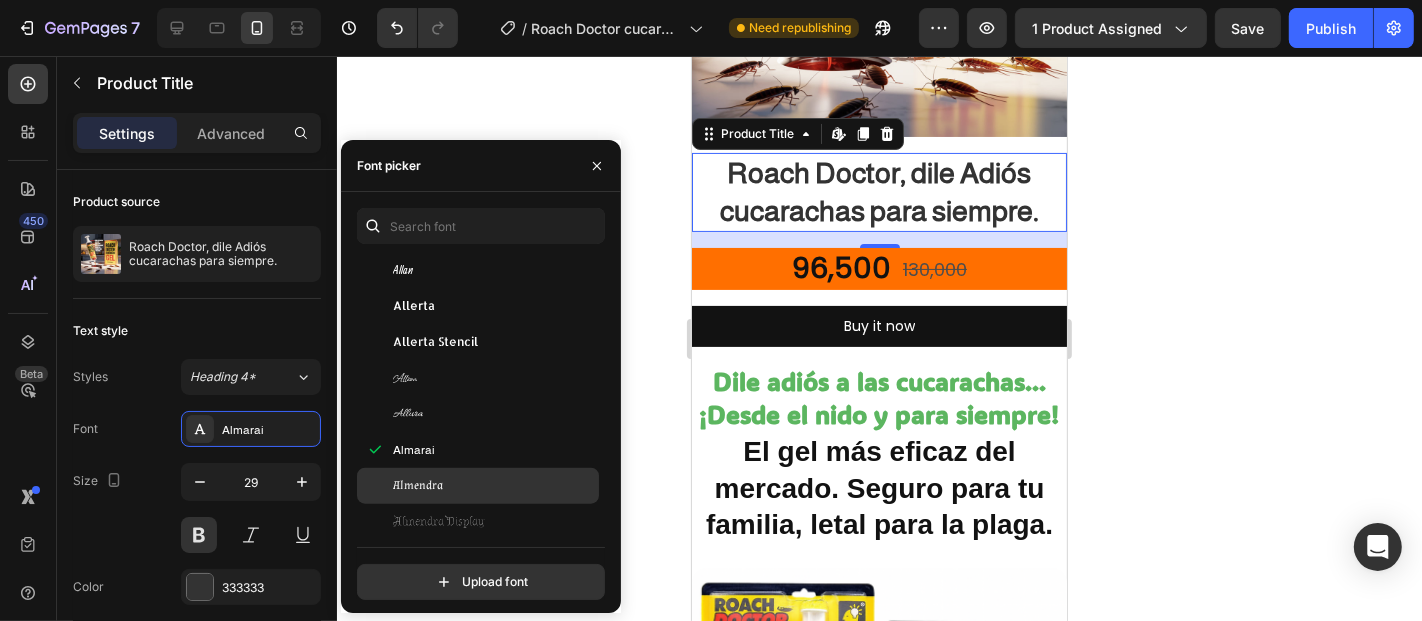 click on "Almendra" at bounding box center (494, 486) 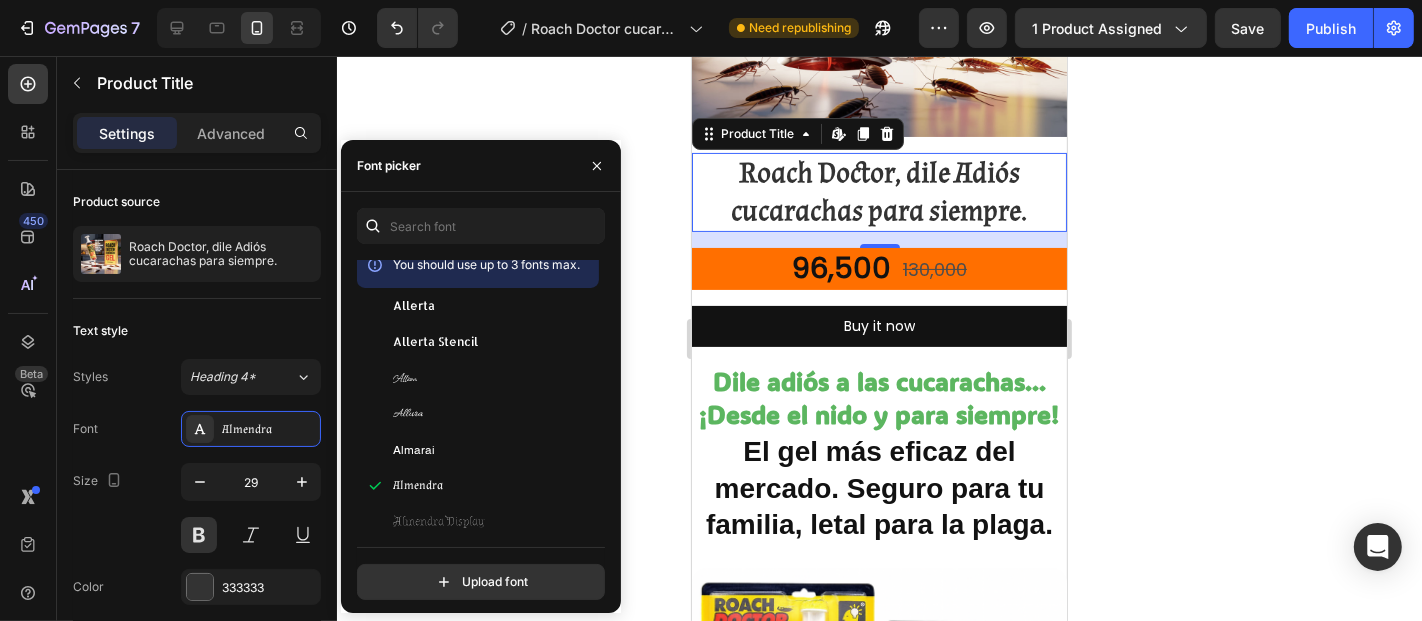 scroll, scrollTop: 2222, scrollLeft: 0, axis: vertical 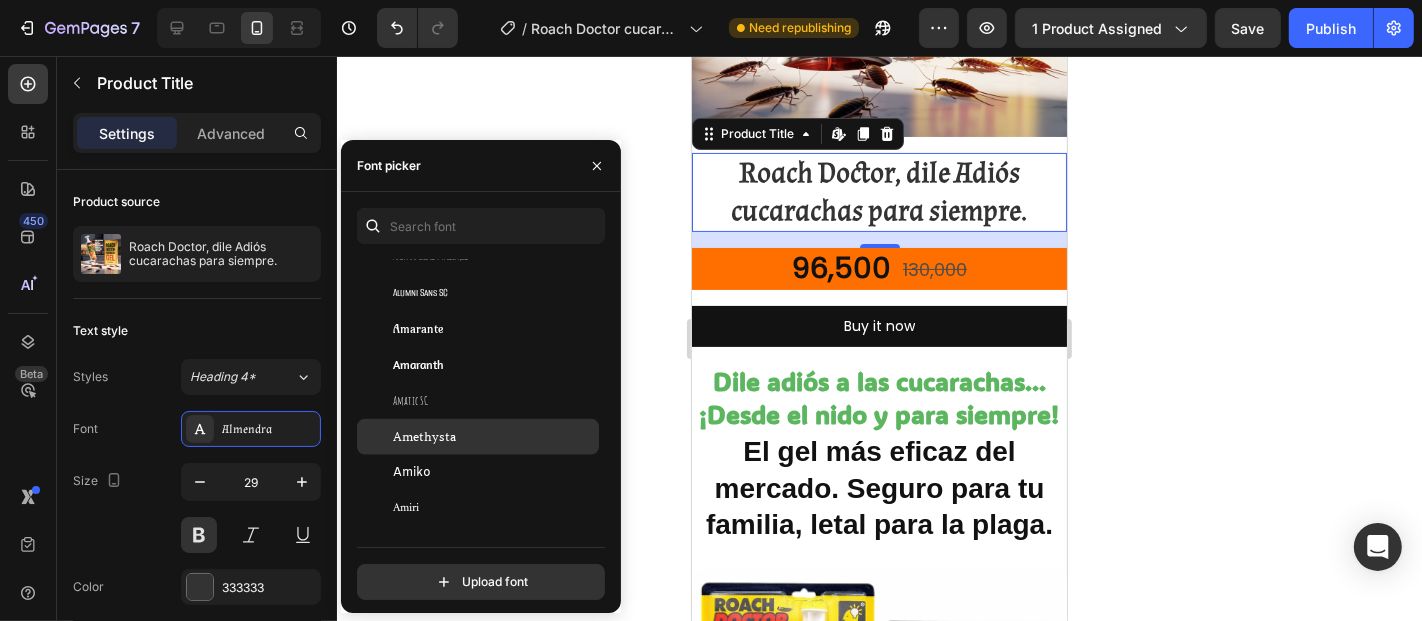 click on "Amethysta" at bounding box center (494, 437) 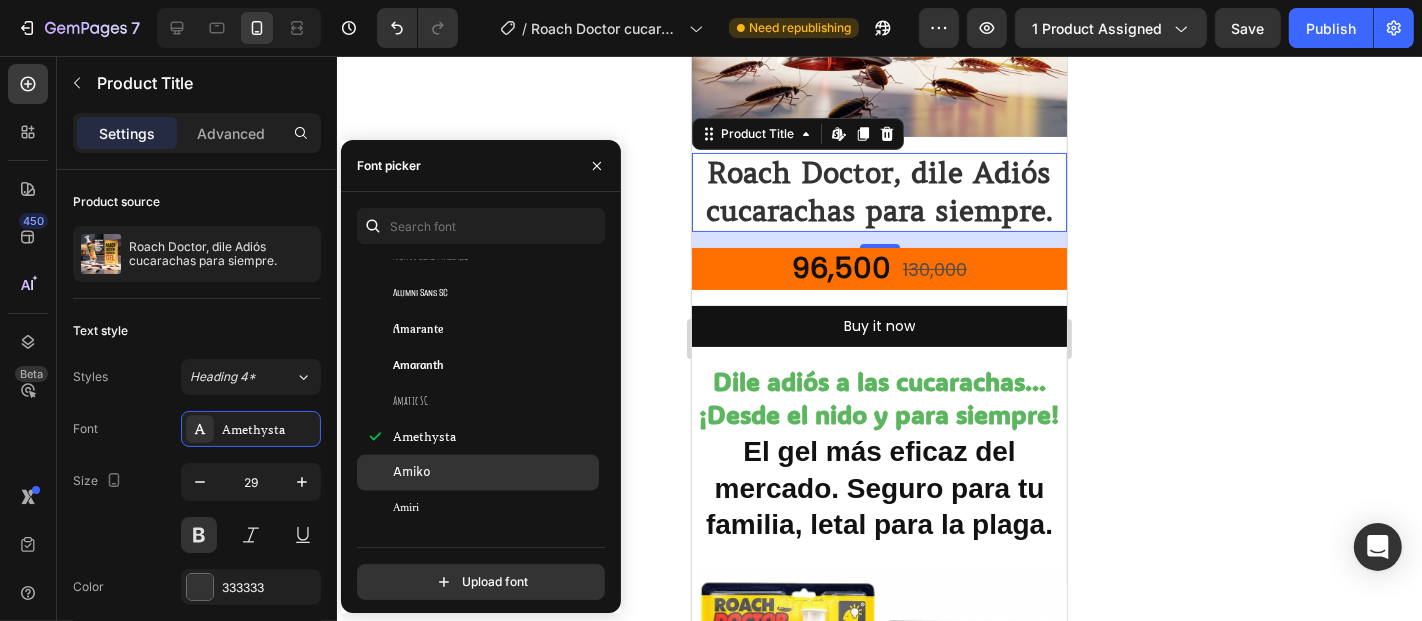 click on "Amiko" at bounding box center [494, 473] 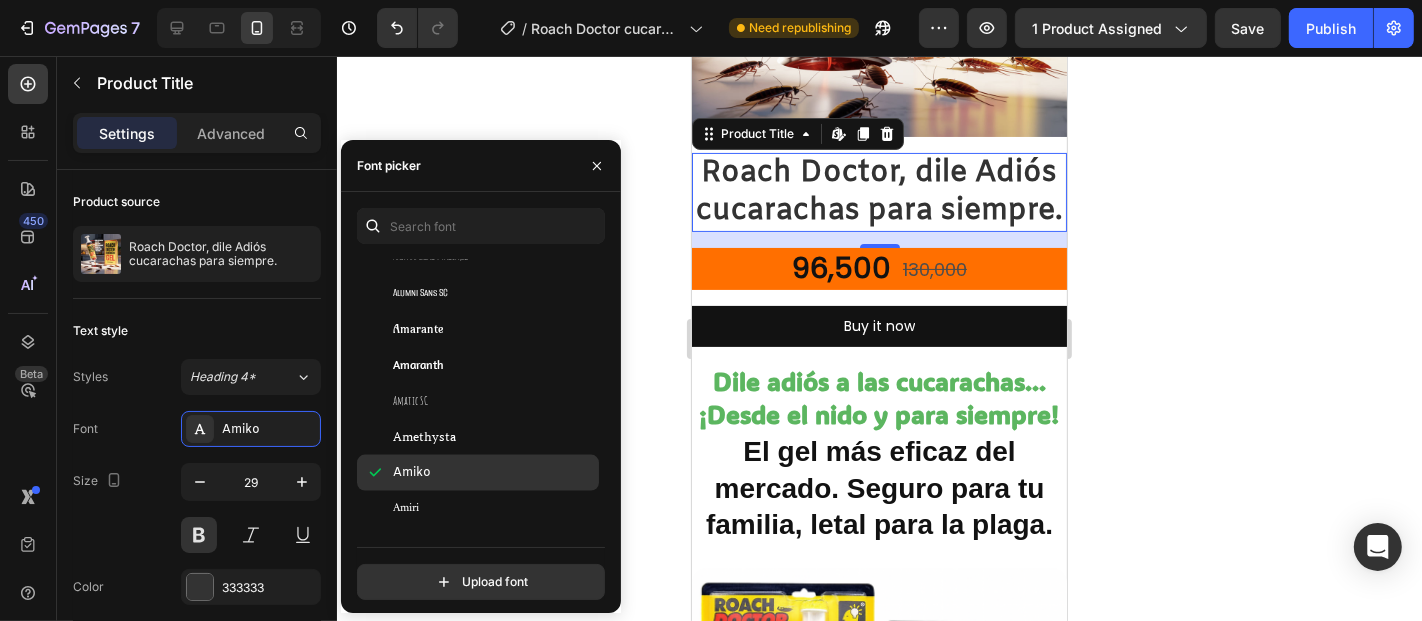 scroll, scrollTop: 2666, scrollLeft: 0, axis: vertical 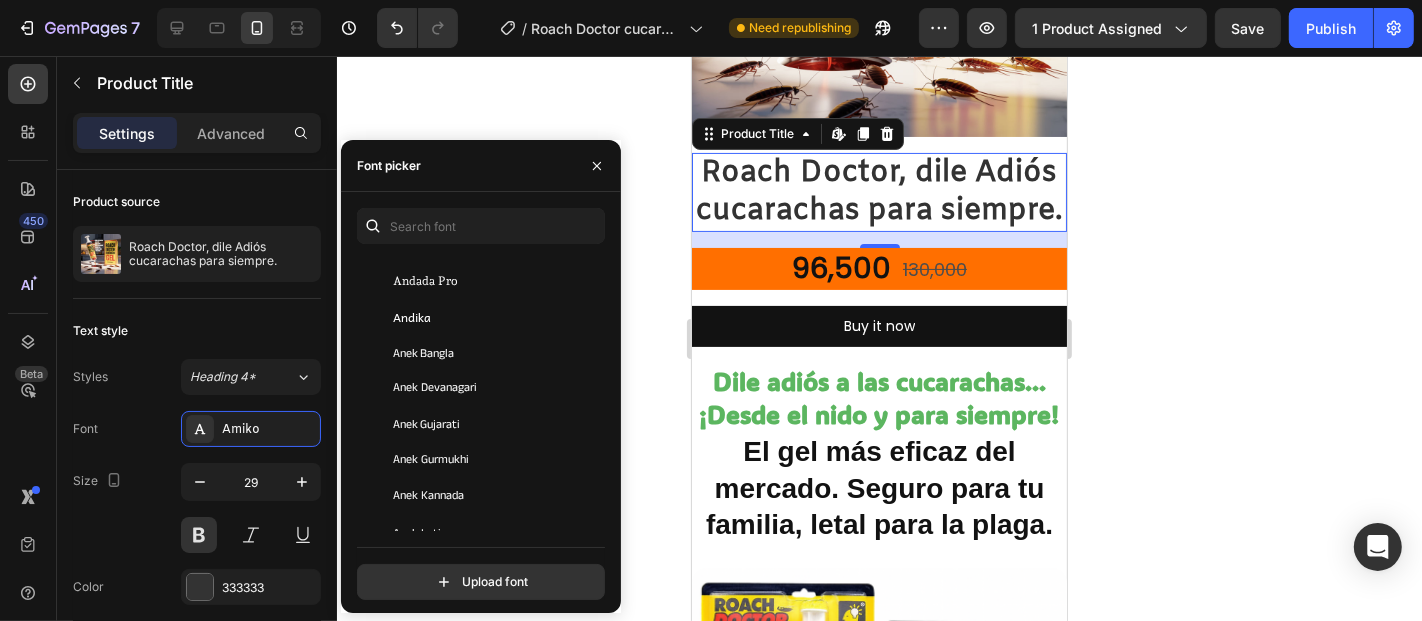 click on "Anek Gurmukhi" at bounding box center (494, 461) 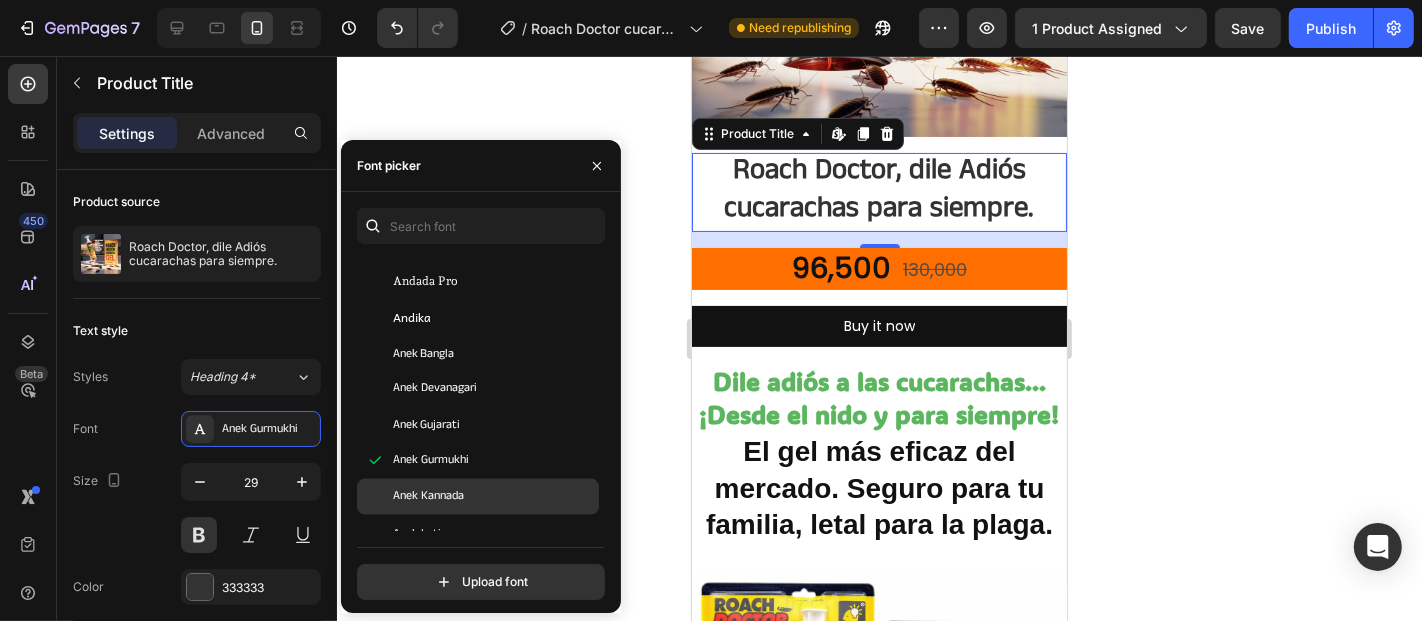 click on "Anek Kannada" at bounding box center (494, 497) 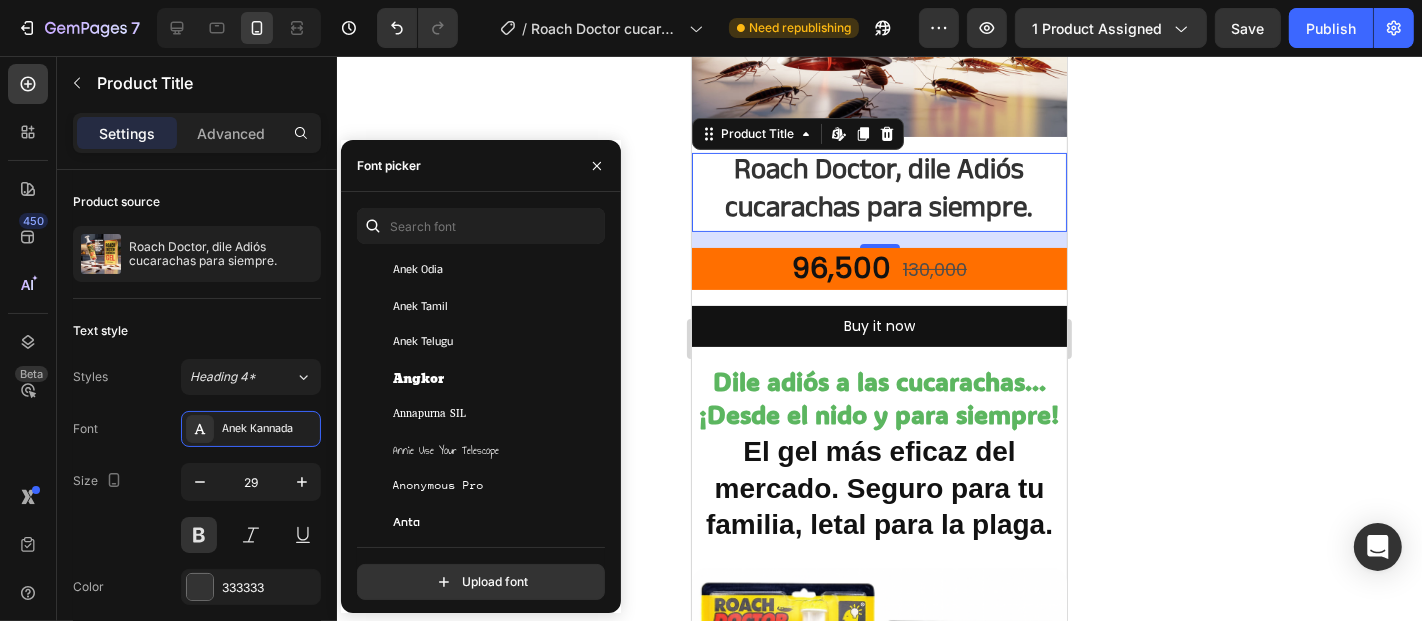 scroll, scrollTop: 3111, scrollLeft: 0, axis: vertical 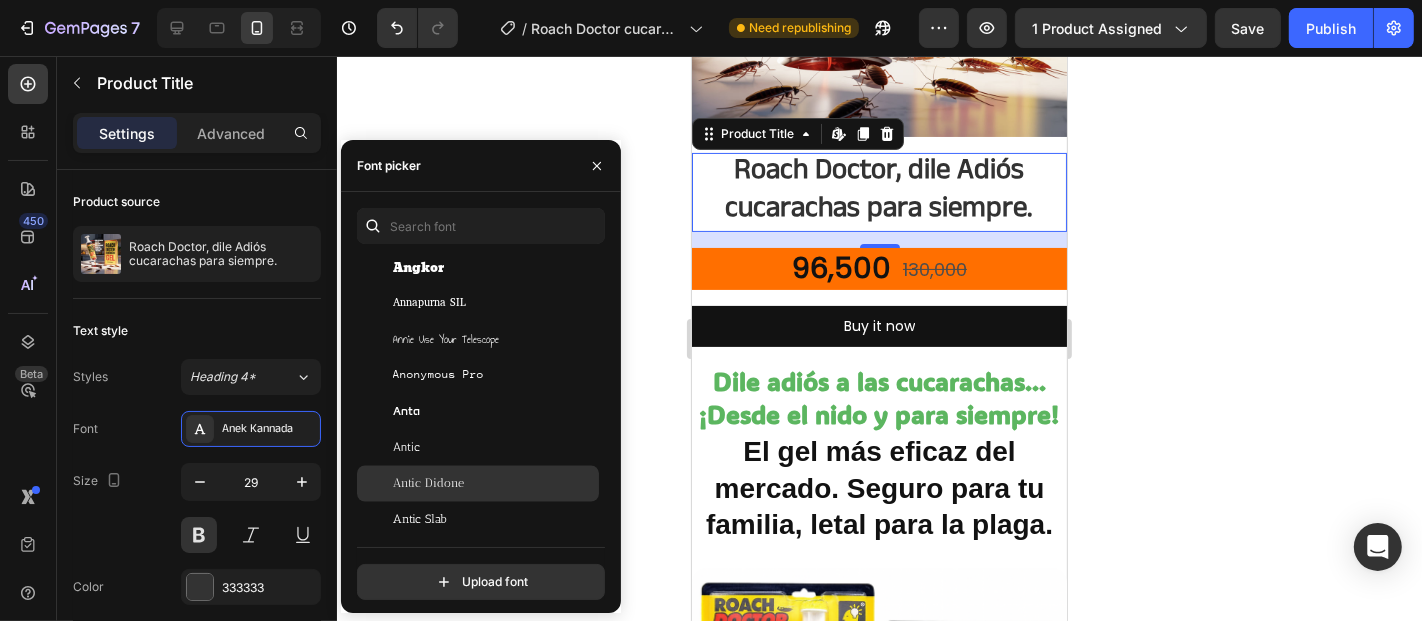 click on "Antic Didone" at bounding box center (494, 484) 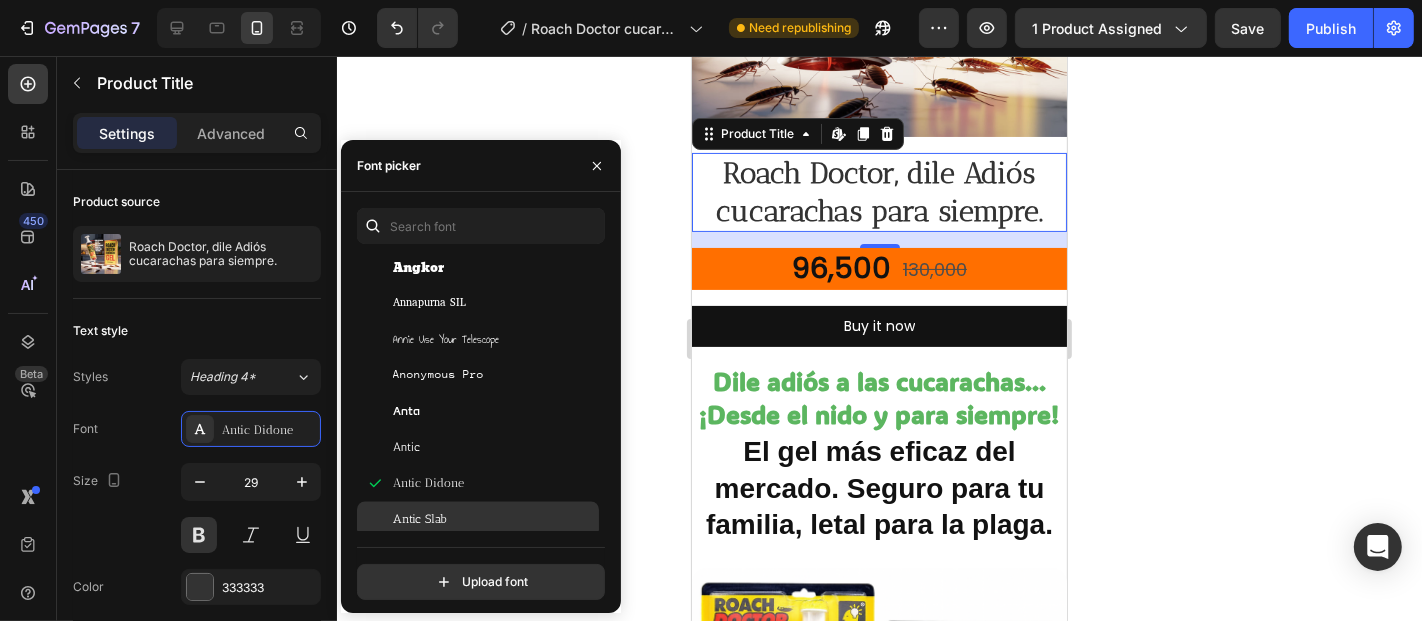 click on "Antic Slab" at bounding box center (494, 520) 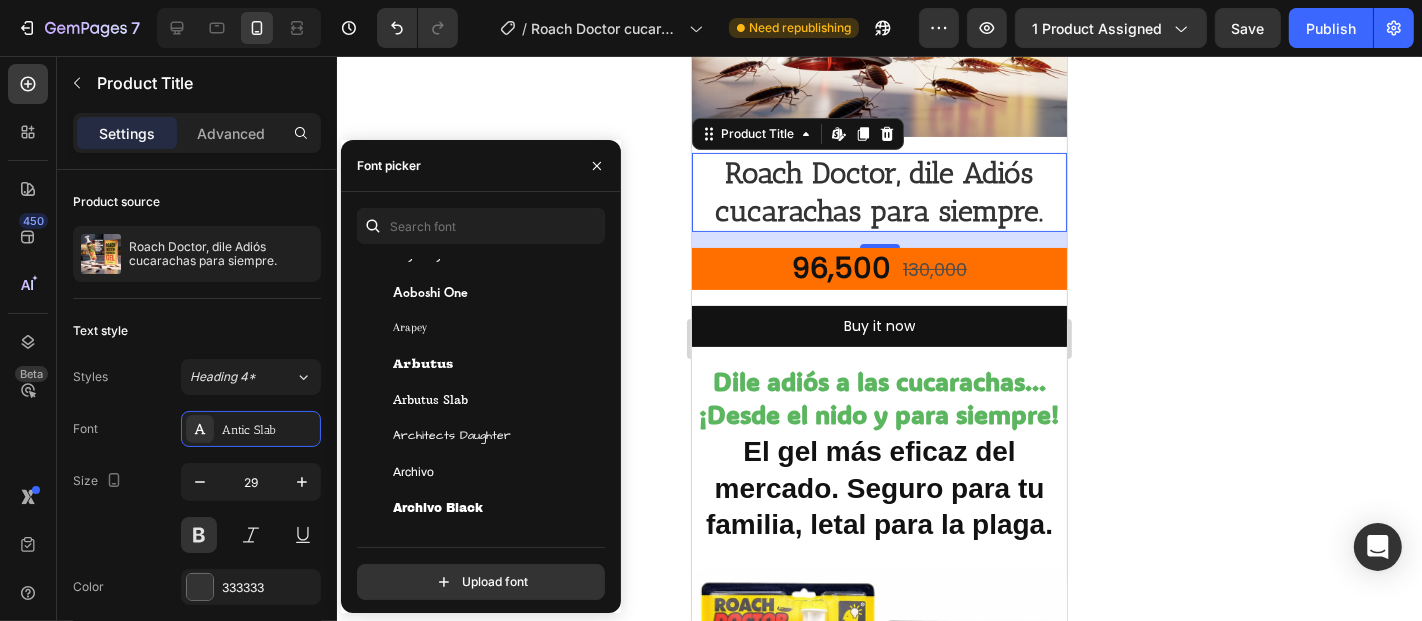 scroll, scrollTop: 3666, scrollLeft: 0, axis: vertical 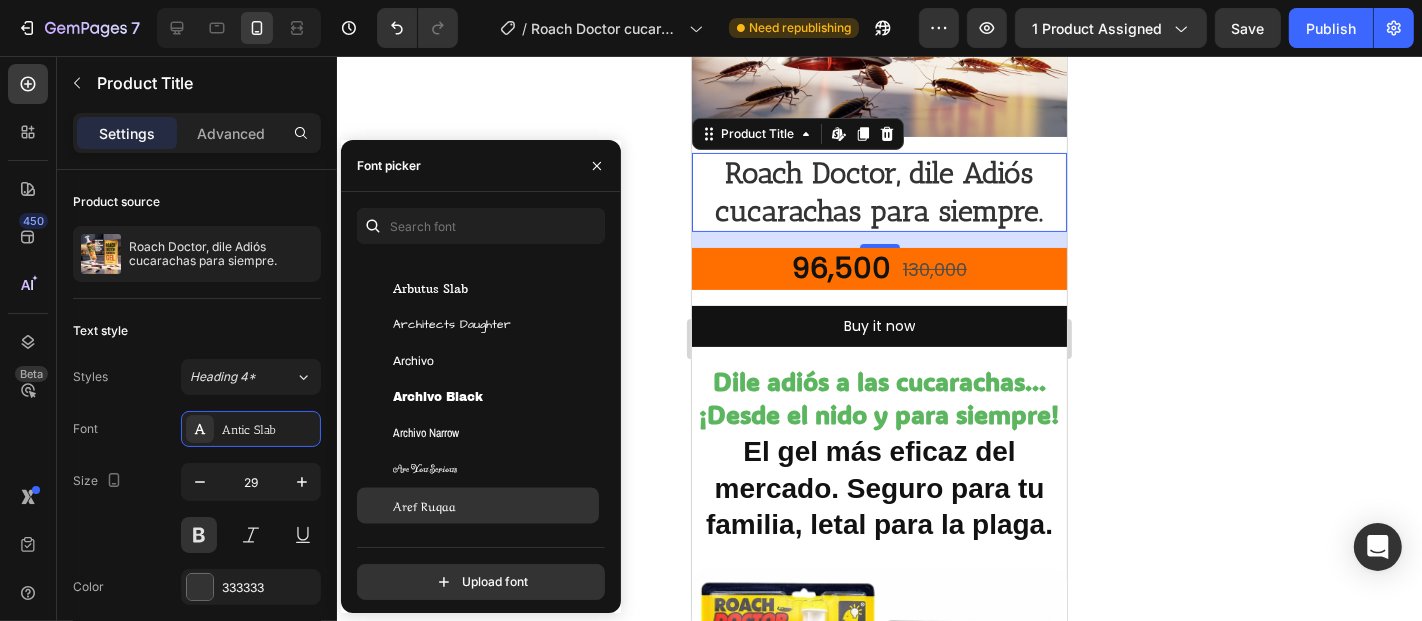 click on "Aref Ruqaa" 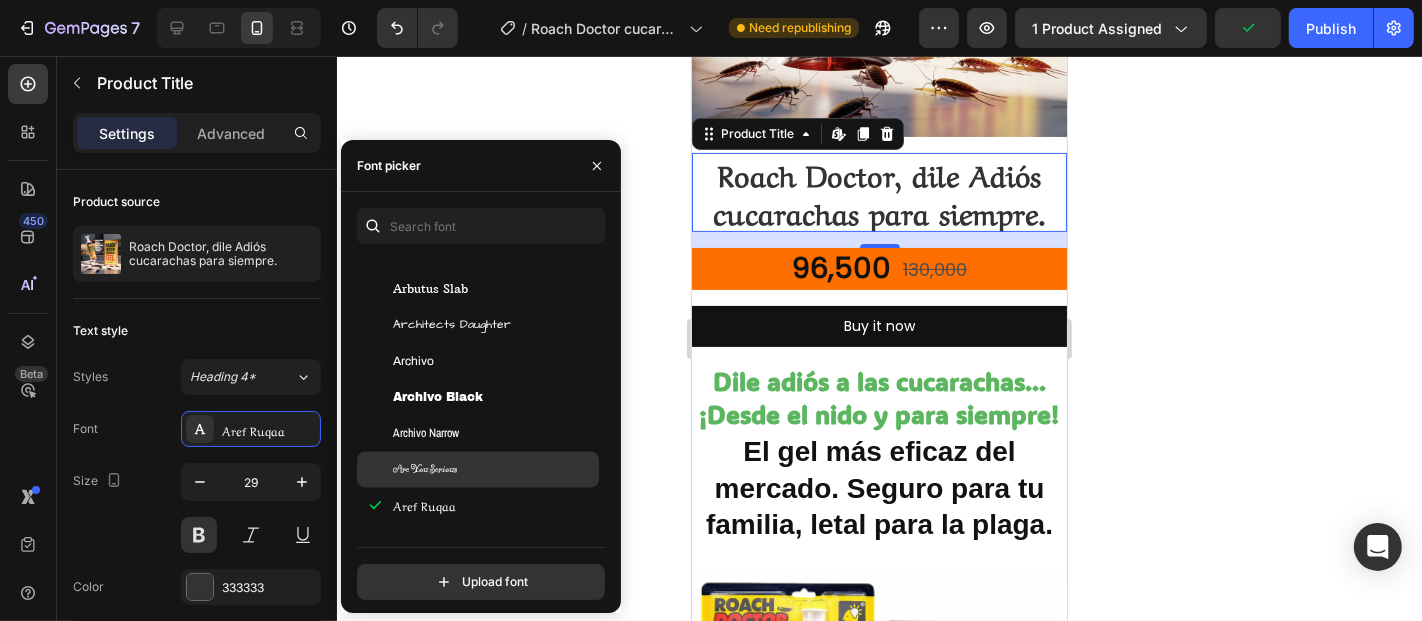 click on "Are You Serious" at bounding box center [494, 469] 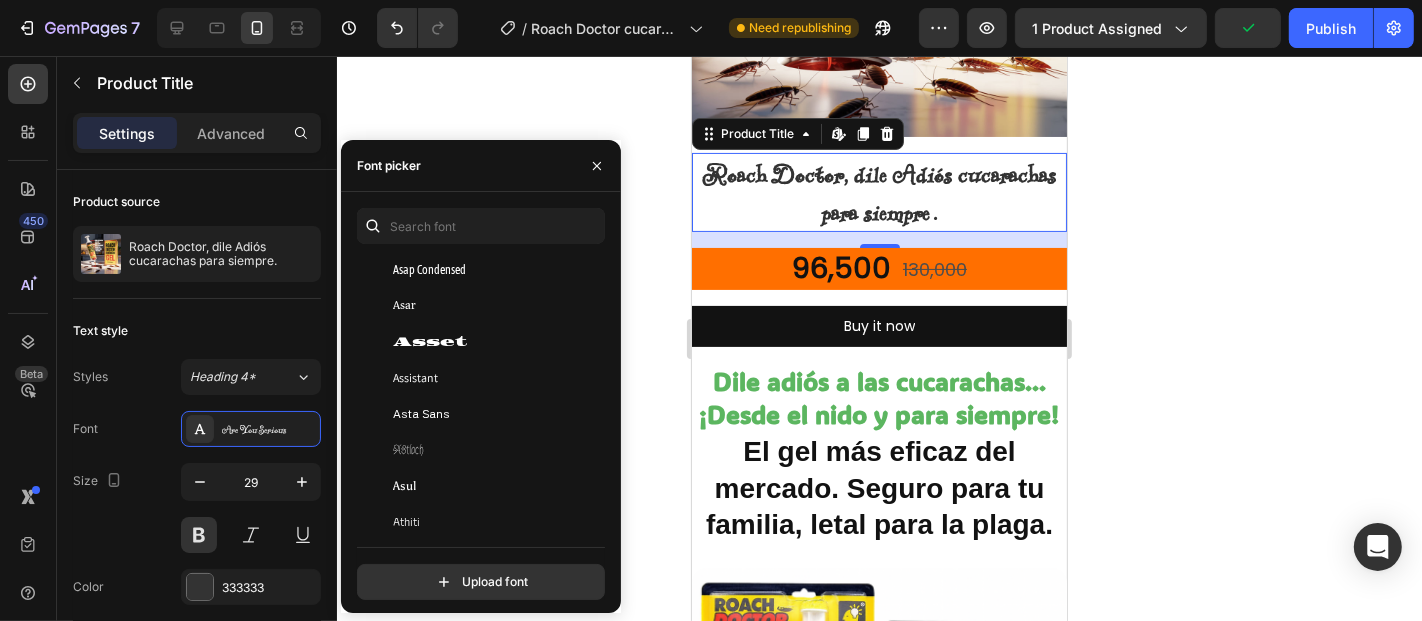 scroll, scrollTop: 5000, scrollLeft: 0, axis: vertical 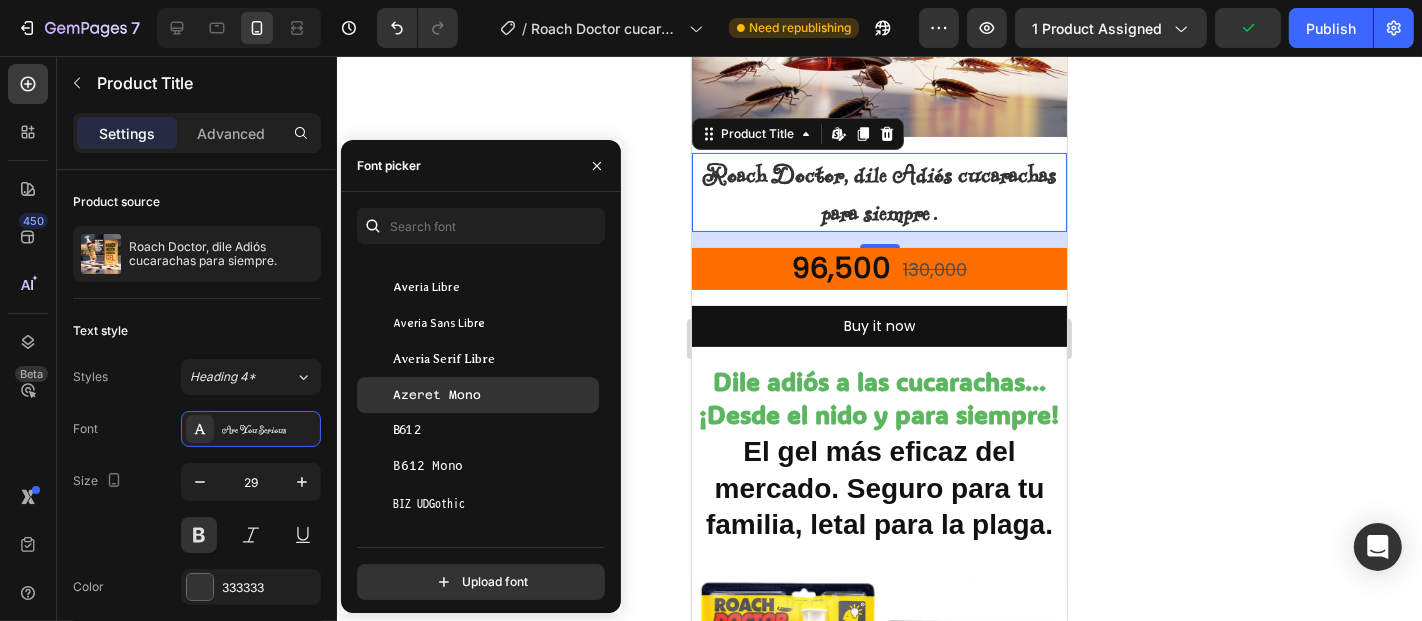 click on "Azeret Mono" at bounding box center (437, 395) 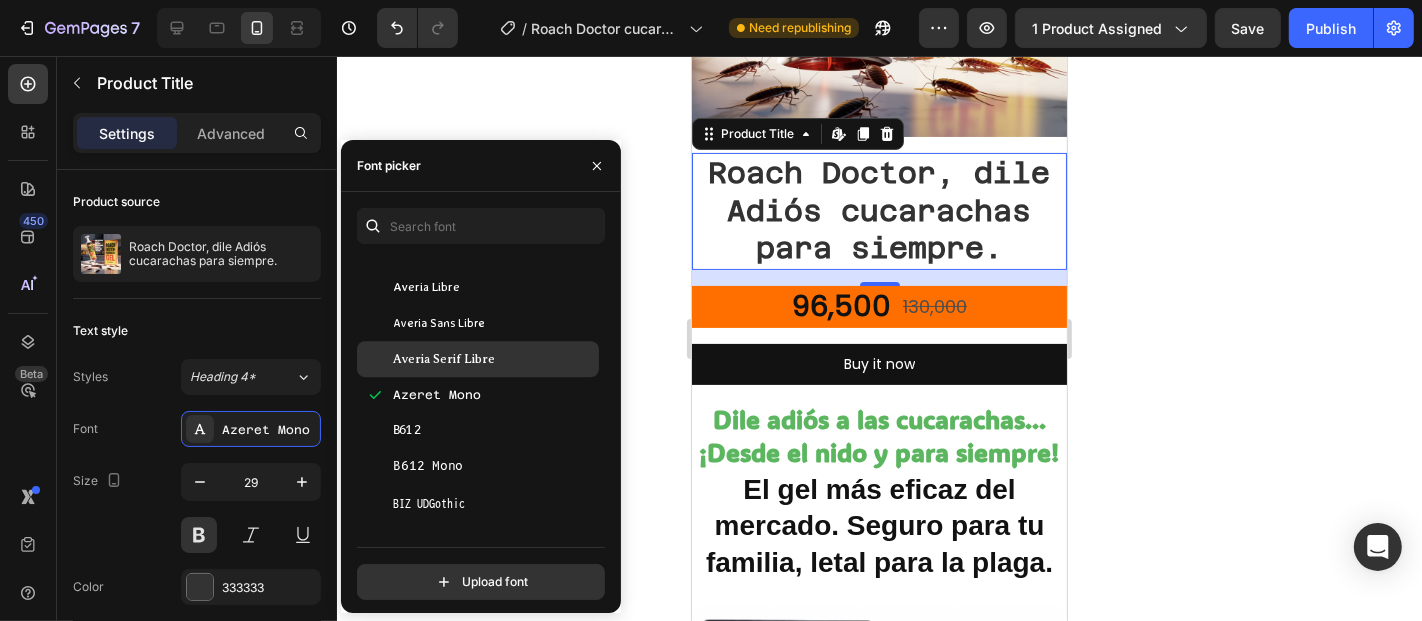 click on "Averia Serif Libre" at bounding box center [444, 359] 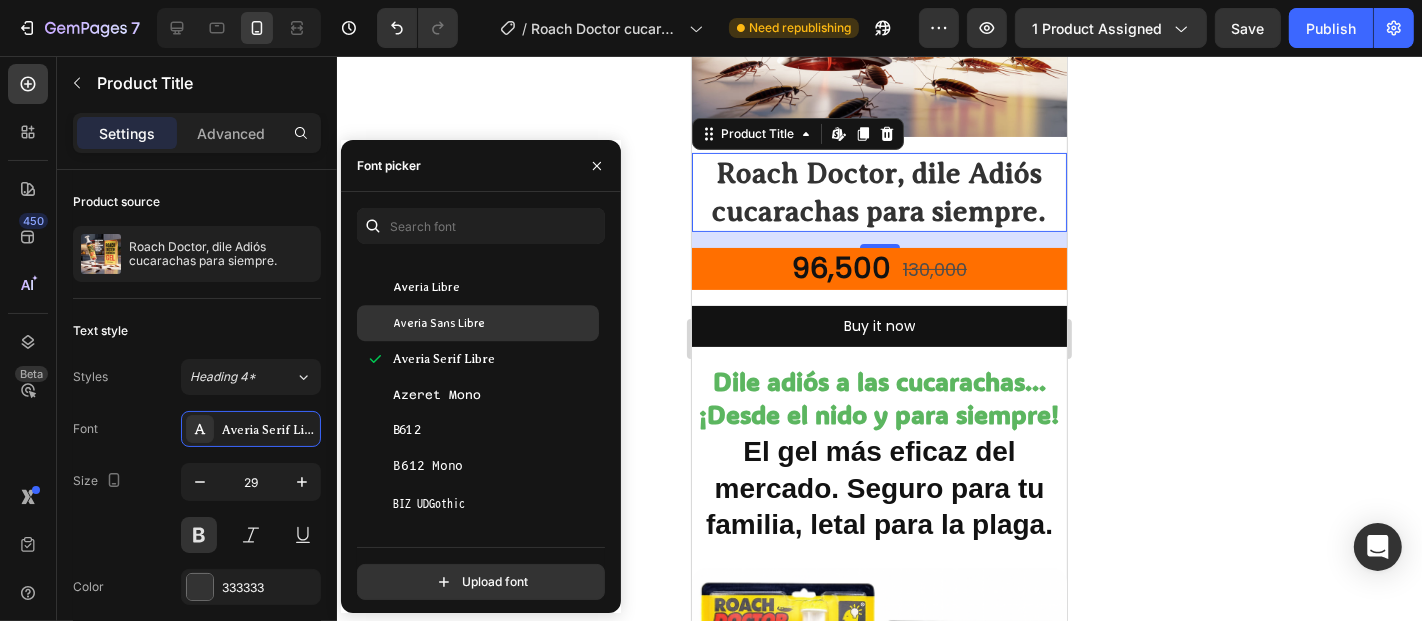 click on "Averia Sans Libre" at bounding box center [494, 323] 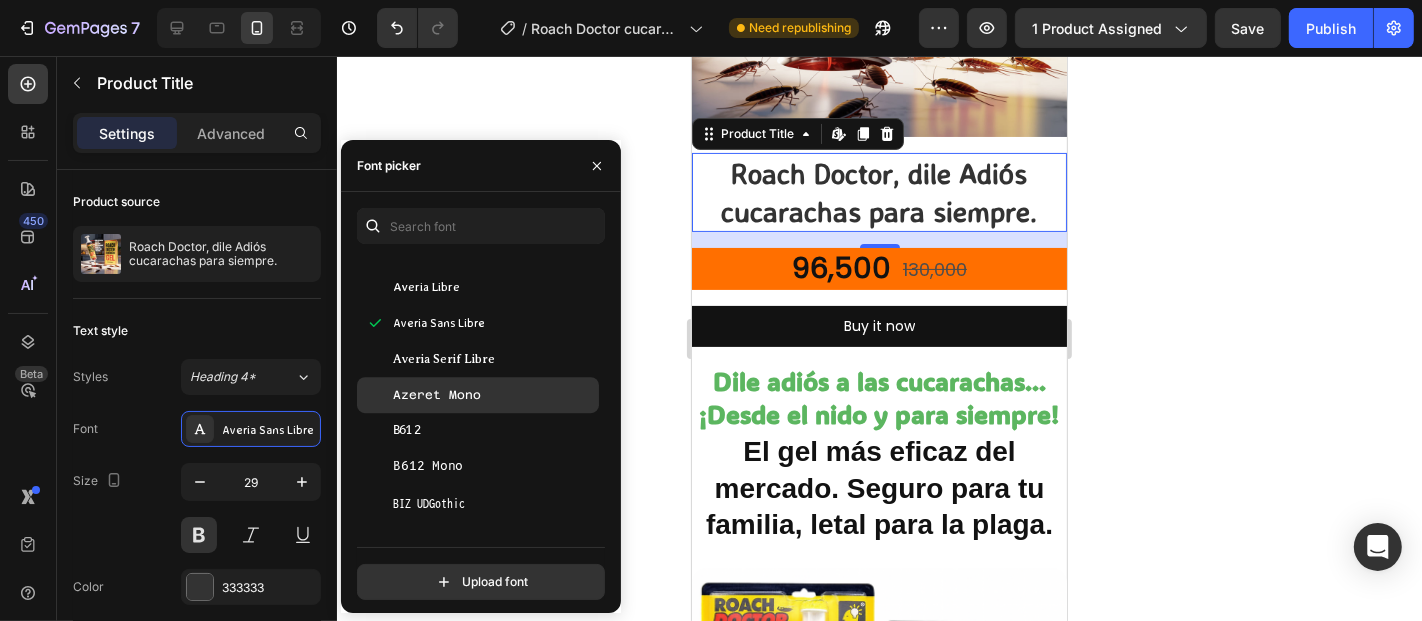 click on "Azeret Mono" at bounding box center [437, 395] 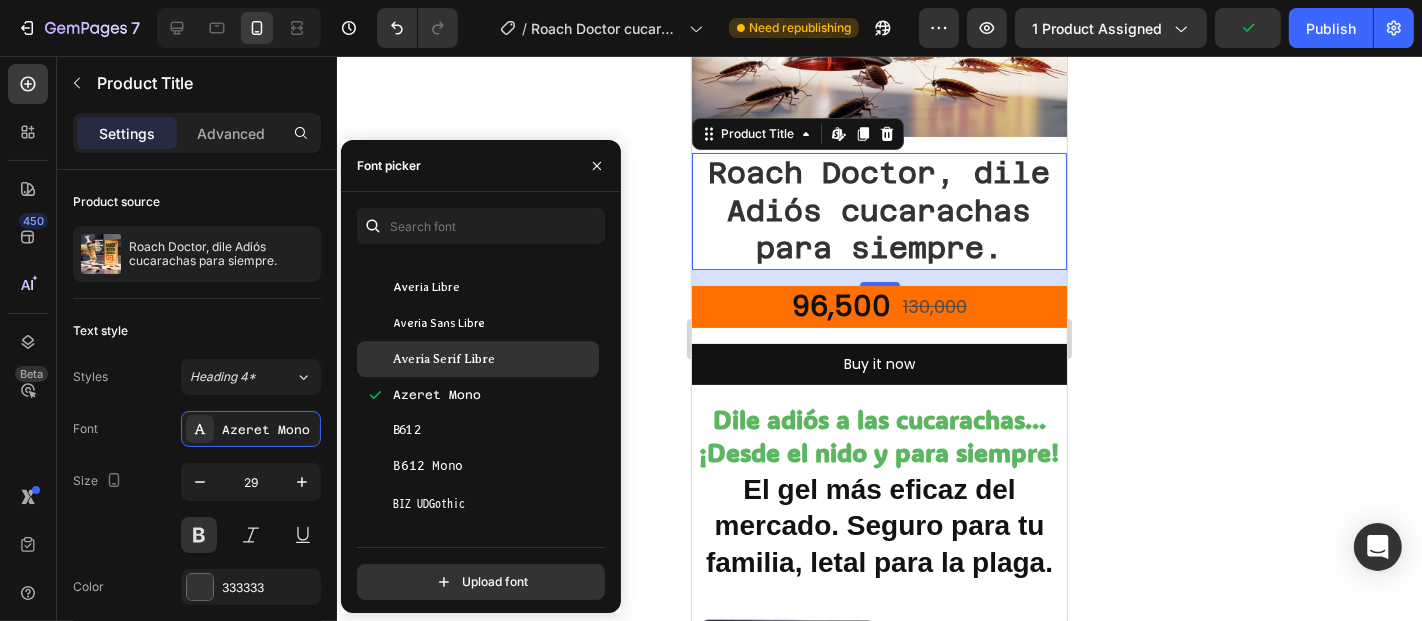 click on "Averia Serif Libre" at bounding box center (444, 359) 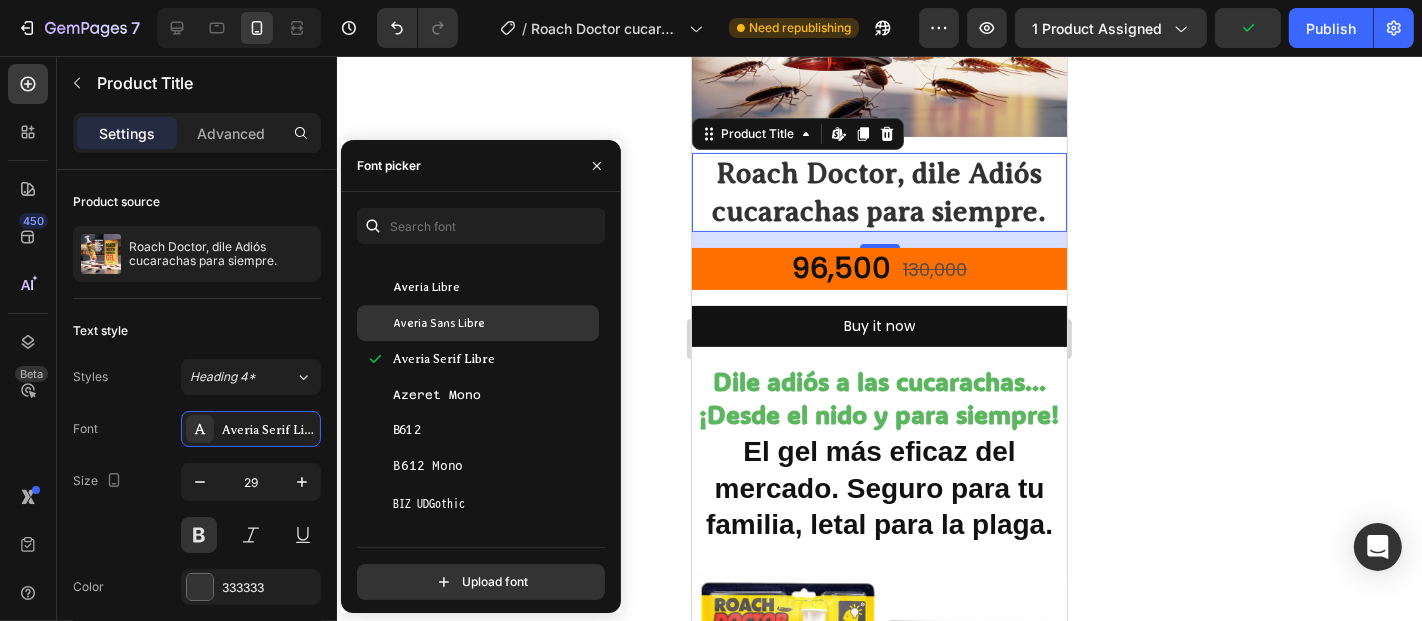 click on "Averia Sans Libre" at bounding box center [439, 323] 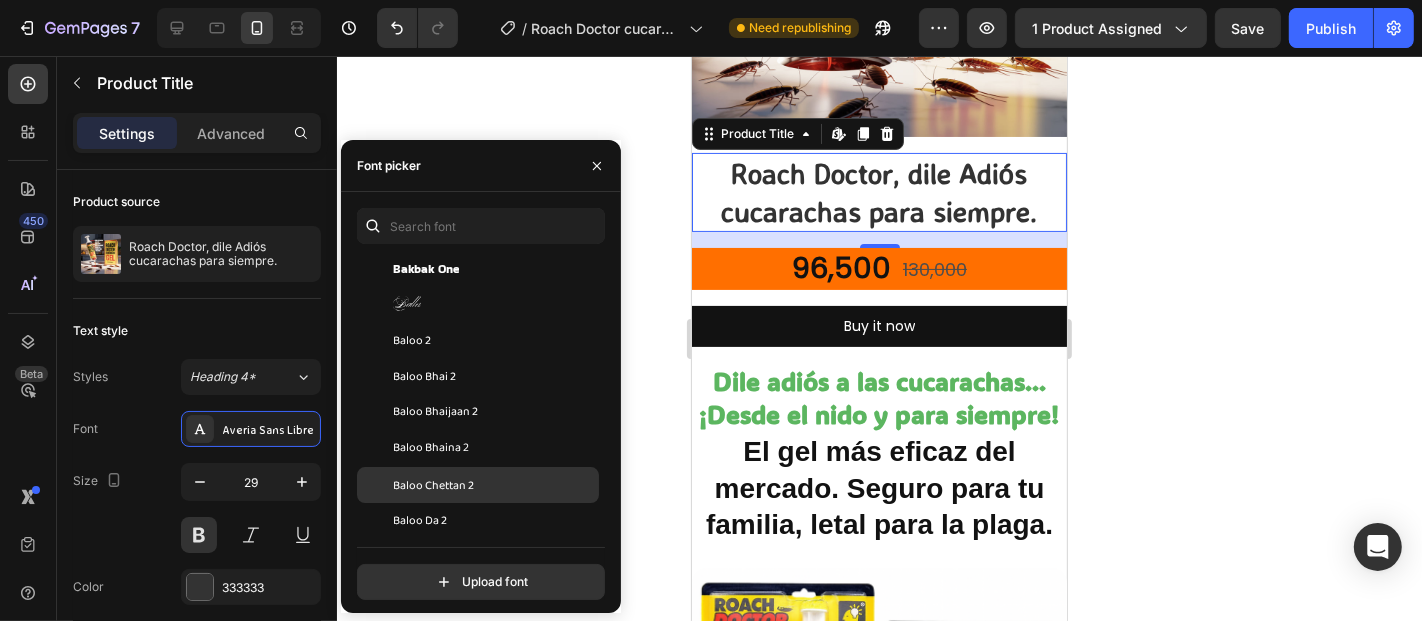scroll, scrollTop: 6333, scrollLeft: 0, axis: vertical 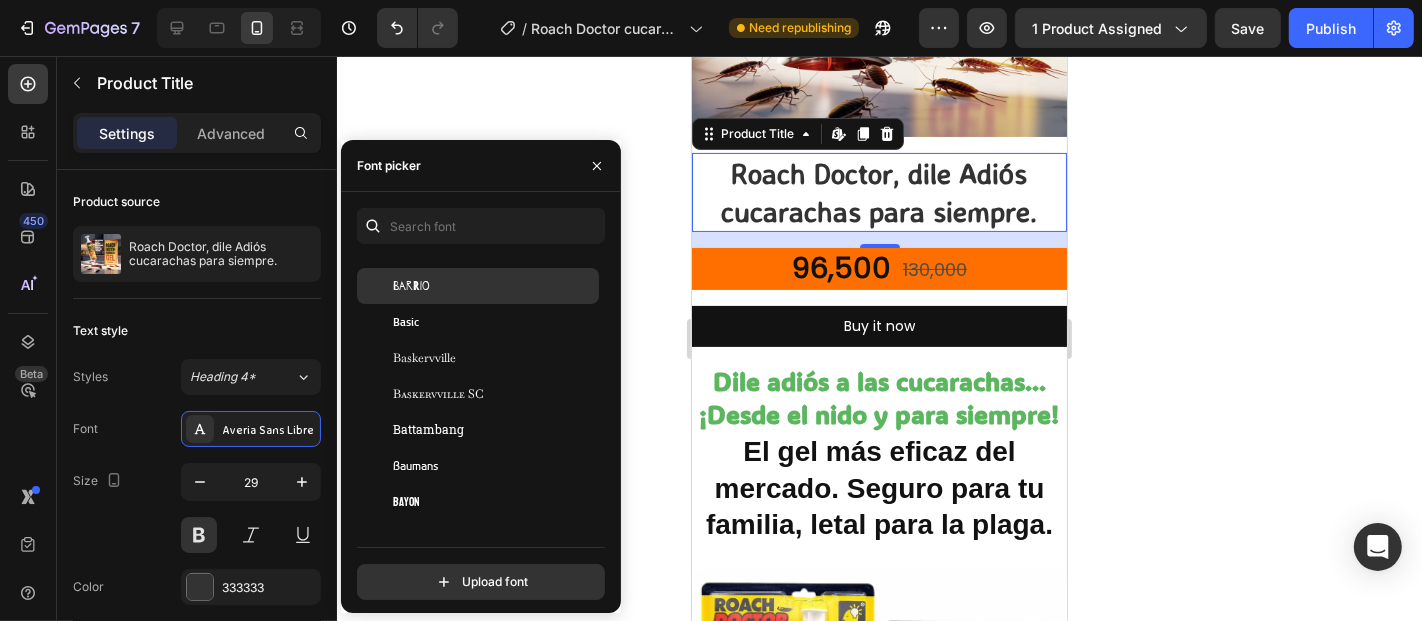 click on "Barrio" at bounding box center [494, 286] 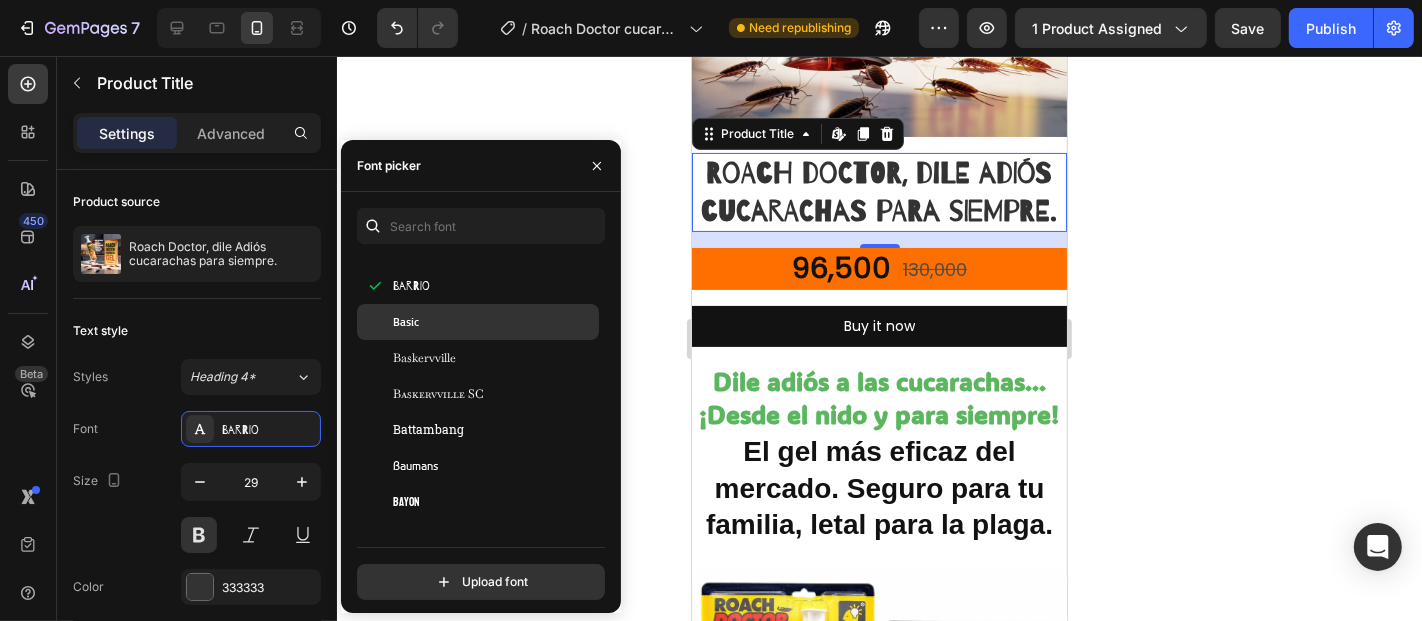 click on "Basic" 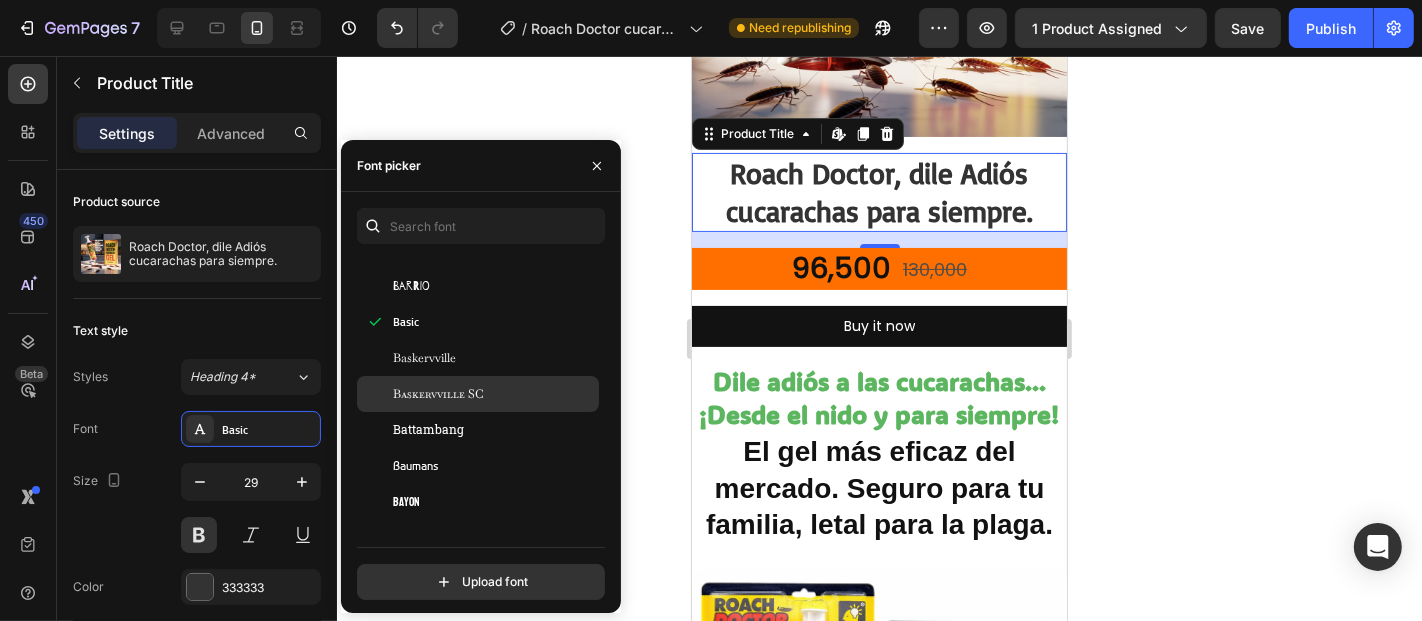 click on "Baskervville SC" 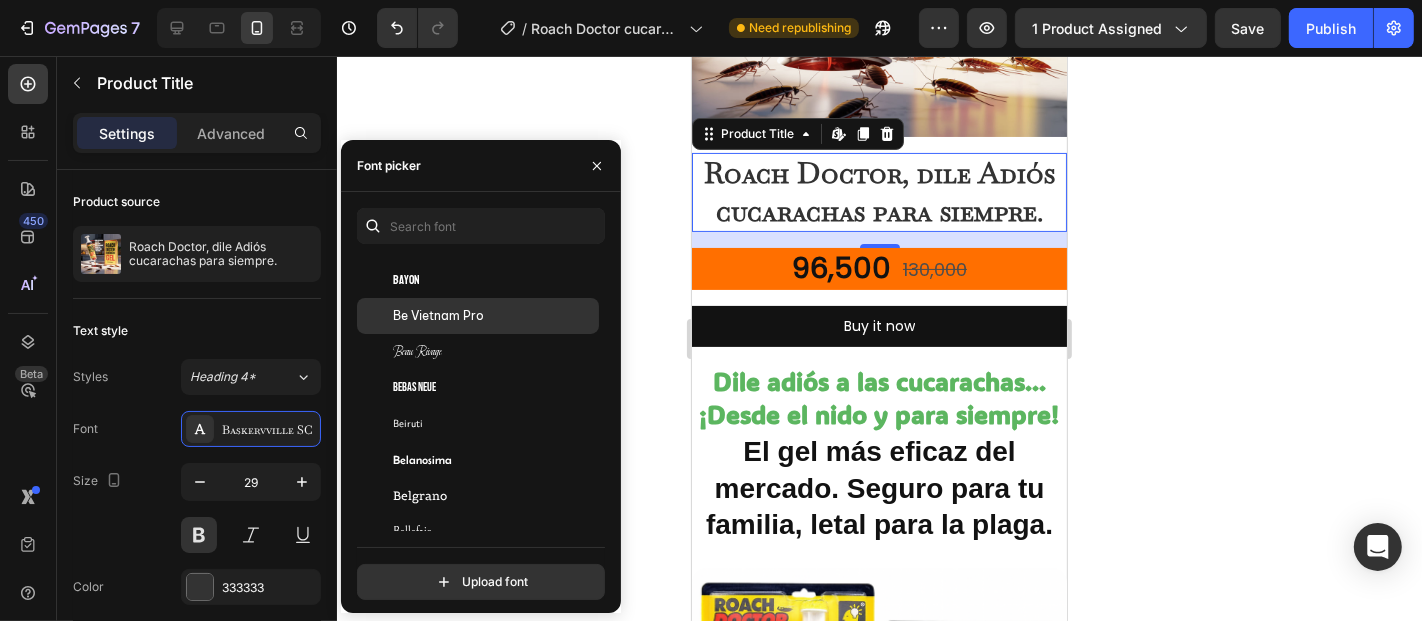 scroll, scrollTop: 6666, scrollLeft: 0, axis: vertical 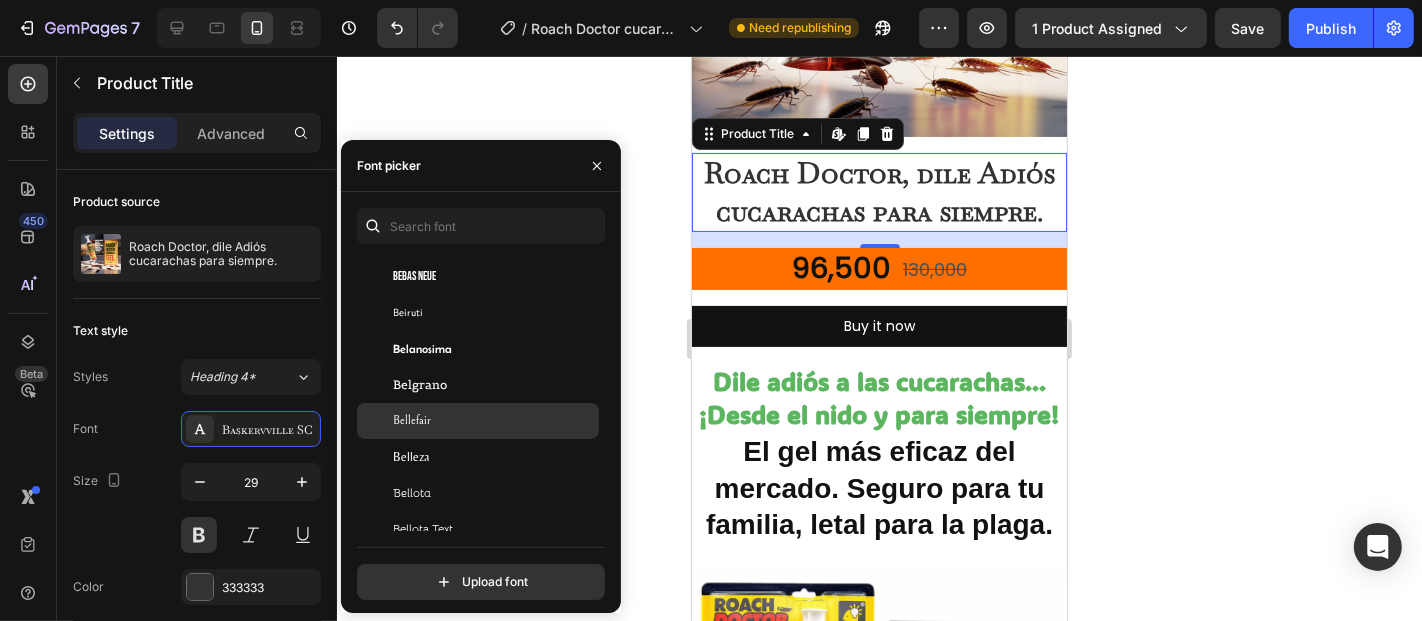 click on "Bellefair" at bounding box center [494, 421] 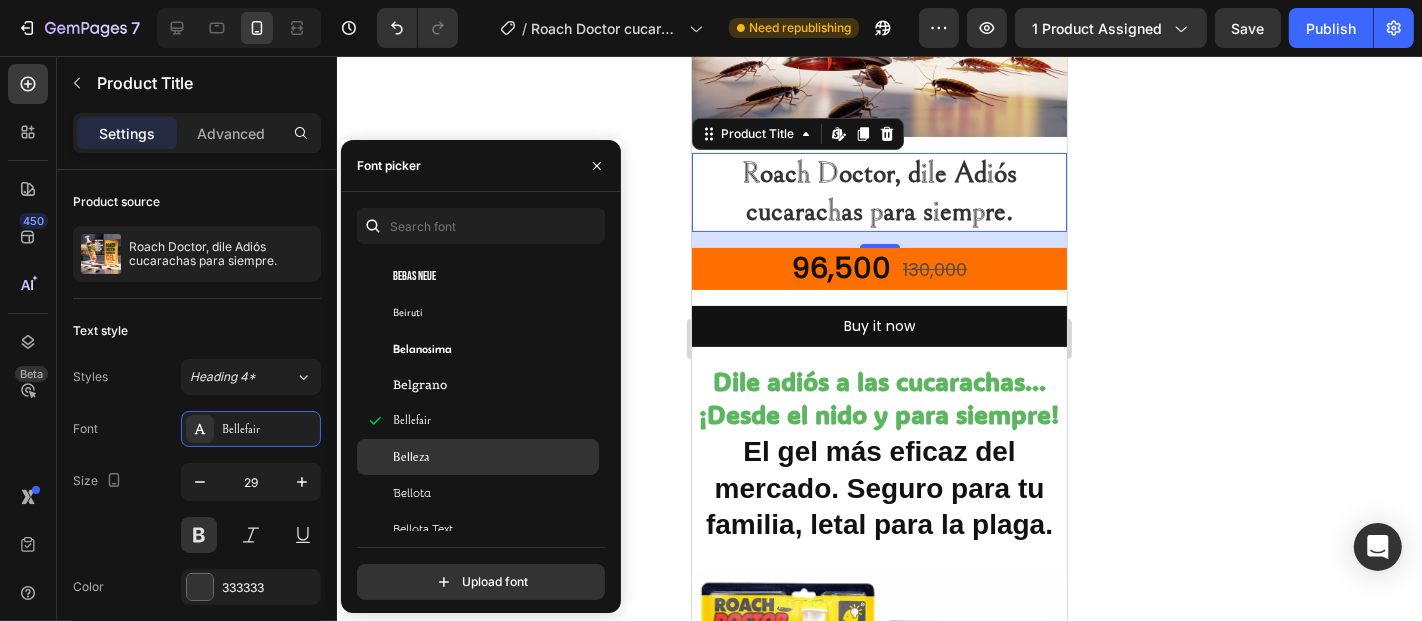 click on "Belleza" at bounding box center (494, 457) 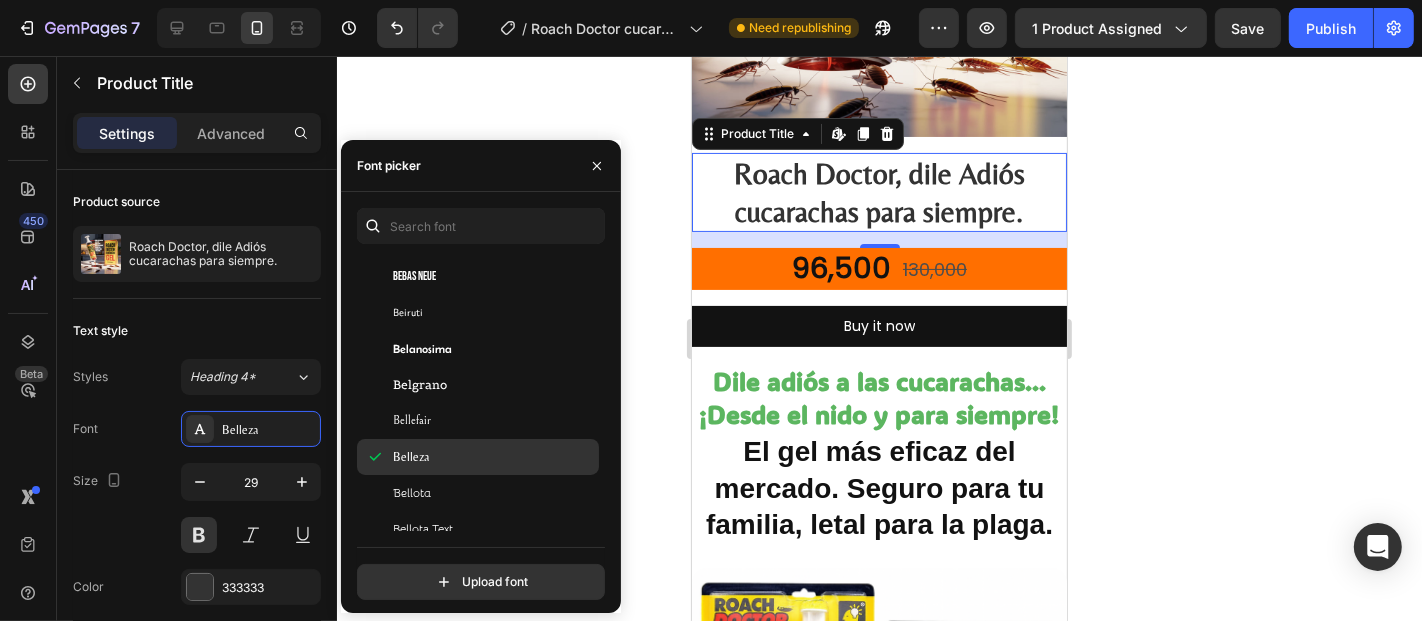 scroll, scrollTop: 7333, scrollLeft: 0, axis: vertical 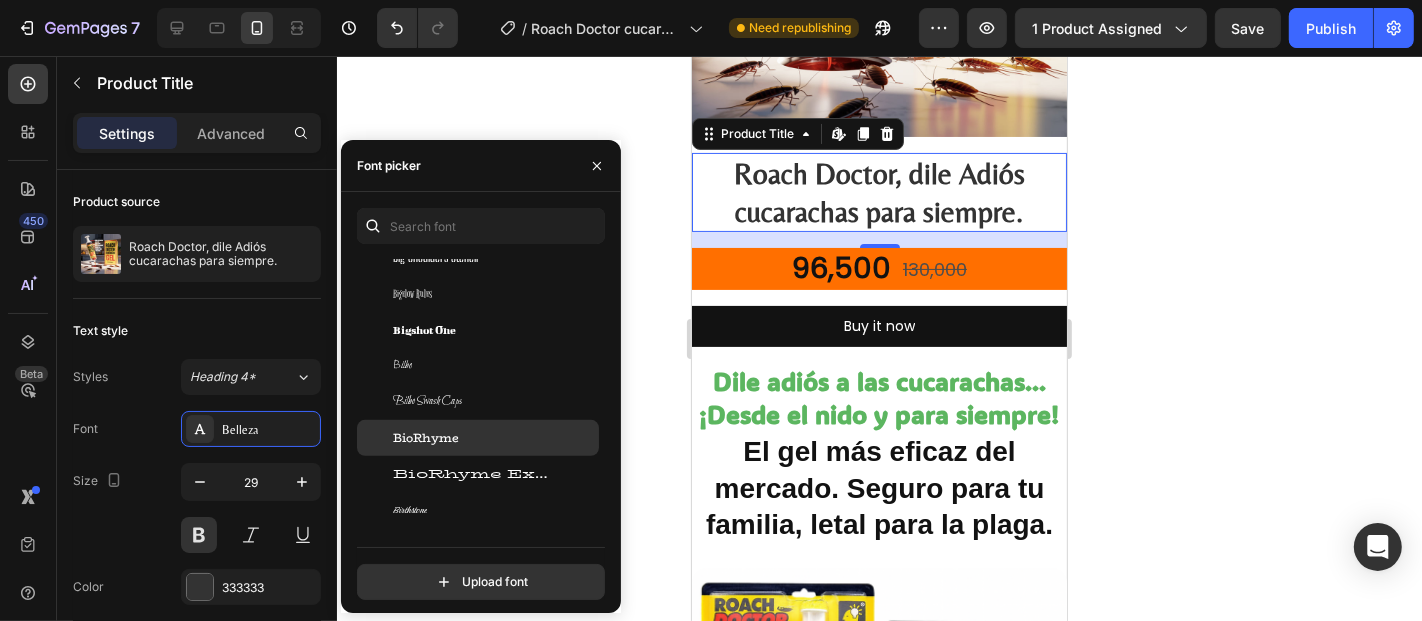 click on "BioRhyme" 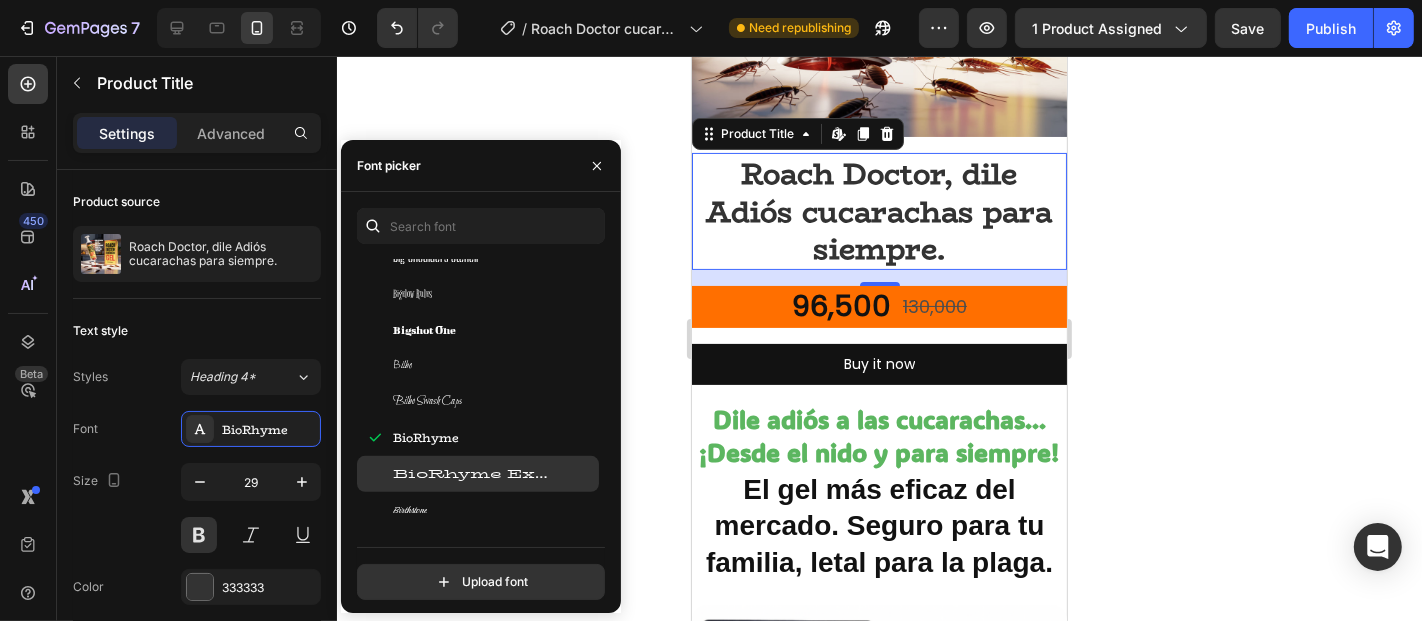 click on "BioRhyme Expanded" at bounding box center (476, 474) 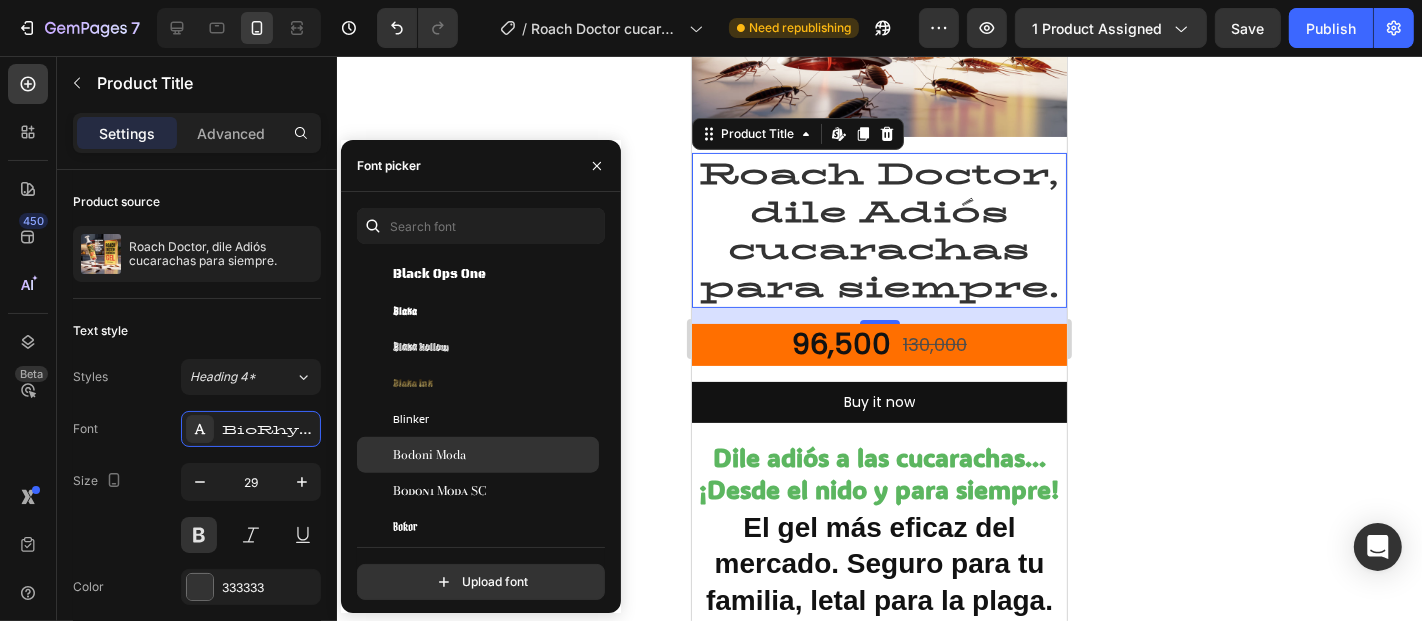 click on "Bodoni Moda" 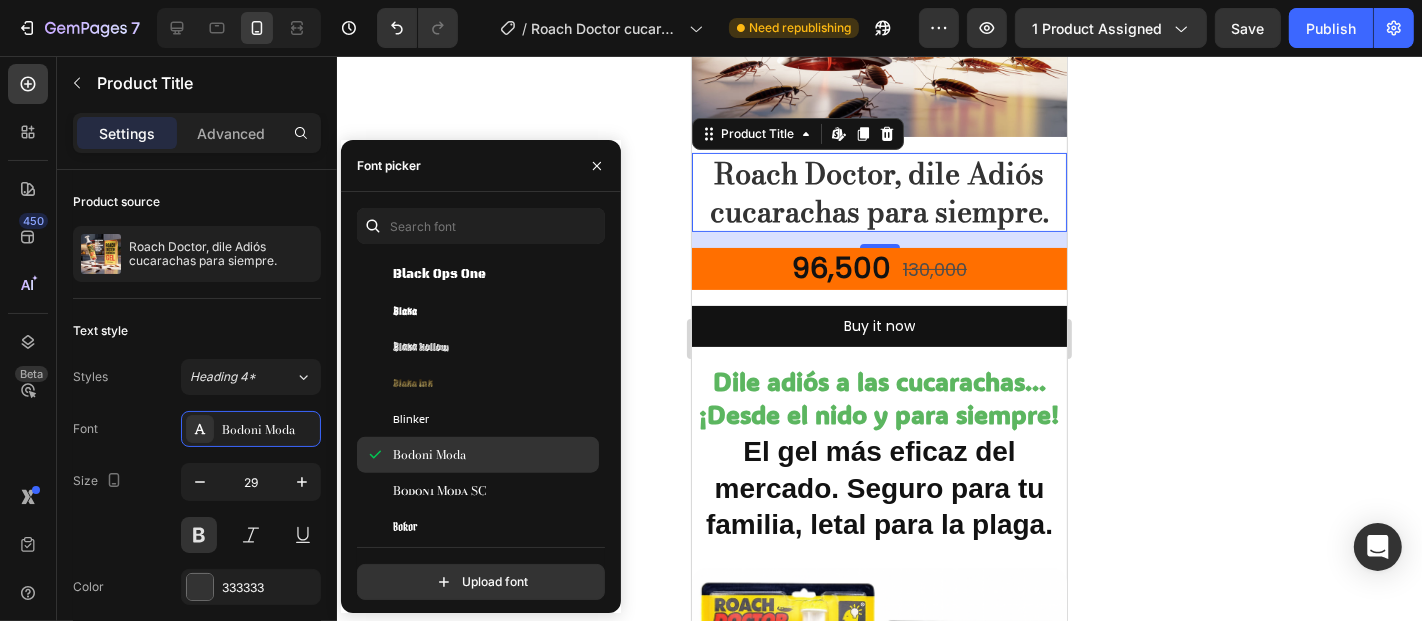 scroll, scrollTop: 8222, scrollLeft: 0, axis: vertical 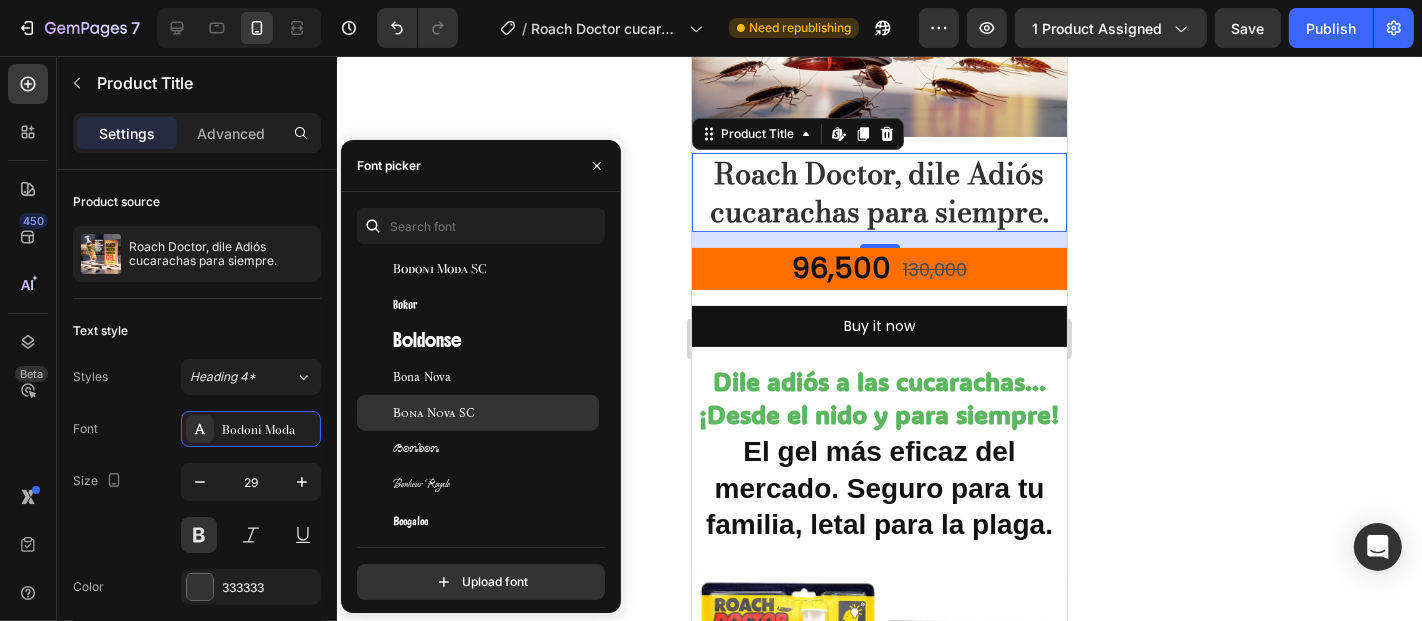 click on "Bona Nova SC" at bounding box center [494, 413] 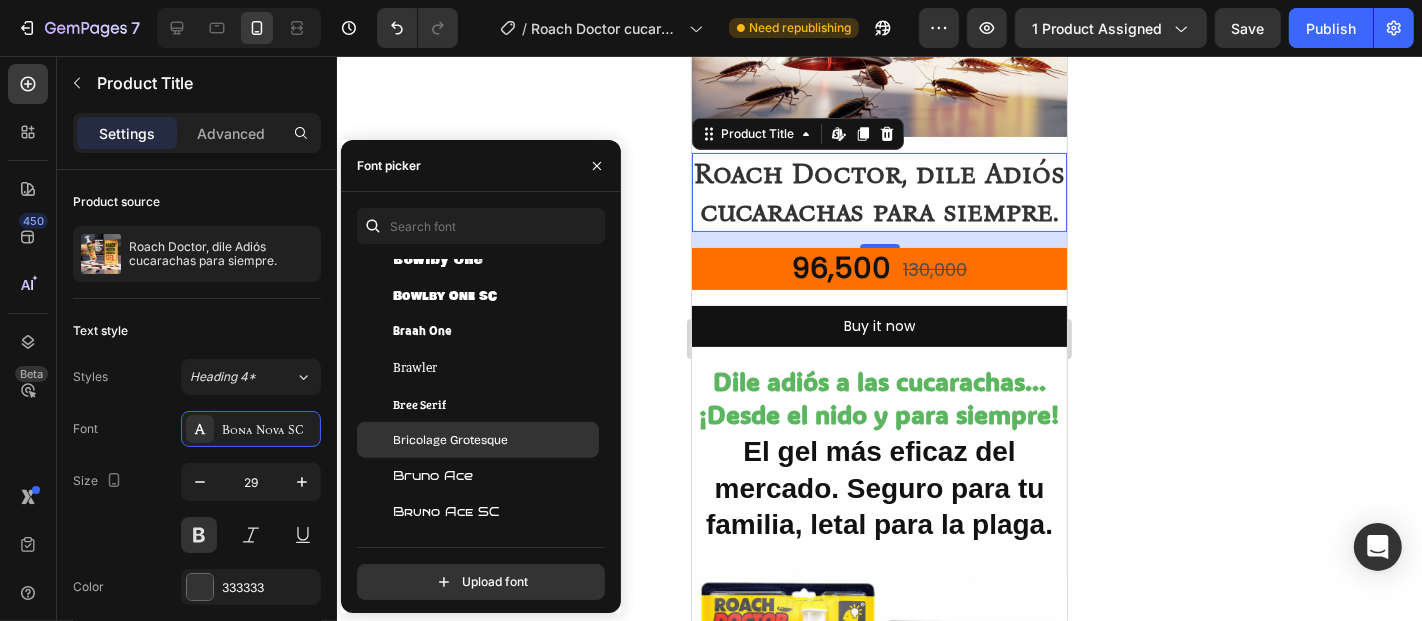 scroll, scrollTop: 8666, scrollLeft: 0, axis: vertical 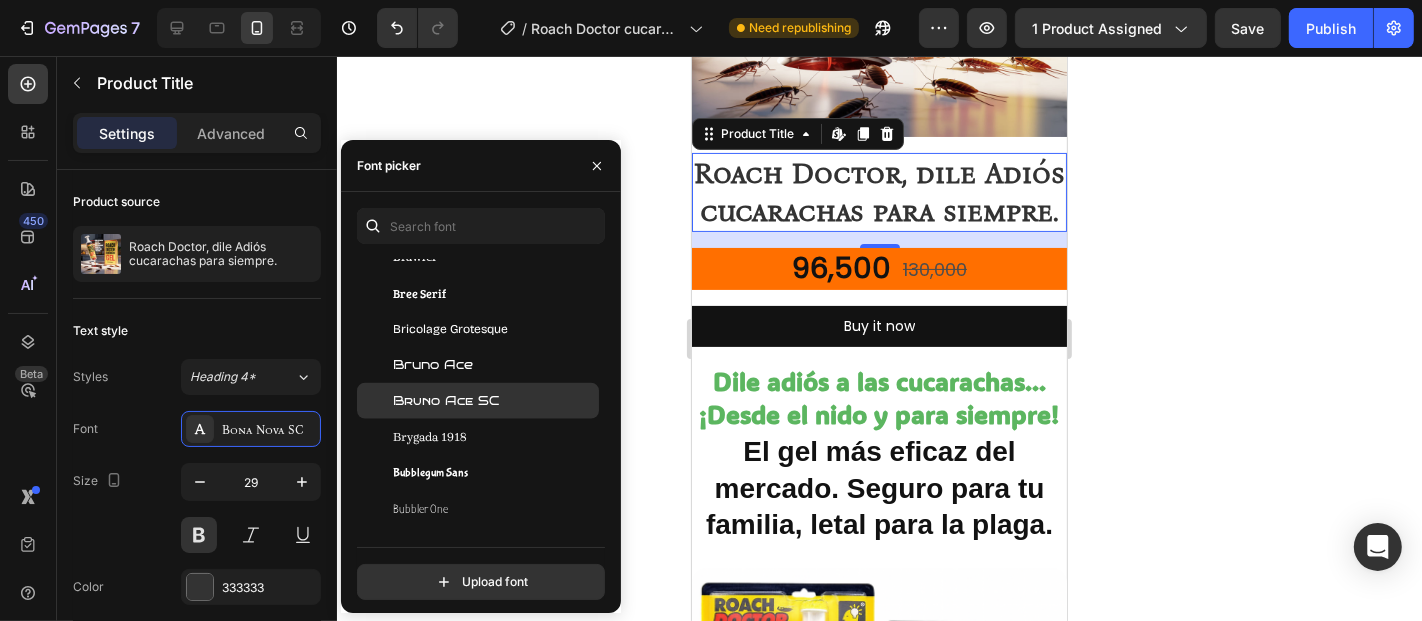 click on "Bruno Ace SC" at bounding box center [446, 401] 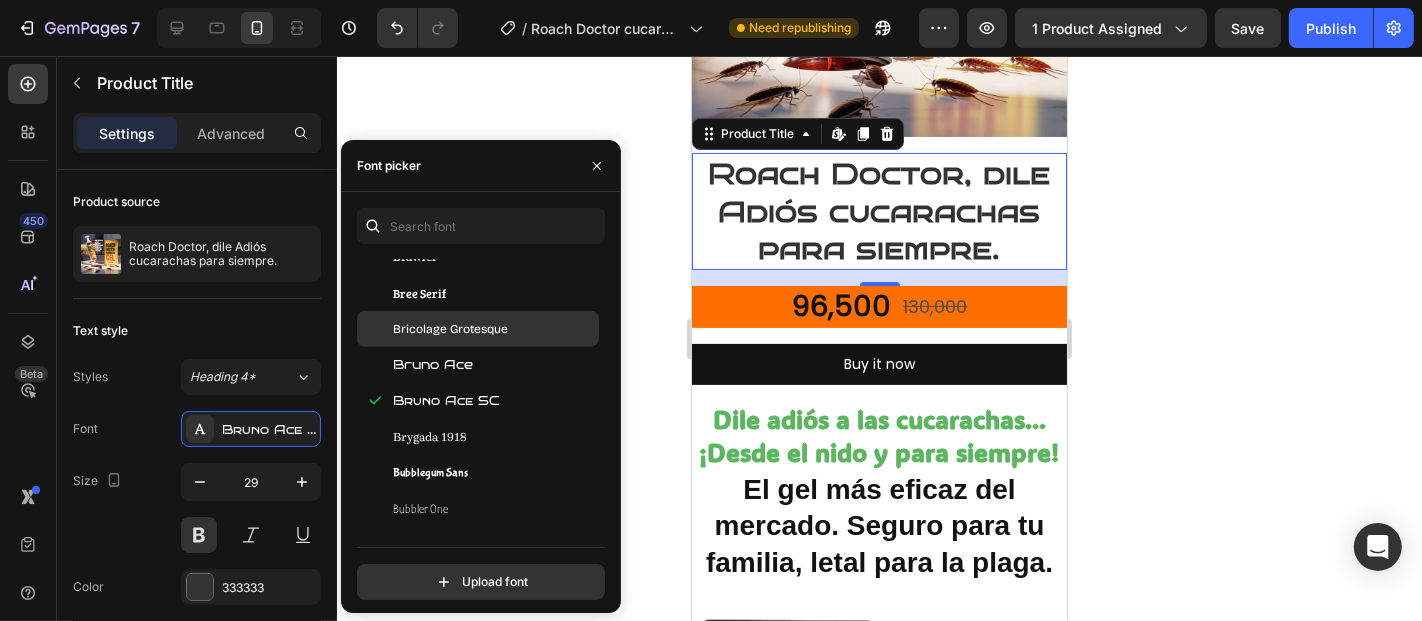 click on "Bricolage Grotesque" at bounding box center [450, 329] 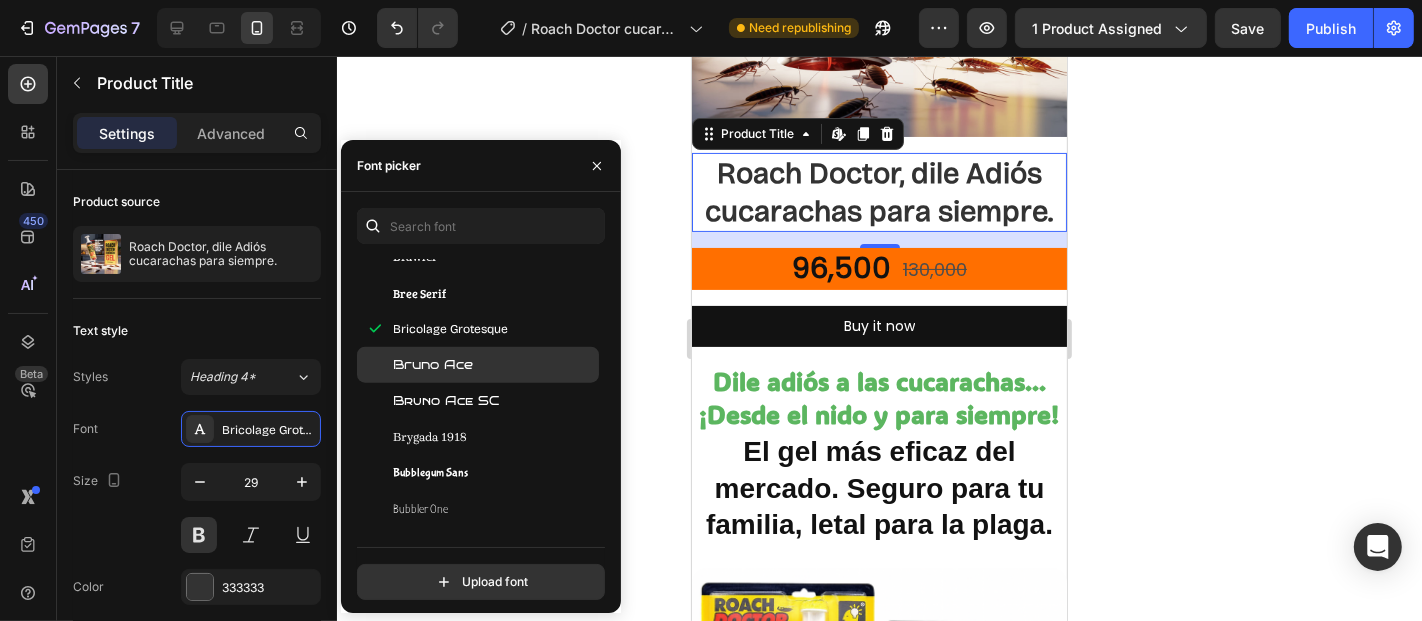 click on "Bruno Ace" at bounding box center [494, 365] 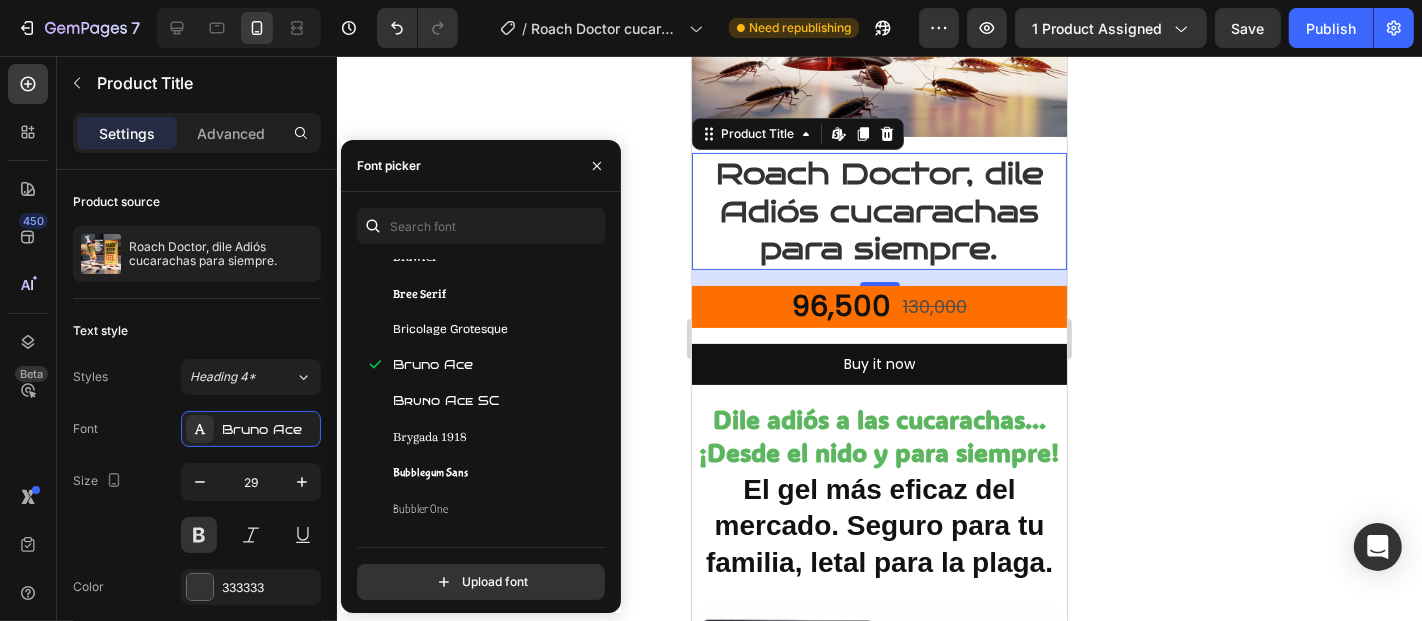 scroll, scrollTop: 9000, scrollLeft: 0, axis: vertical 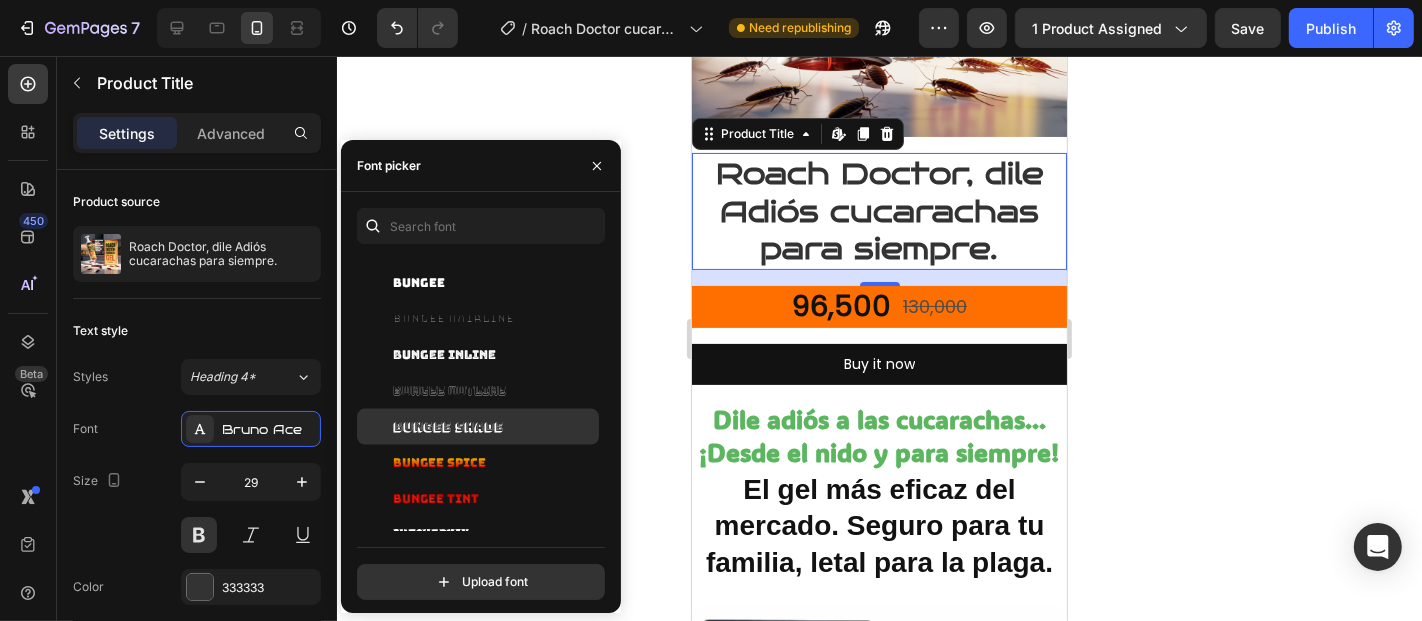 click on "Bungee Shade" at bounding box center (448, 427) 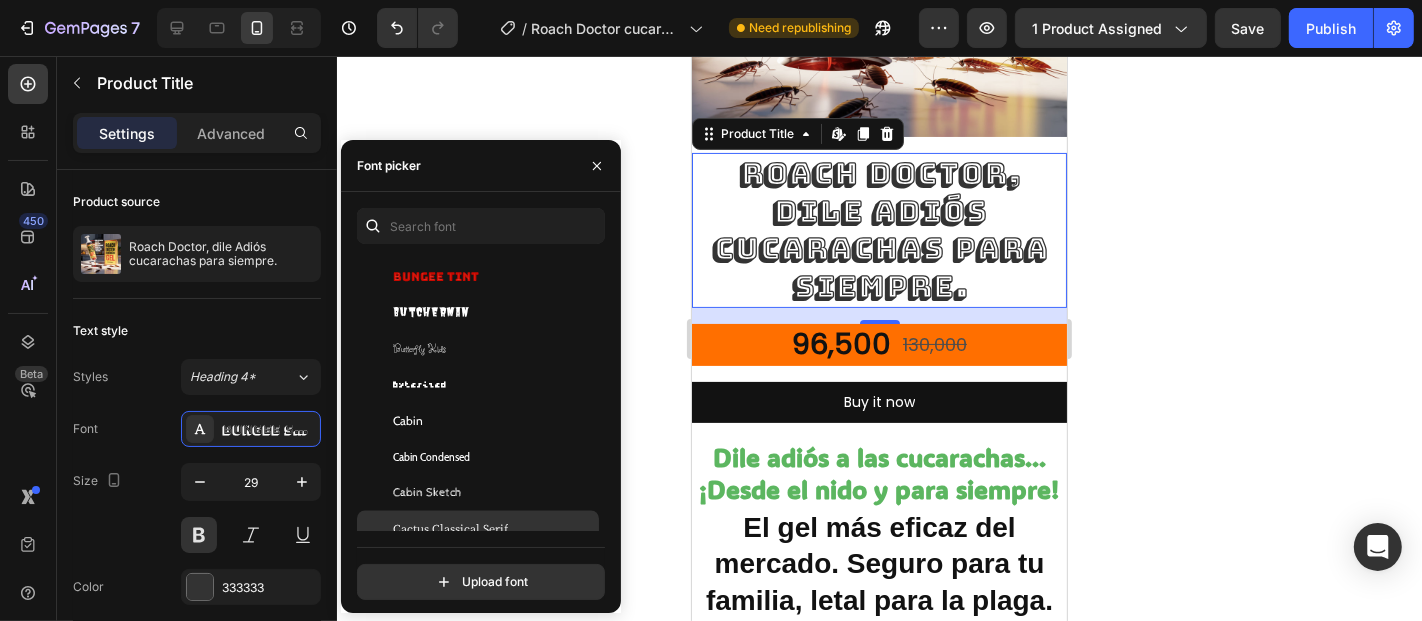 scroll, scrollTop: 9444, scrollLeft: 0, axis: vertical 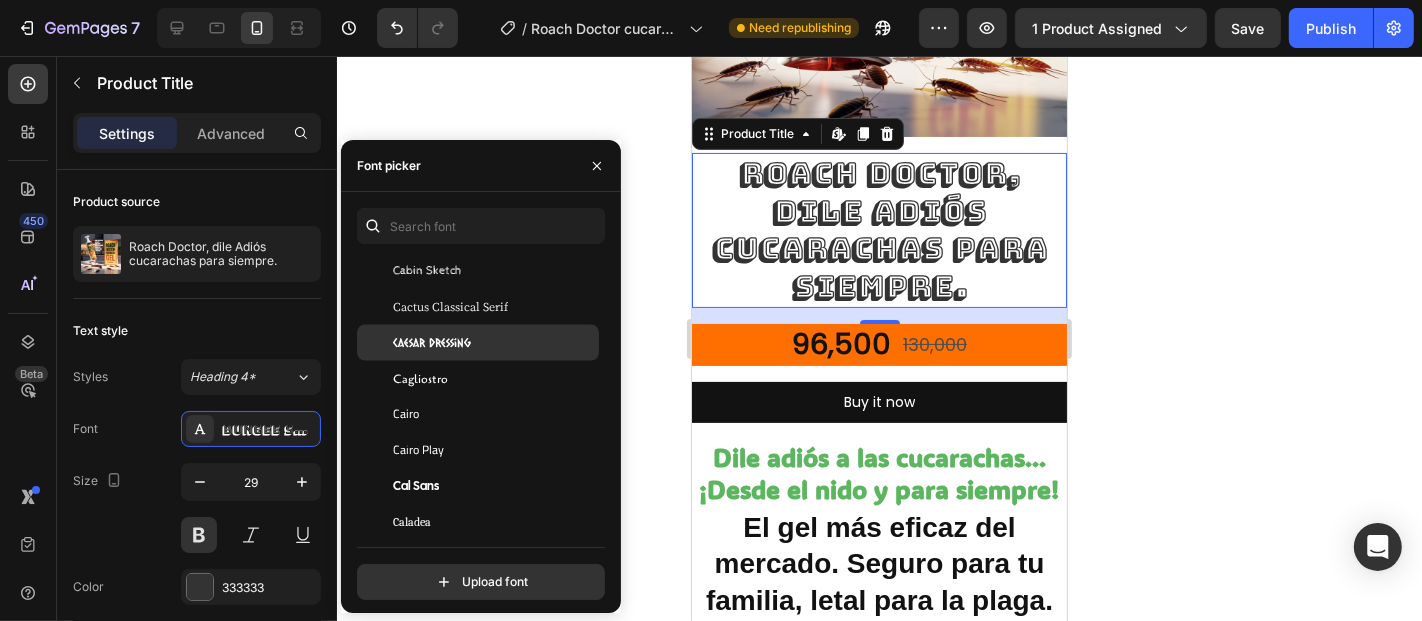 click on "Caesar Dressing" at bounding box center (494, 343) 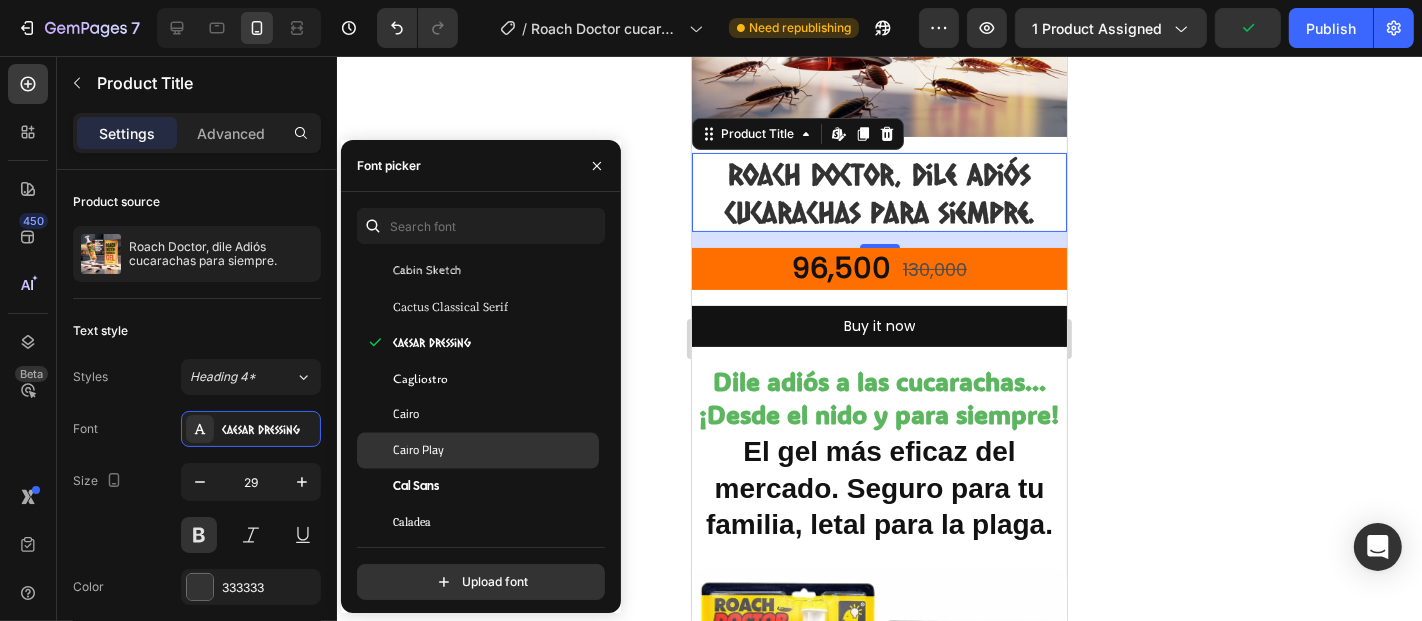 click on "Cairo Play" at bounding box center (494, 451) 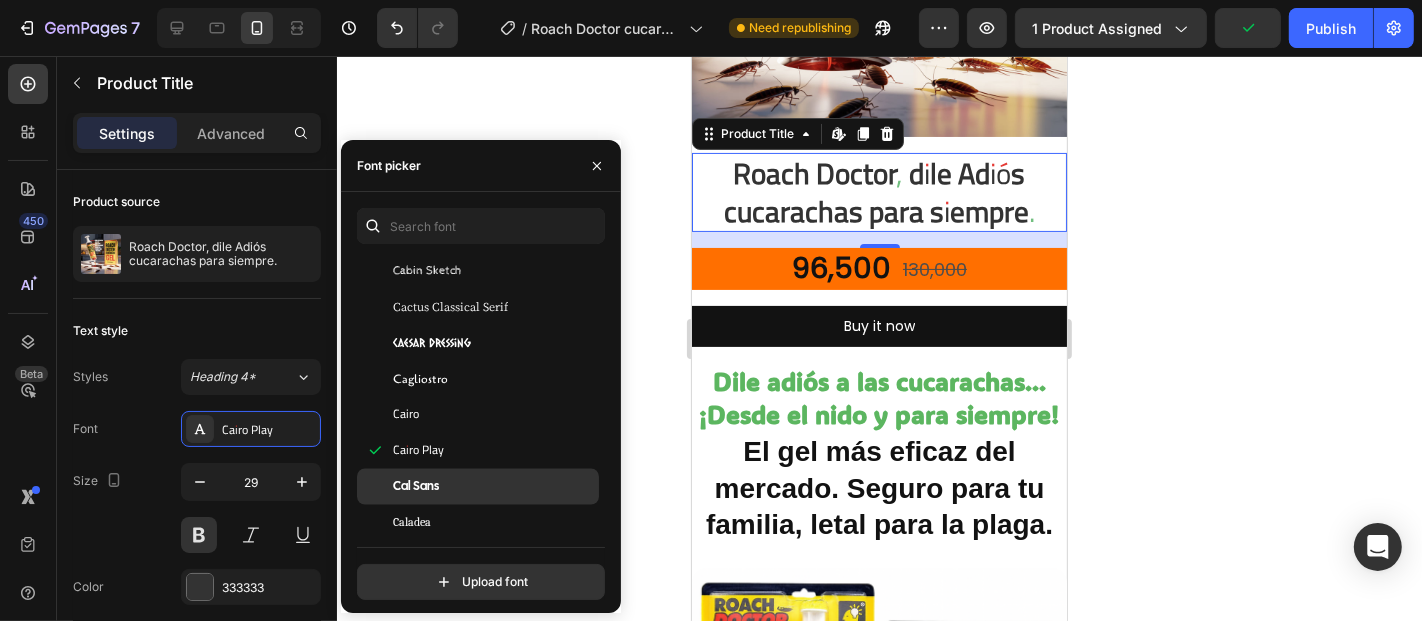 click on "Cal Sans" 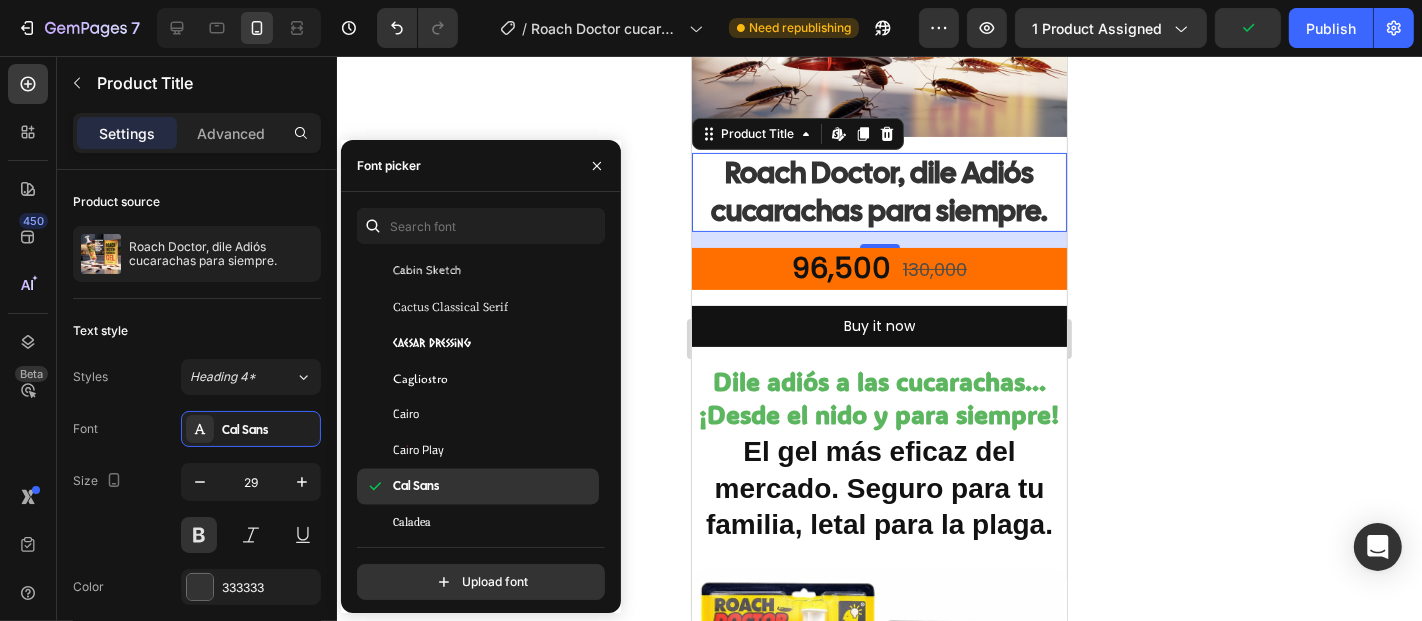 scroll, scrollTop: 9666, scrollLeft: 0, axis: vertical 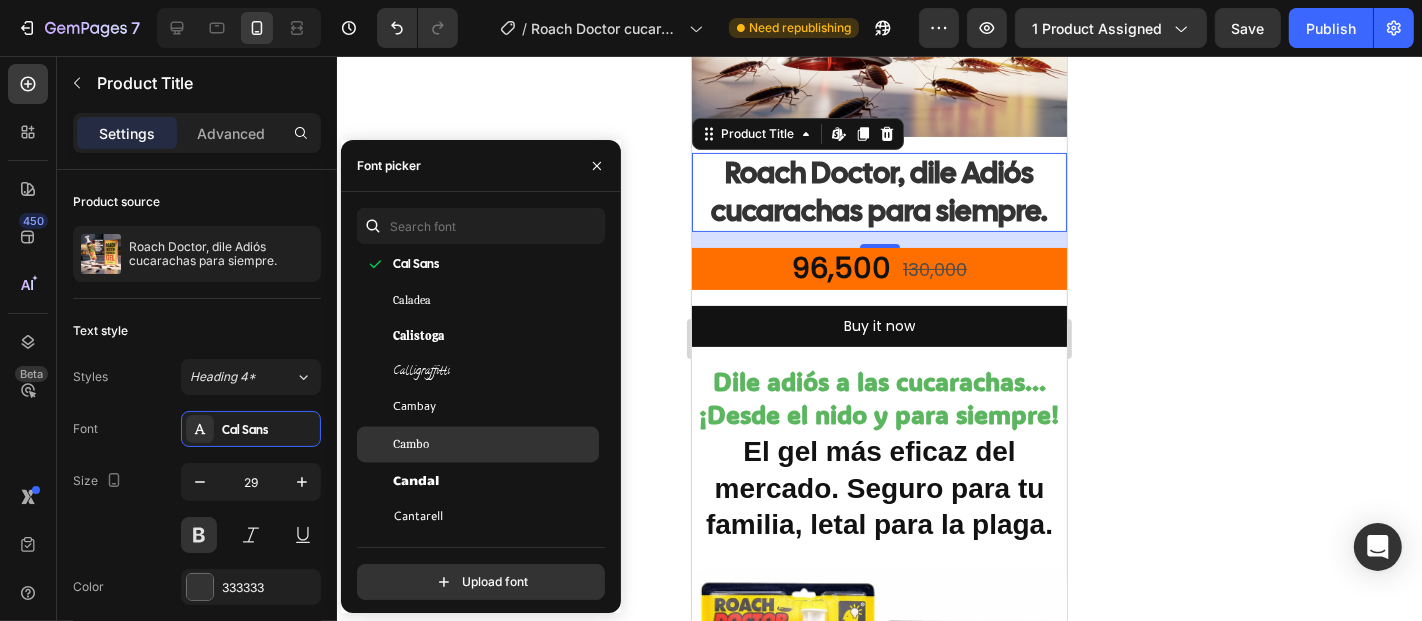 click on "Cambo" at bounding box center (494, 445) 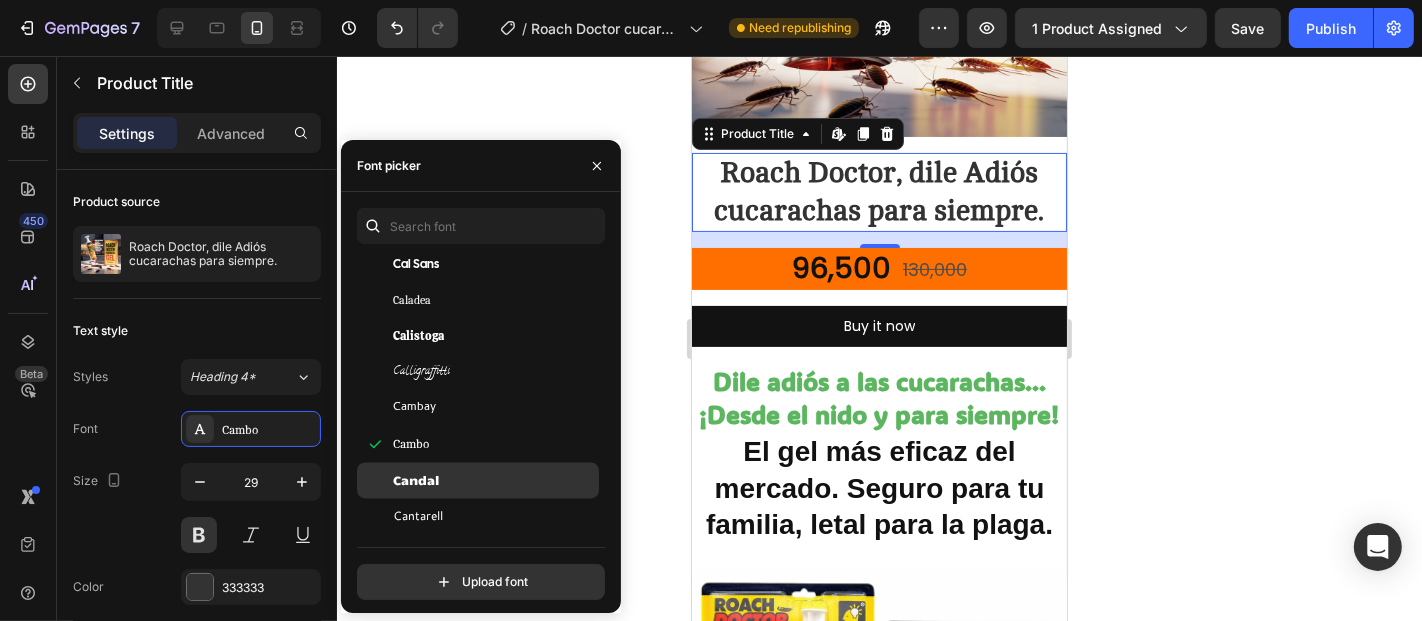 click on "Candal" 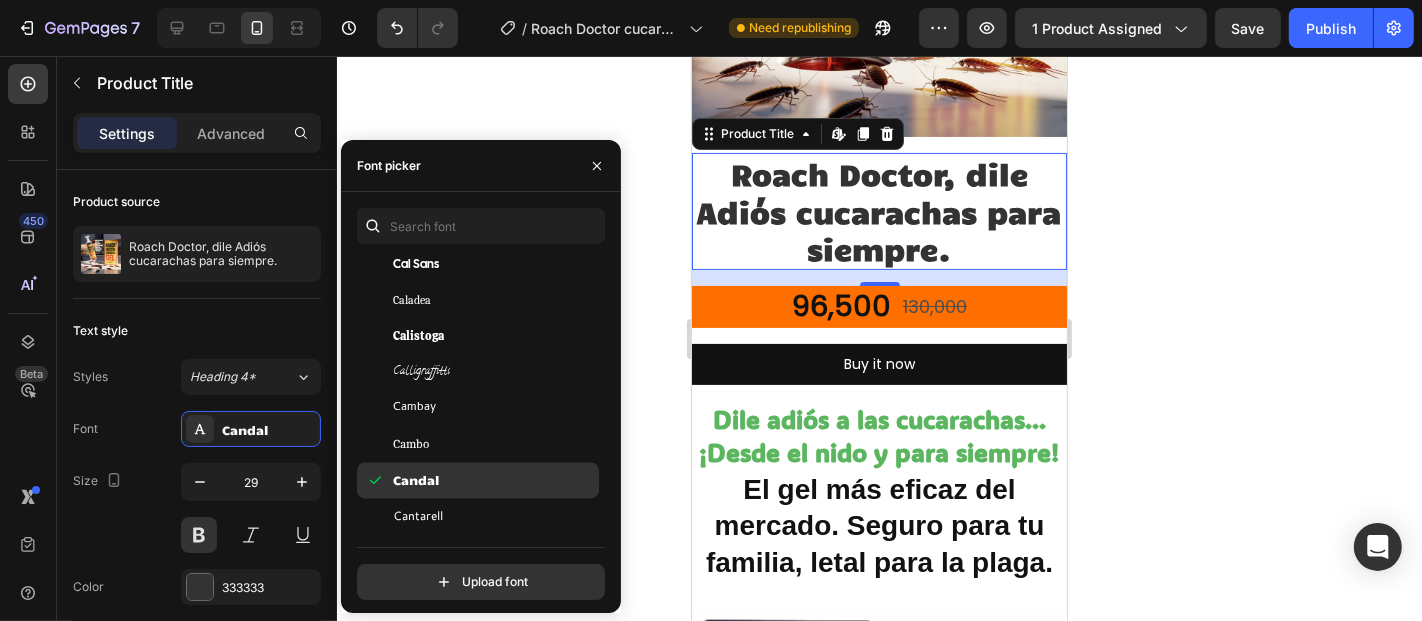 scroll, scrollTop: 9777, scrollLeft: 0, axis: vertical 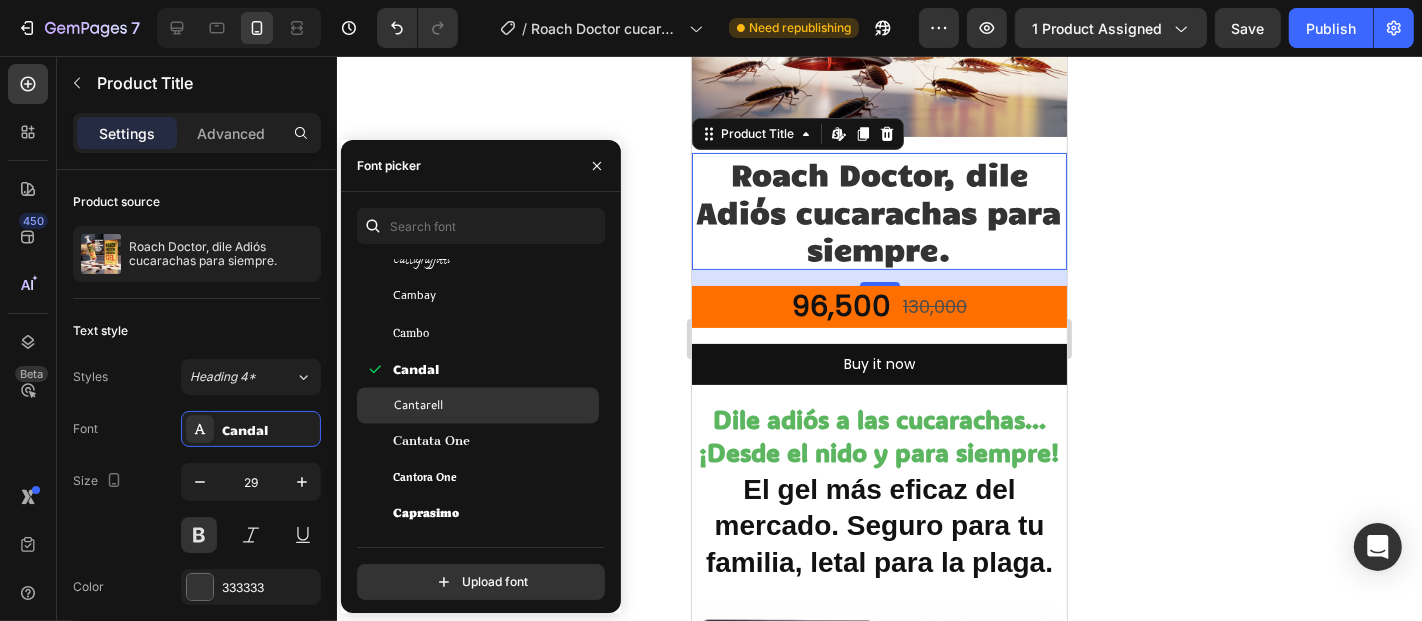 click on "Cantarell" at bounding box center [494, 406] 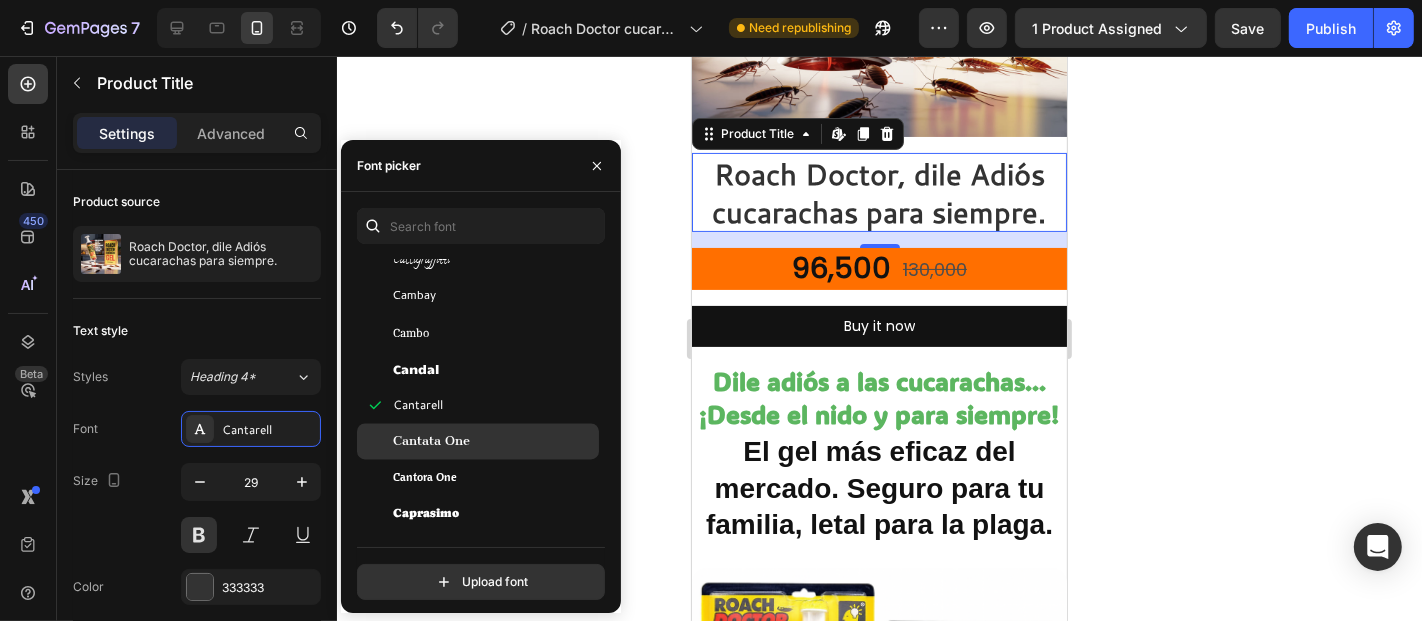 click on "Cantata One" at bounding box center [431, 442] 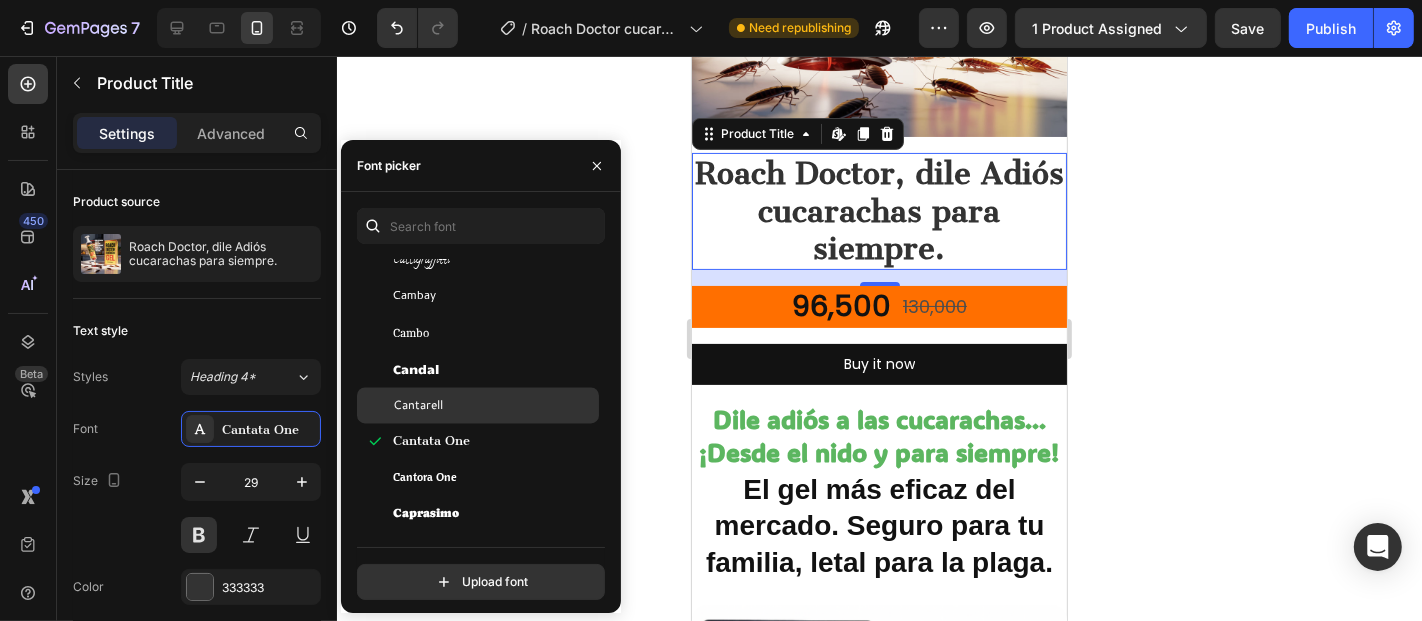 click on "Cantarell" 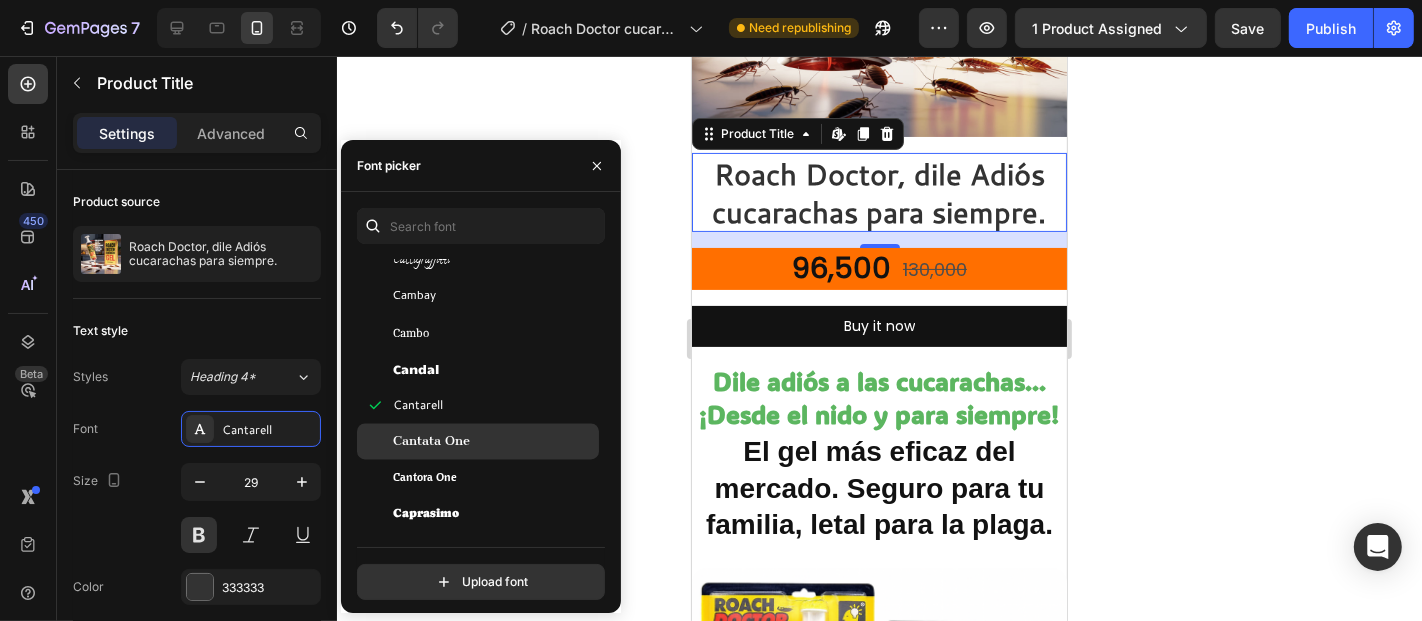 click on "Cantata One" 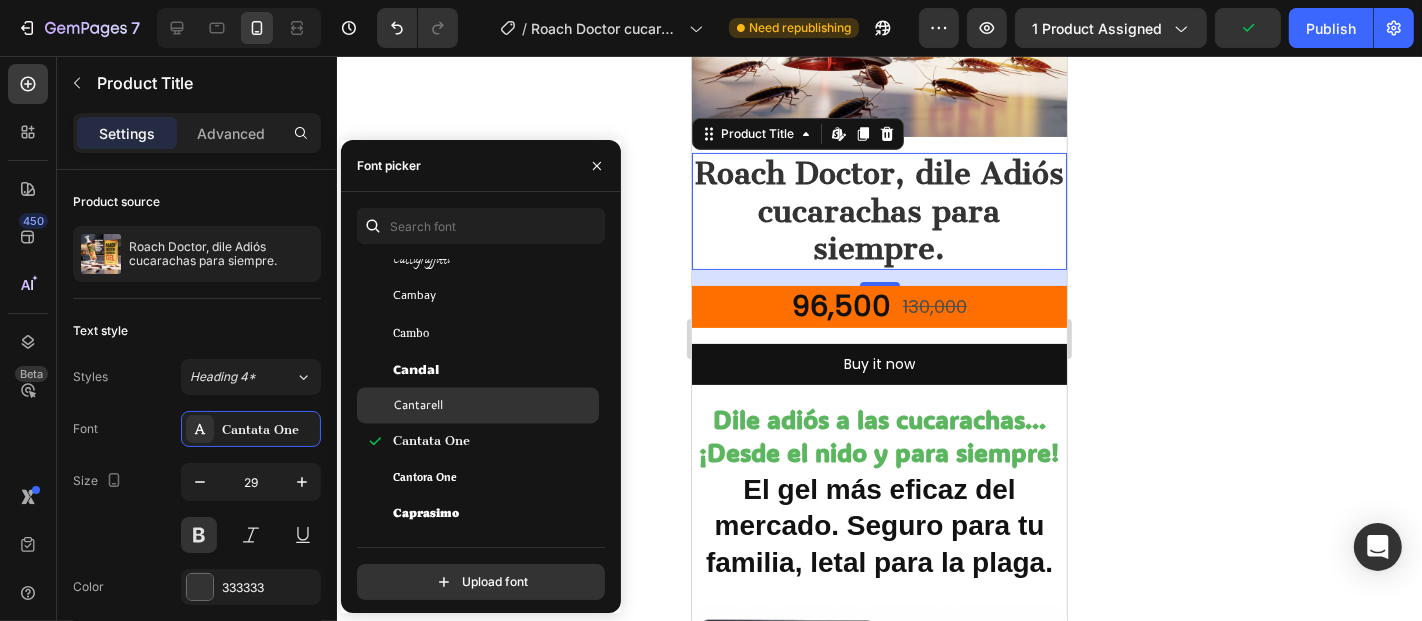 click on "Cantarell" at bounding box center [494, 406] 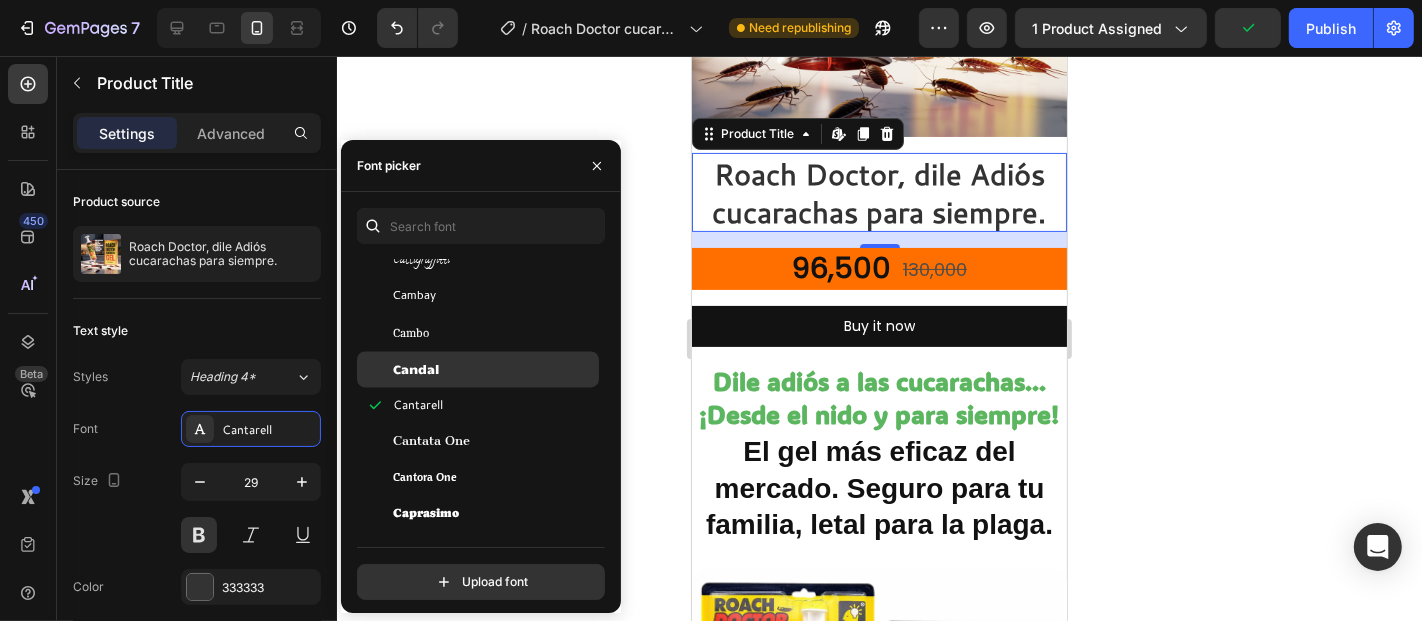 click on "Candal" at bounding box center [494, 370] 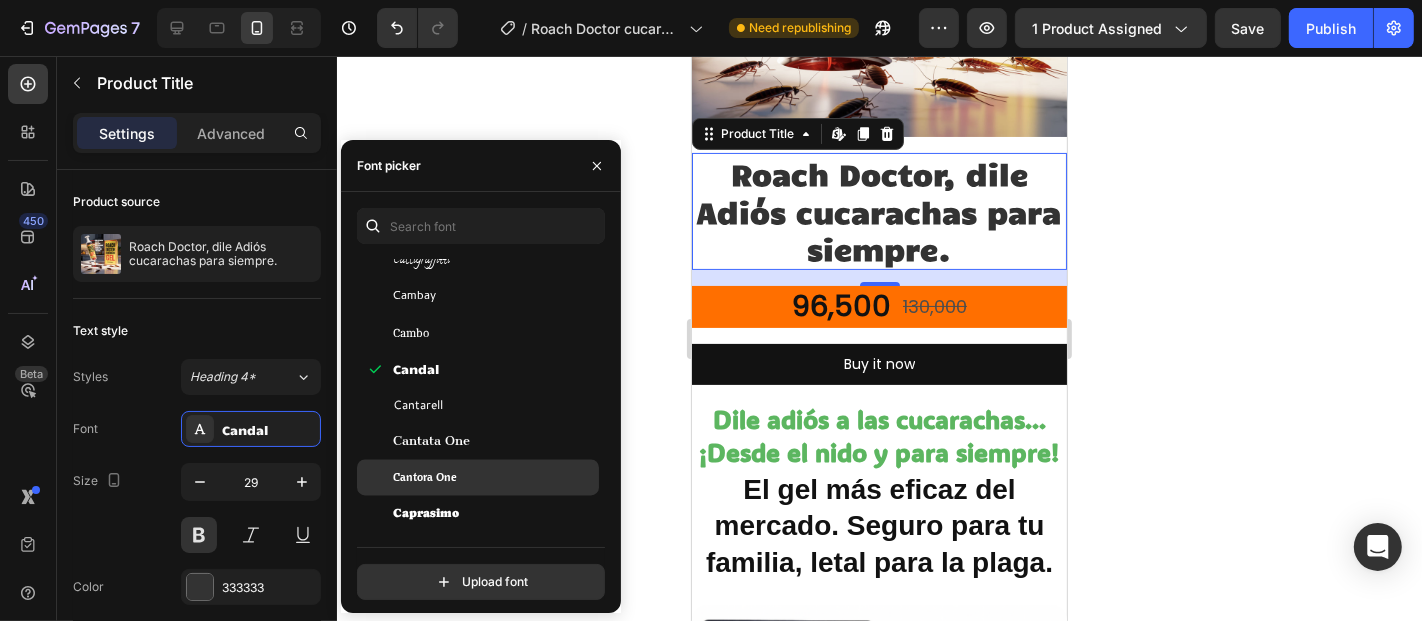 click on "Cantora One" at bounding box center (494, 478) 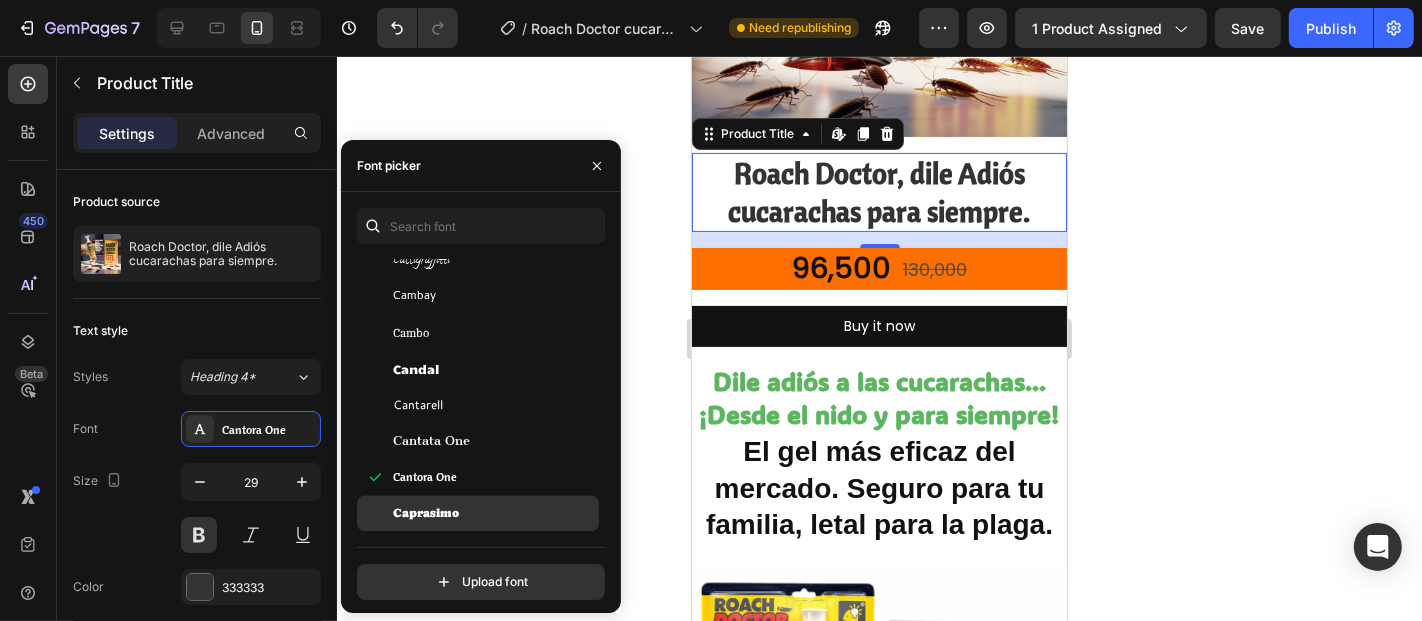 click on "Caprasimo" at bounding box center [494, 514] 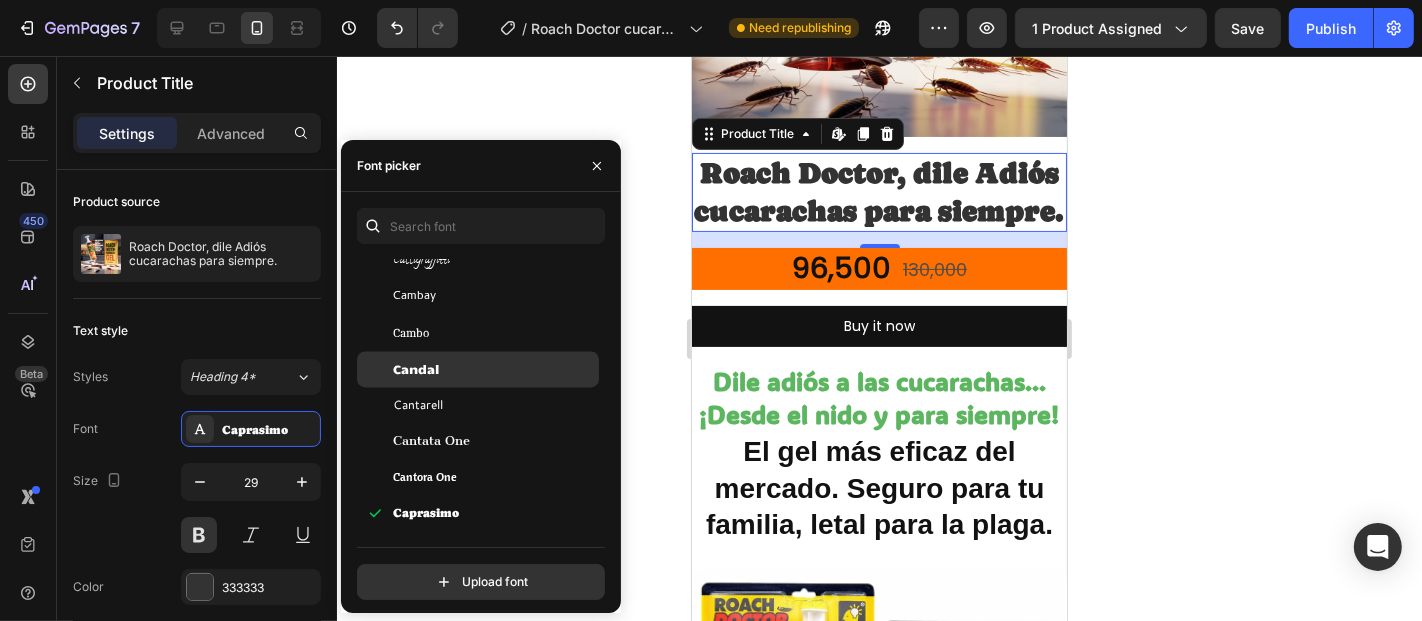 click on "Candal" at bounding box center (494, 370) 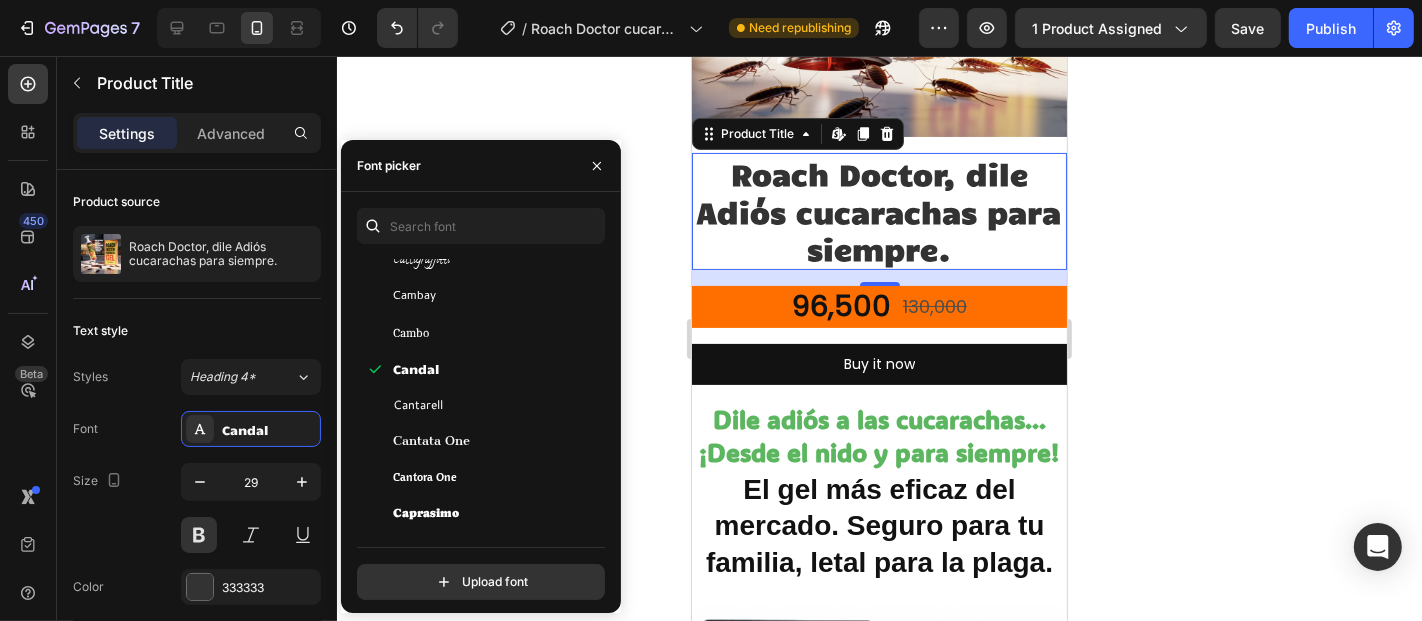 scroll, scrollTop: 10111, scrollLeft: 0, axis: vertical 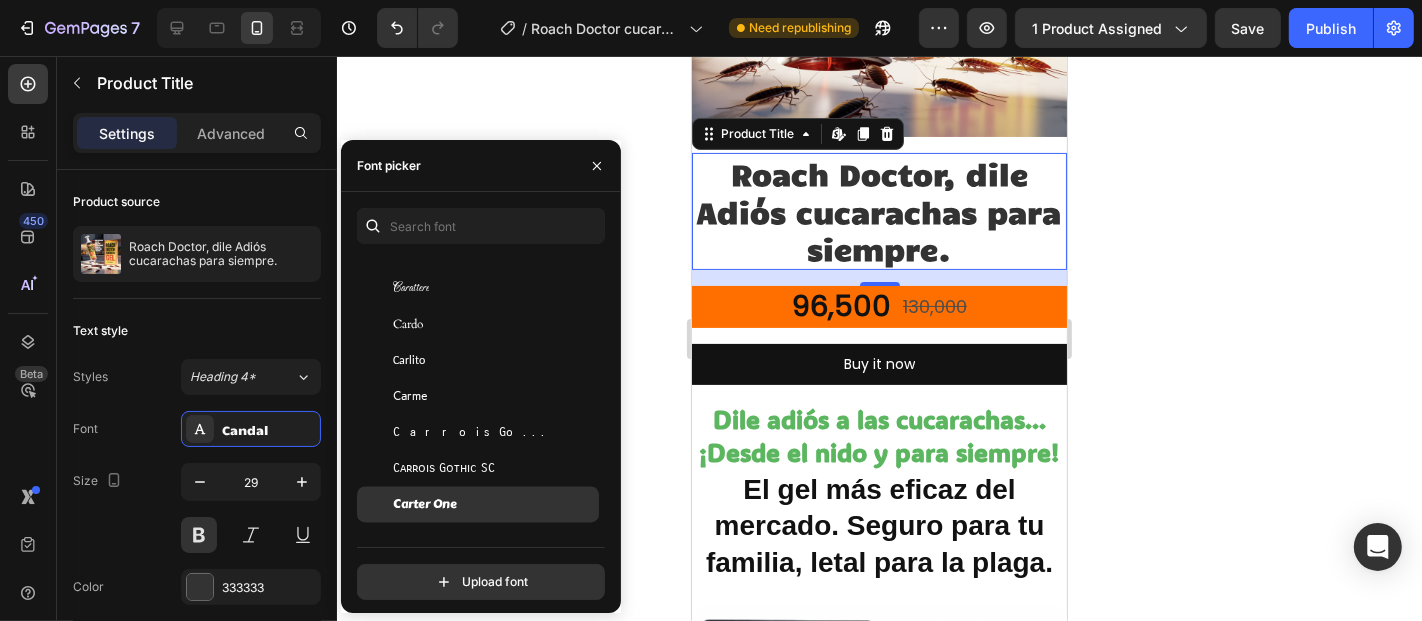 click on "Carter One" at bounding box center (494, 504) 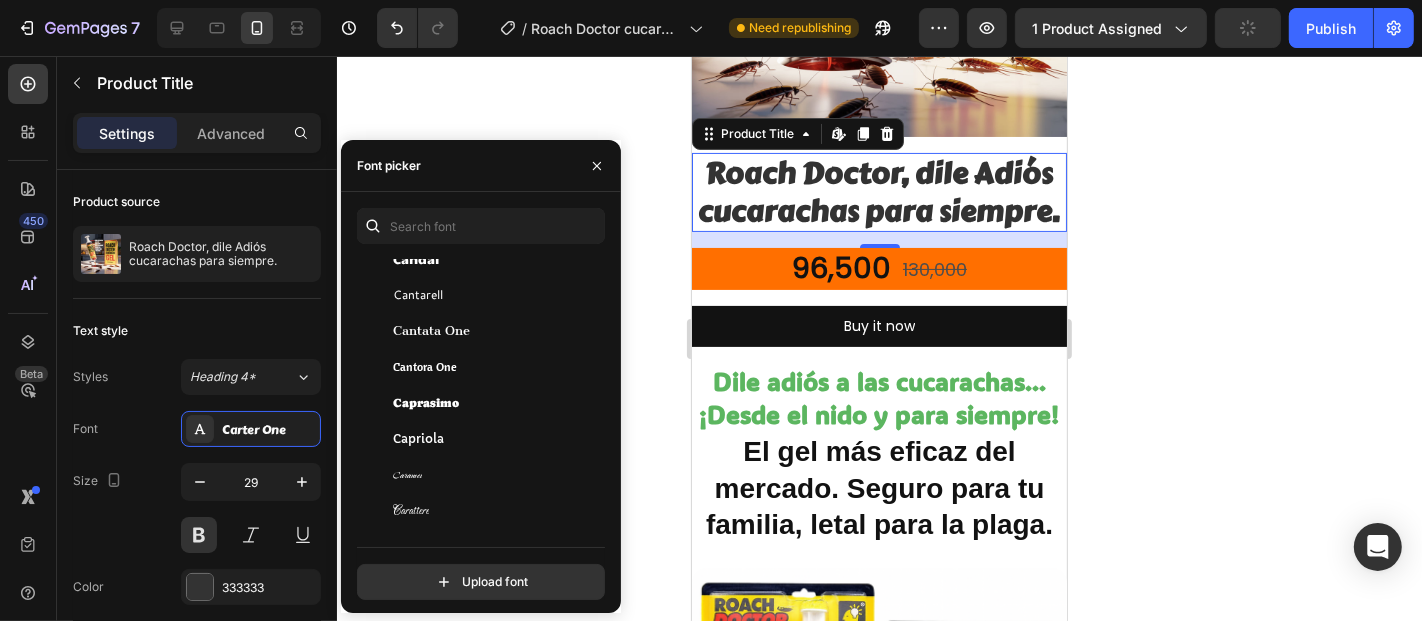 scroll, scrollTop: 9777, scrollLeft: 0, axis: vertical 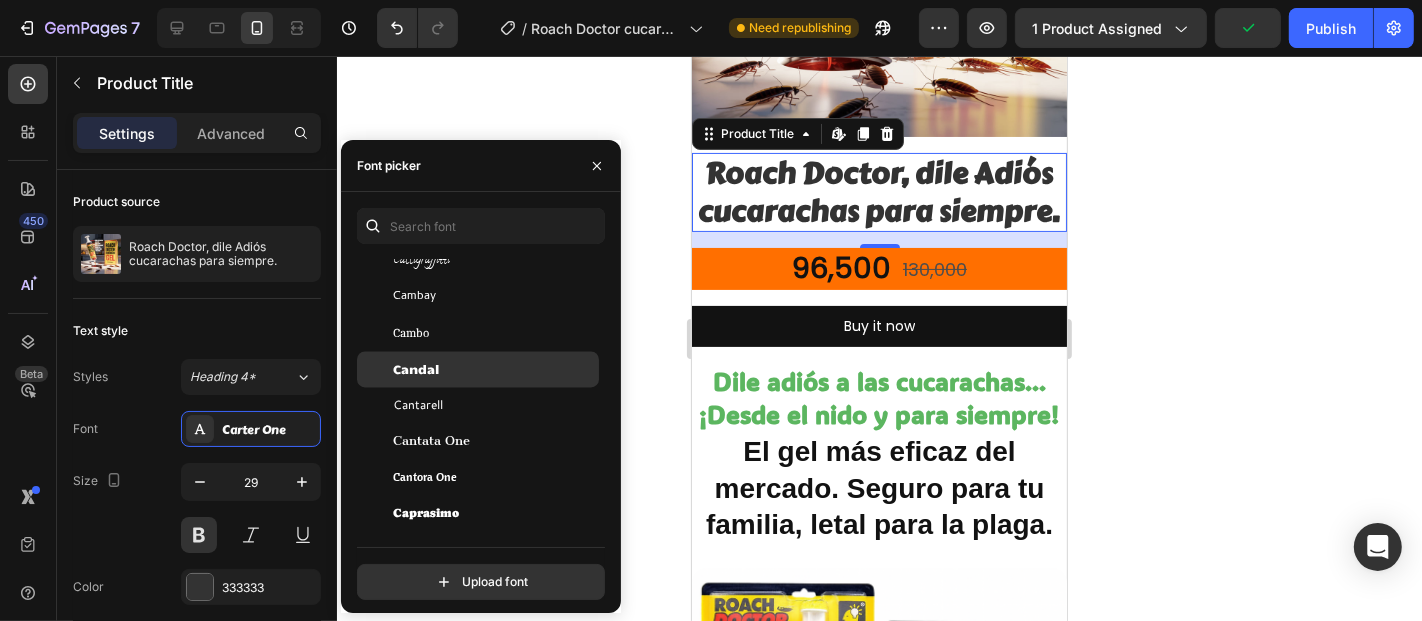 click on "Candal" at bounding box center (416, 370) 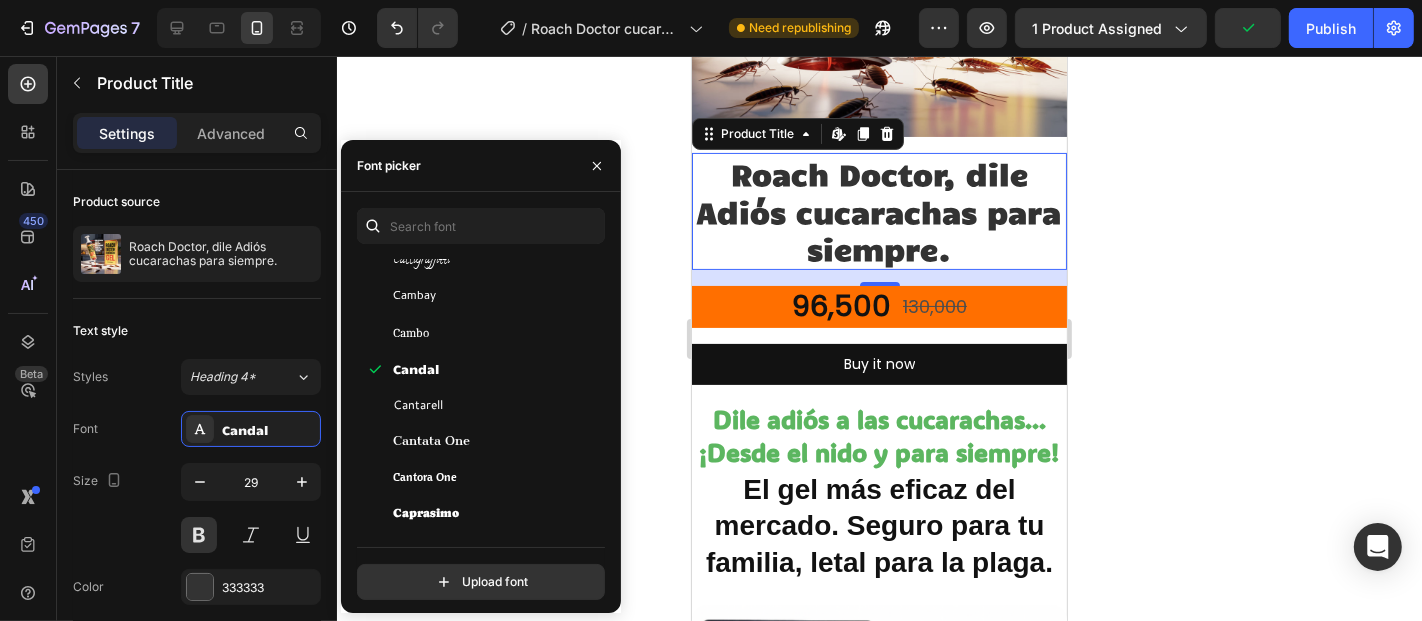 click 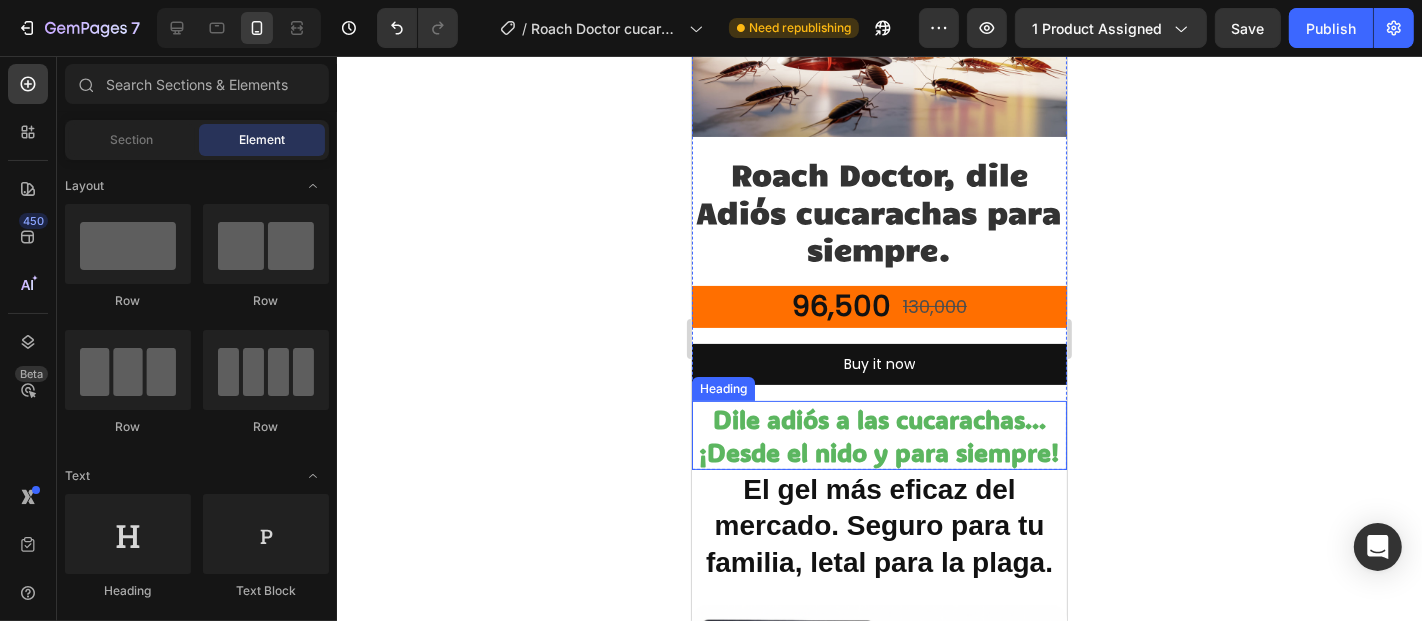 scroll, scrollTop: 444, scrollLeft: 0, axis: vertical 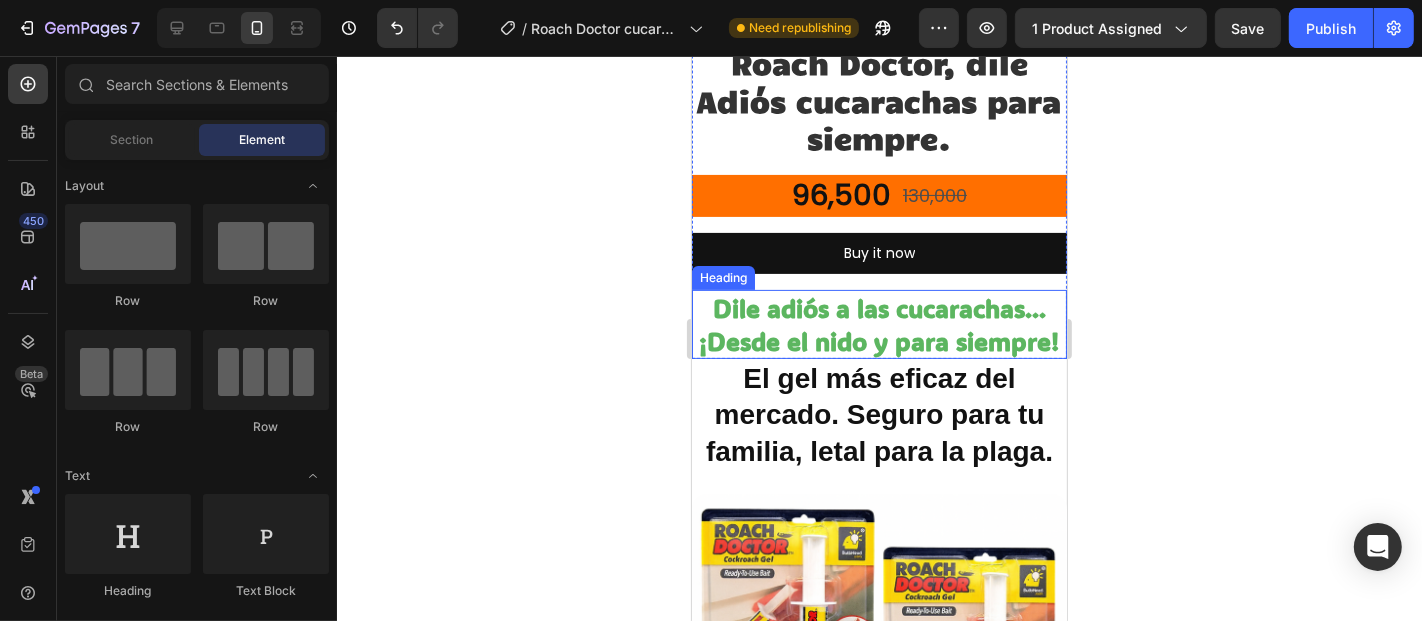 click on "Dile adiós a las cucarachas... ¡Desde el nido y para siempre!" at bounding box center [879, 323] 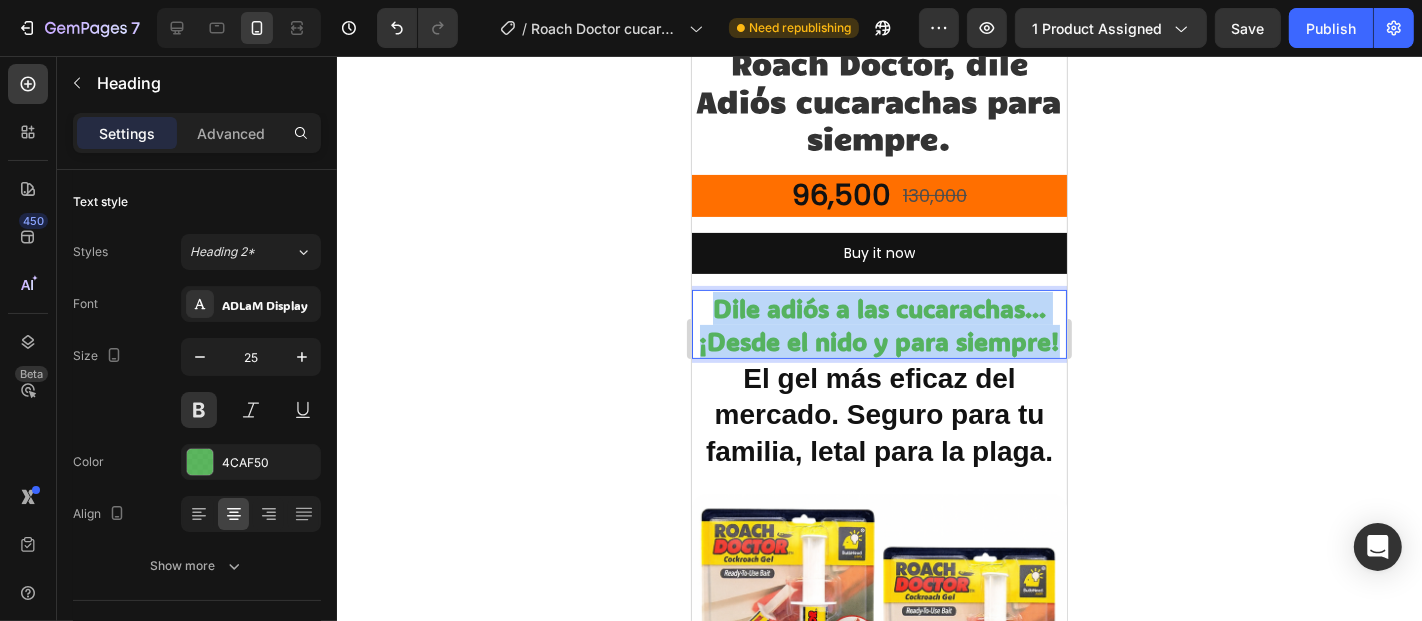 drag, startPoint x: 927, startPoint y: 354, endPoint x: 704, endPoint y: 283, distance: 234.0299 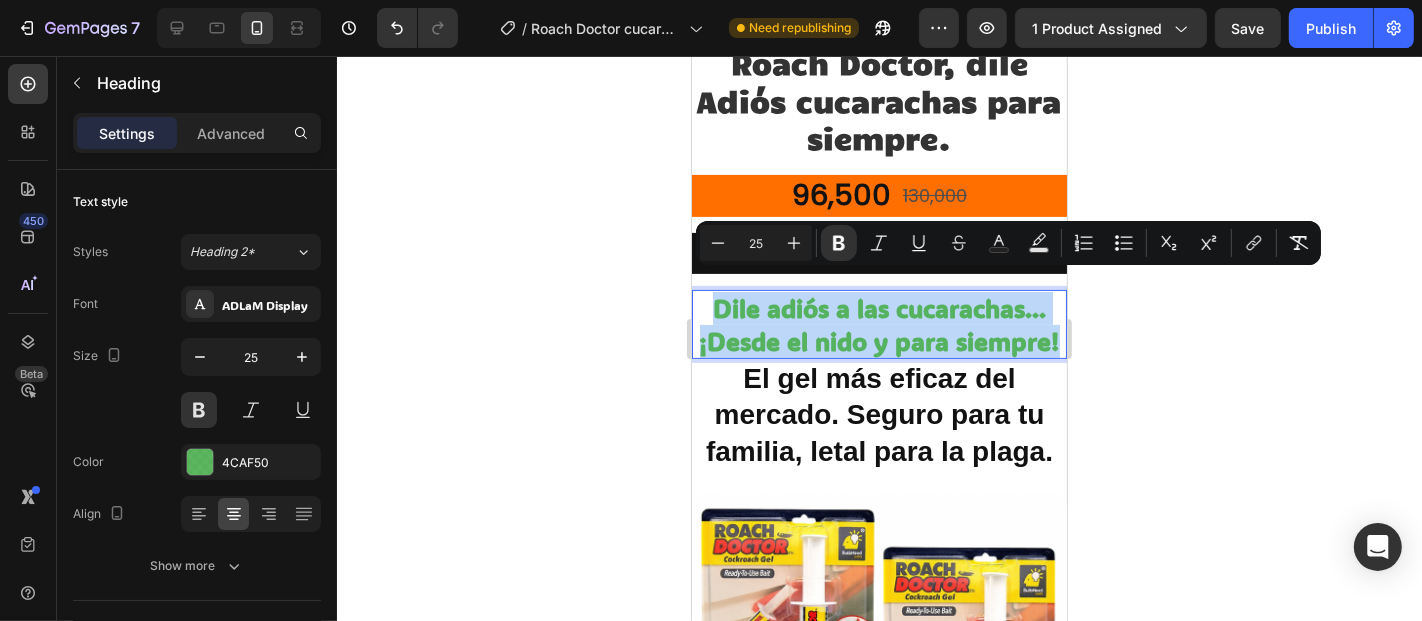 scroll, scrollTop: 222, scrollLeft: 0, axis: vertical 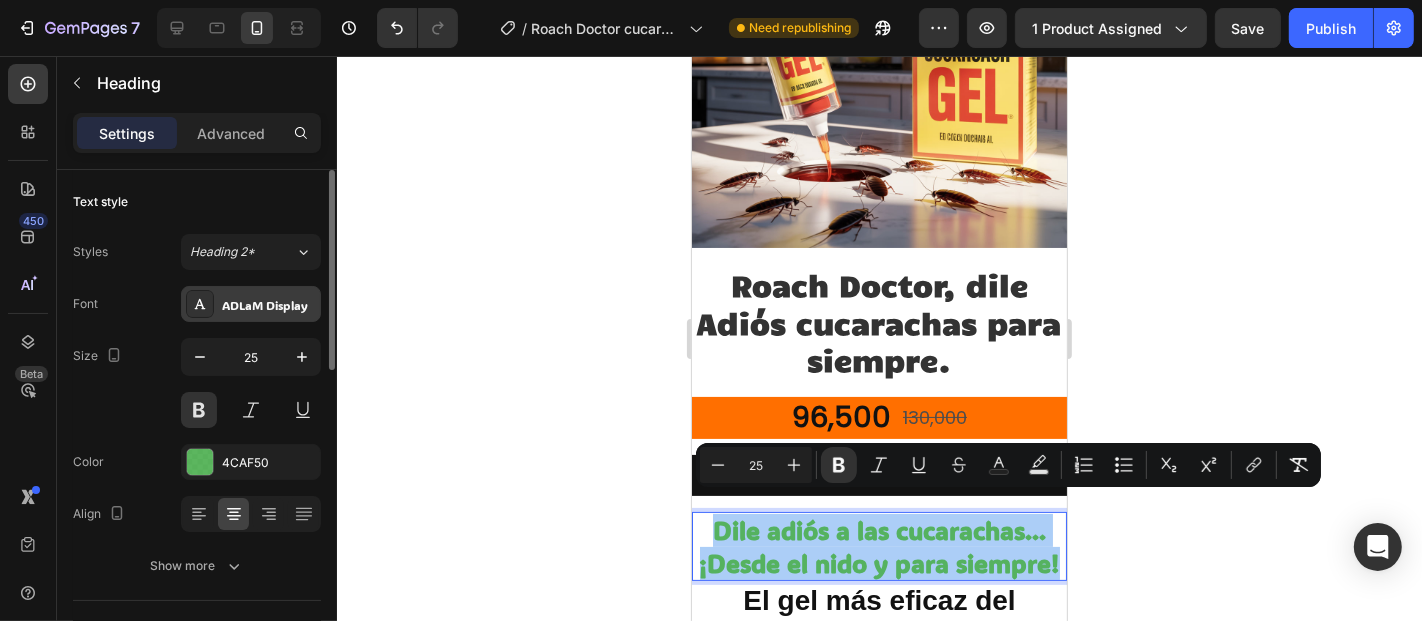 click on "ADLaM Display" at bounding box center (269, 305) 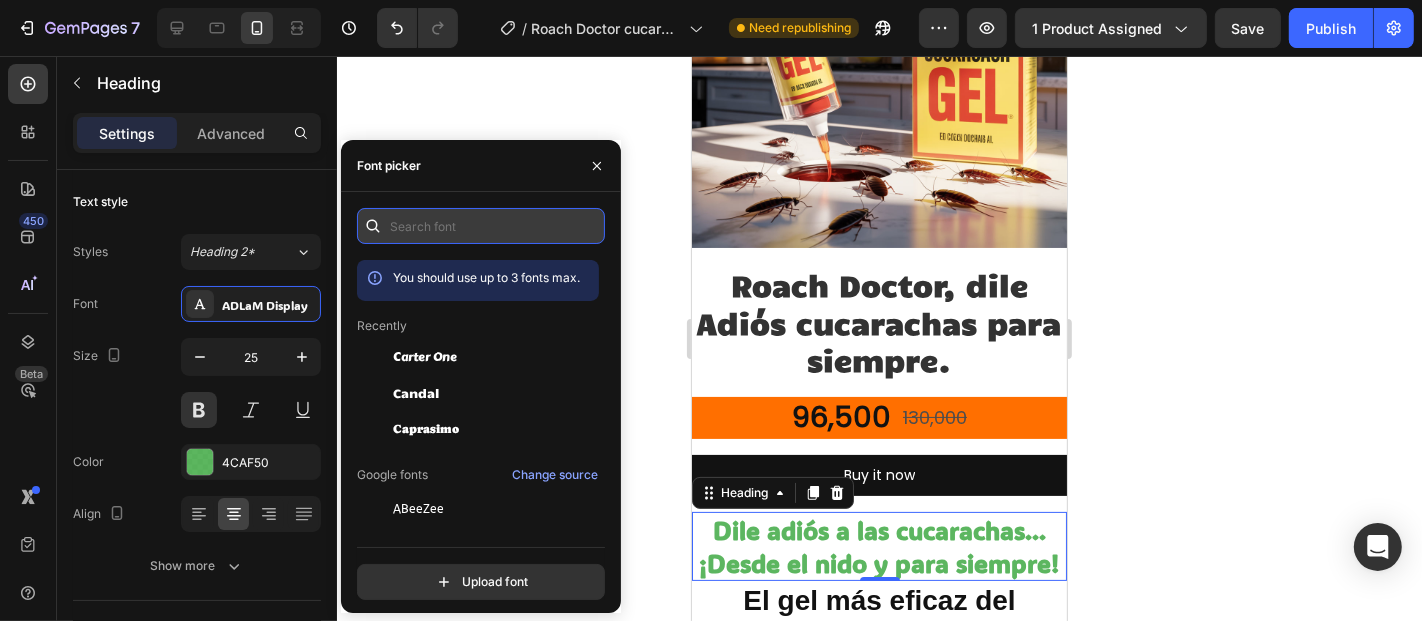 click at bounding box center (481, 226) 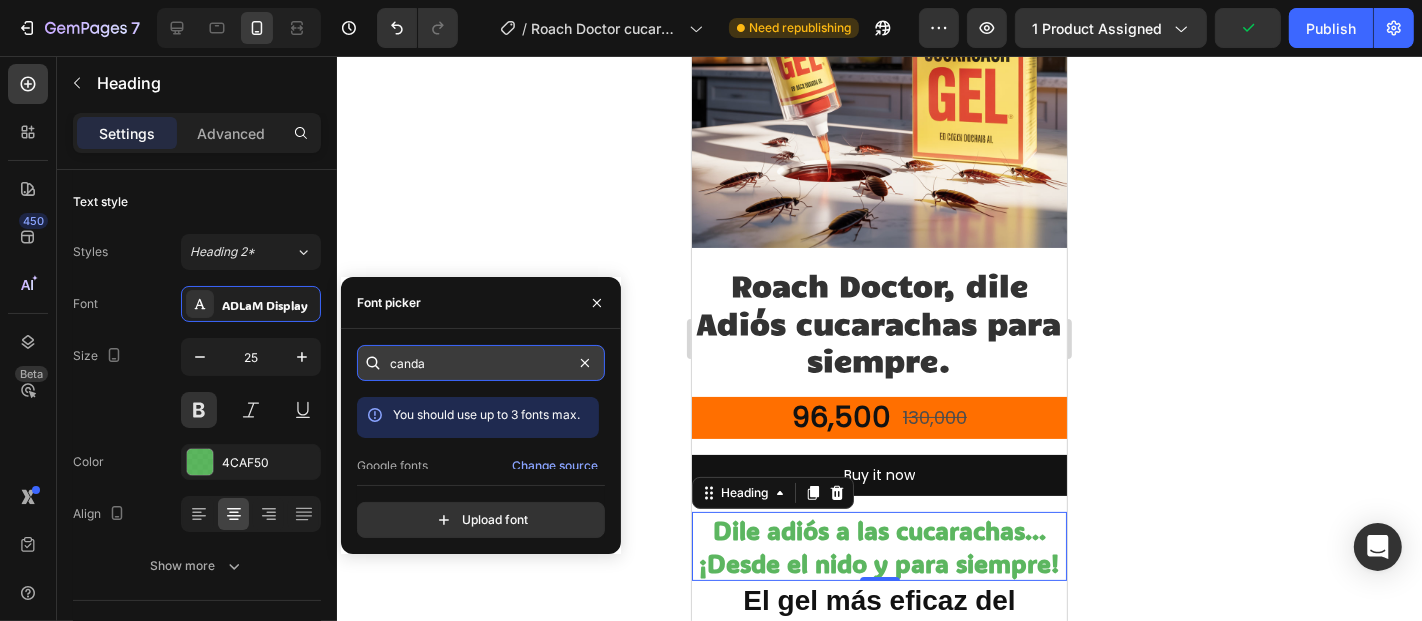 type on "candal" 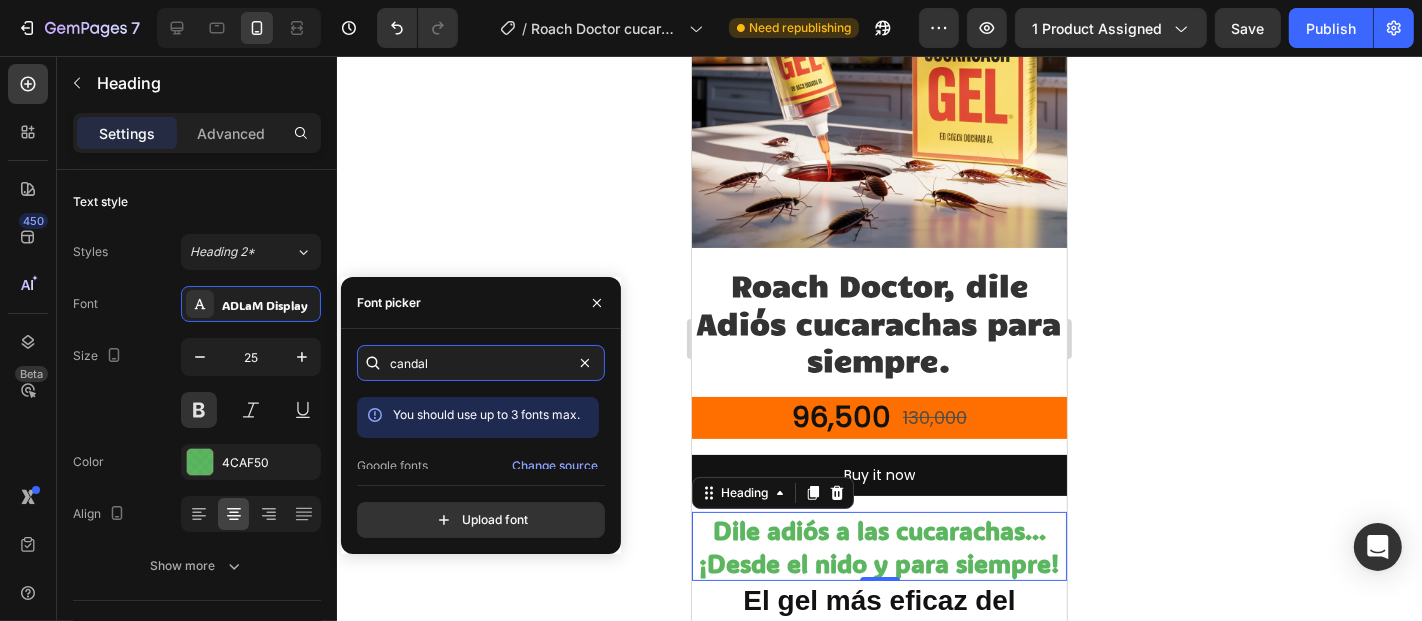 drag, startPoint x: 452, startPoint y: 364, endPoint x: 353, endPoint y: 363, distance: 99.00505 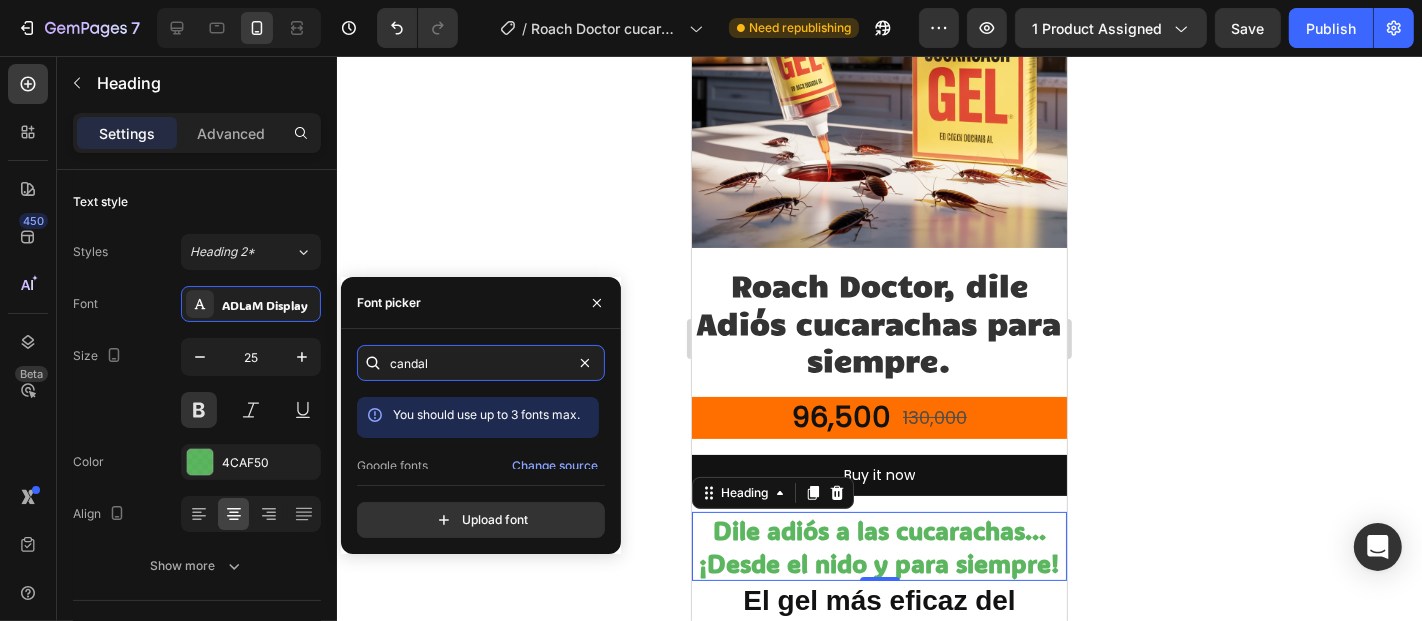 click on "candal You should use up to 3 fonts max. Google fonts Change source Candal Upload font" at bounding box center [481, 441] 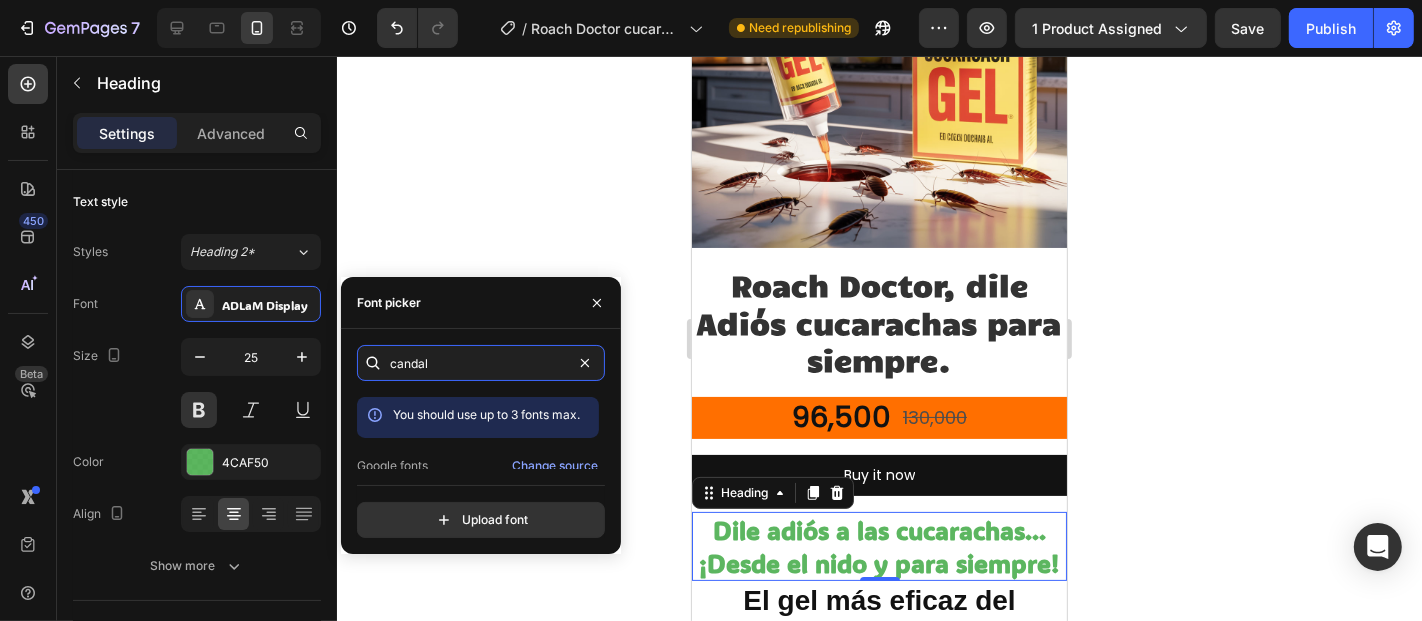 type 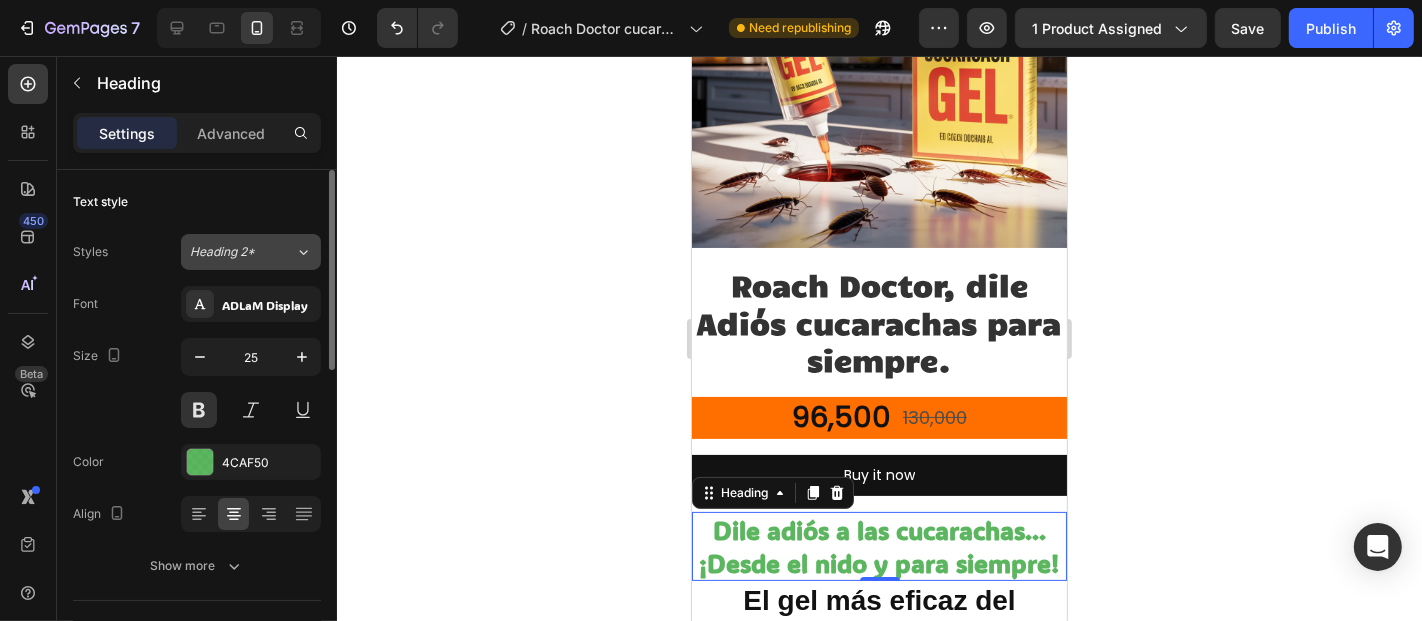 click on "Heading 2*" at bounding box center (242, 252) 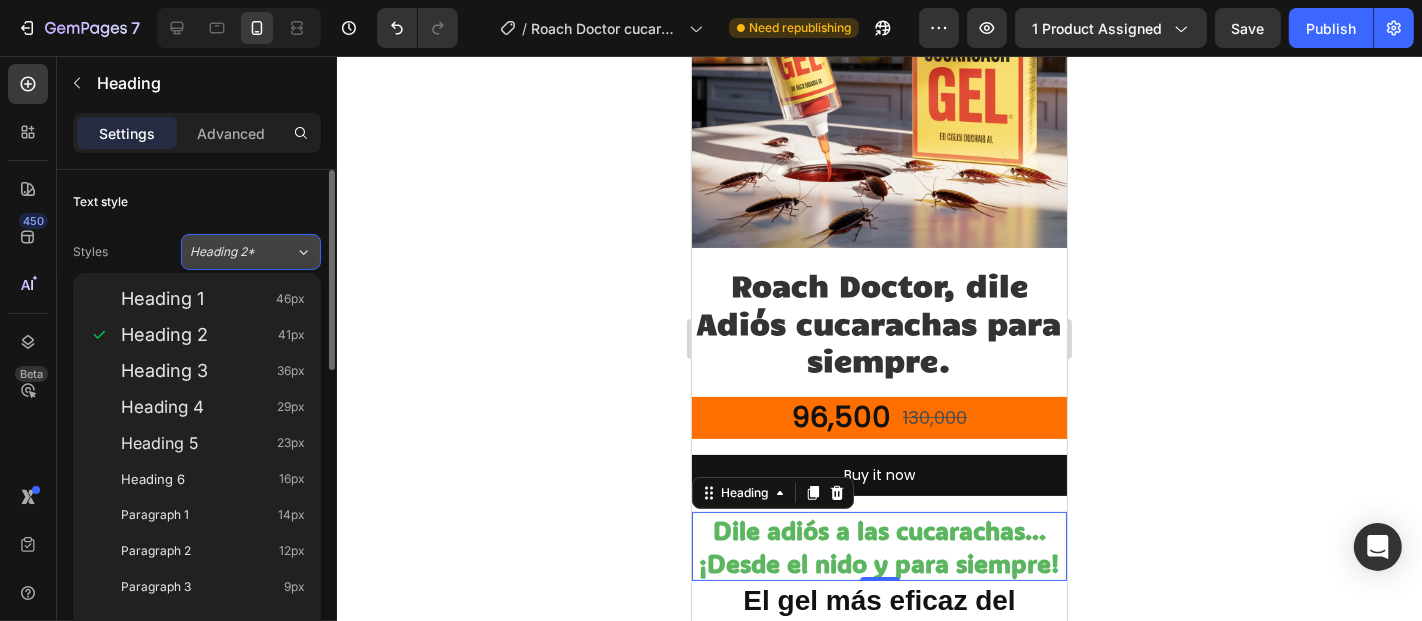 click on "Heading 2*" at bounding box center (230, 252) 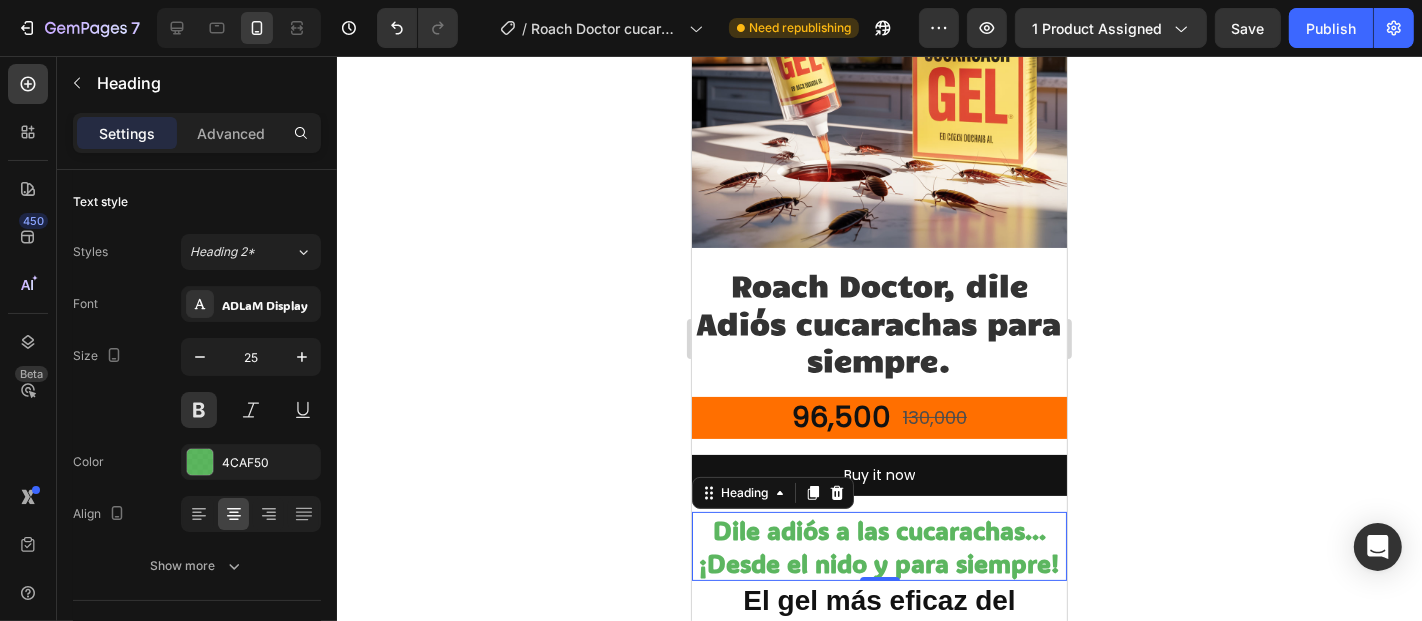 click 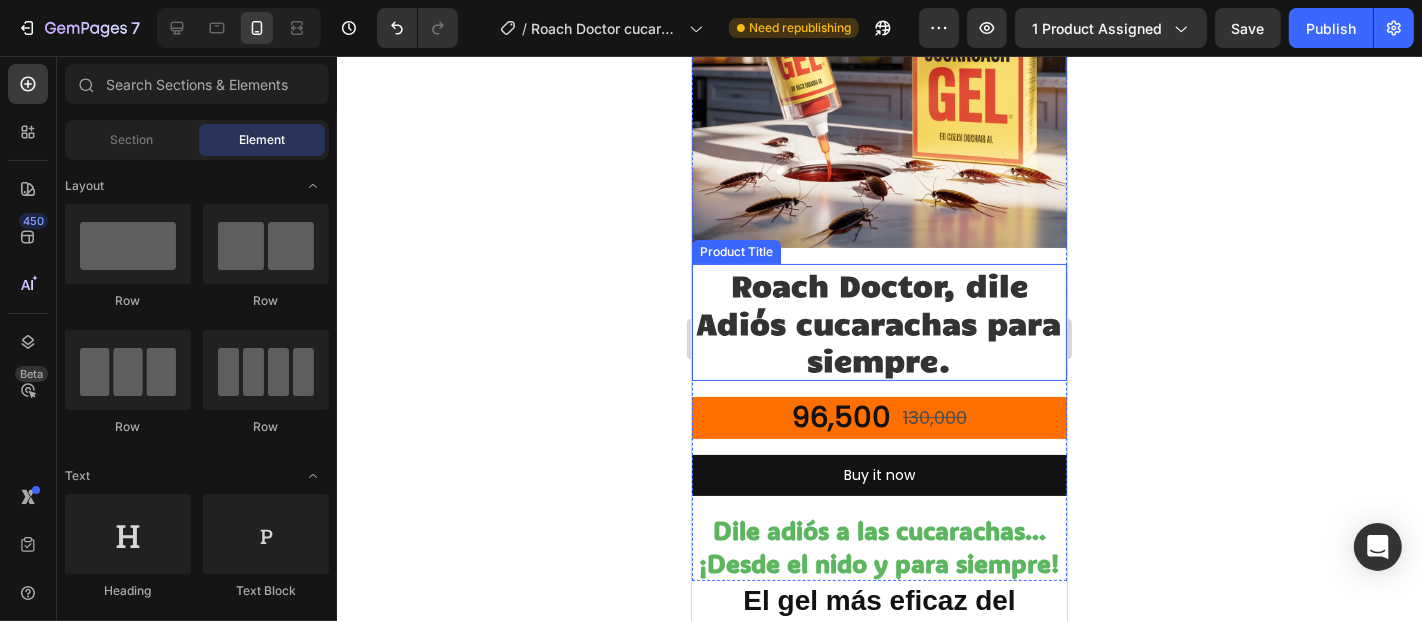 click on "Roach Doctor, dile Adiós cucarachas para siempre." at bounding box center (878, 321) 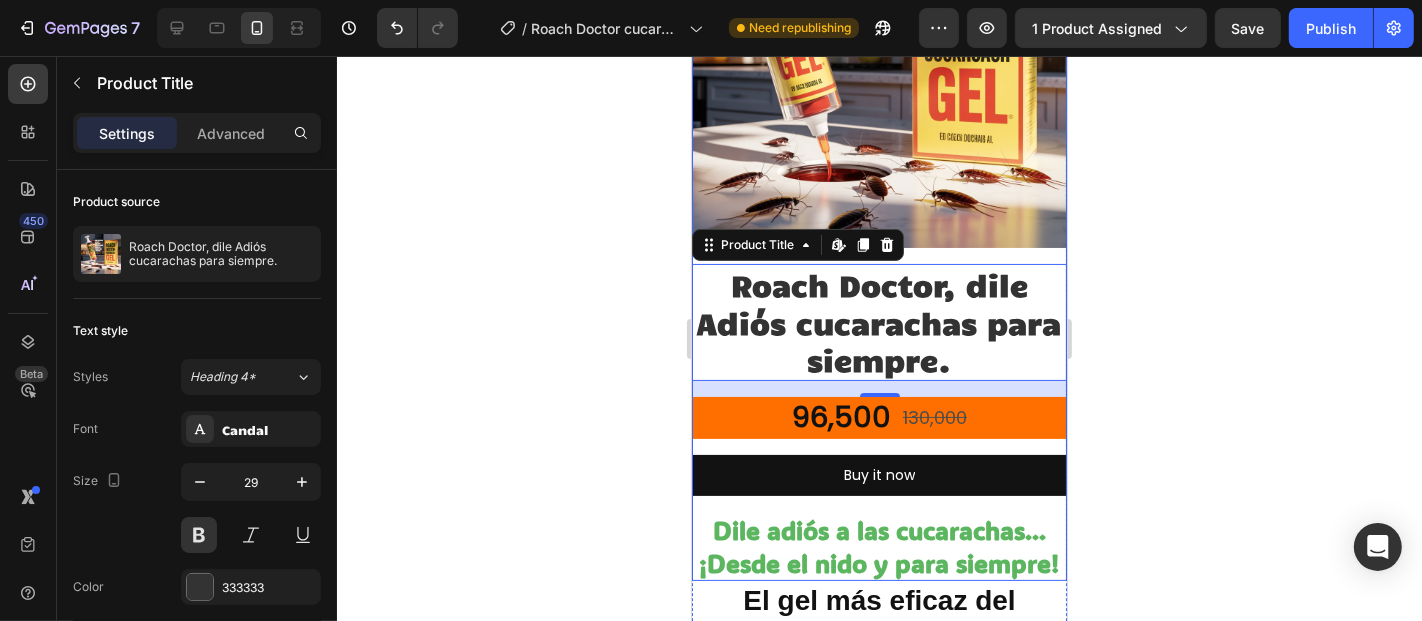 click on "Roach Doctor, dile Adiós cucarachas para siempre. Product Title   Edit content in Shopify 16 96,500 Product Price Product Price 130,000 Product Price Product Price Row Buy it now Dynamic Checkout ⁠⁠⁠⁠⁠⁠⁠ Dile adiós a las cucarachas... ¡Desde el nido y para siempre! Heading" at bounding box center (878, 421) 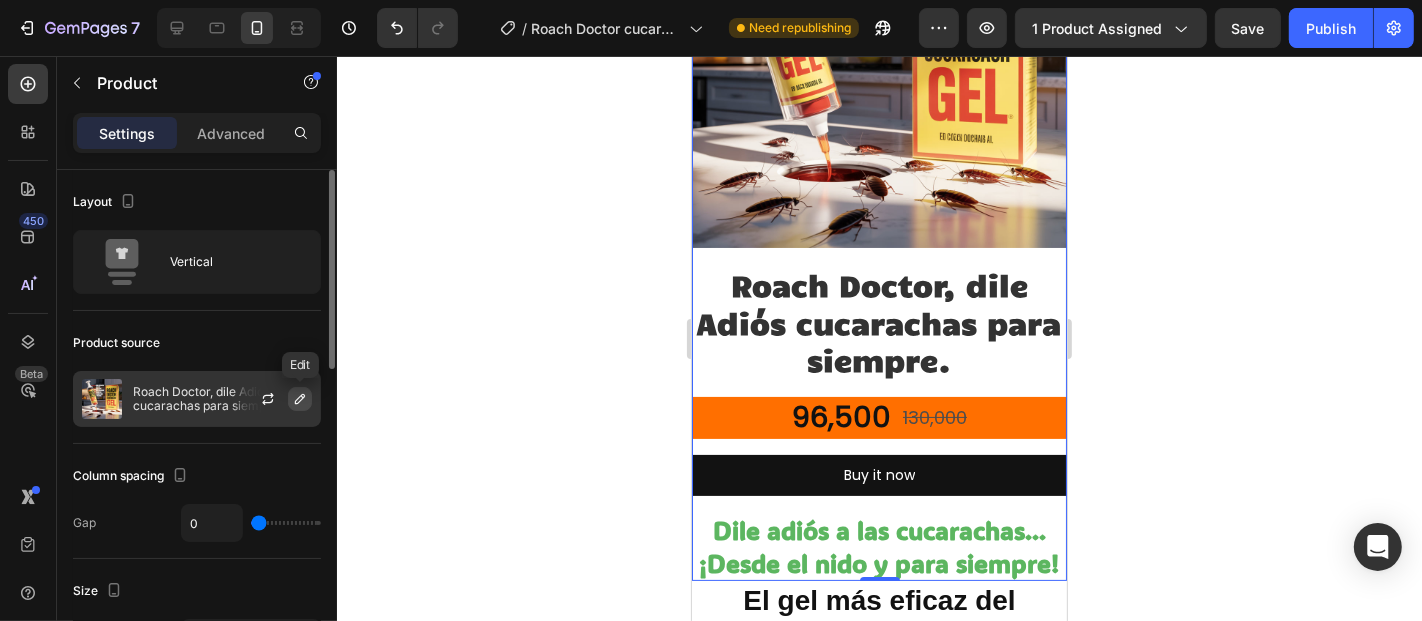 scroll, scrollTop: 222, scrollLeft: 0, axis: vertical 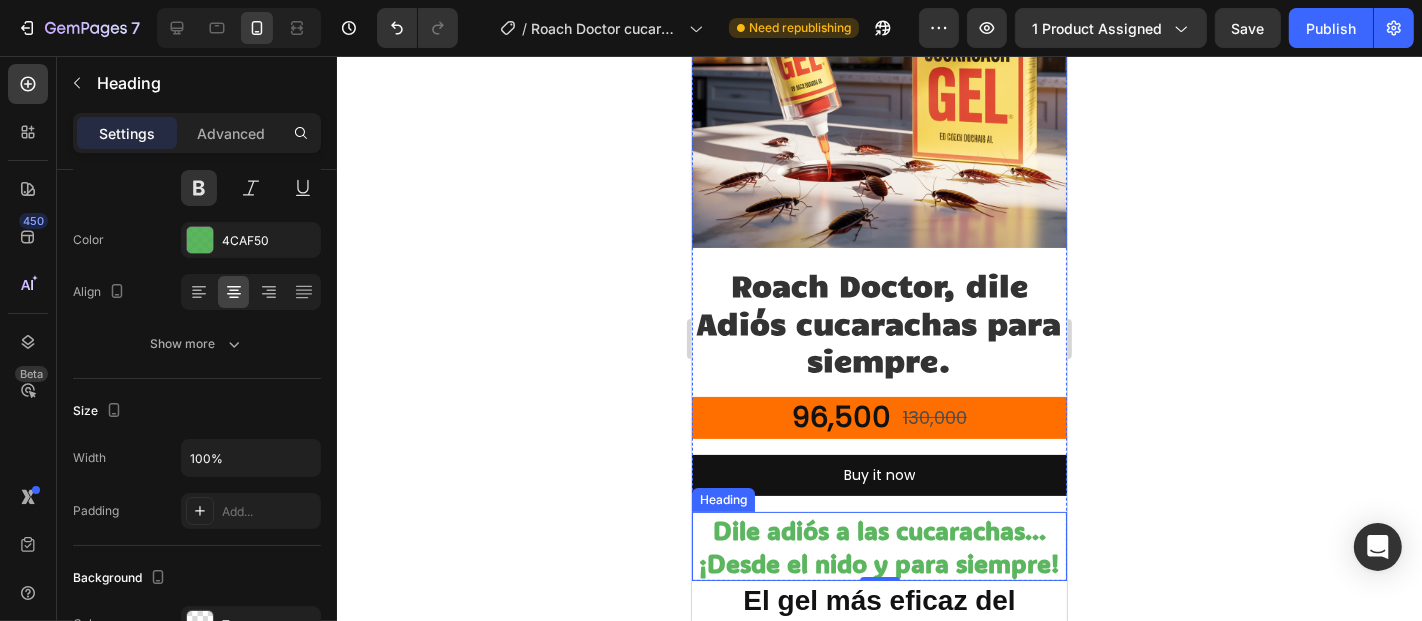 click on "Dile adiós a las cucarachas... ¡Desde el nido y para siempre!" at bounding box center [879, 545] 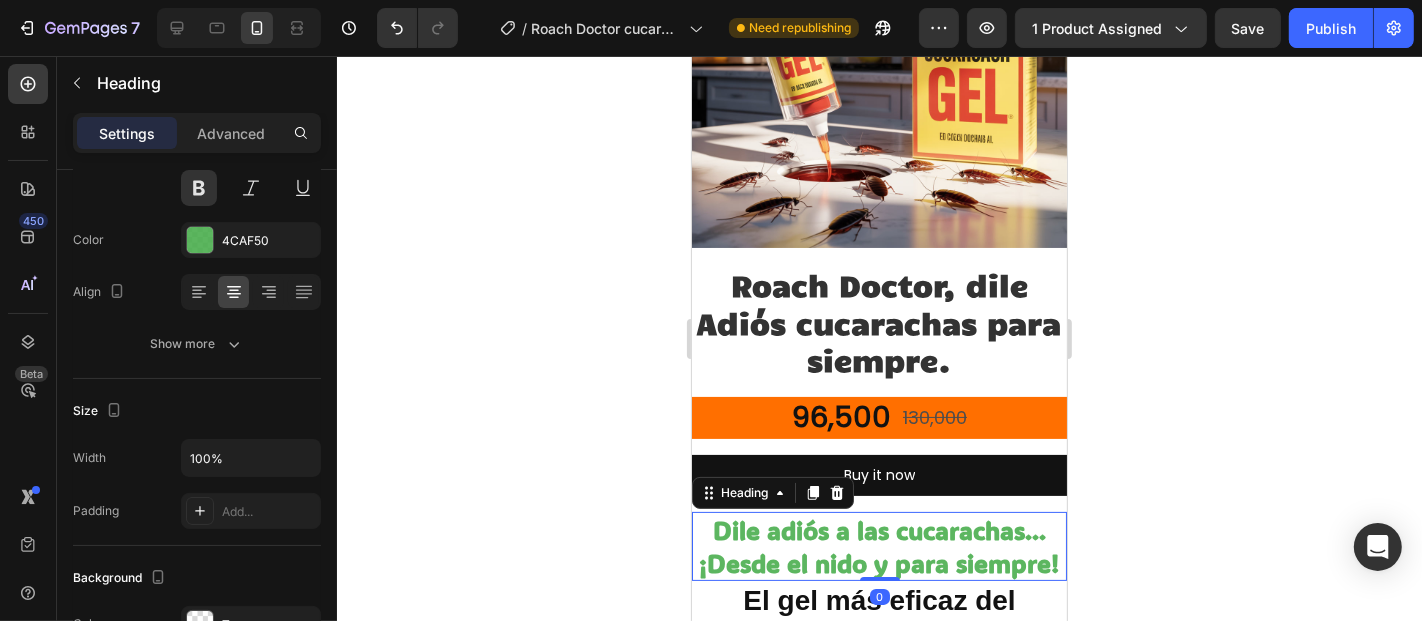scroll, scrollTop: 0, scrollLeft: 0, axis: both 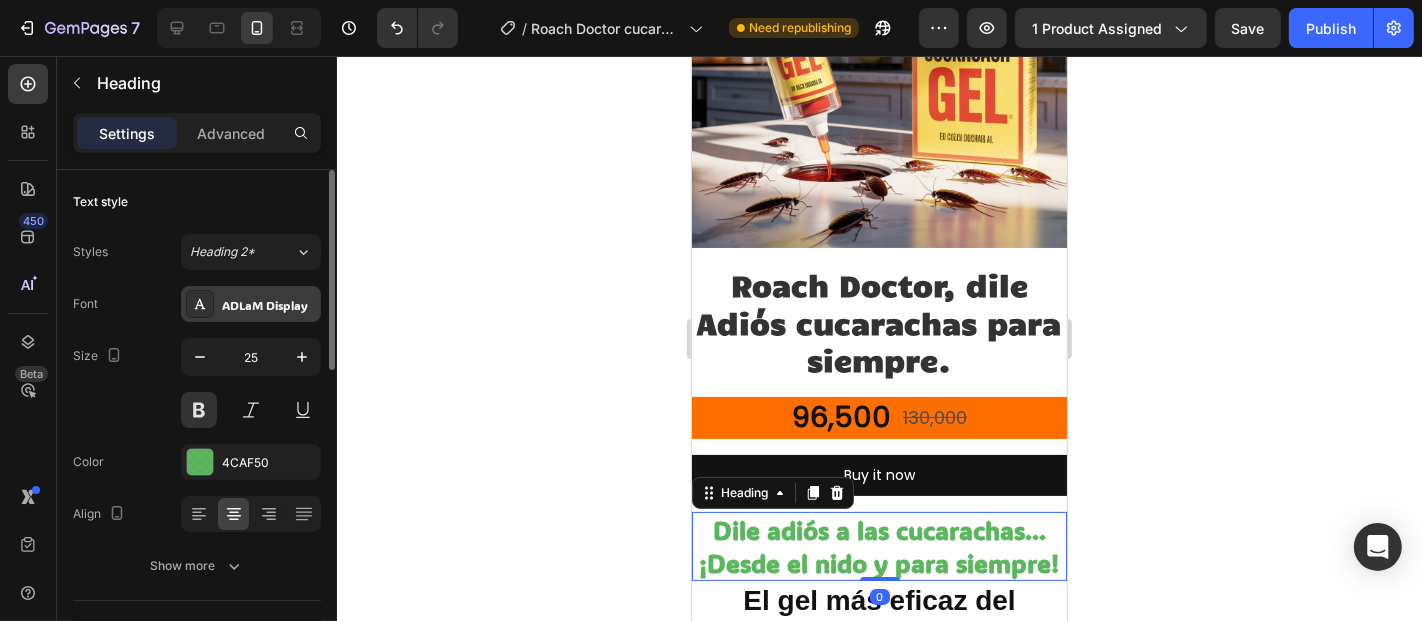 click on "ADLaM Display" at bounding box center [269, 305] 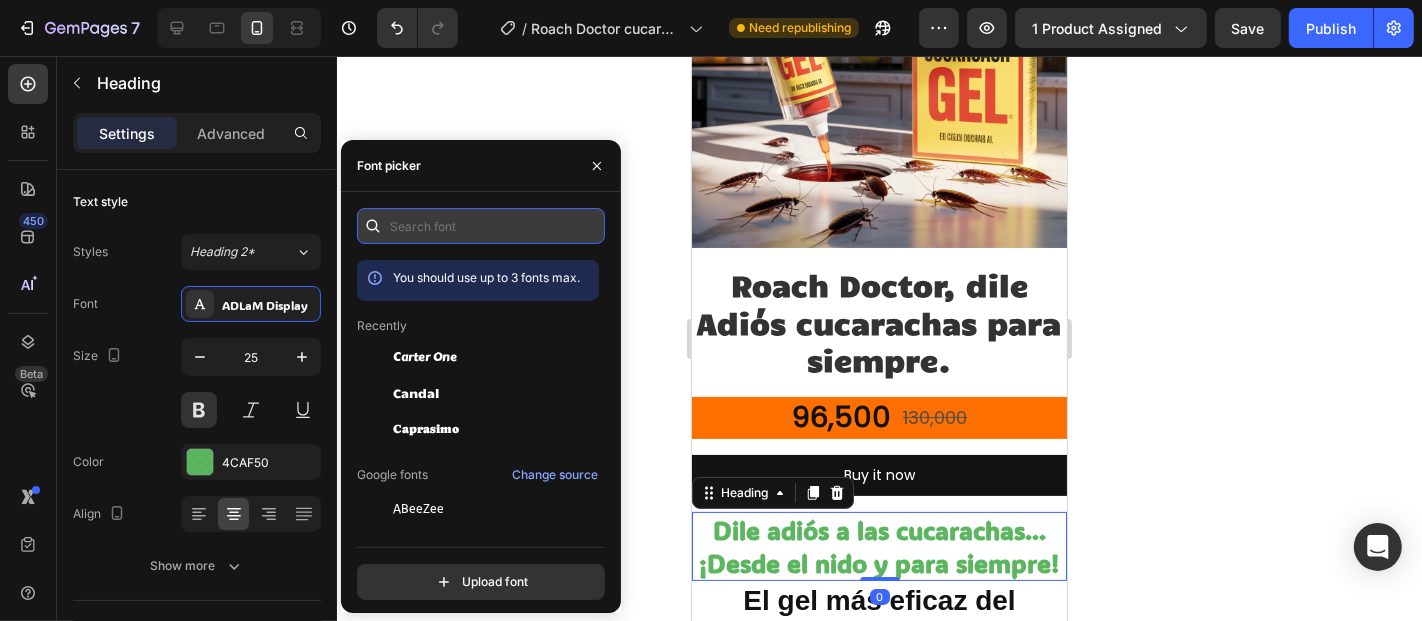 click at bounding box center [481, 226] 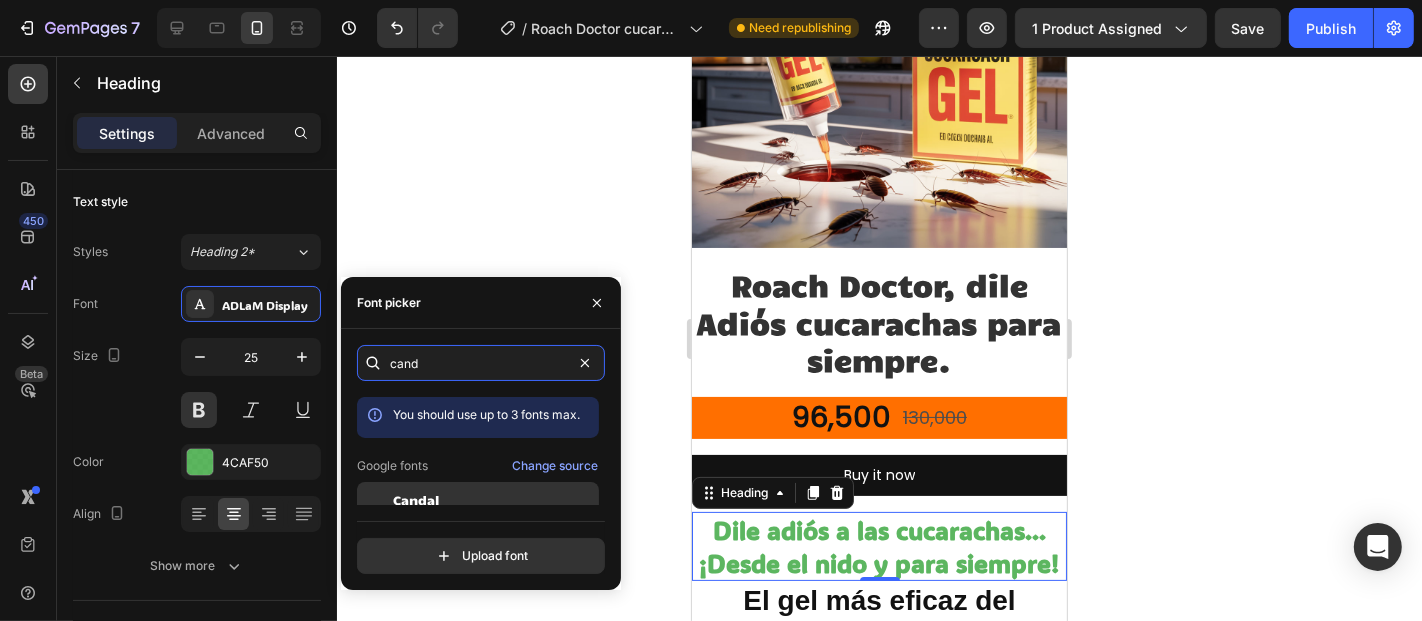 type on "cand" 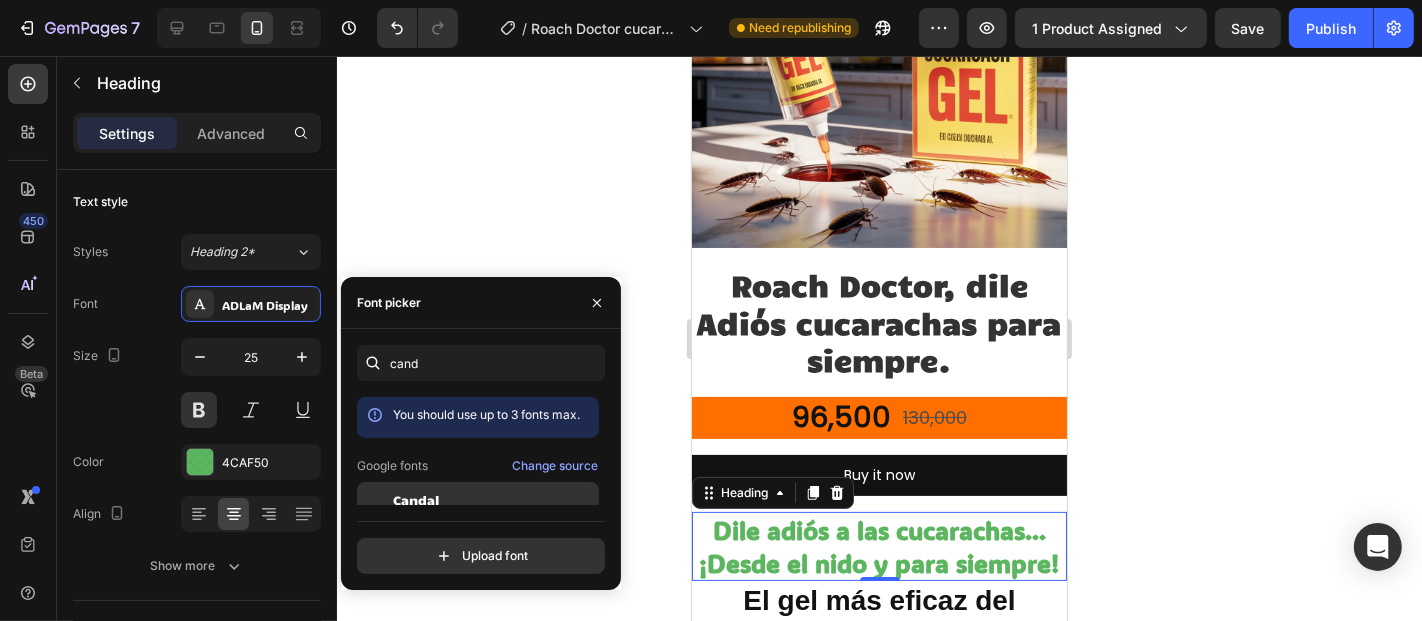 click on "Candal" at bounding box center [494, 500] 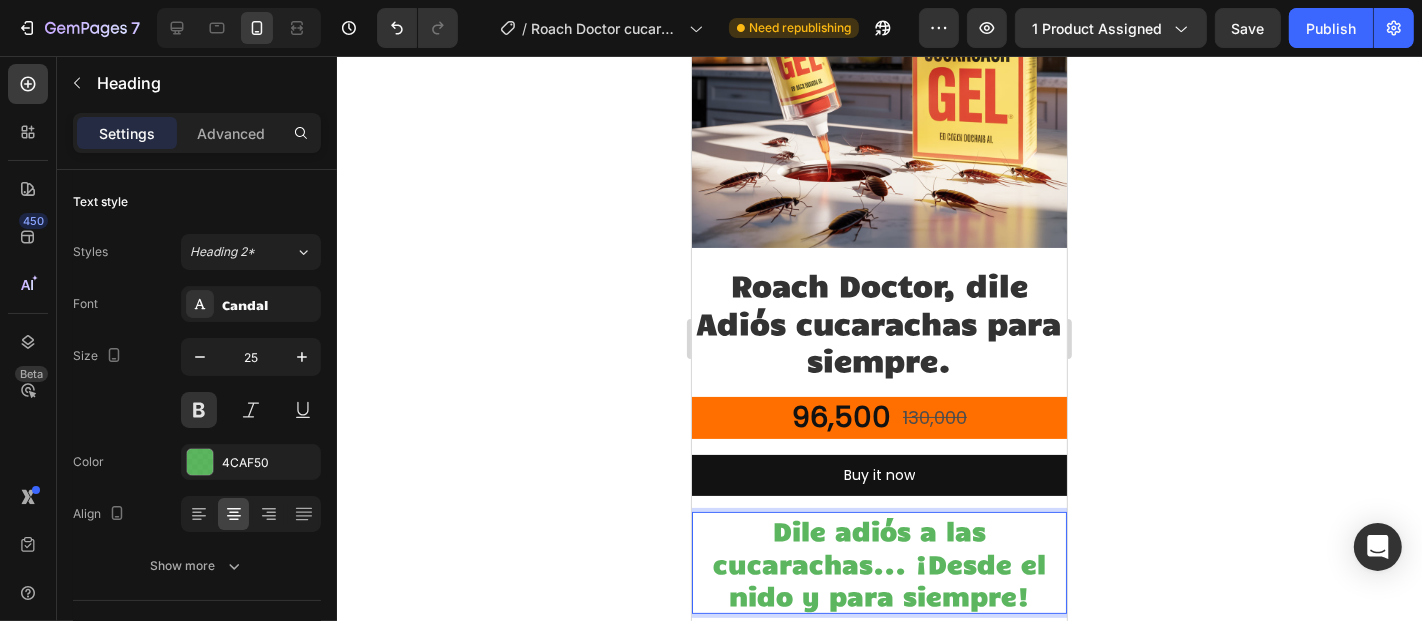 scroll, scrollTop: 444, scrollLeft: 0, axis: vertical 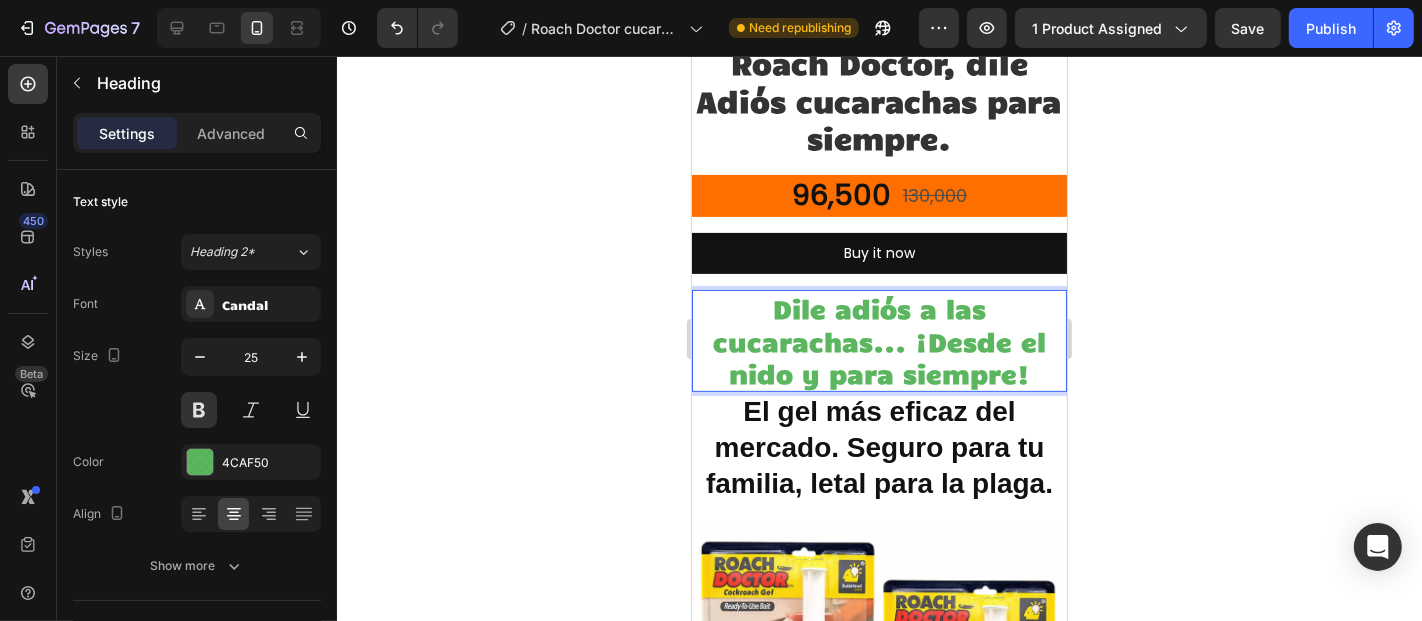 click on "Dile adiós a las cucarachas... ¡Desde el nido y para siempre!" at bounding box center (878, 339) 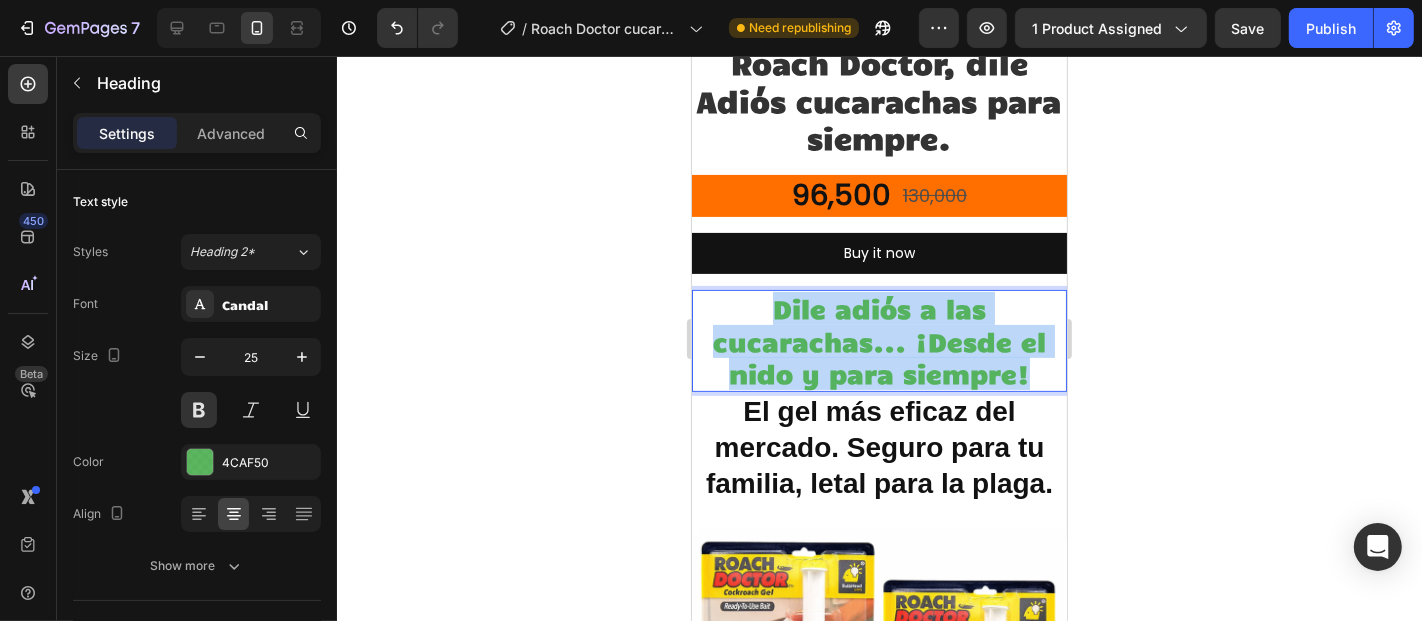 drag, startPoint x: 1018, startPoint y: 351, endPoint x: 736, endPoint y: 291, distance: 288.31232 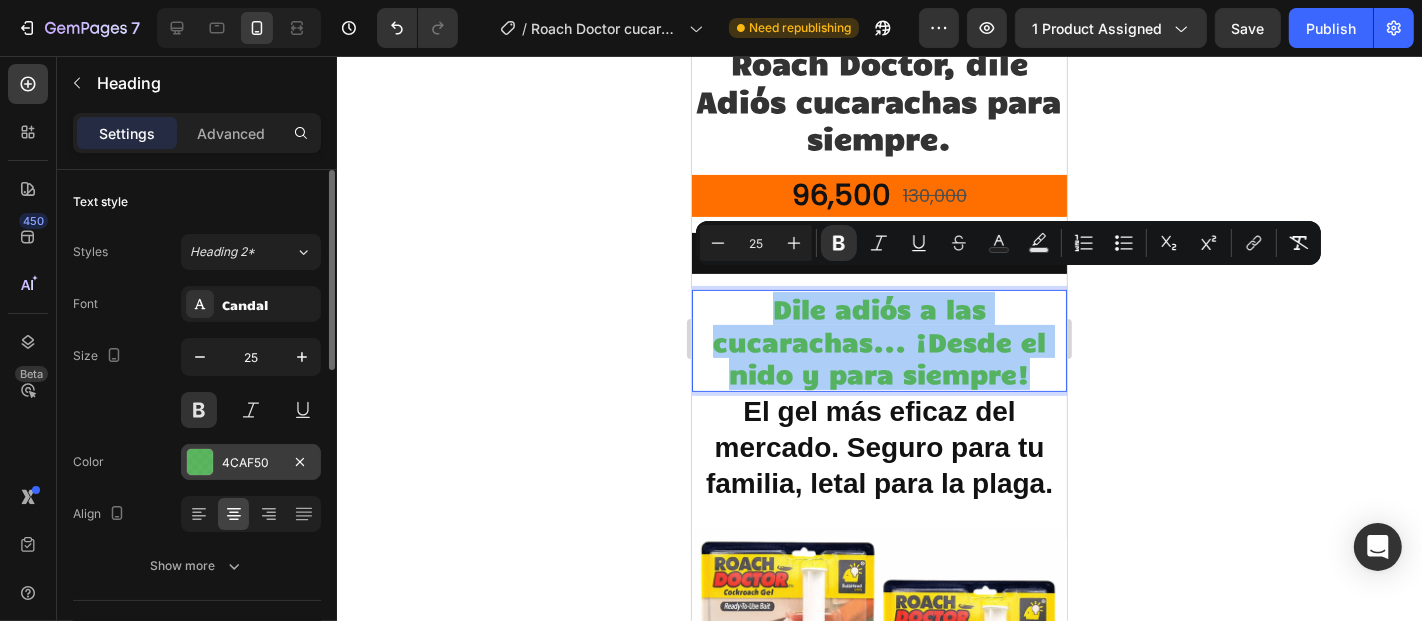 drag, startPoint x: 200, startPoint y: 466, endPoint x: 201, endPoint y: 444, distance: 22.022715 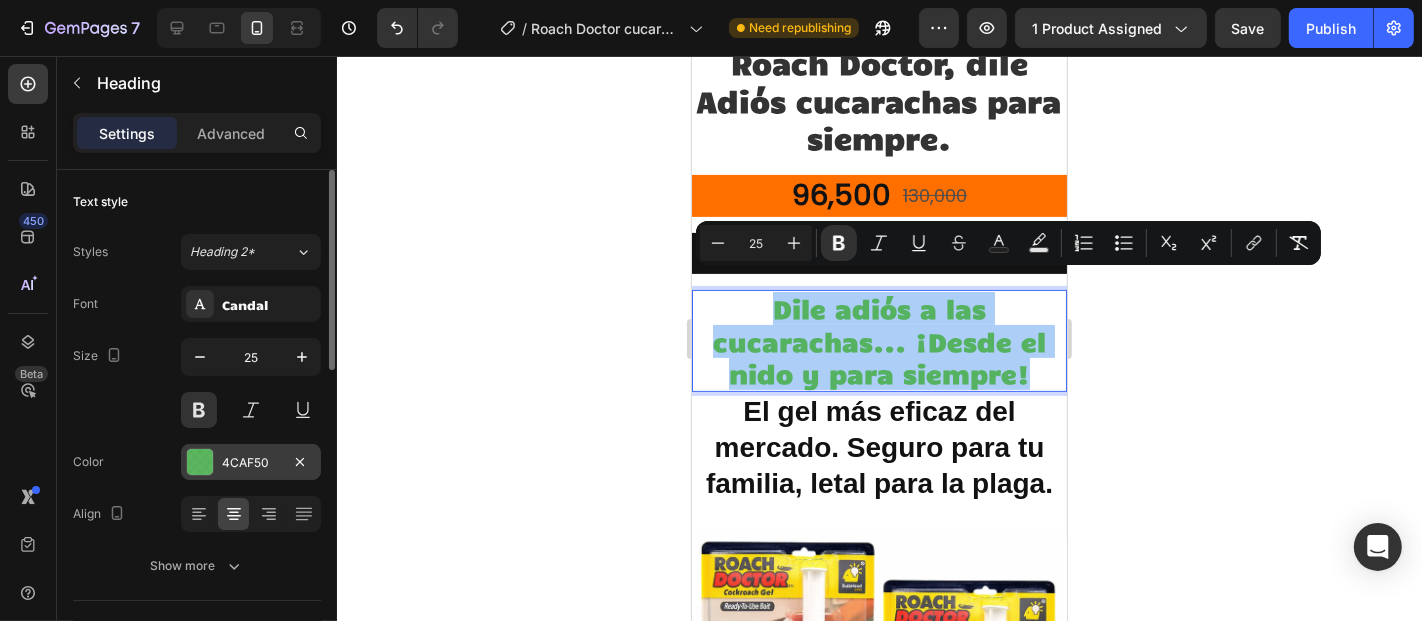 click at bounding box center [200, 462] 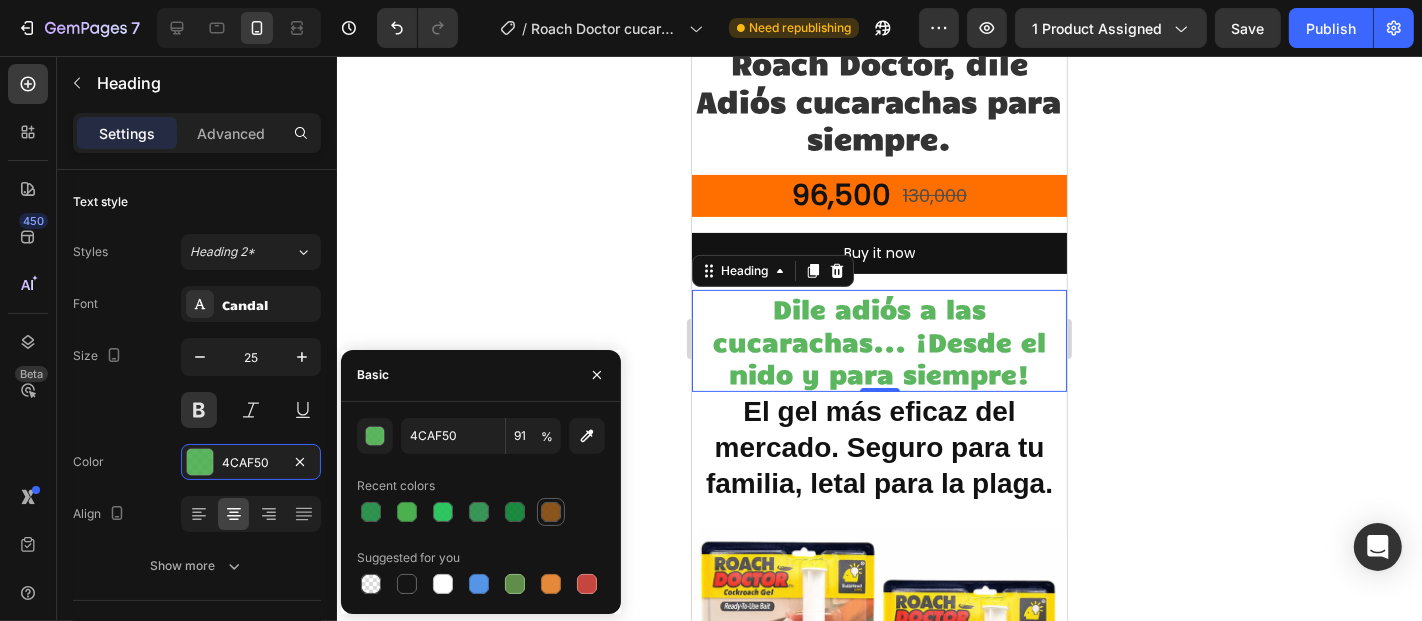 click at bounding box center [551, 512] 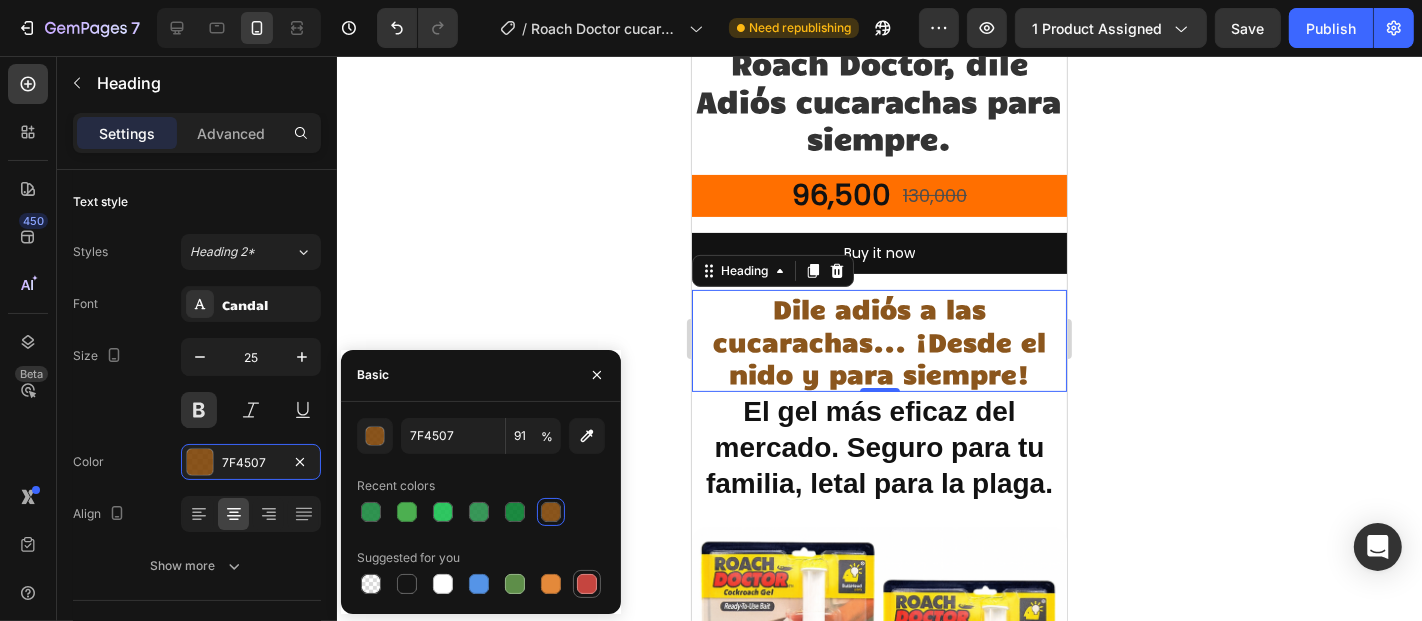 click at bounding box center (587, 584) 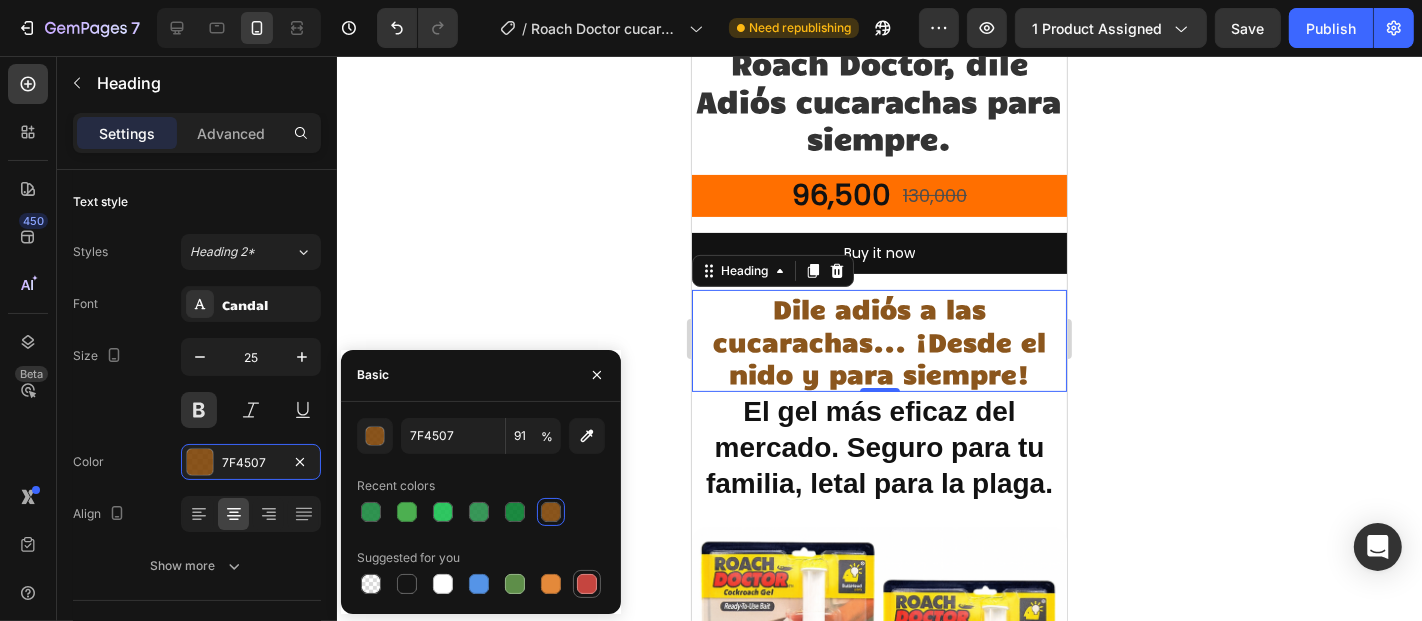 type on "C5453F" 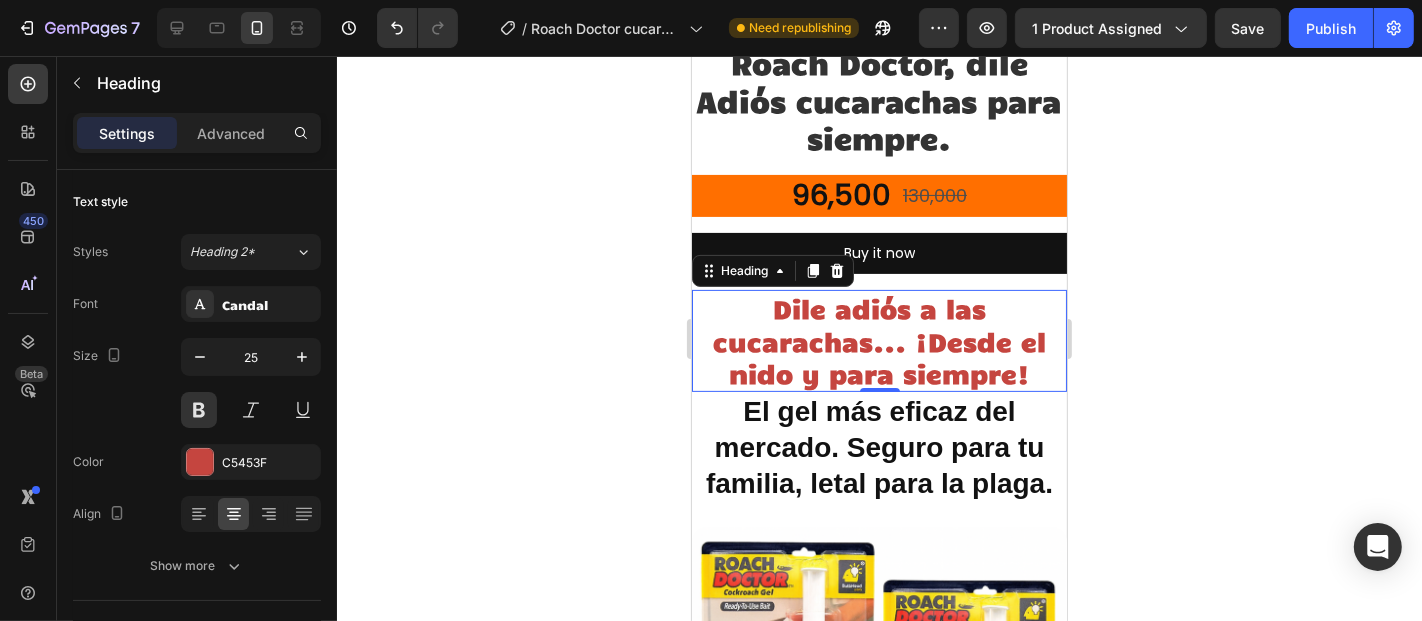 click 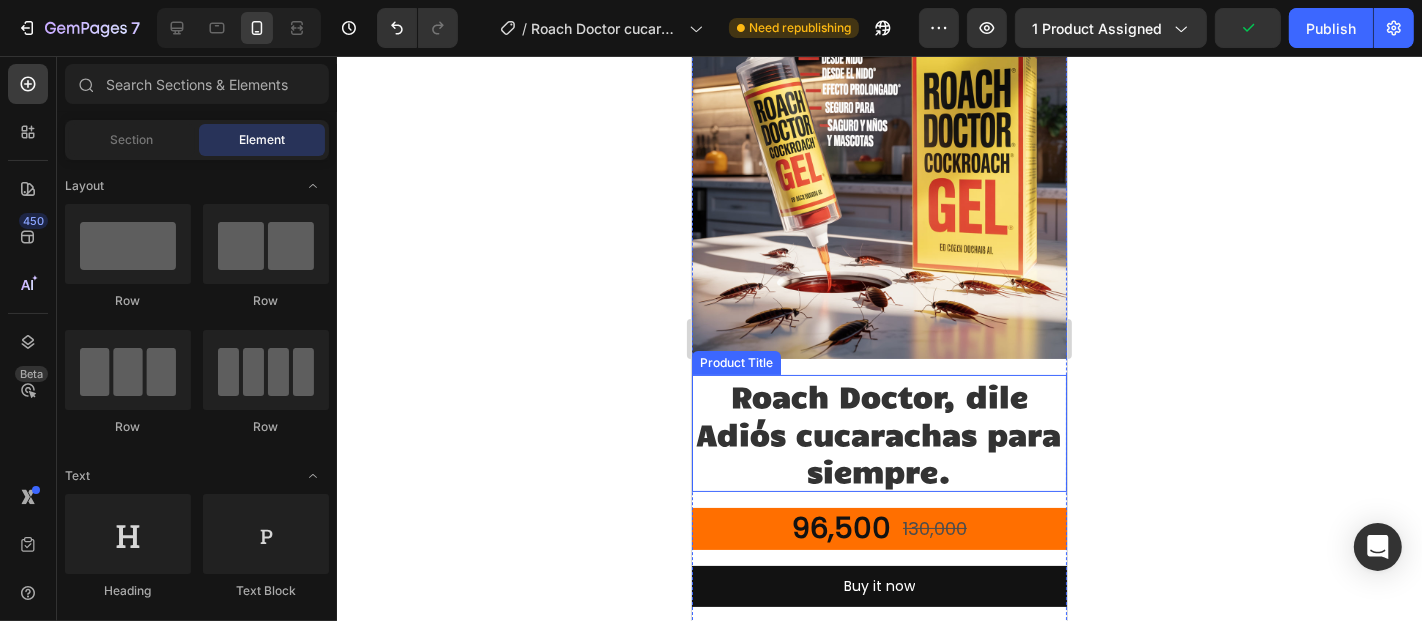 scroll, scrollTop: 444, scrollLeft: 0, axis: vertical 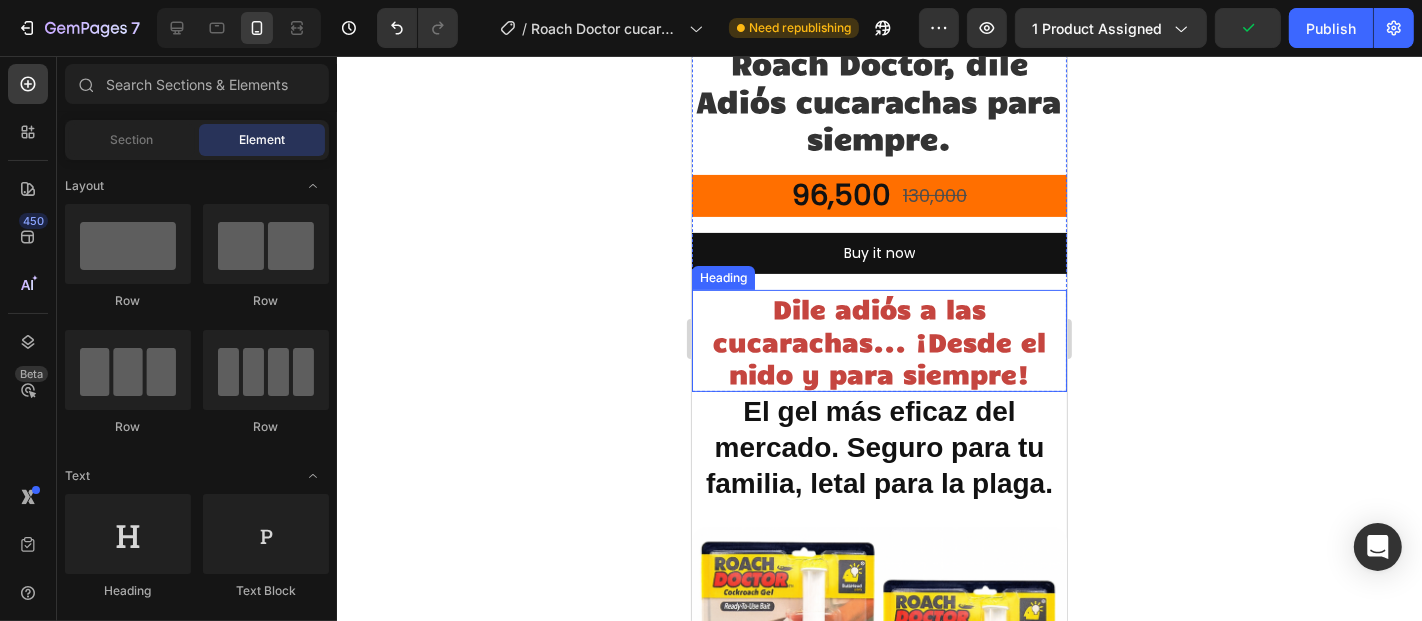 click on "Dile adiós a las cucarachas... ¡Desde el nido y para siempre!" at bounding box center (878, 339) 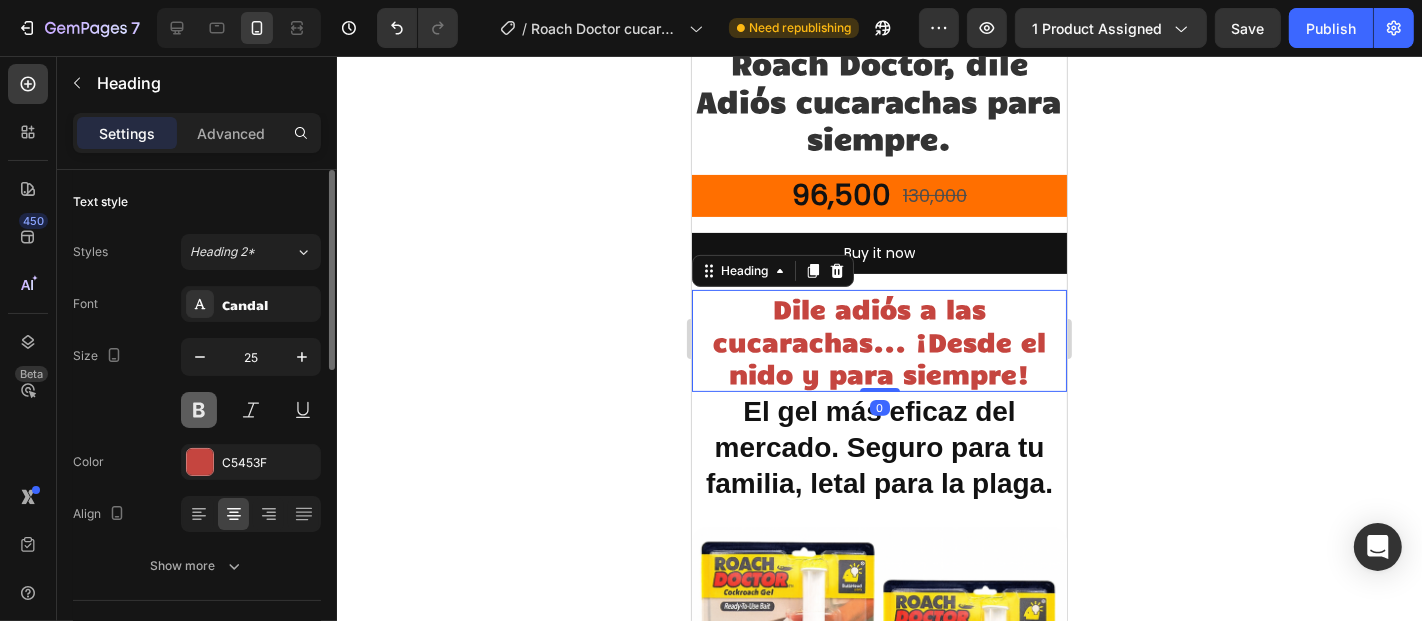 click at bounding box center (199, 410) 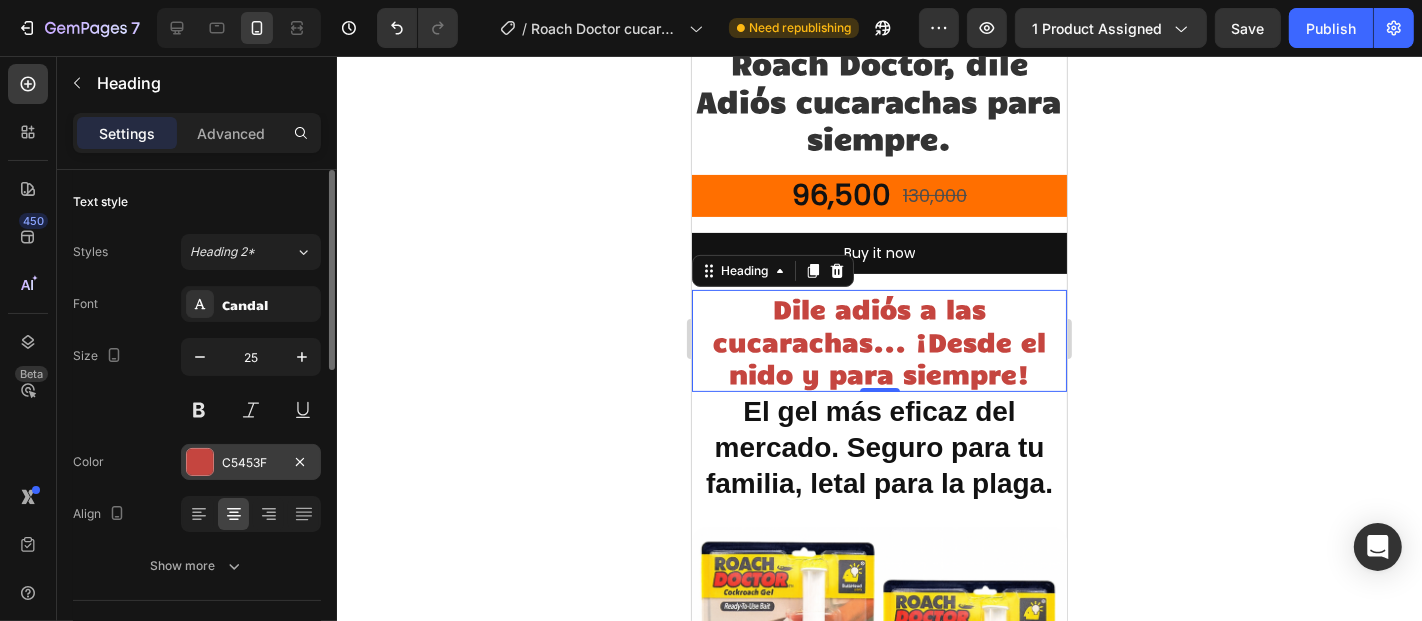 click on "C5453F" at bounding box center [251, 462] 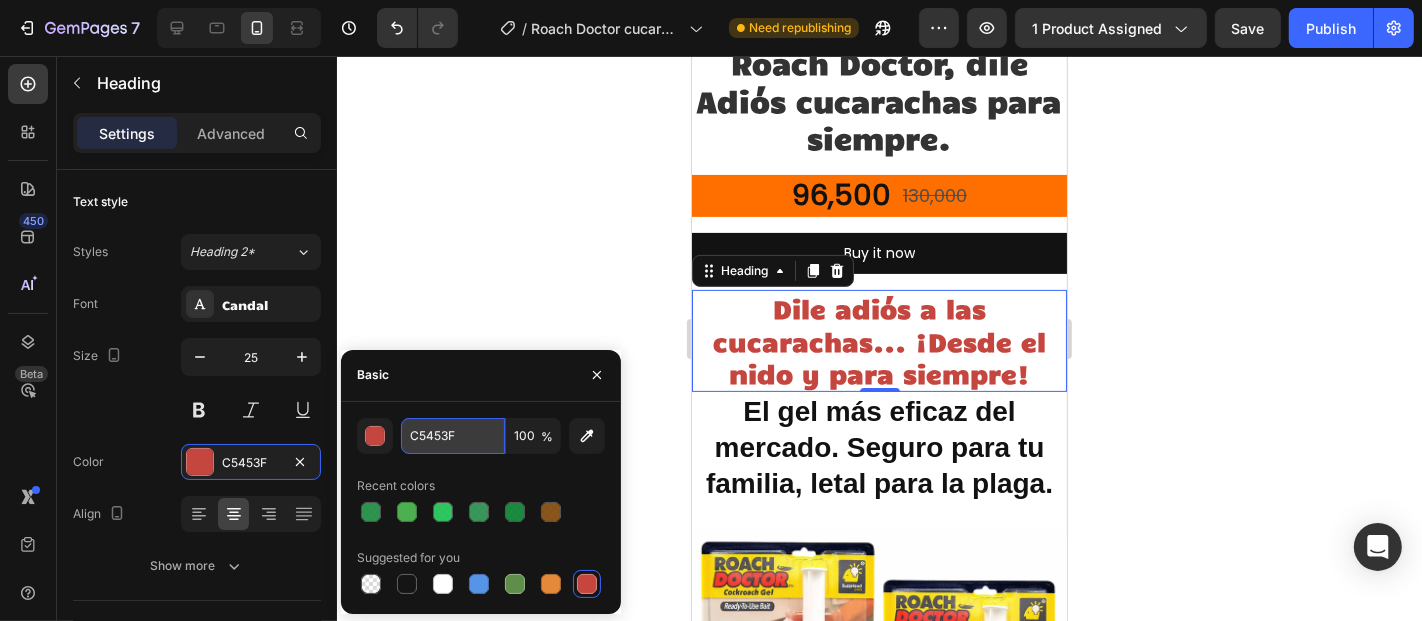 click on "C5453F" at bounding box center (453, 436) 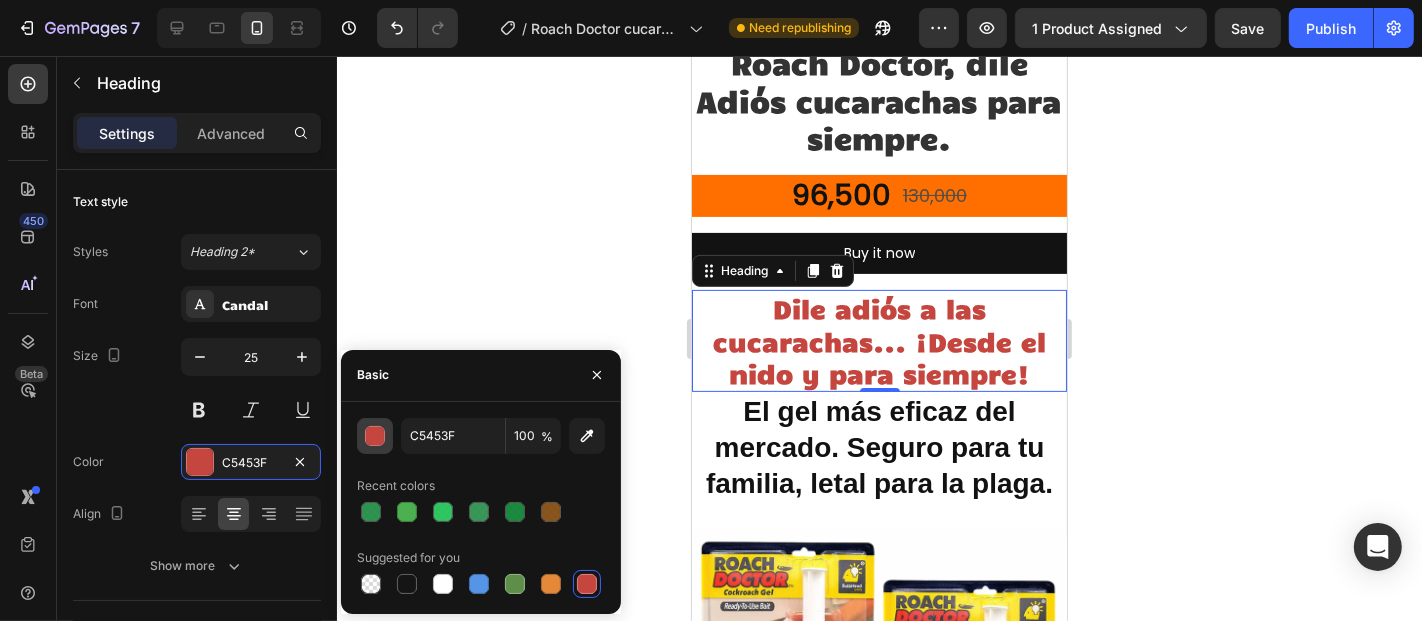 click at bounding box center (376, 437) 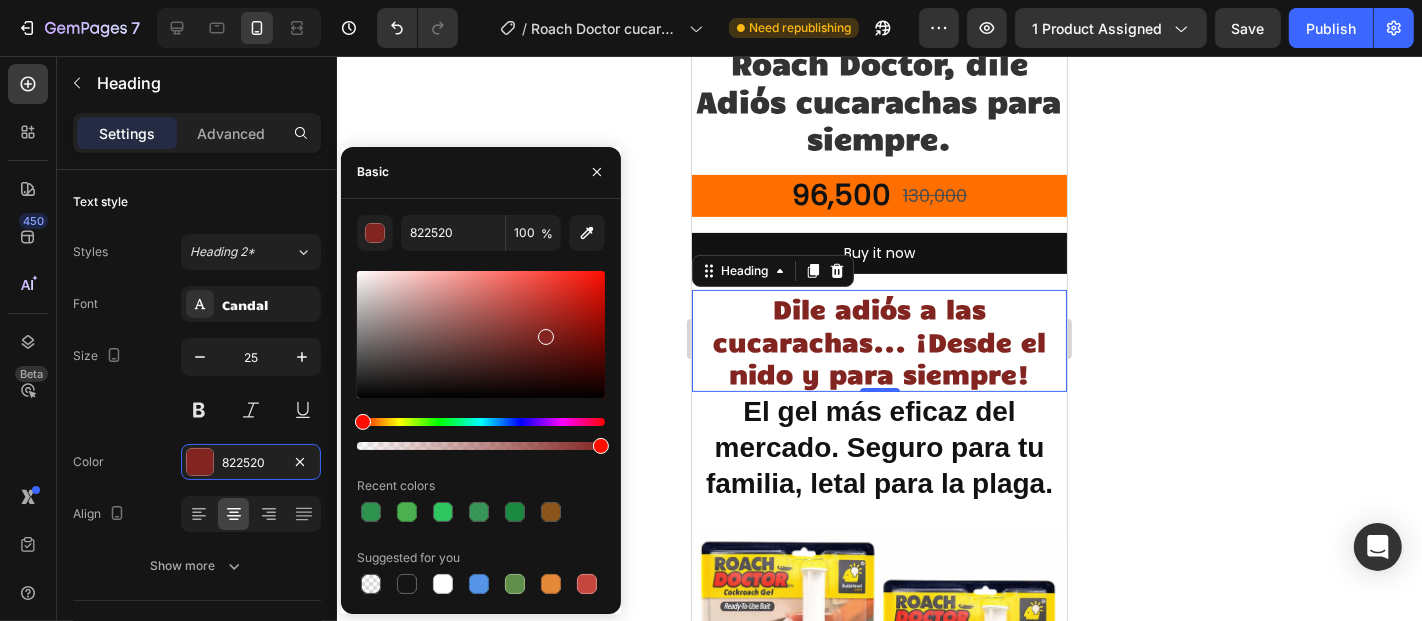 click at bounding box center [481, 334] 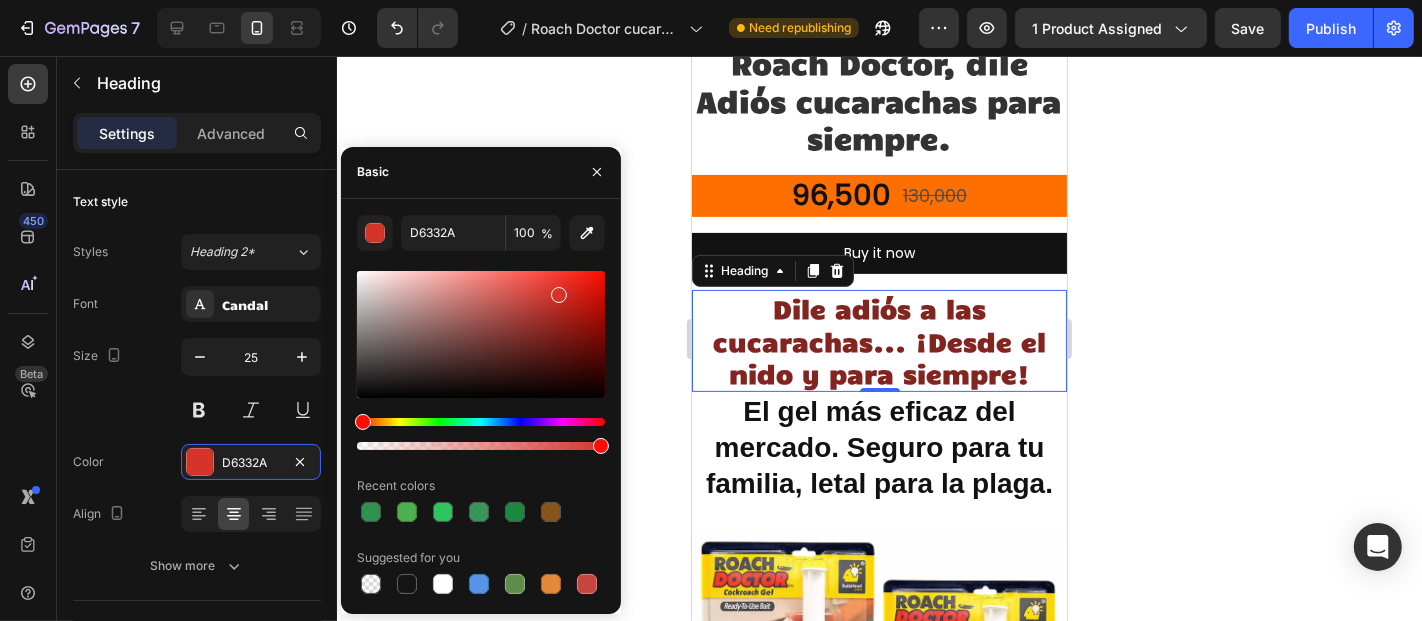 click at bounding box center (481, 334) 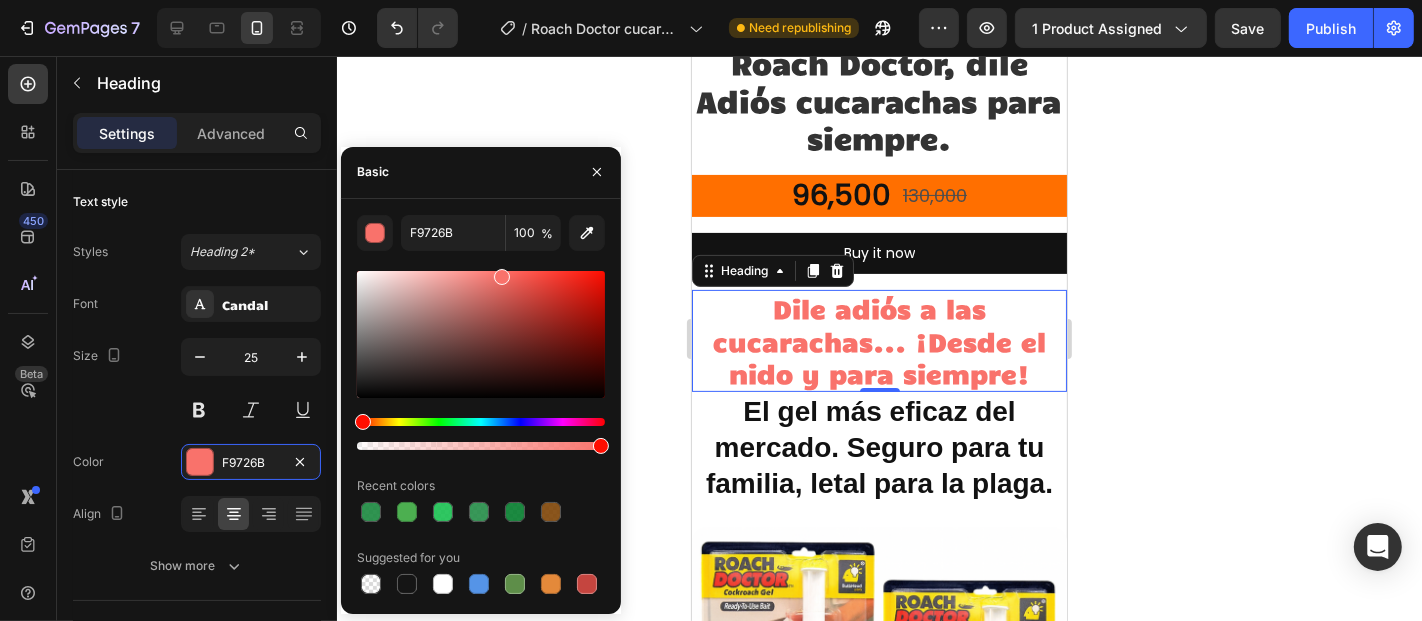 click at bounding box center (481, 334) 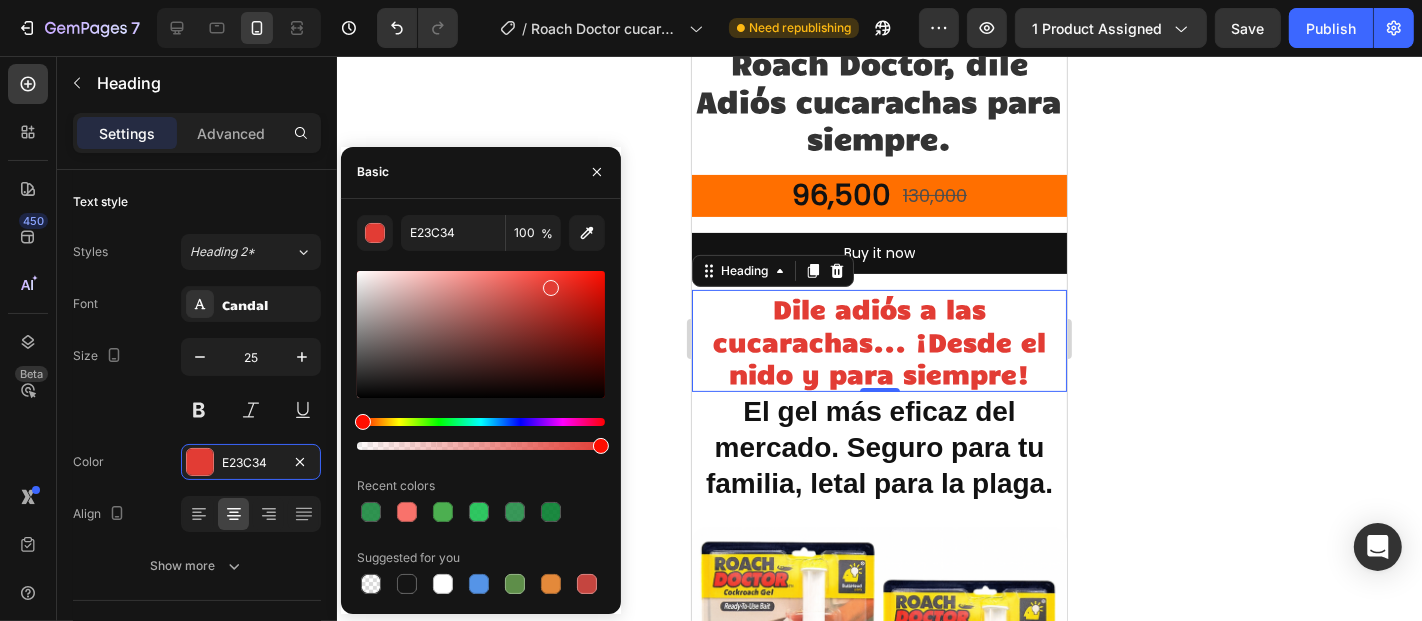 click at bounding box center (481, 334) 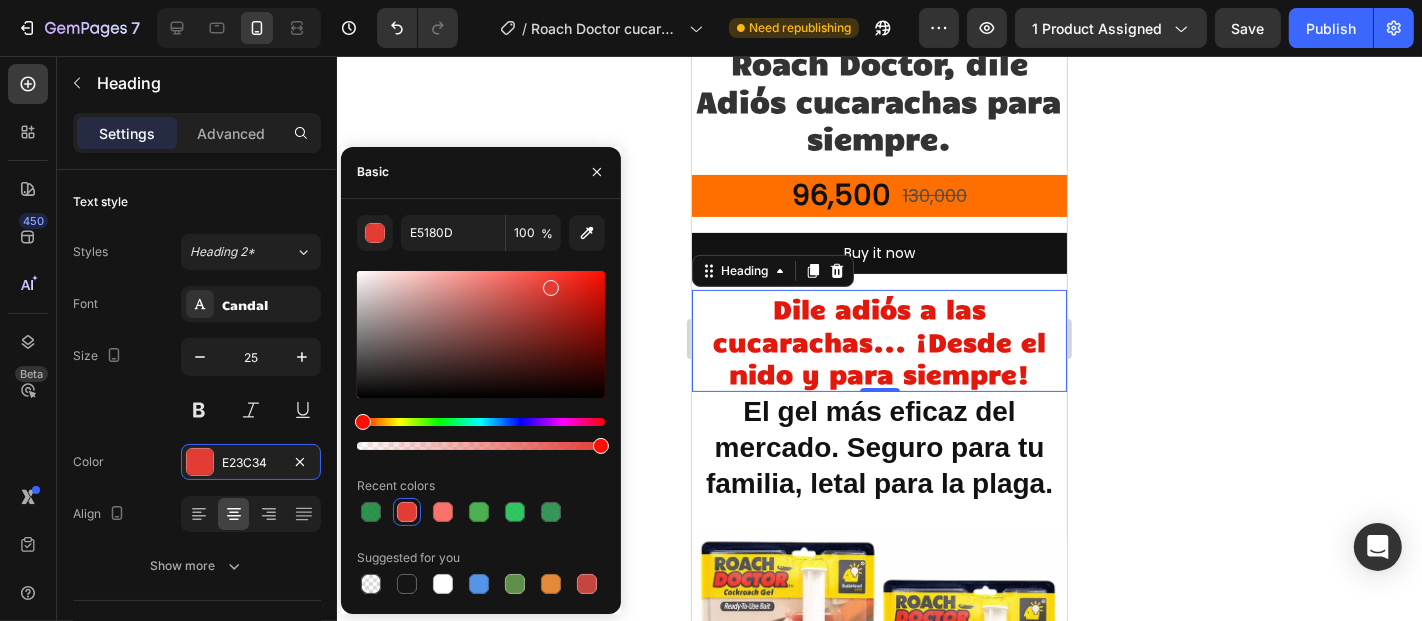 click at bounding box center [481, 334] 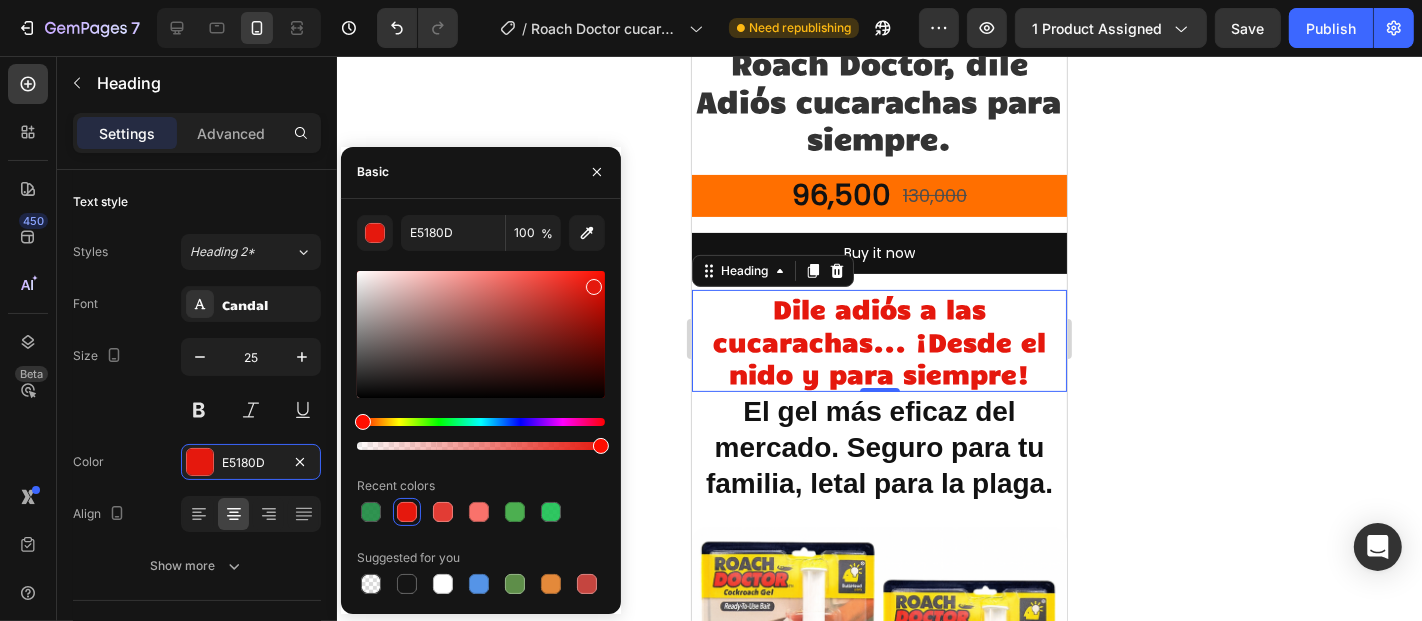 type on "F91307" 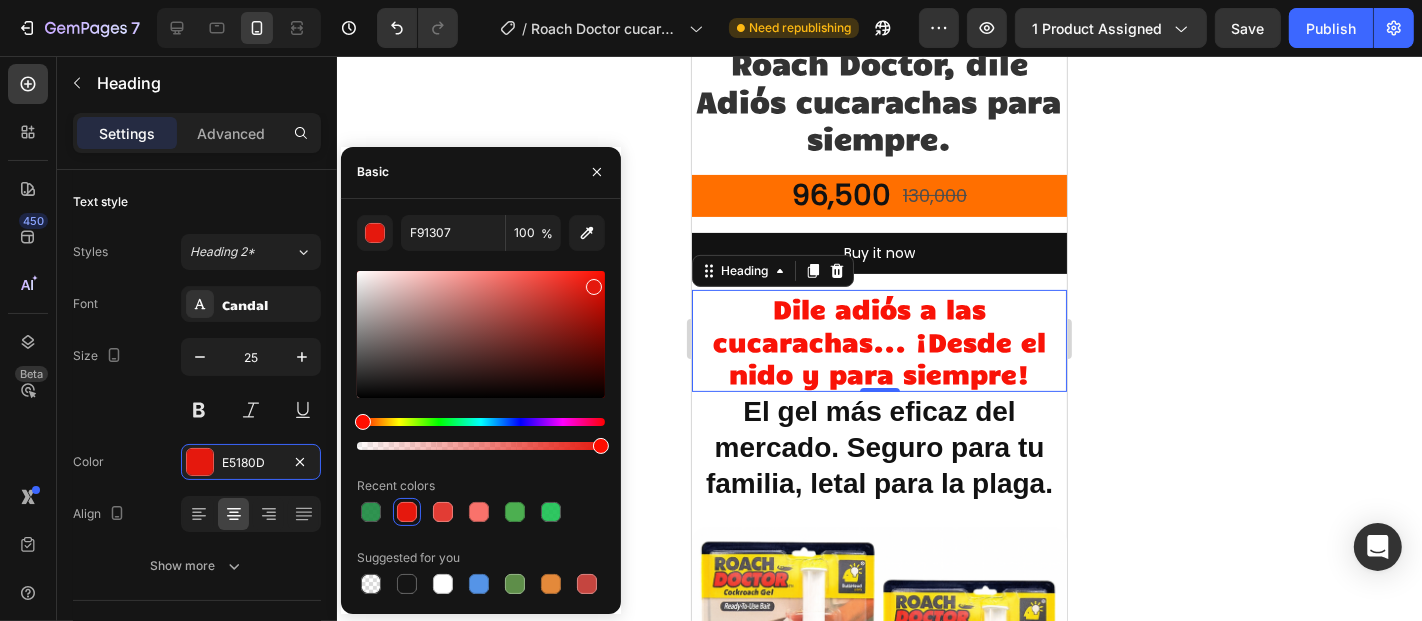 click at bounding box center [481, 334] 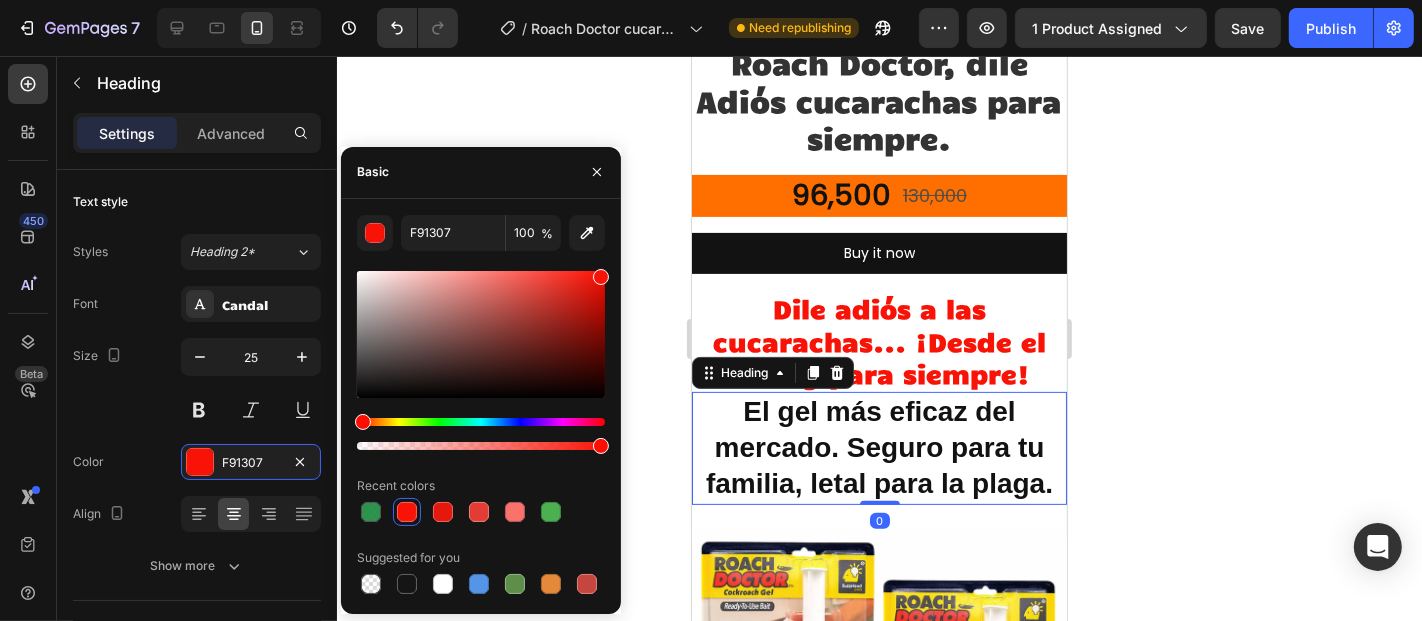 click on "El gel más eficaz del mercado. Seguro para tu familia, letal para la plaga." at bounding box center (878, 447) 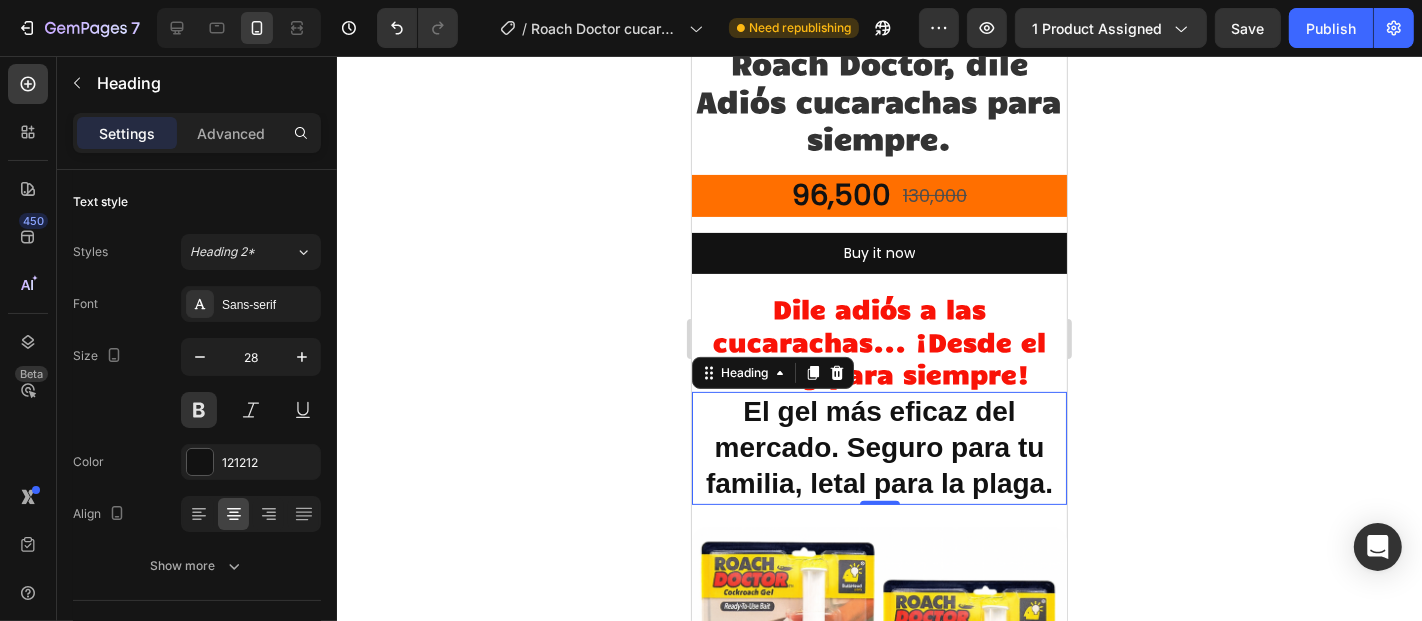 click on "El gel más eficaz del mercado. Seguro para tu familia, letal para la plaga." at bounding box center (878, 447) 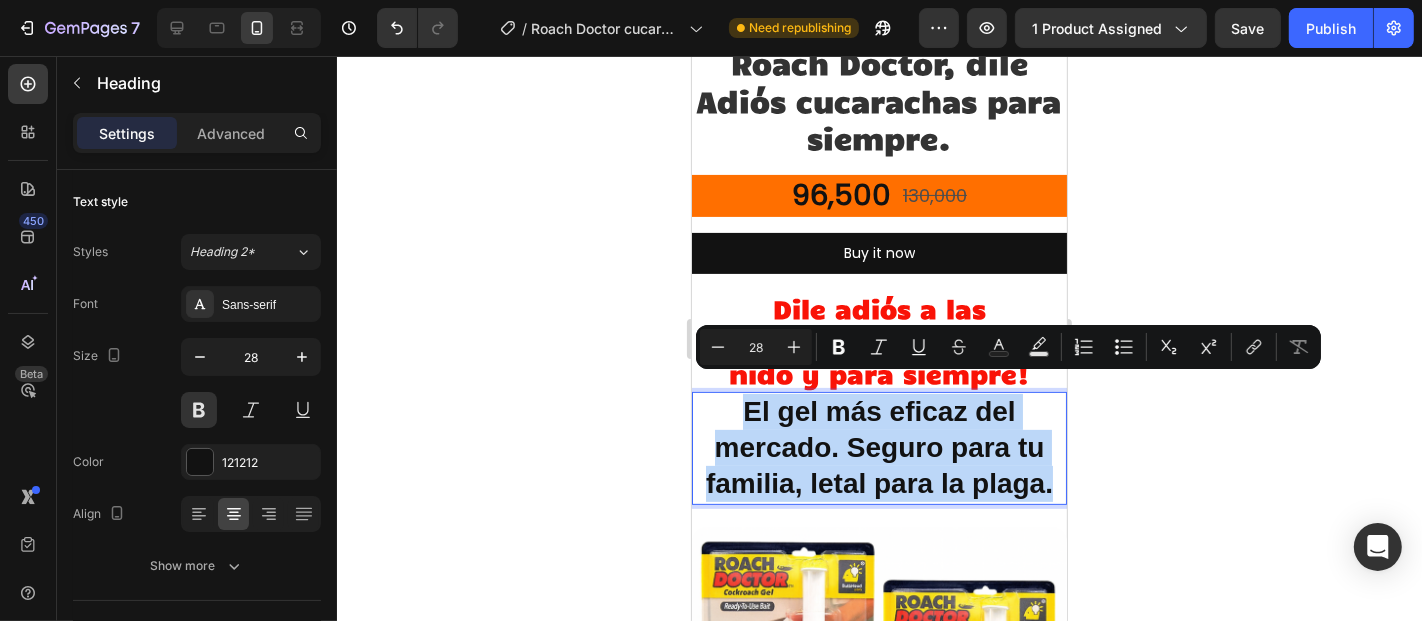 drag, startPoint x: 1041, startPoint y: 465, endPoint x: 739, endPoint y: 381, distance: 313.4645 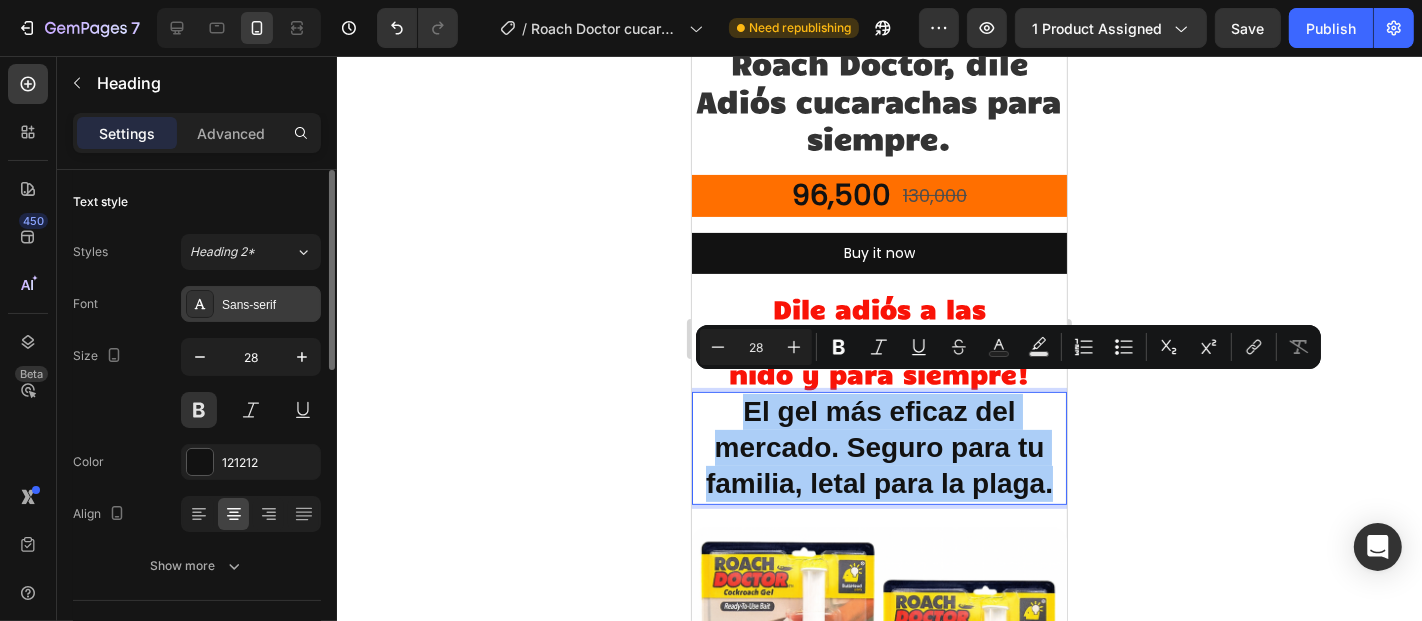 click on "Sans-serif" at bounding box center [269, 305] 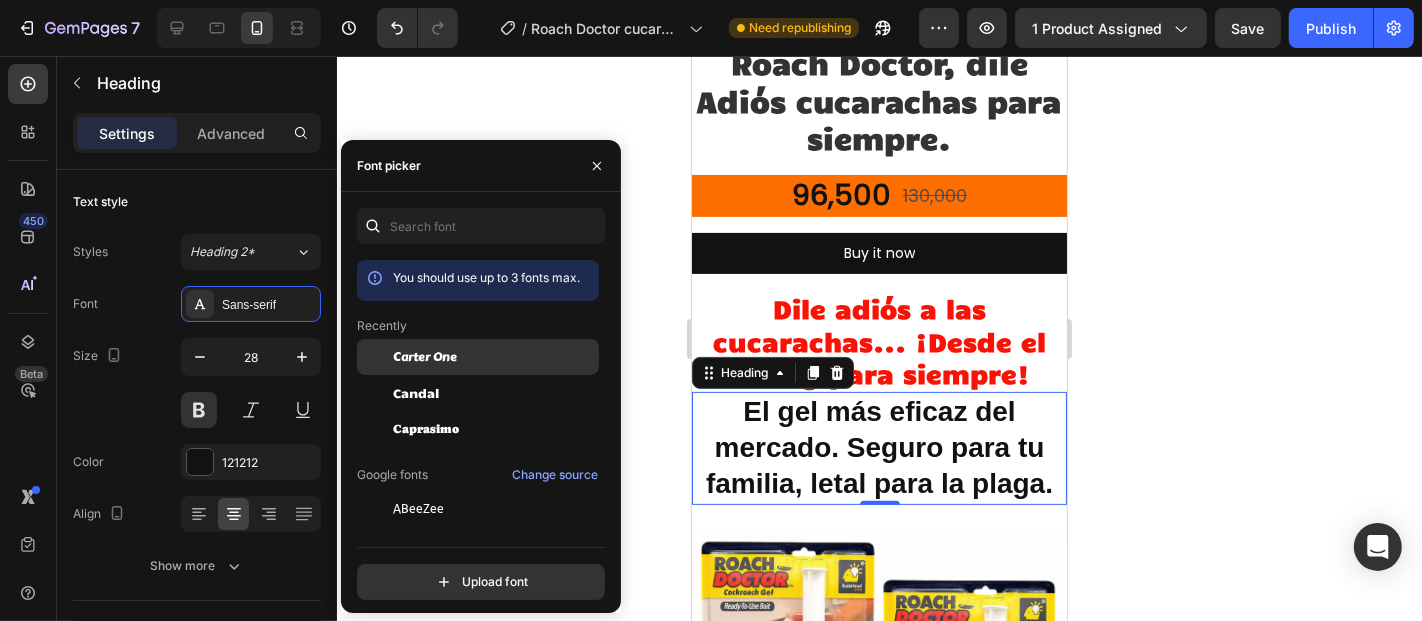 click on "Carter One" at bounding box center [425, 357] 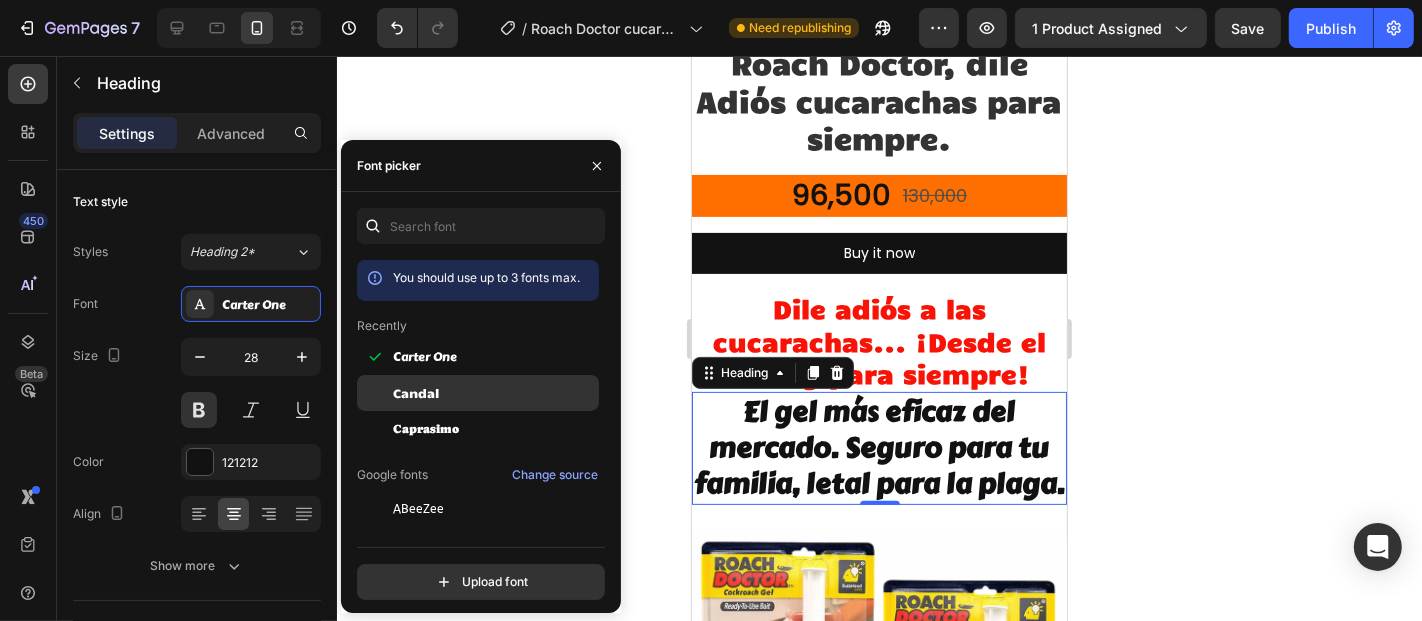 click on "Candal" at bounding box center [416, 393] 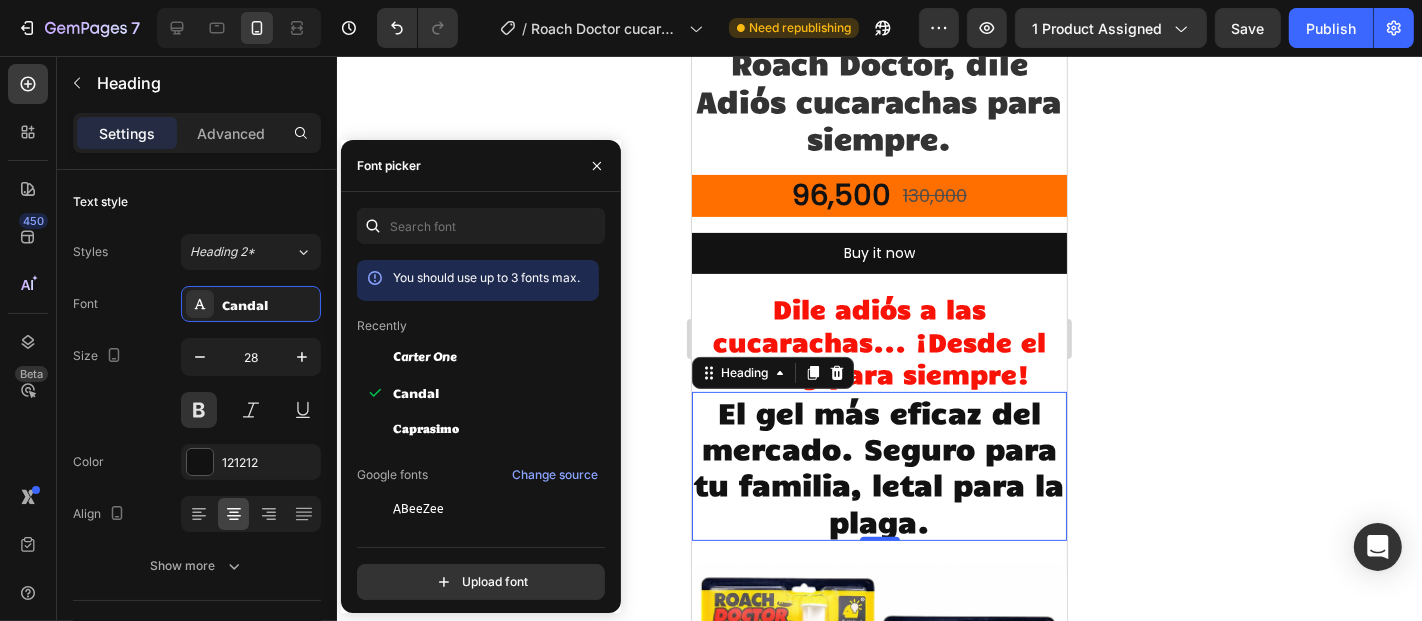 scroll, scrollTop: 222, scrollLeft: 0, axis: vertical 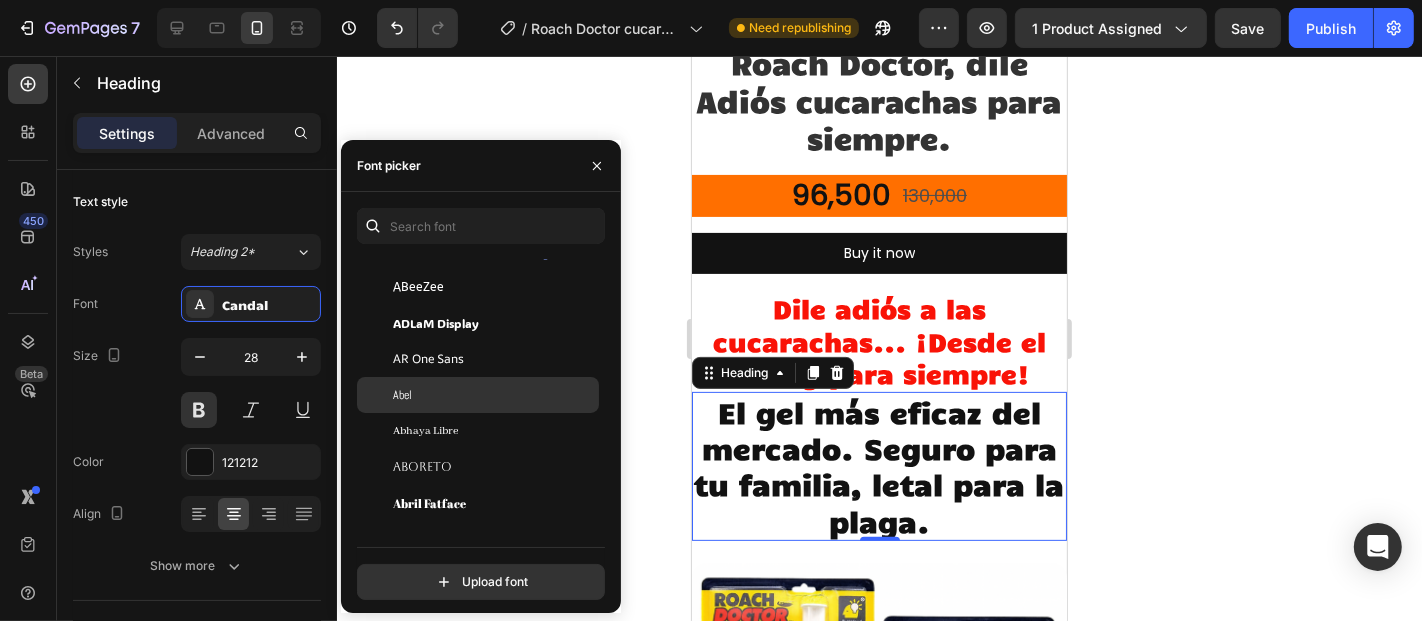 click on "Abel" at bounding box center (494, 395) 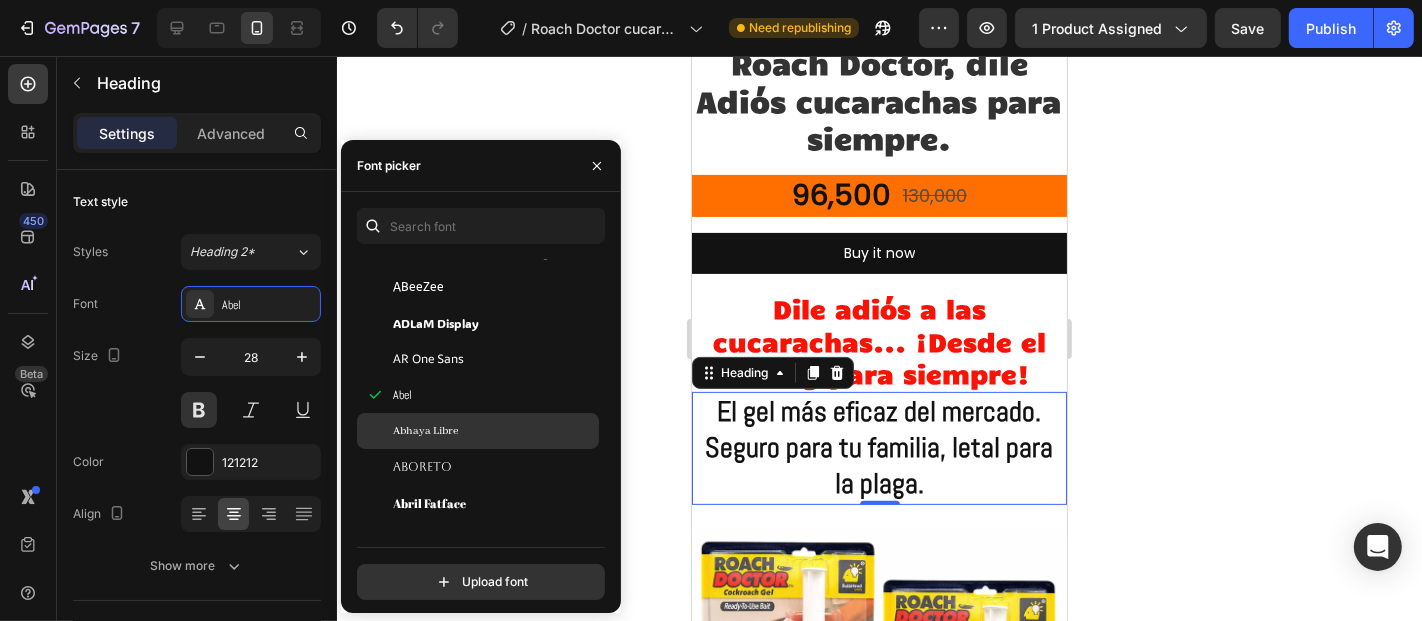 click on "Abhaya Libre" at bounding box center [425, 431] 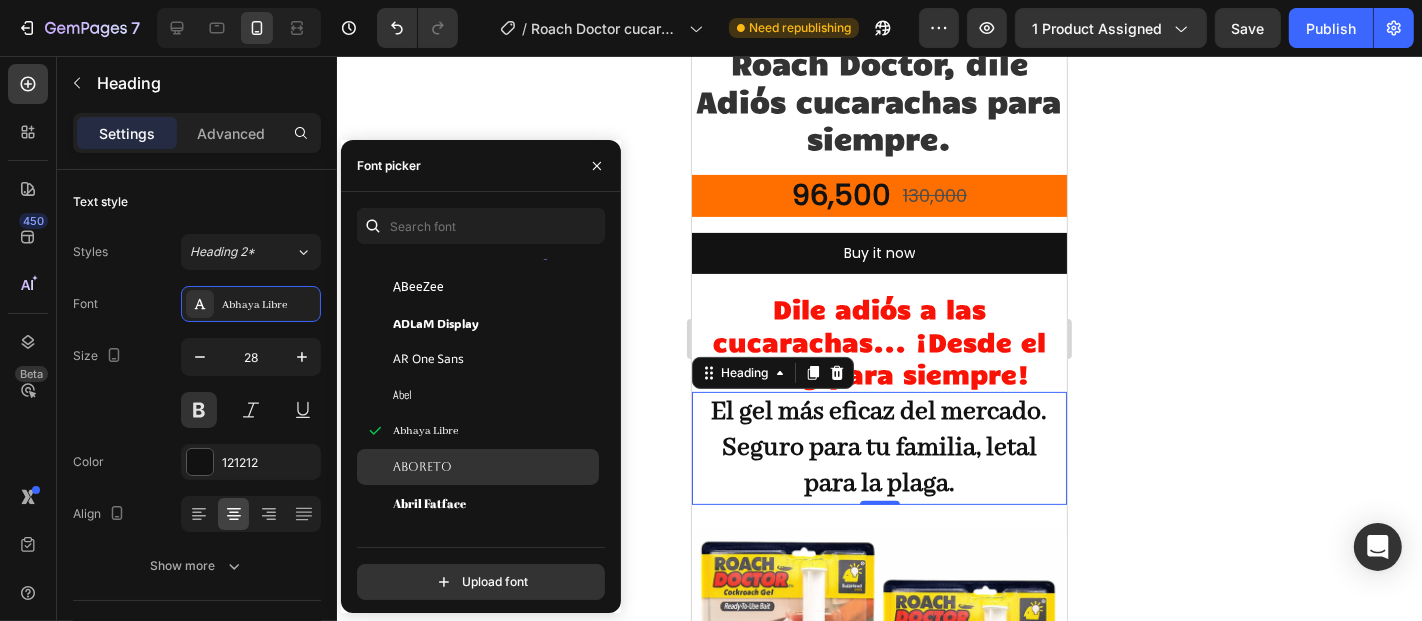 click on "Aboreto" 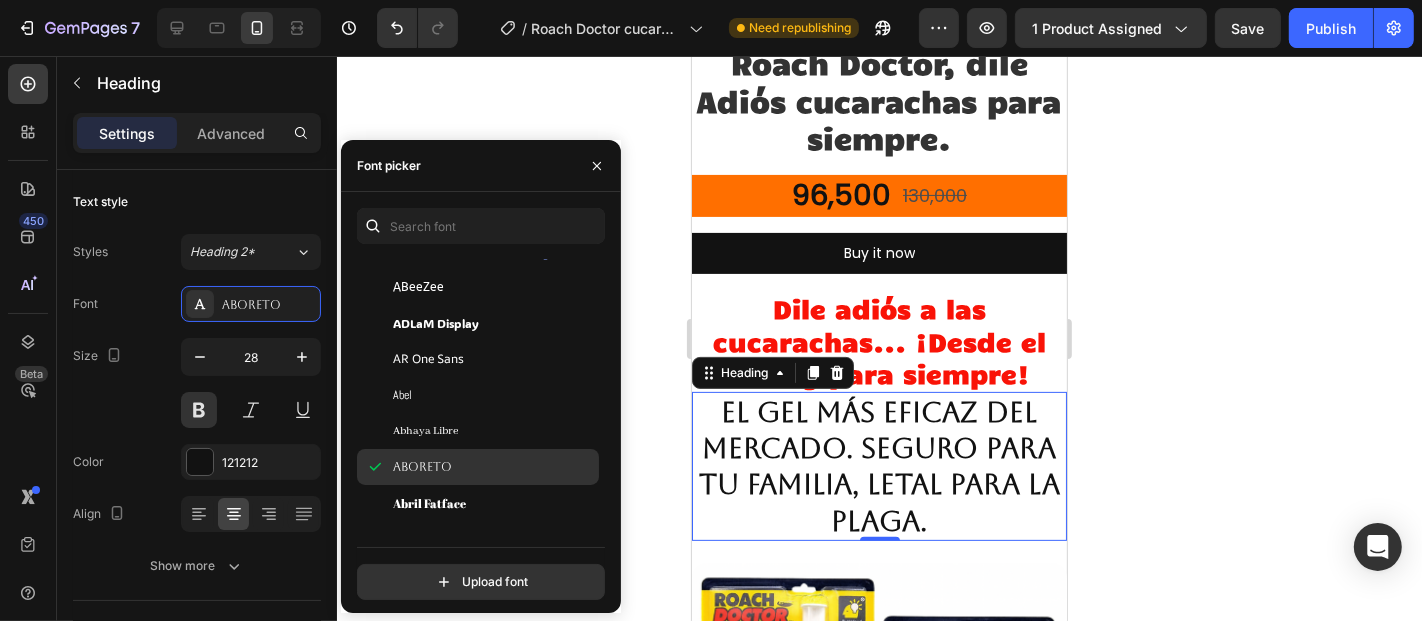 scroll, scrollTop: 333, scrollLeft: 0, axis: vertical 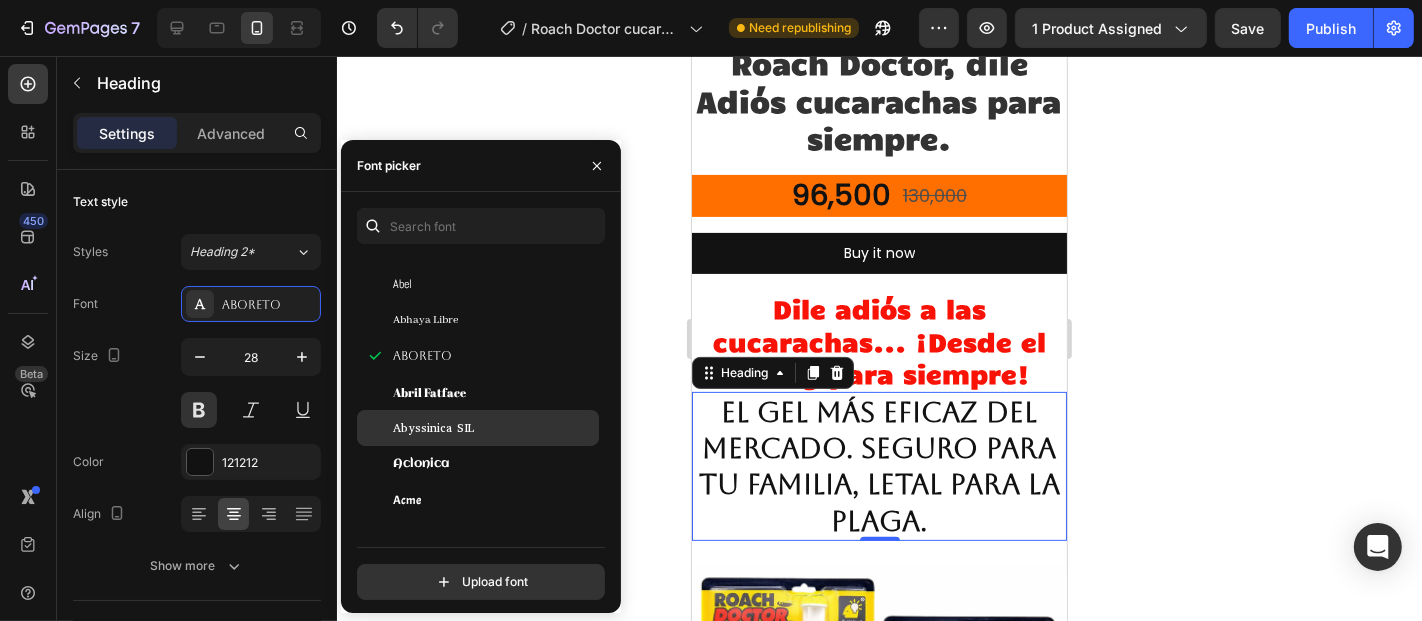 click on "Abyssinica SIL" at bounding box center (433, 428) 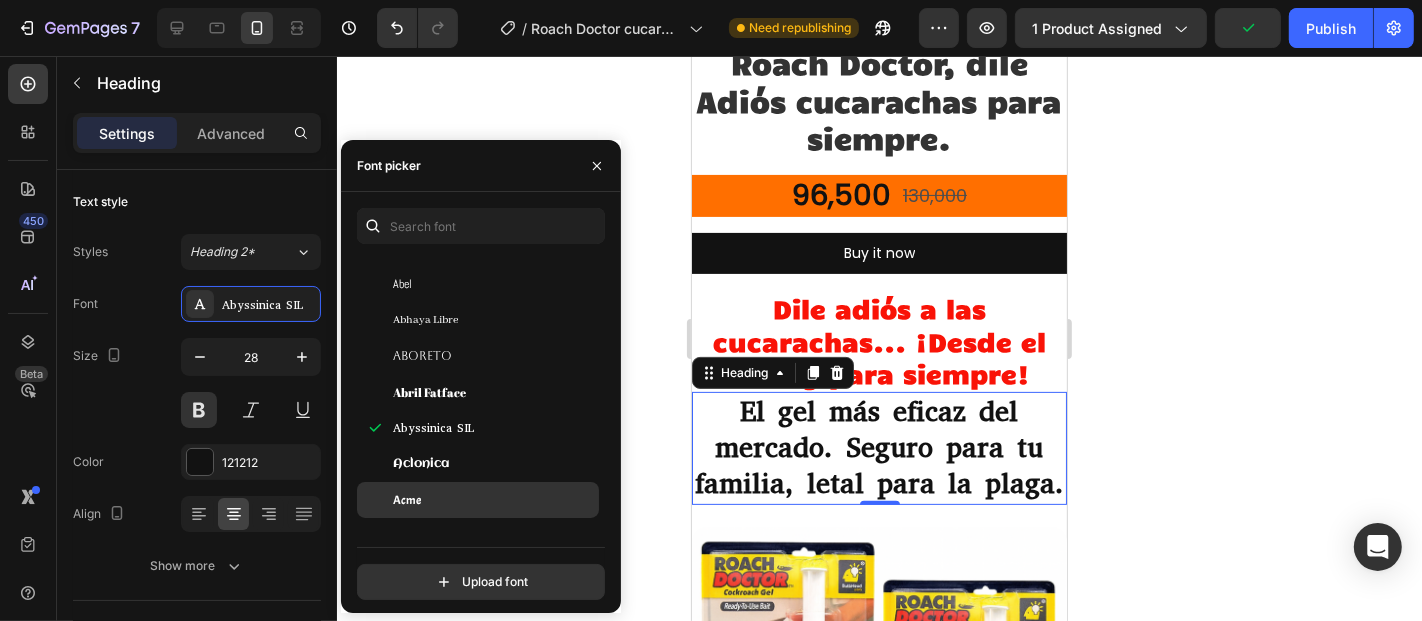 click on "Acme" 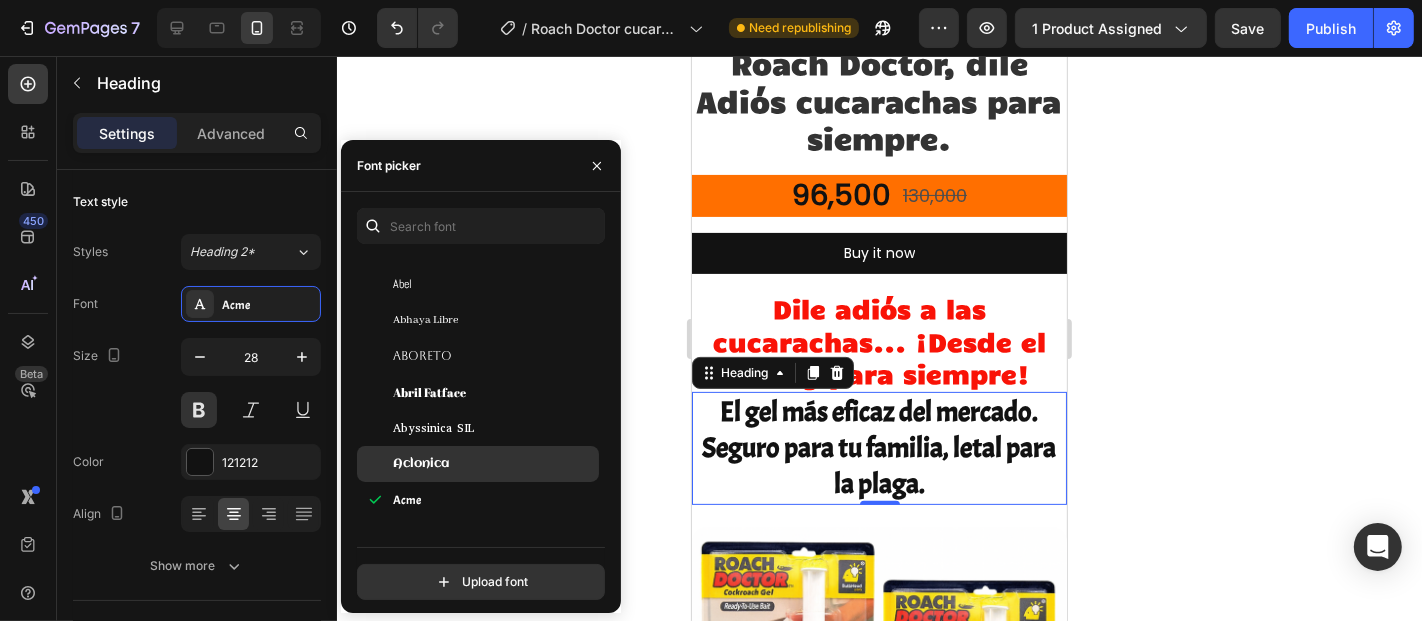 scroll, scrollTop: 555, scrollLeft: 0, axis: vertical 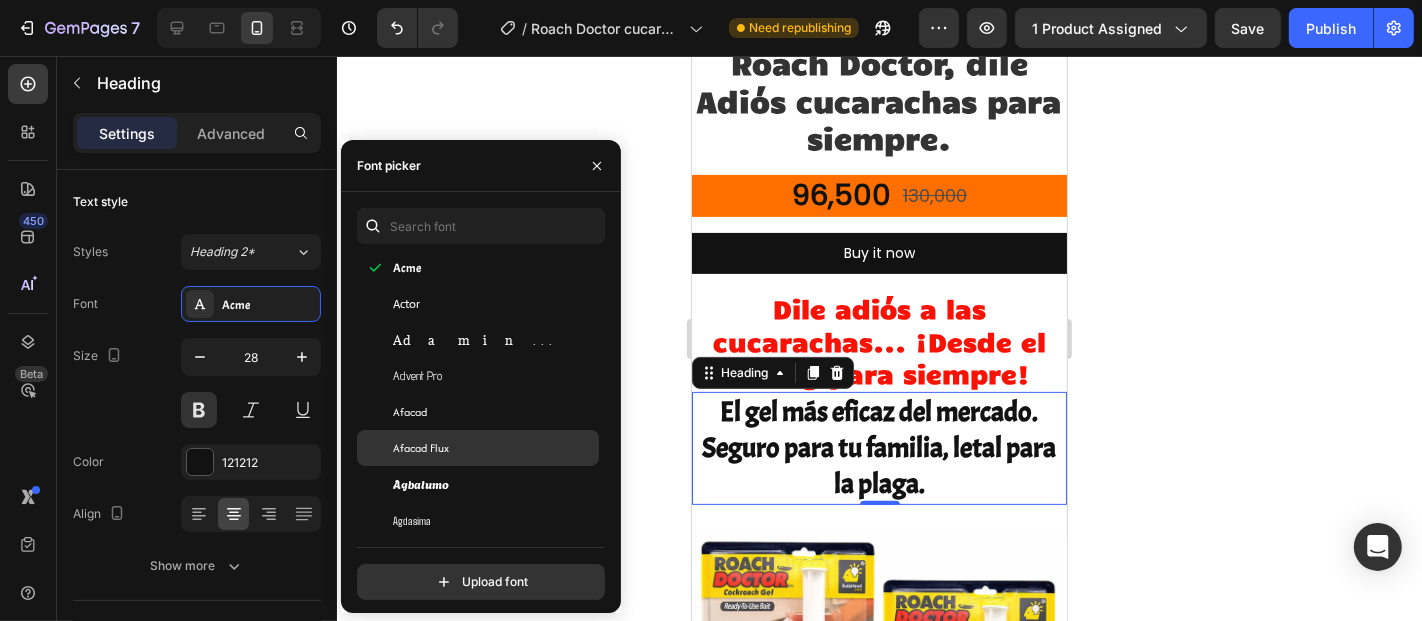click on "Afacad Flux" at bounding box center [494, 448] 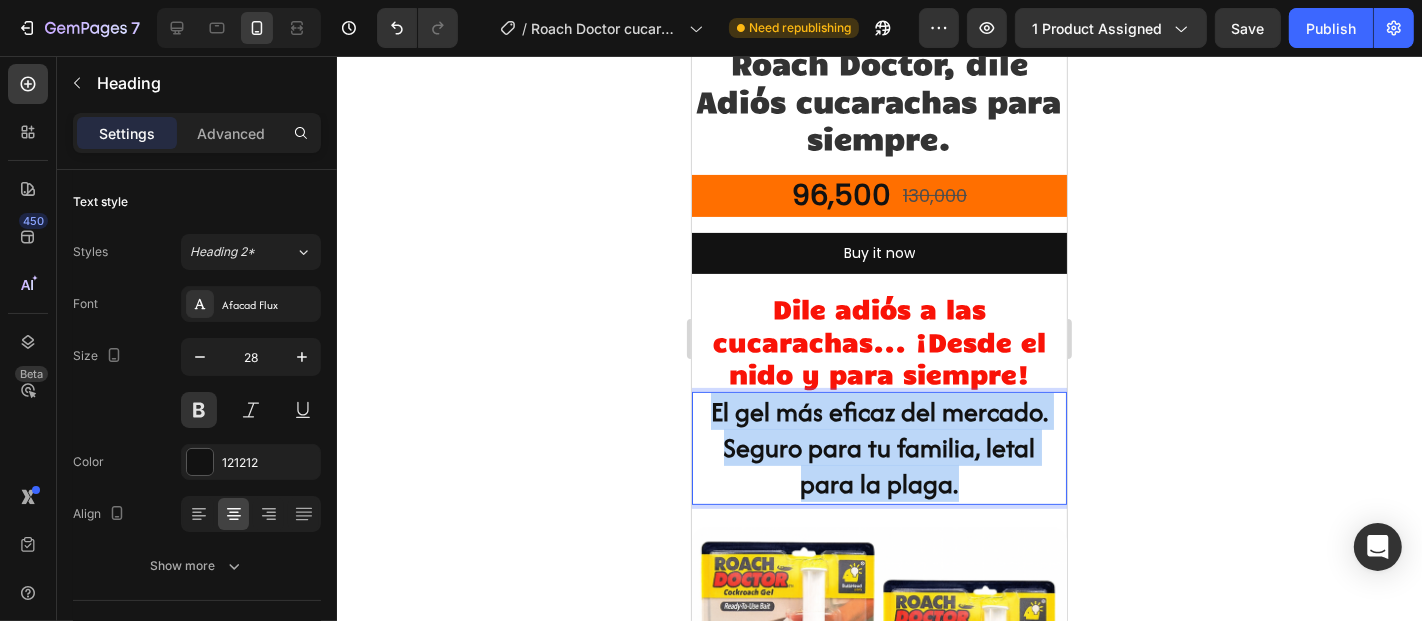 drag, startPoint x: 964, startPoint y: 463, endPoint x: 685, endPoint y: 399, distance: 286.2464 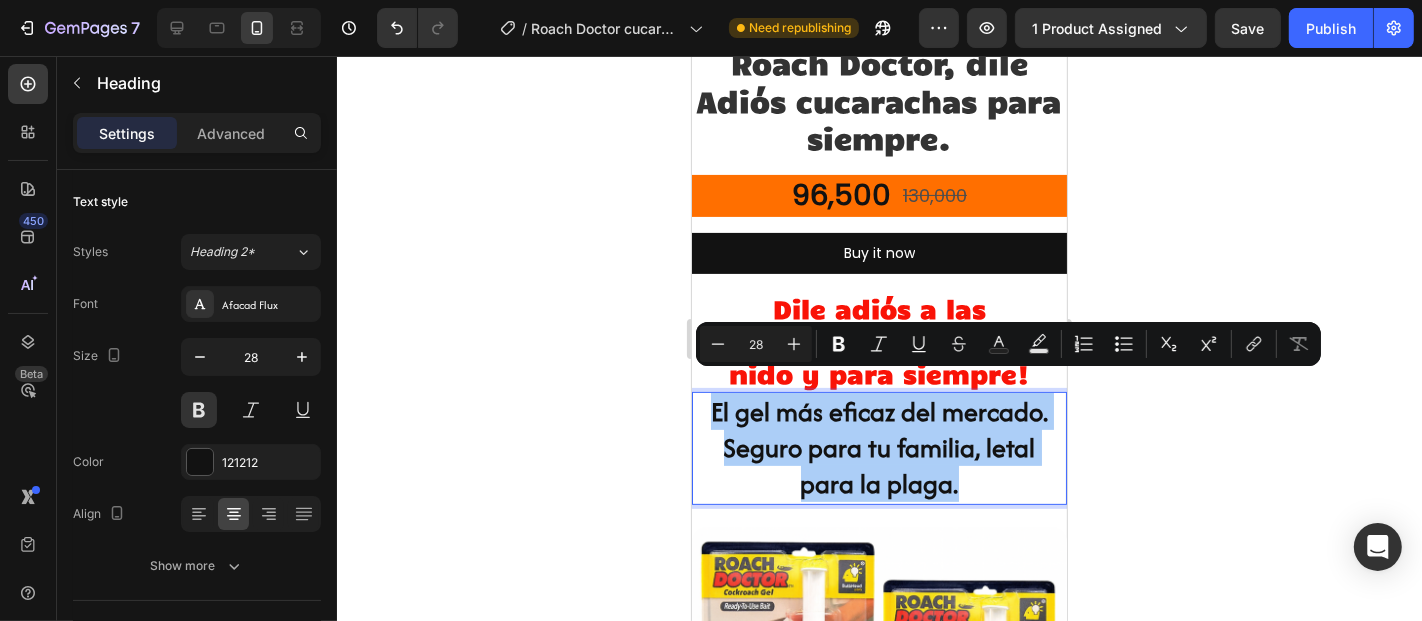 click 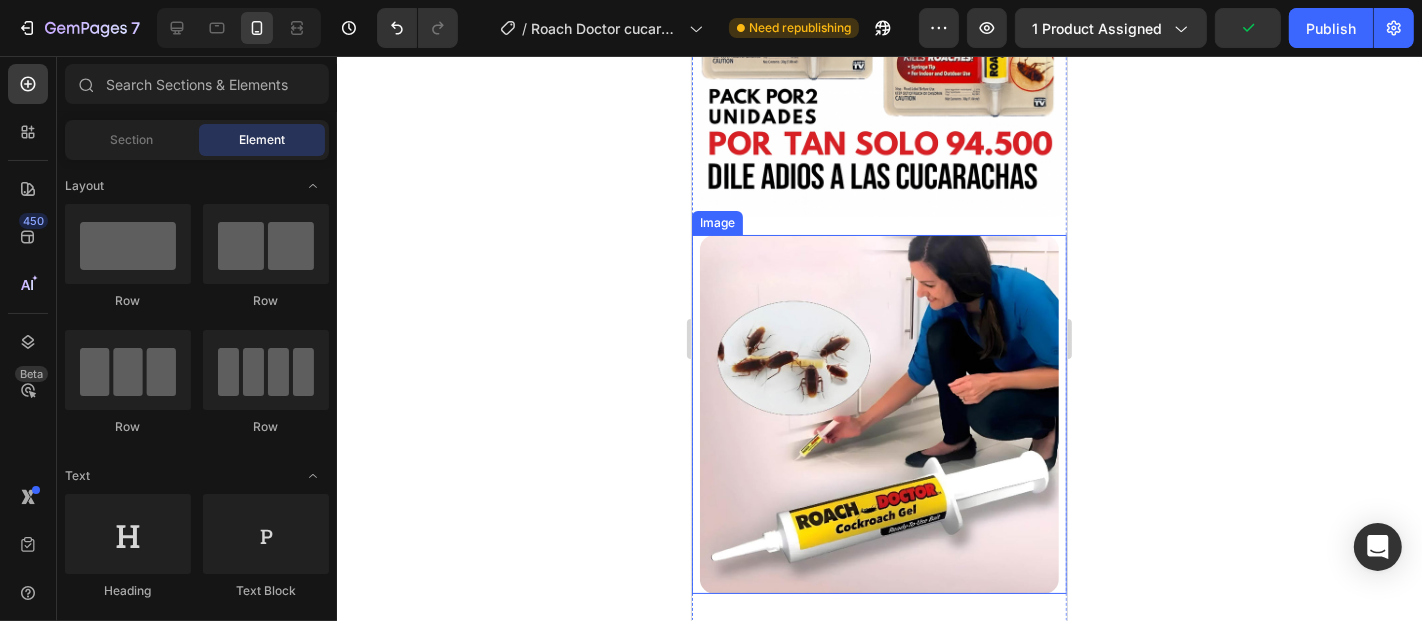 scroll, scrollTop: 1555, scrollLeft: 0, axis: vertical 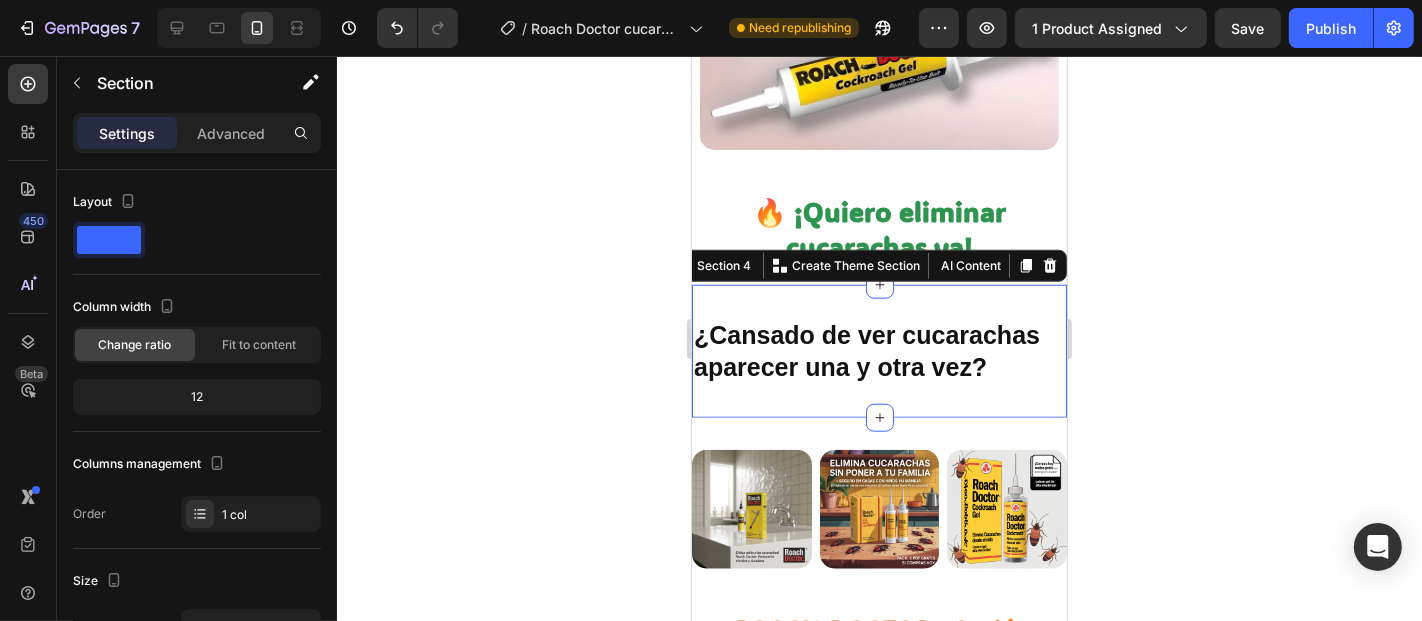 click on "¿Cansado de ver cucarachas aparecer una y otra vez? Heading Section 4   You can create reusable sections Create Theme Section AI Content Write with GemAI What would you like to describe here? Tone and Voice Persuasive Product Getting products... Show more Generate" at bounding box center [878, 350] 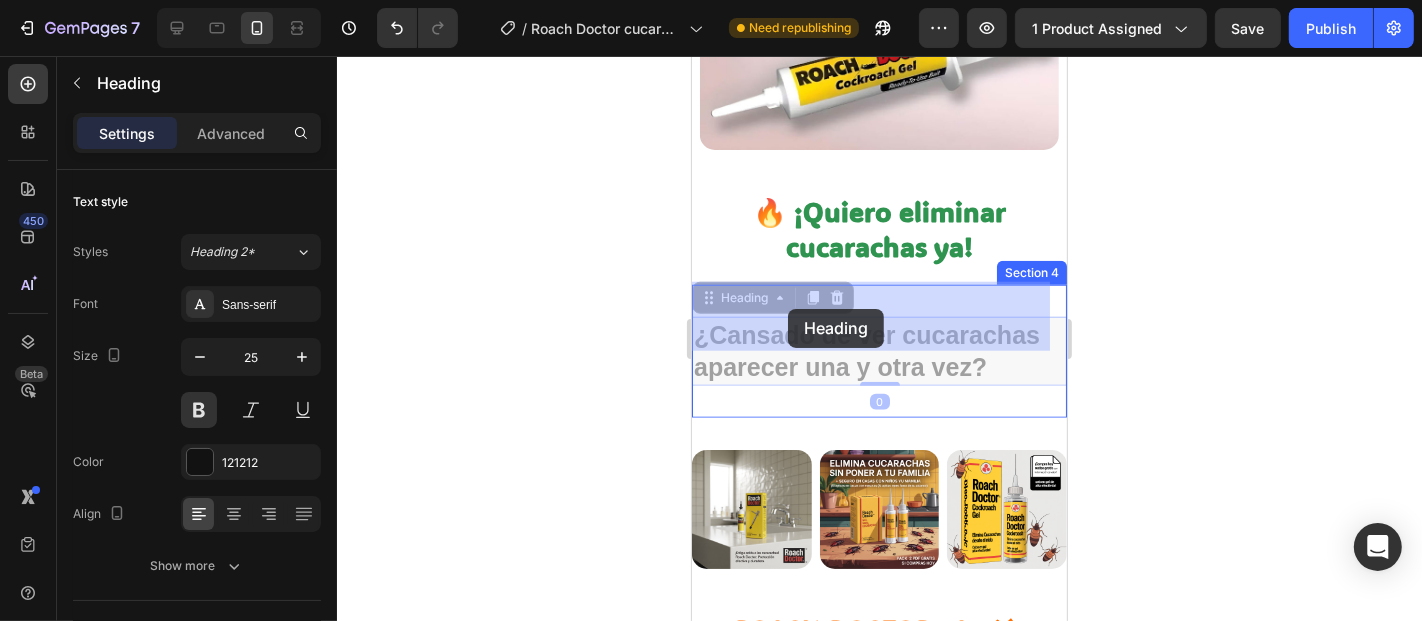 drag, startPoint x: 990, startPoint y: 336, endPoint x: 975, endPoint y: 334, distance: 15.132746 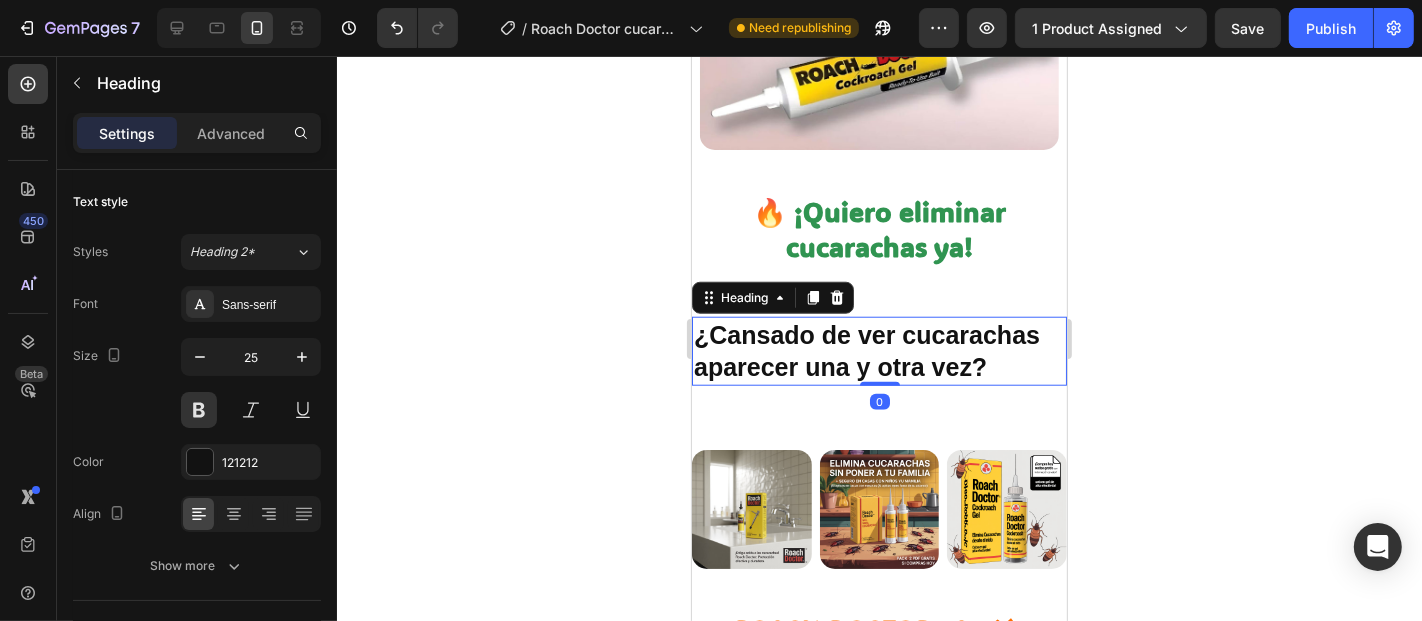 click on "¿Cansado de ver cucarachas aparecer una y otra vez?" at bounding box center (878, 350) 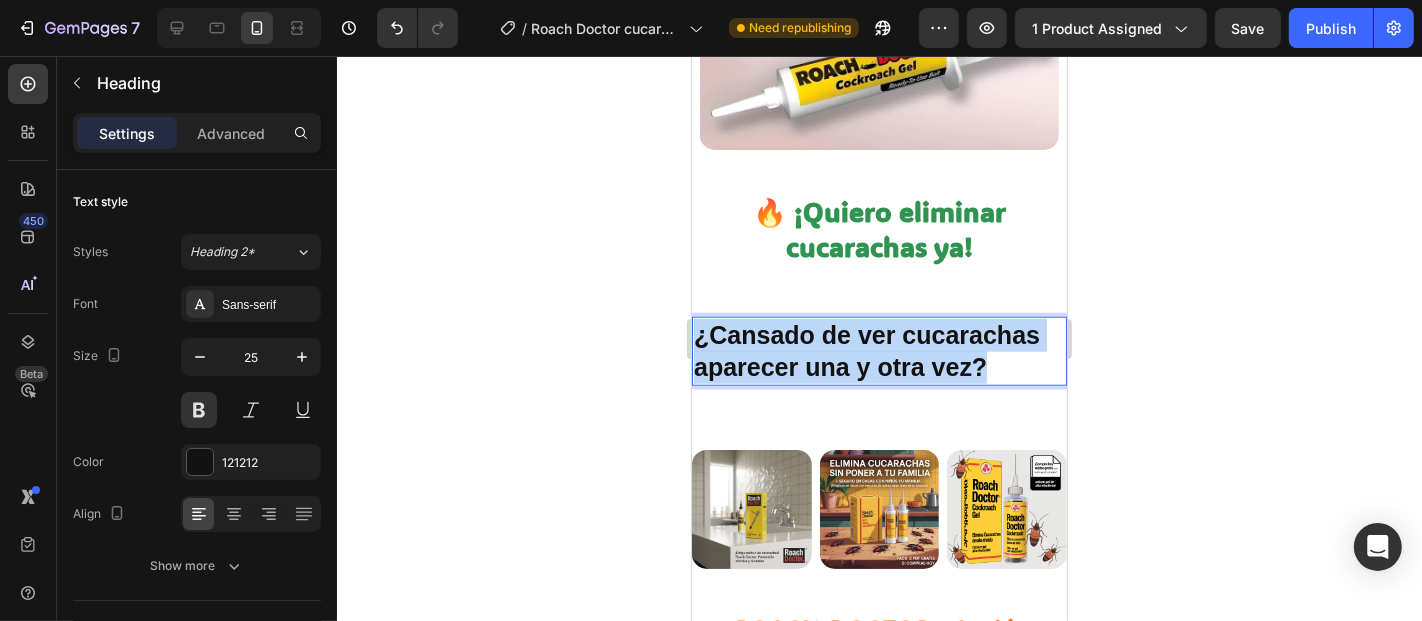 drag, startPoint x: 990, startPoint y: 325, endPoint x: 1245, endPoint y: 321, distance: 255.03137 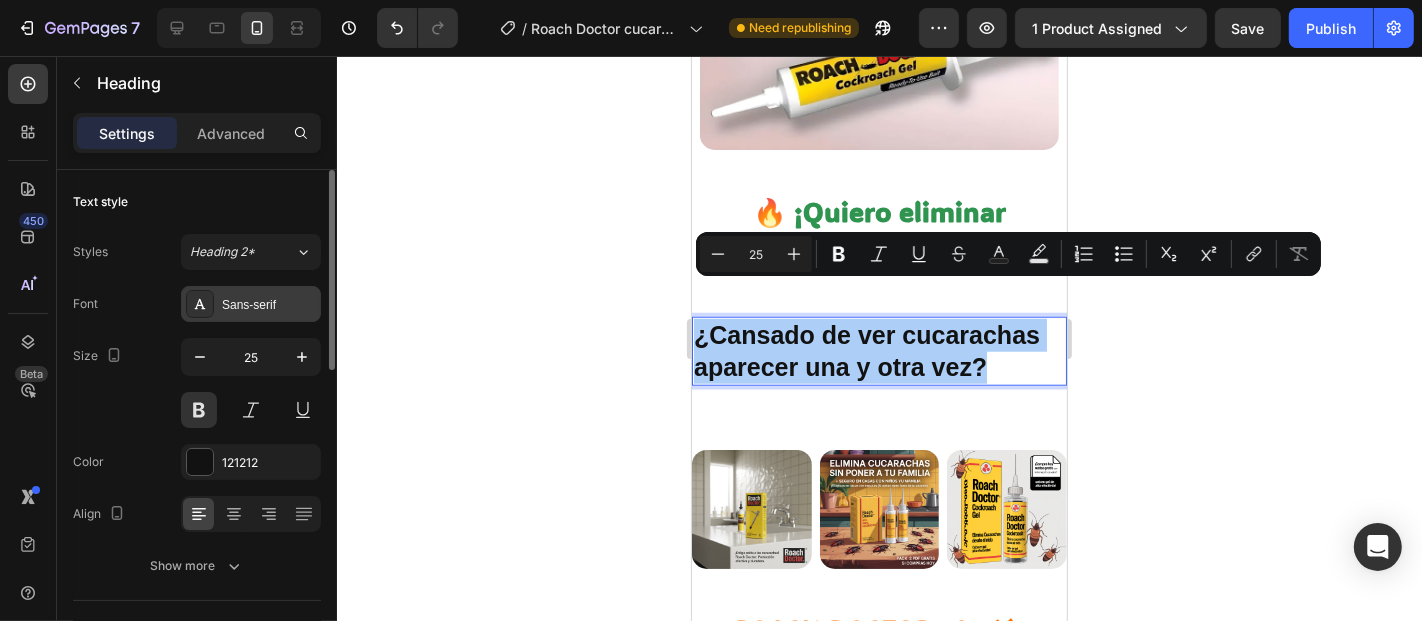 click on "Sans-serif" at bounding box center (269, 305) 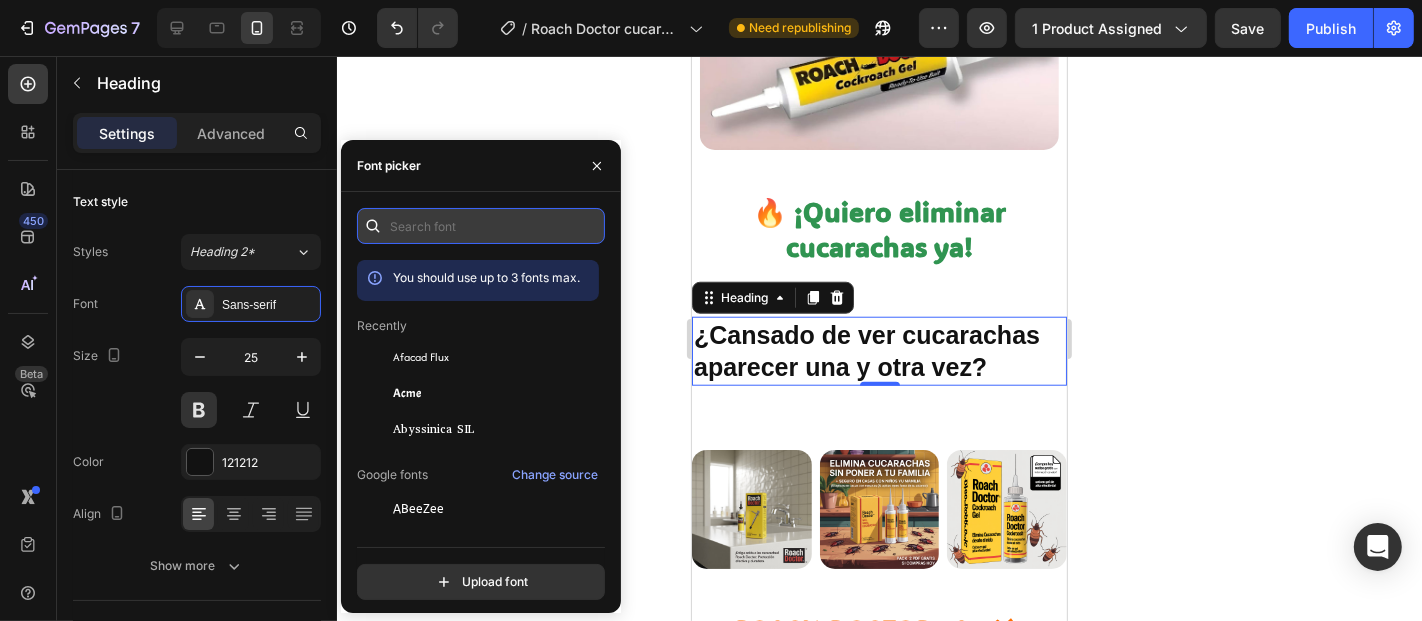 click at bounding box center (481, 226) 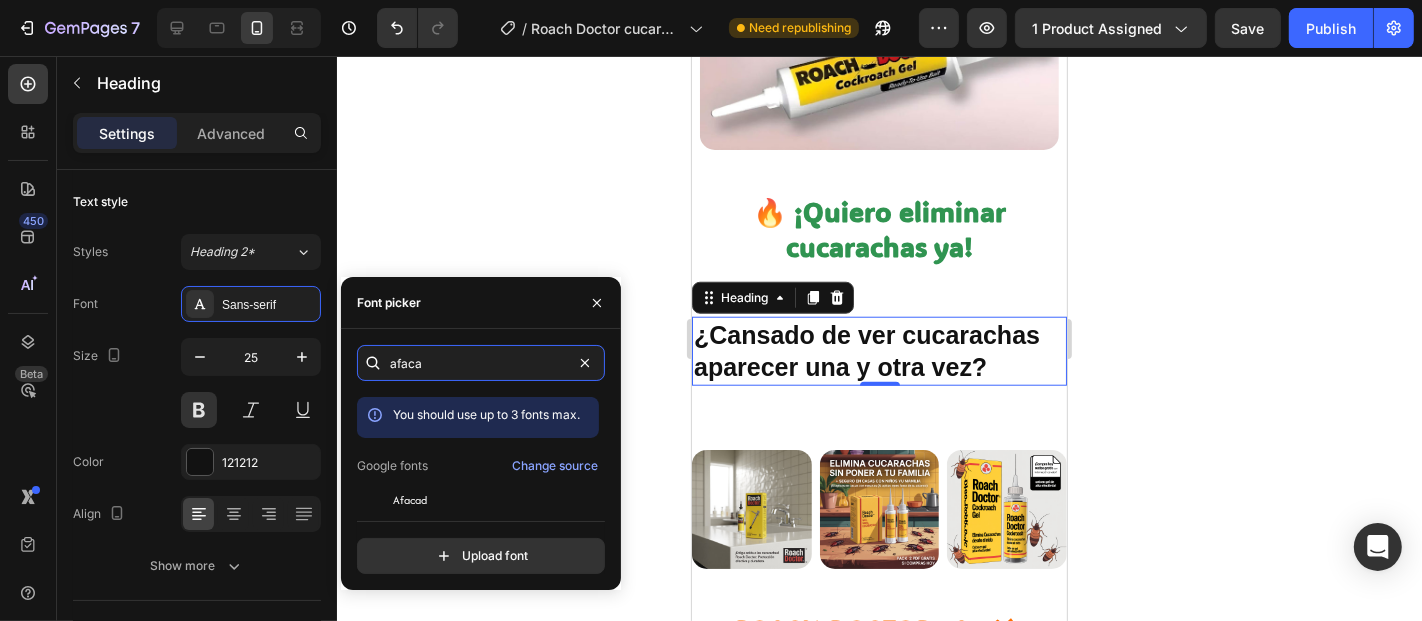 type on "afacad" 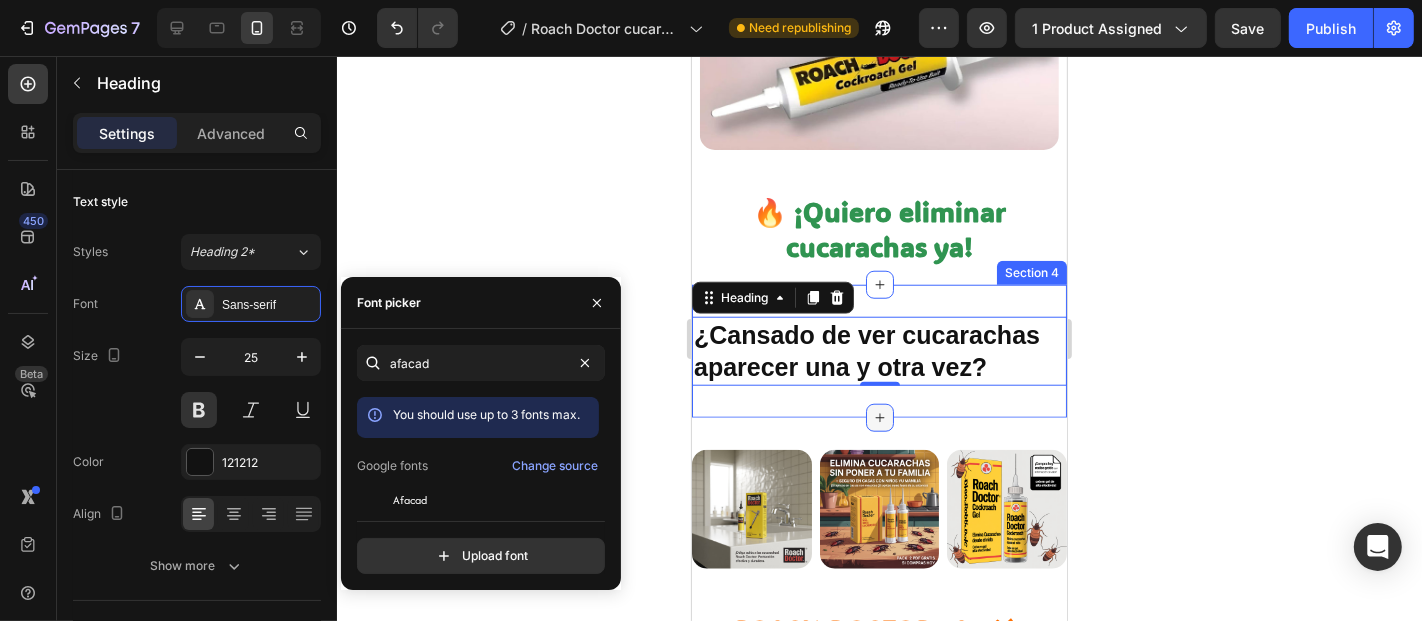 click 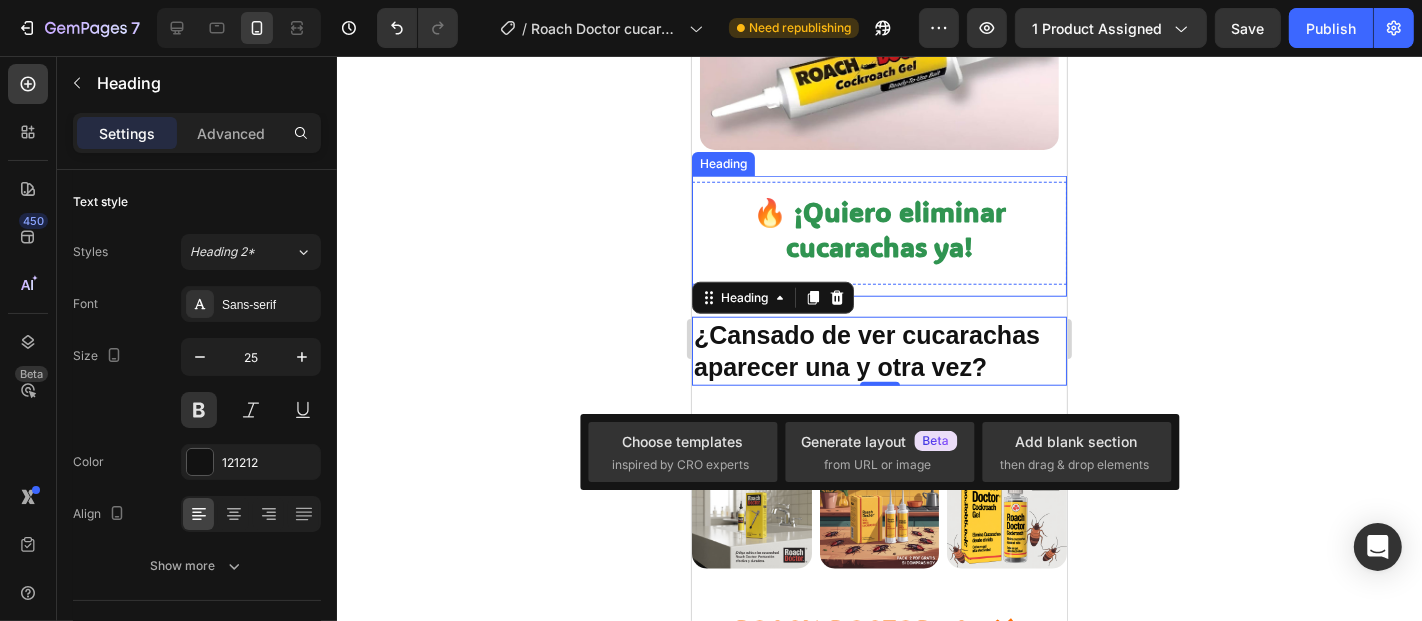click on "🔥 ¡Quiero eliminar cucarachas ya!" at bounding box center [878, 235] 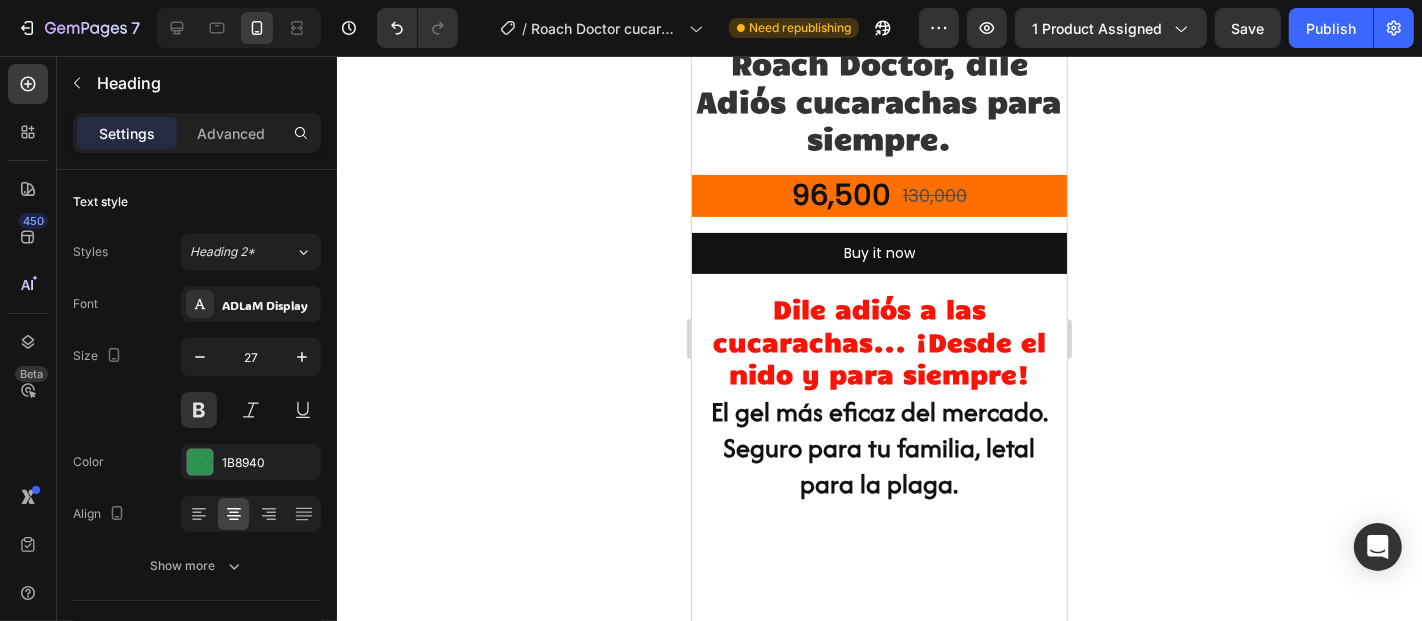 scroll, scrollTop: 333, scrollLeft: 0, axis: vertical 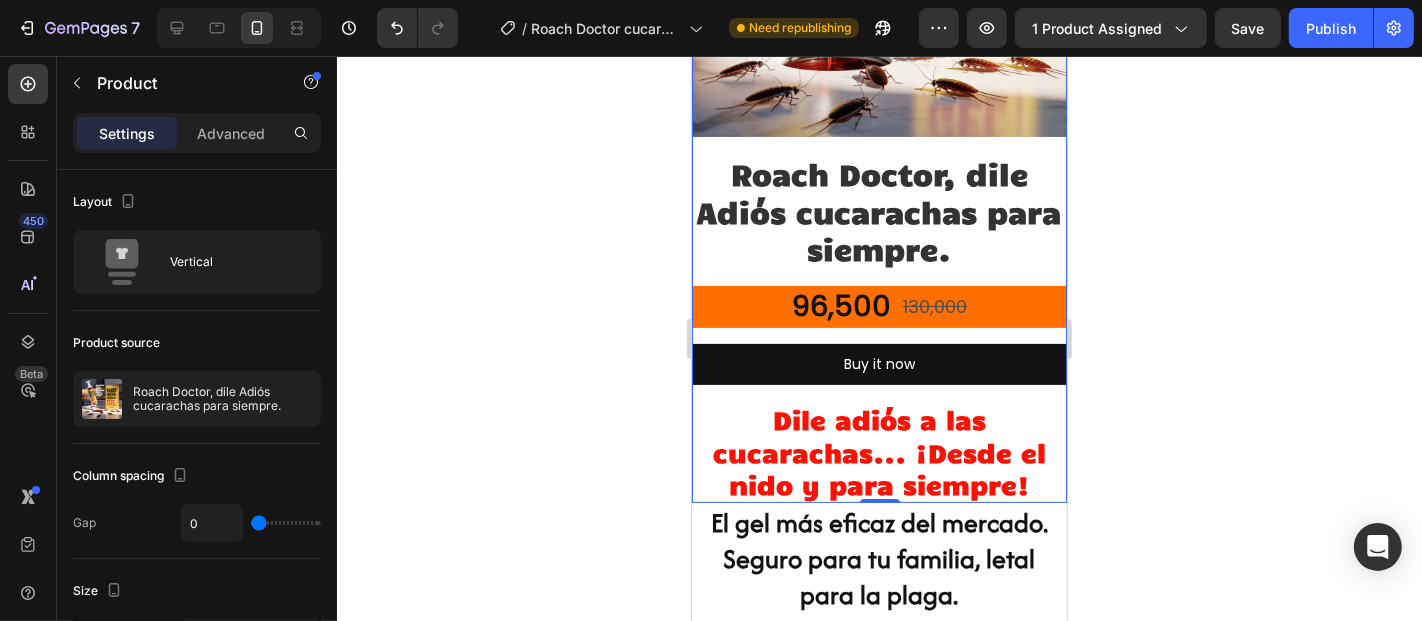 click on "Roach Doctor, dile Adiós cucarachas para siempre. Product Title 96,500 Product Price Product Price 130,000 Product Price Product Price Row Buy it now Dynamic Checkout Dile adiós a las cucarachas... ¡Desde el nido y para siempre! Heading" at bounding box center [878, 327] 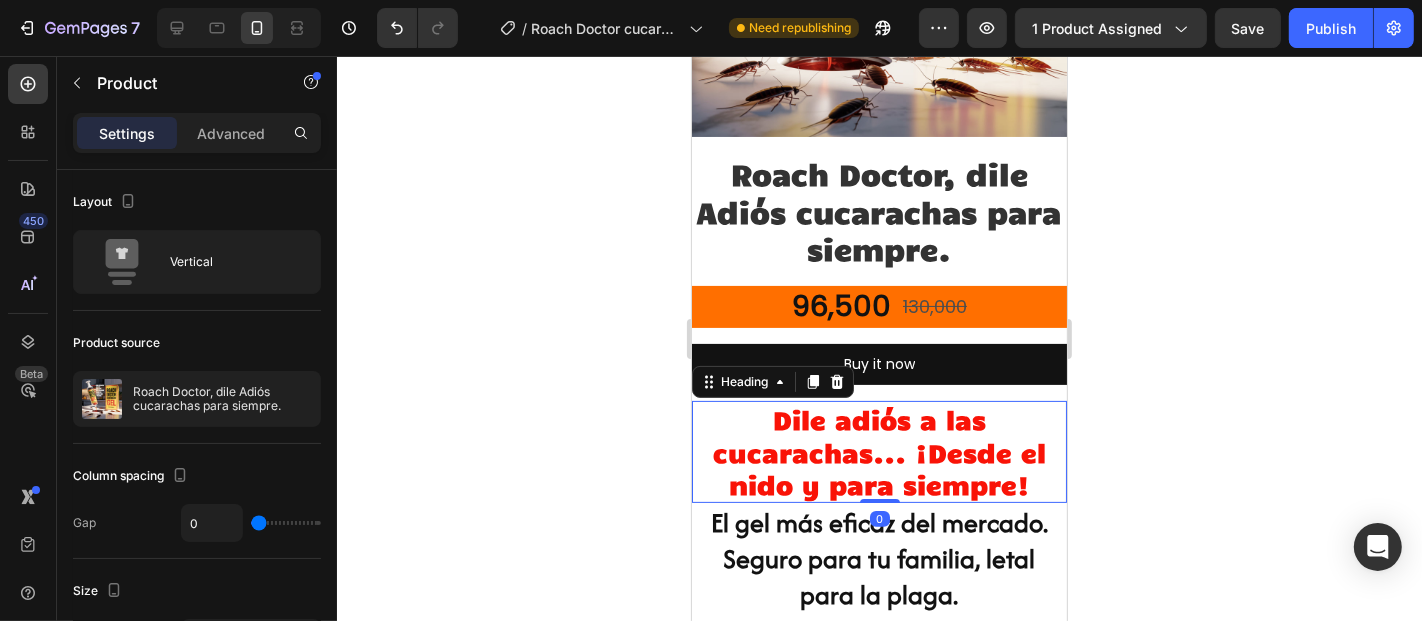 click on "Dile adiós a las cucarachas... ¡Desde el nido y para siempre!" at bounding box center (878, 450) 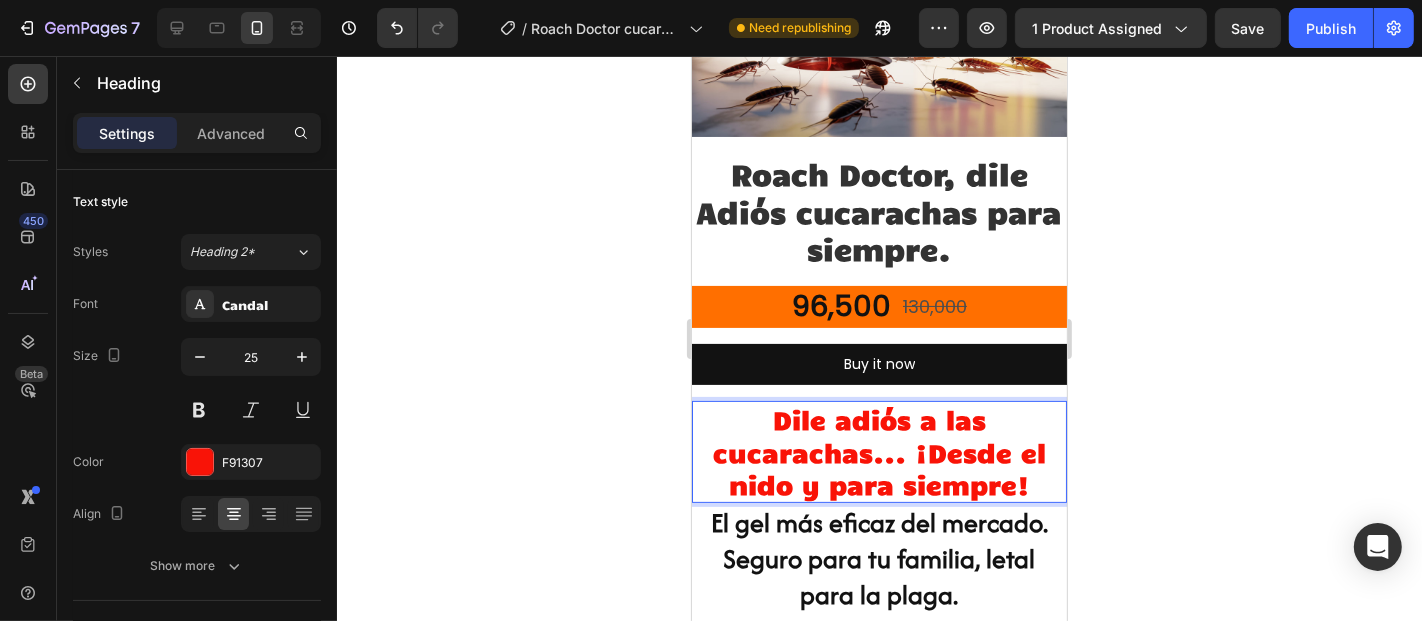 drag, startPoint x: 1146, startPoint y: 478, endPoint x: 1076, endPoint y: 467, distance: 70.85902 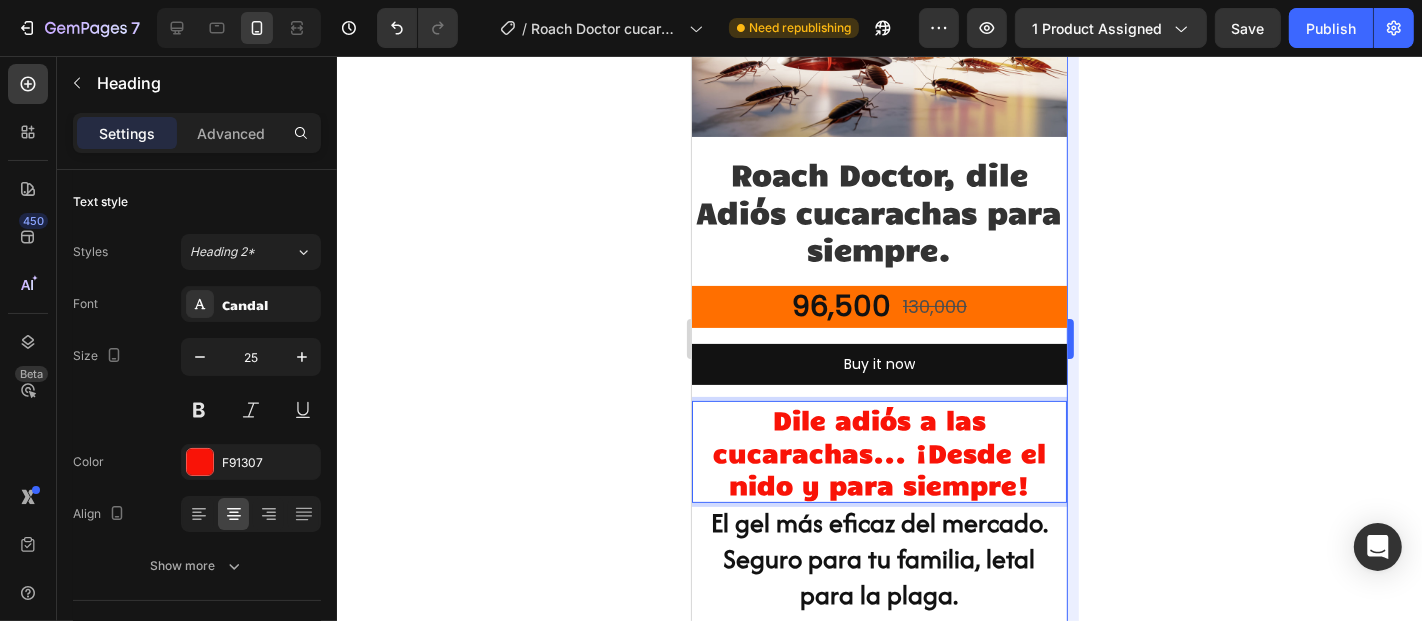 click 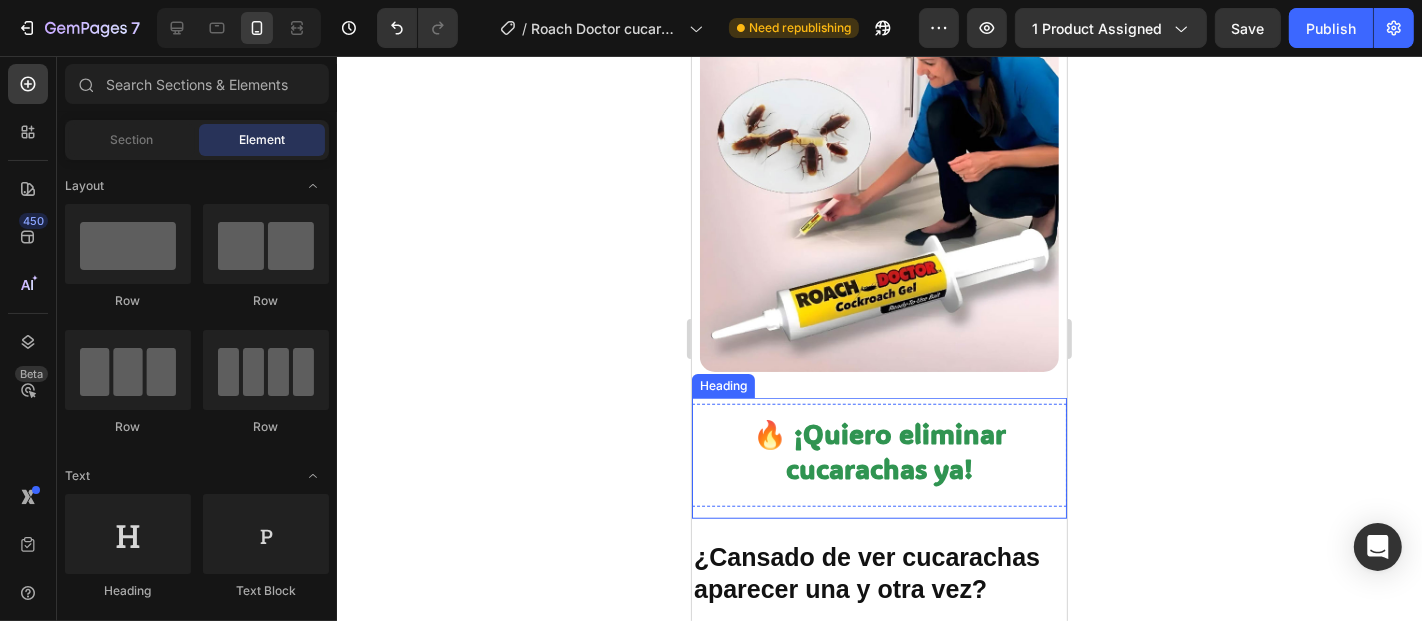 scroll, scrollTop: 1444, scrollLeft: 0, axis: vertical 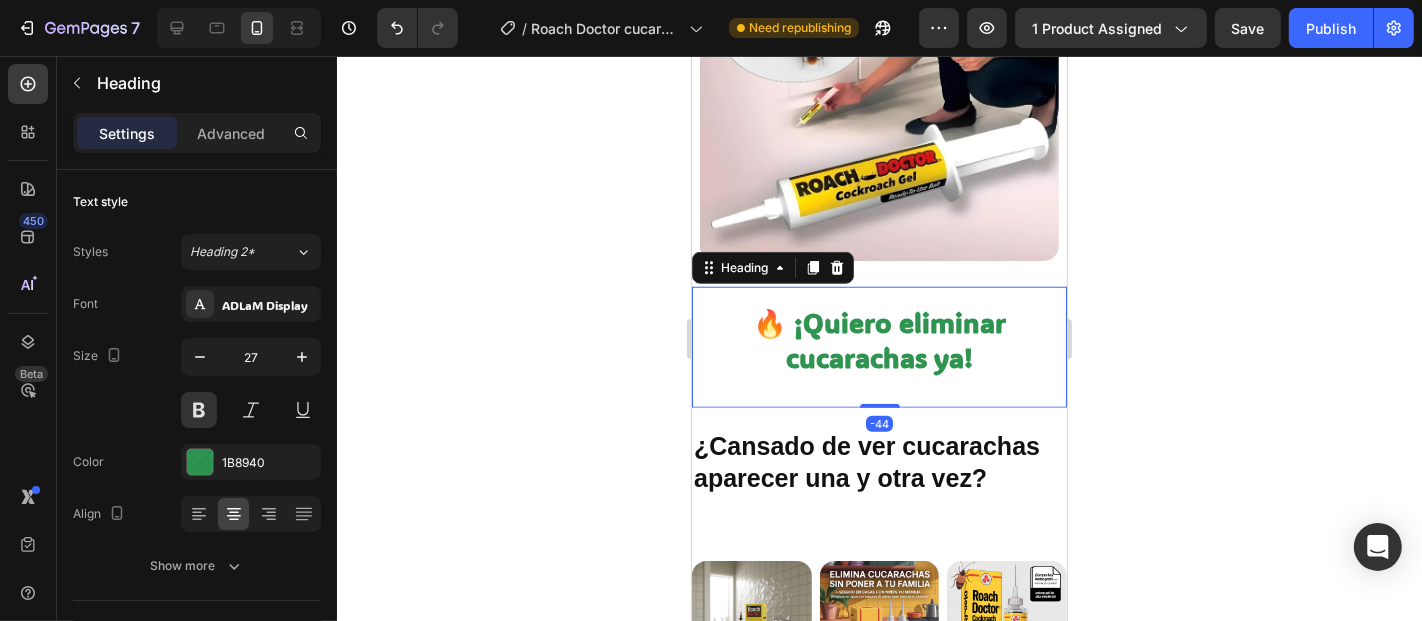 click on "🔥 ¡Quiero eliminar cucarachas ya!" at bounding box center [878, 346] 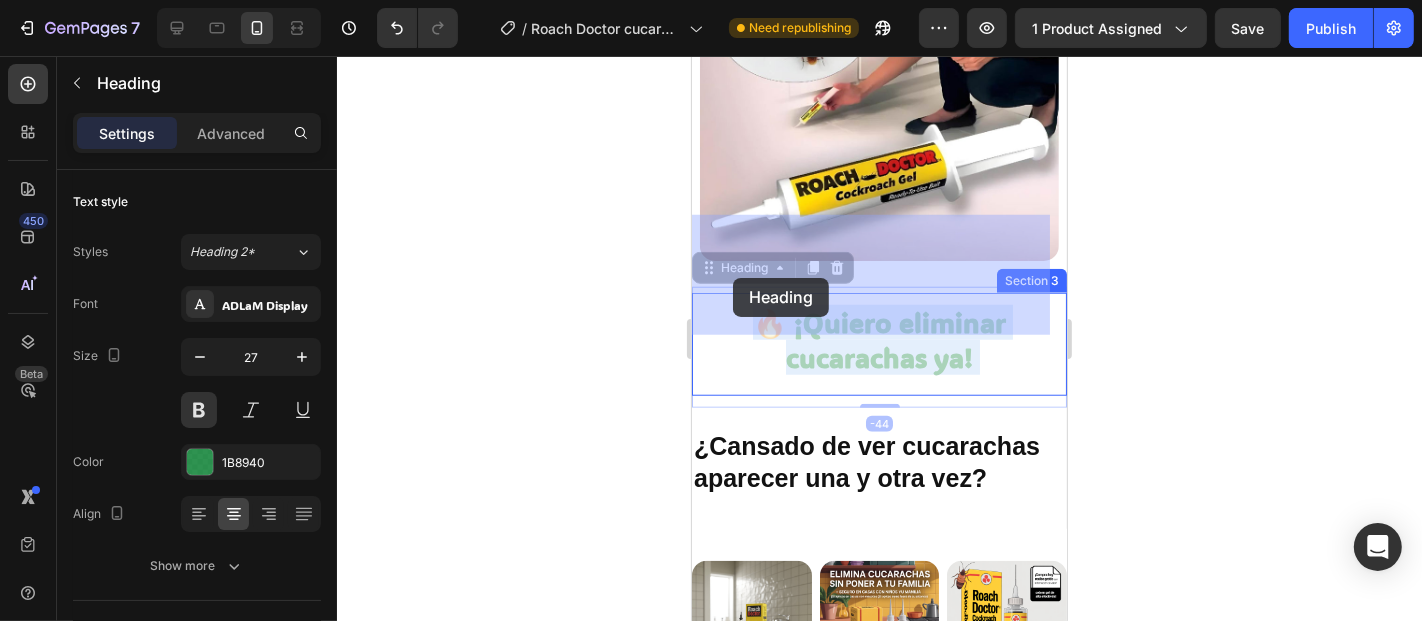 drag, startPoint x: 972, startPoint y: 325, endPoint x: 731, endPoint y: 276, distance: 245.93088 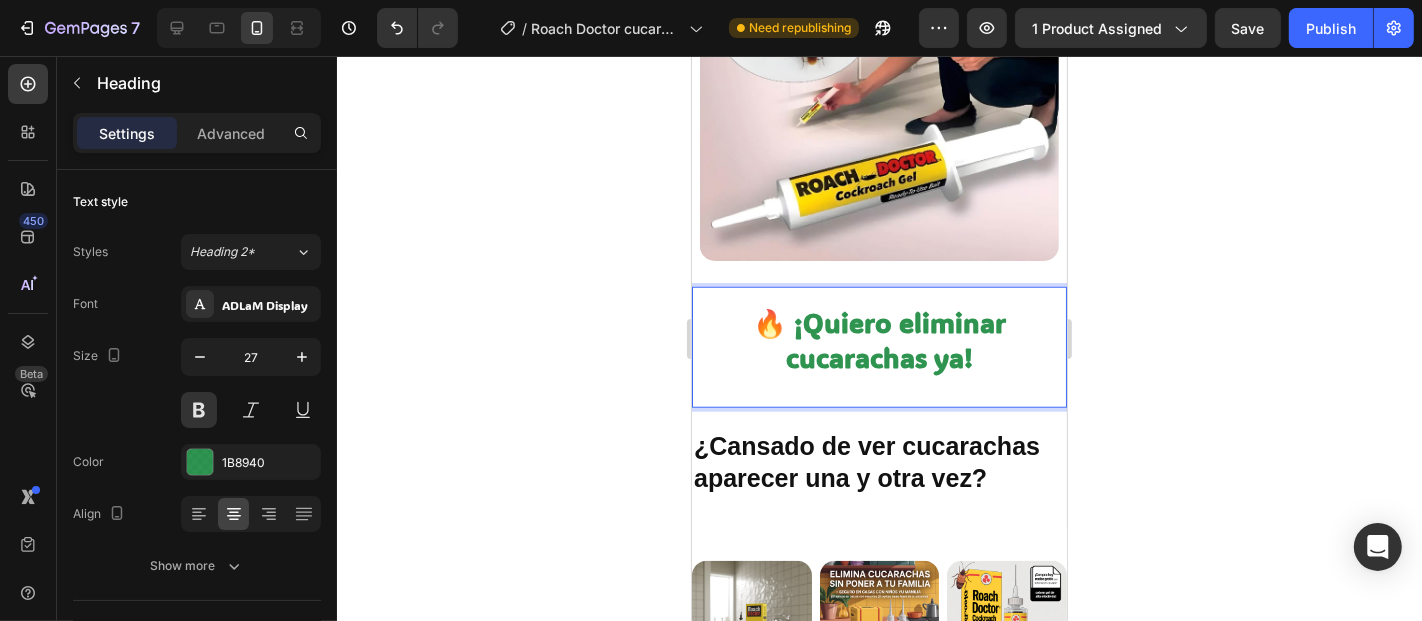 click on "🔥 ¡Quiero eliminar cucarachas ya!" at bounding box center [878, 339] 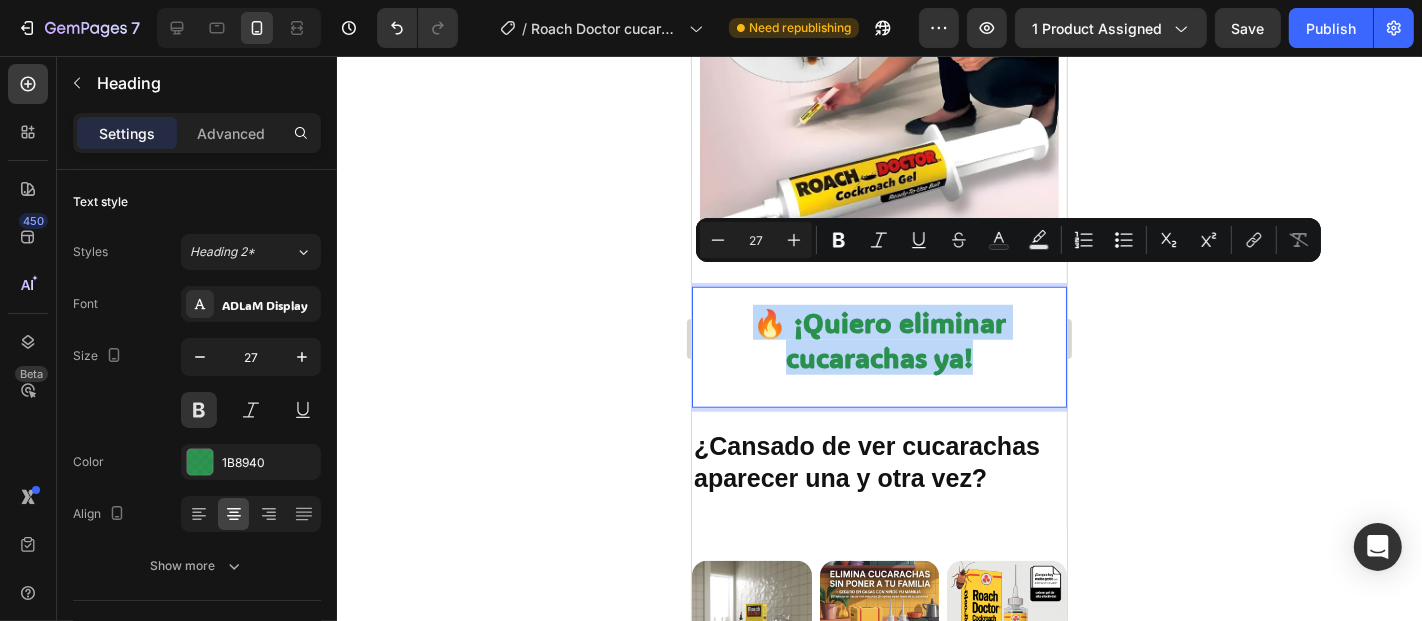 drag, startPoint x: 972, startPoint y: 325, endPoint x: 756, endPoint y: 279, distance: 220.84384 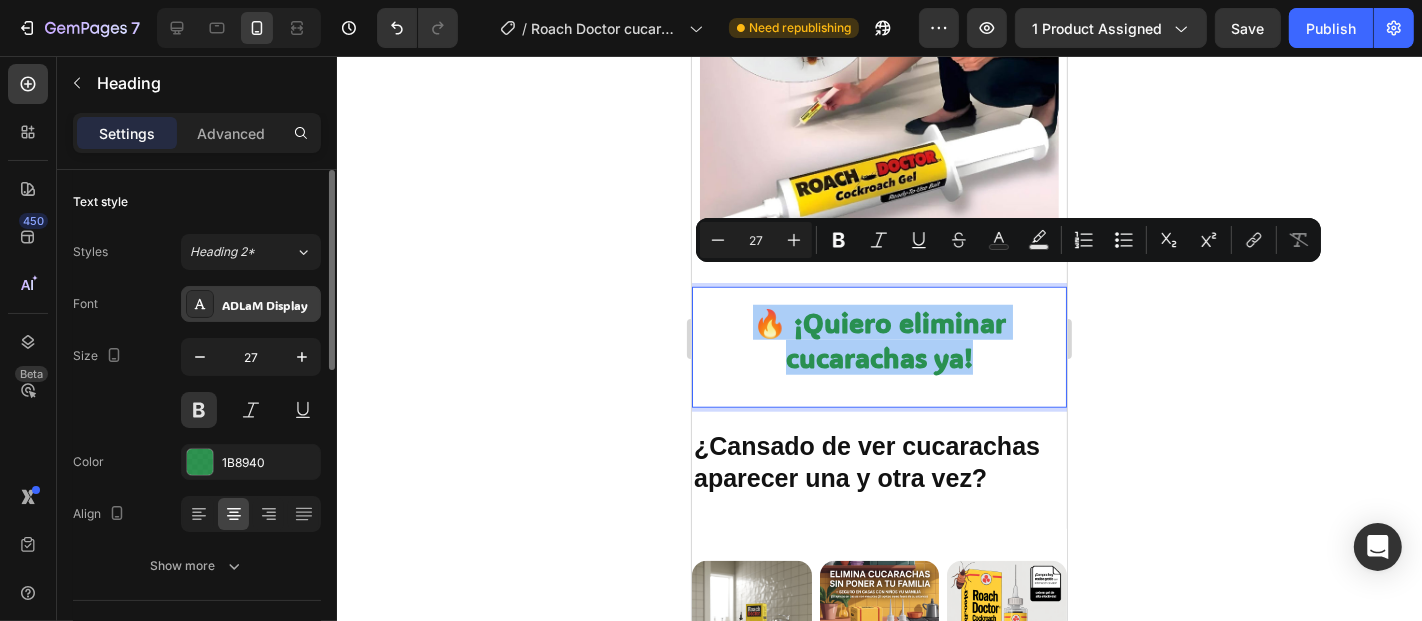 click on "ADLaM Display" at bounding box center [269, 305] 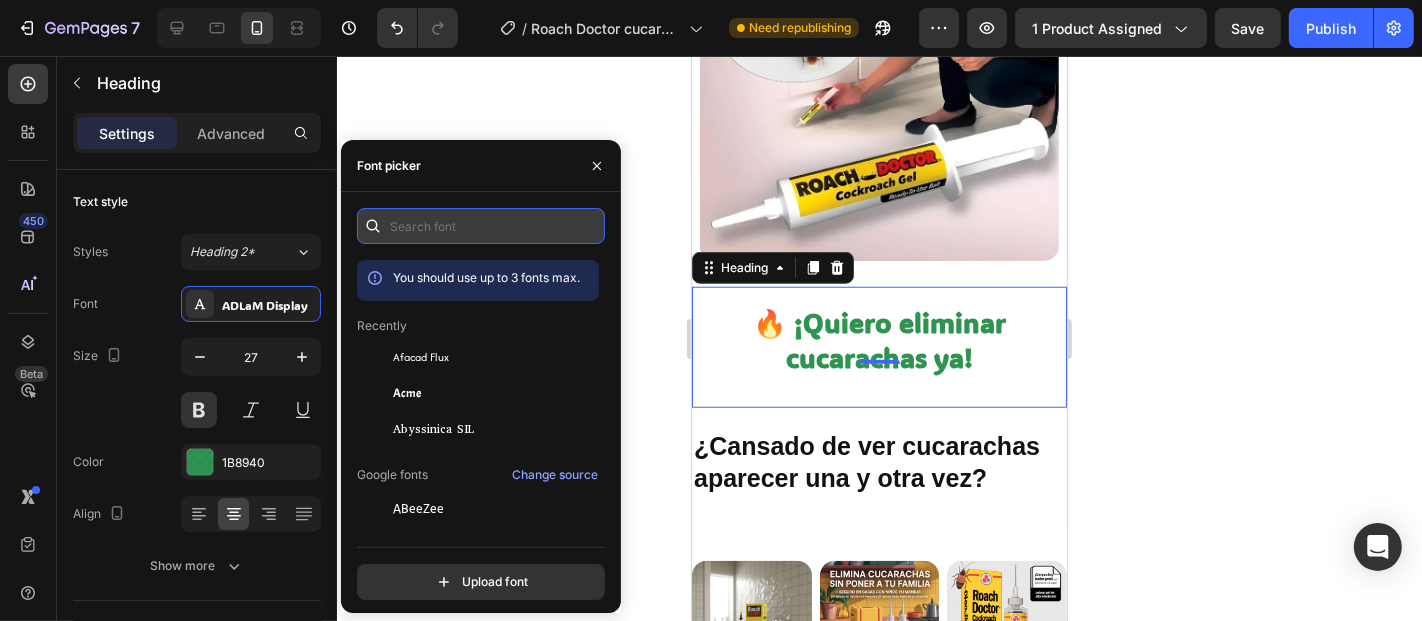 drag, startPoint x: 410, startPoint y: 221, endPoint x: 416, endPoint y: 211, distance: 11.661903 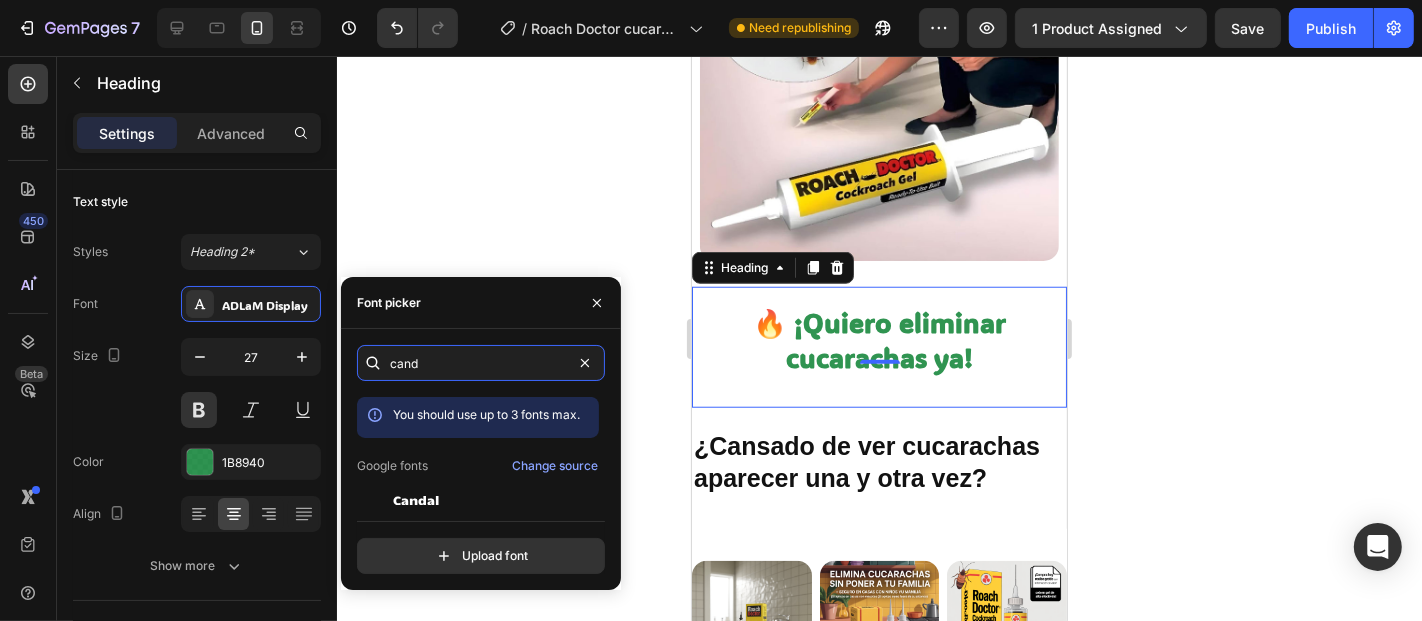 type on "cand" 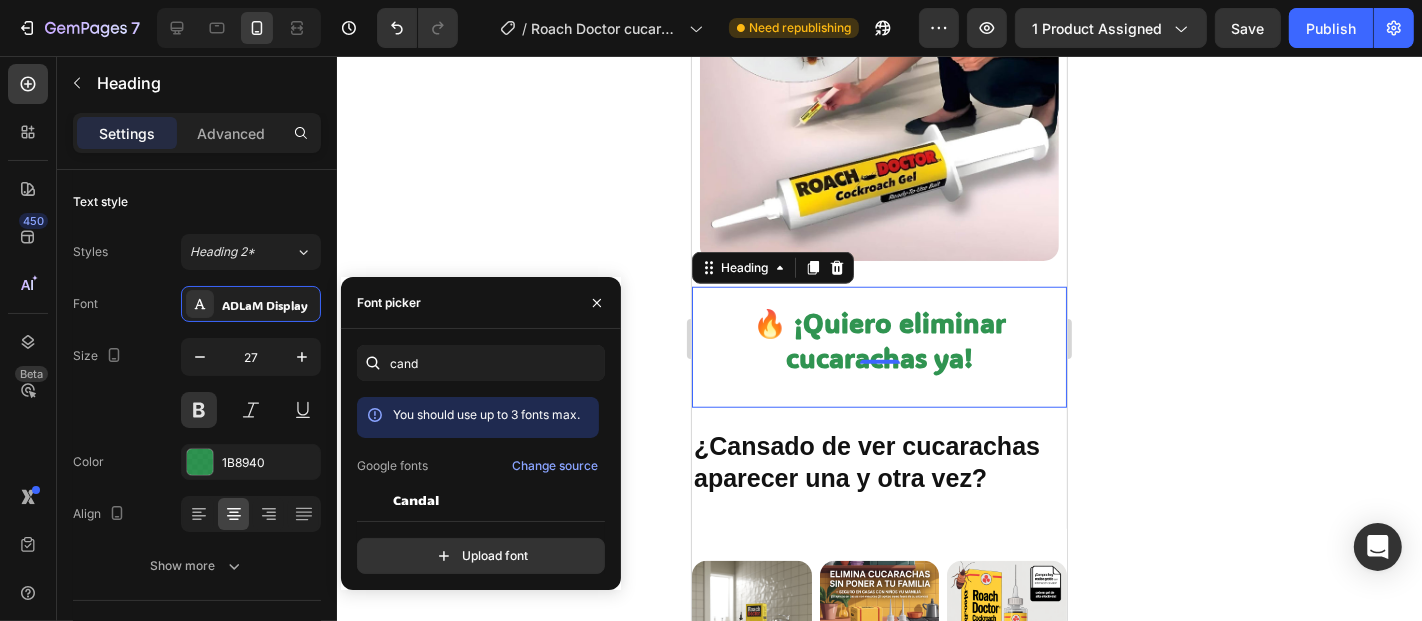 click on "cand You should use up to 3 fonts max. Google fonts Change source Candal Emilys Candy Upload font" 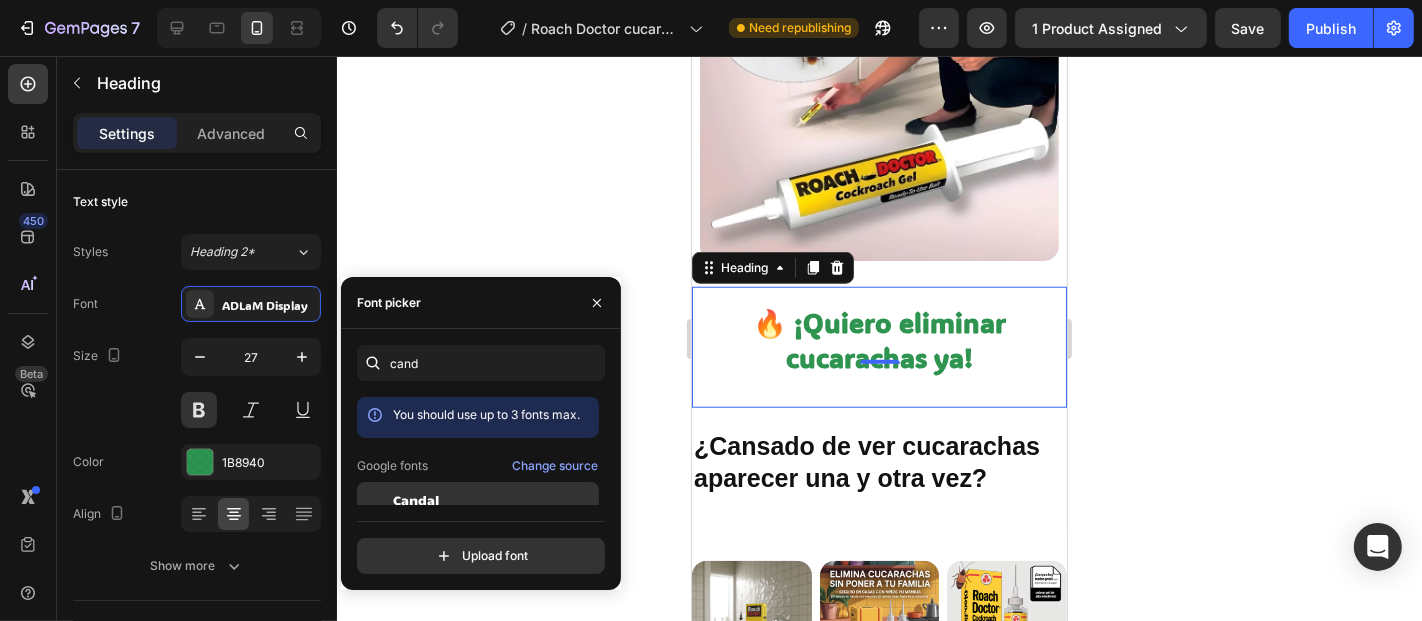 click on "Candal" at bounding box center [494, 500] 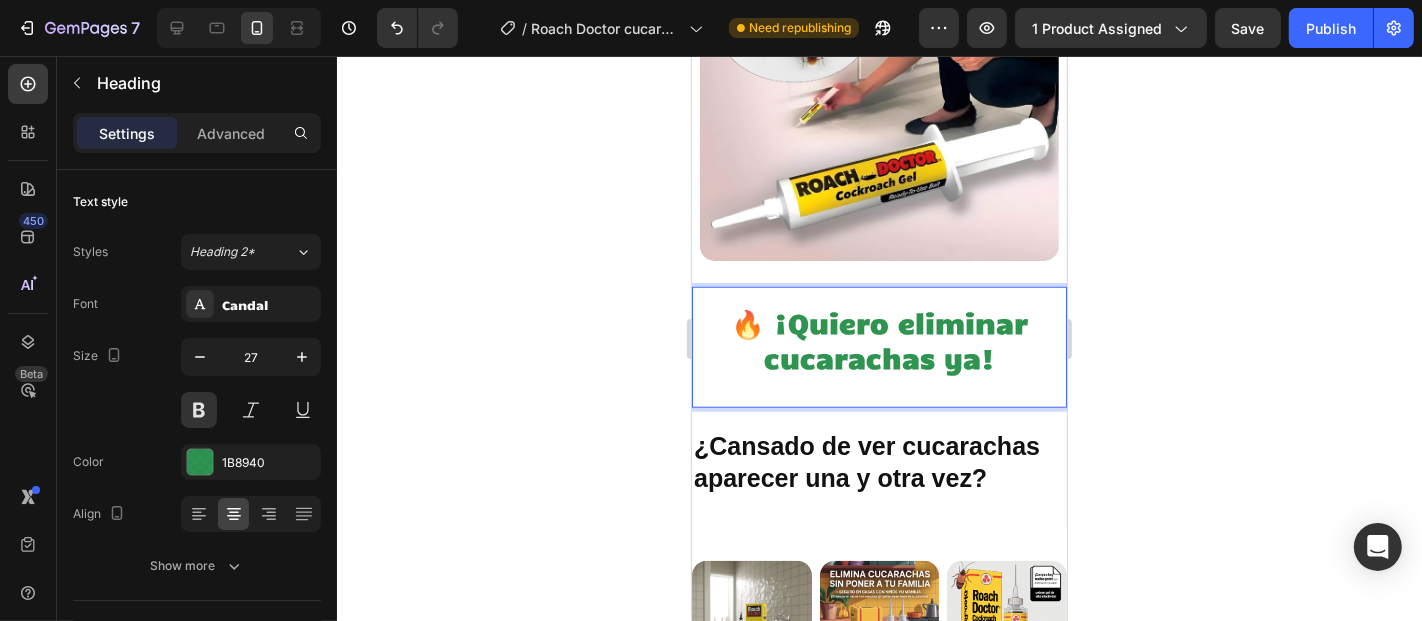 click on "🔥 ¡Quiero eliminar cucarachas ya!" at bounding box center (878, 339) 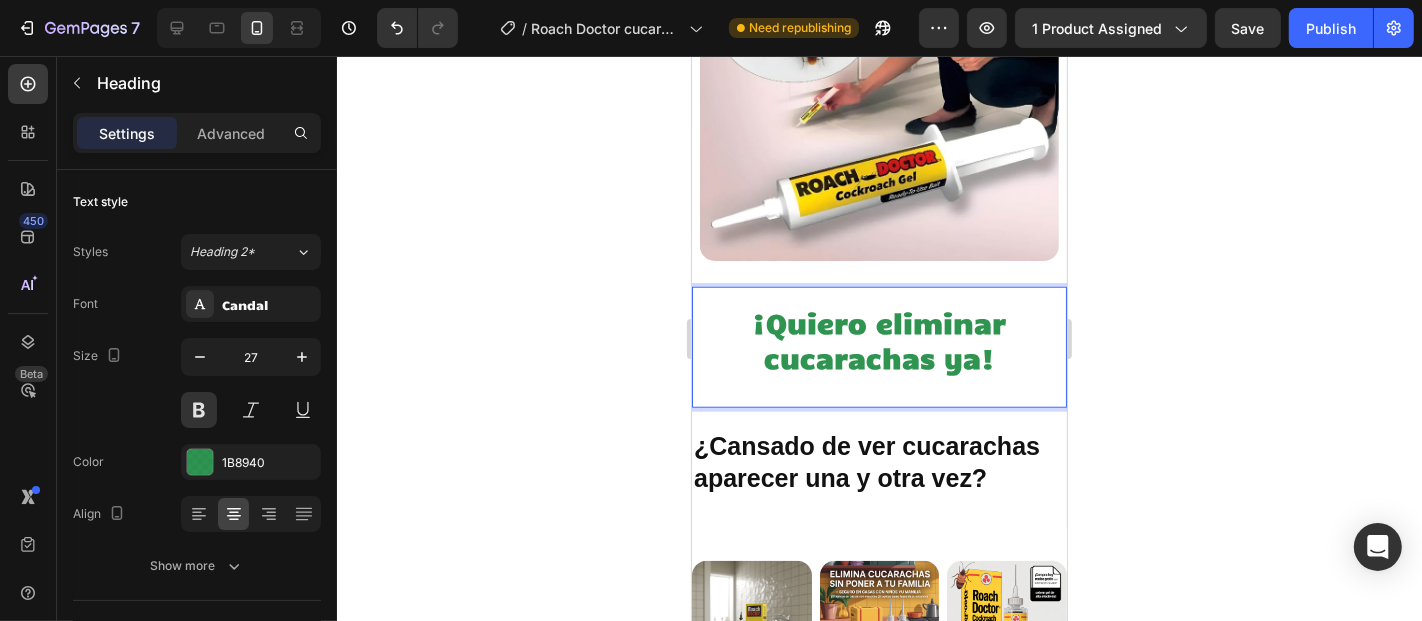 click on "¡Quiero eliminar cucarachas ya!" at bounding box center [878, 339] 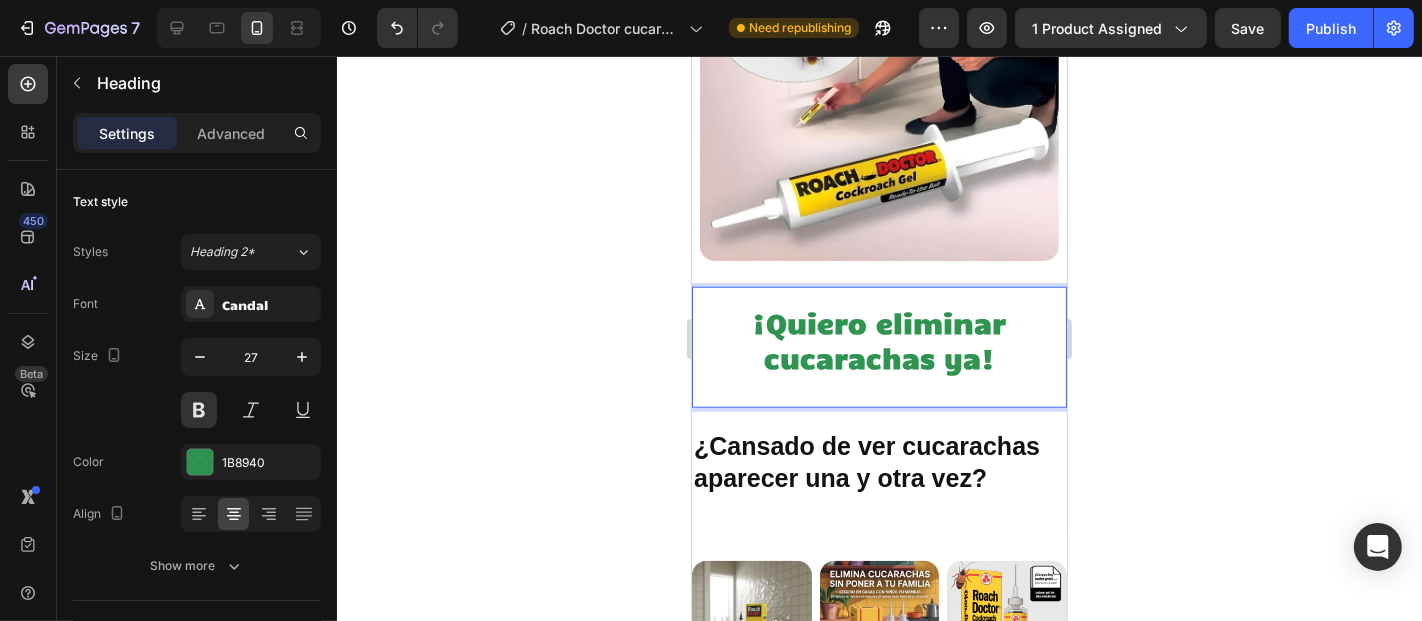 drag, startPoint x: 1009, startPoint y: 325, endPoint x: 746, endPoint y: 280, distance: 266.82205 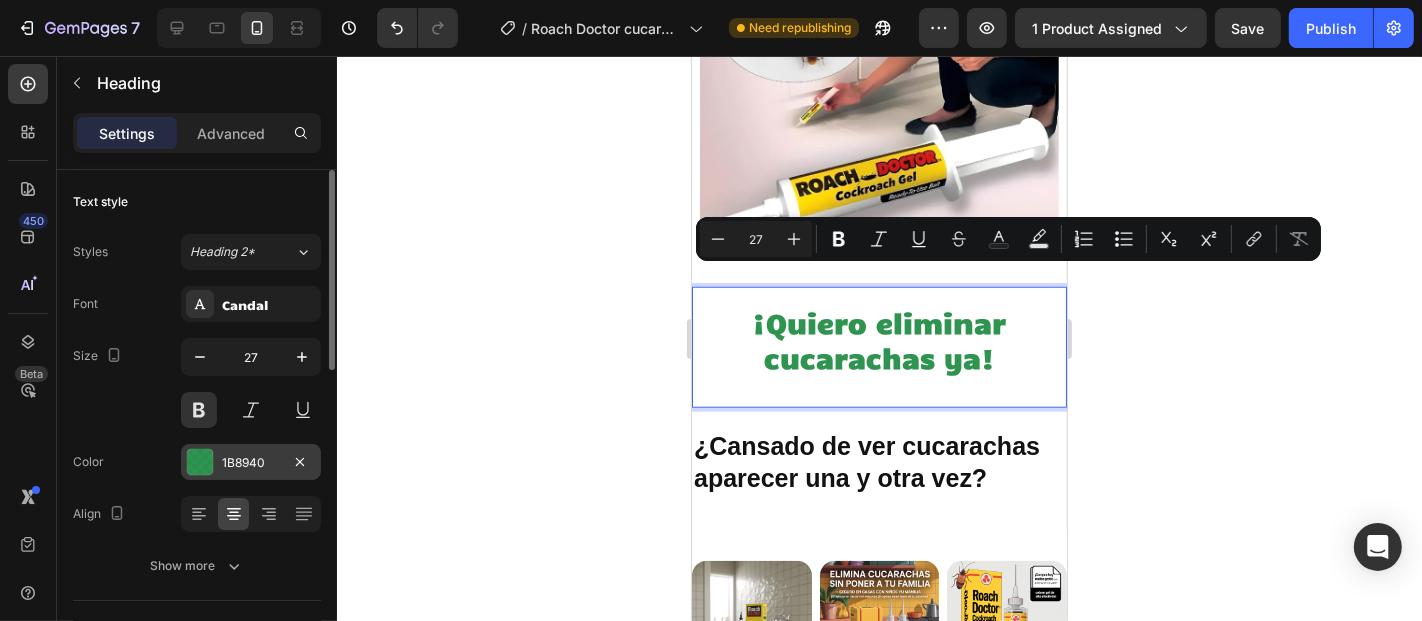 click at bounding box center (200, 462) 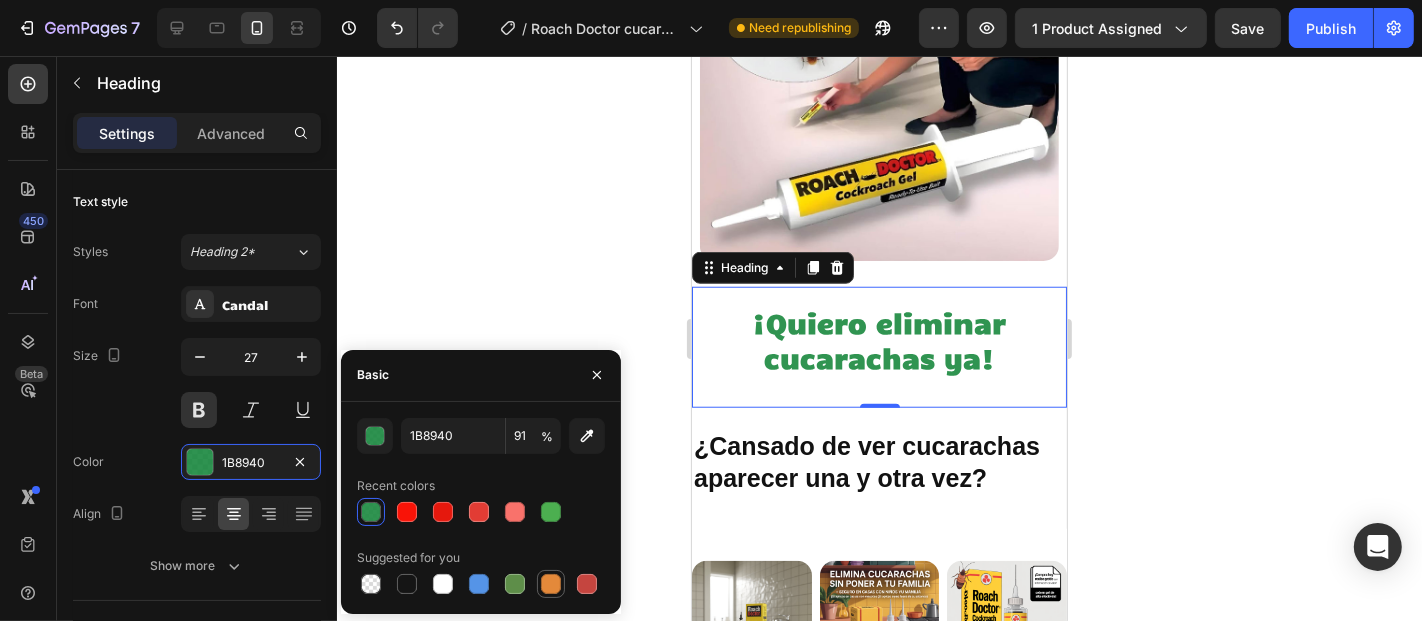 click at bounding box center [551, 584] 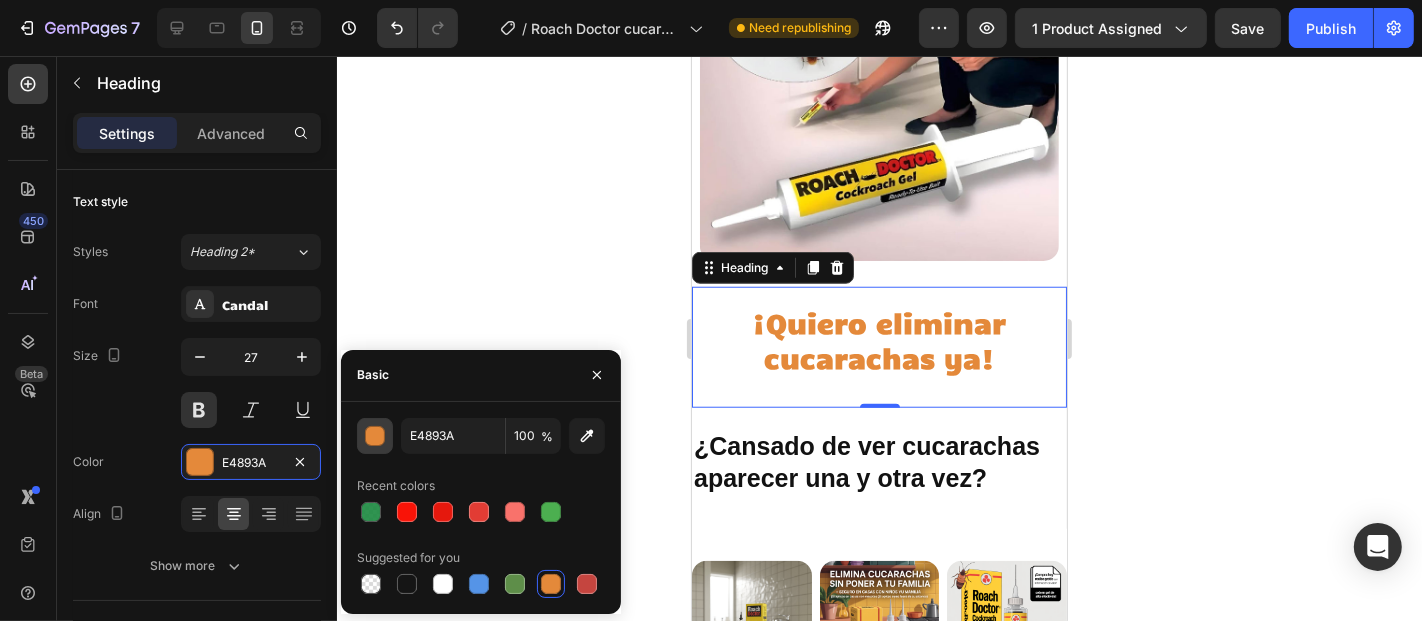 click at bounding box center (376, 437) 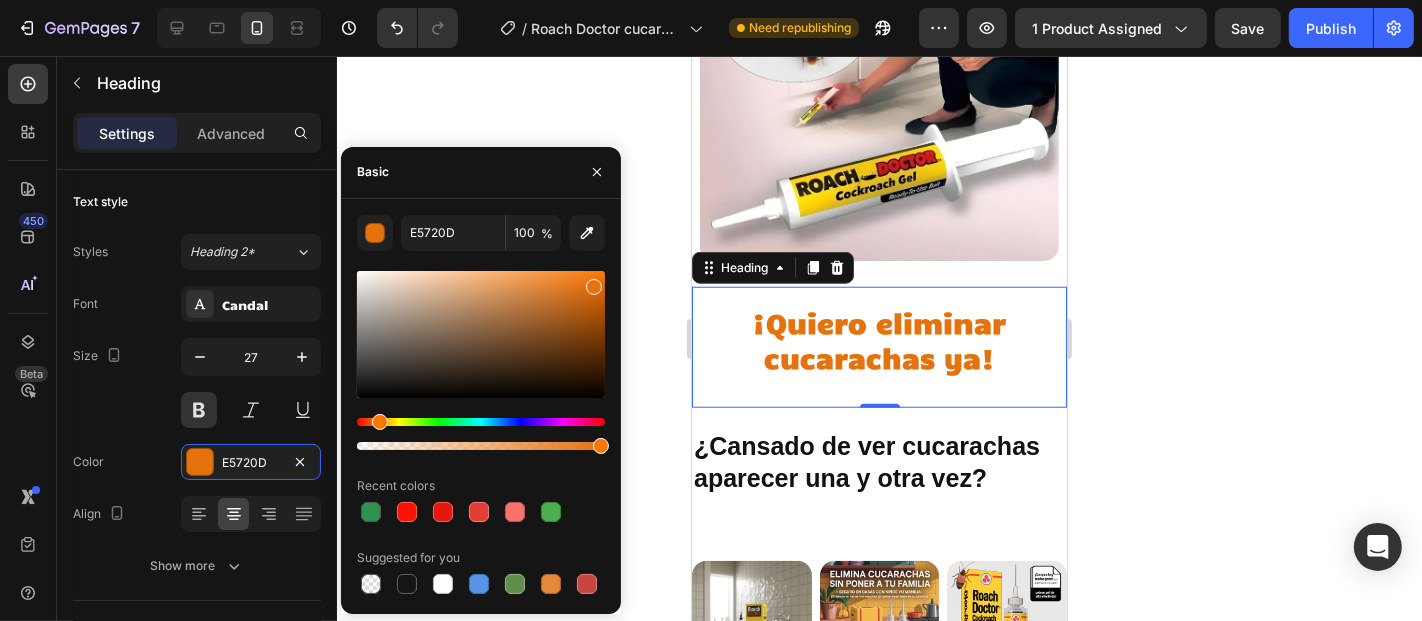 click at bounding box center (481, 334) 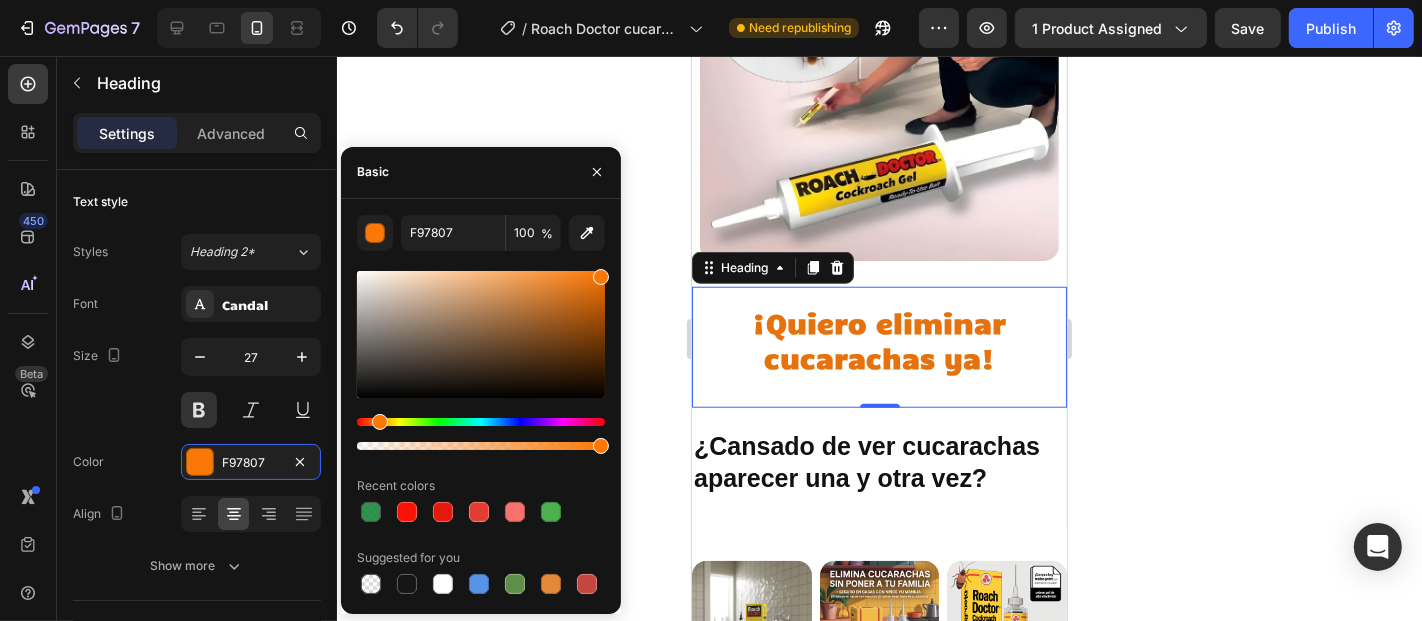 click at bounding box center (481, 334) 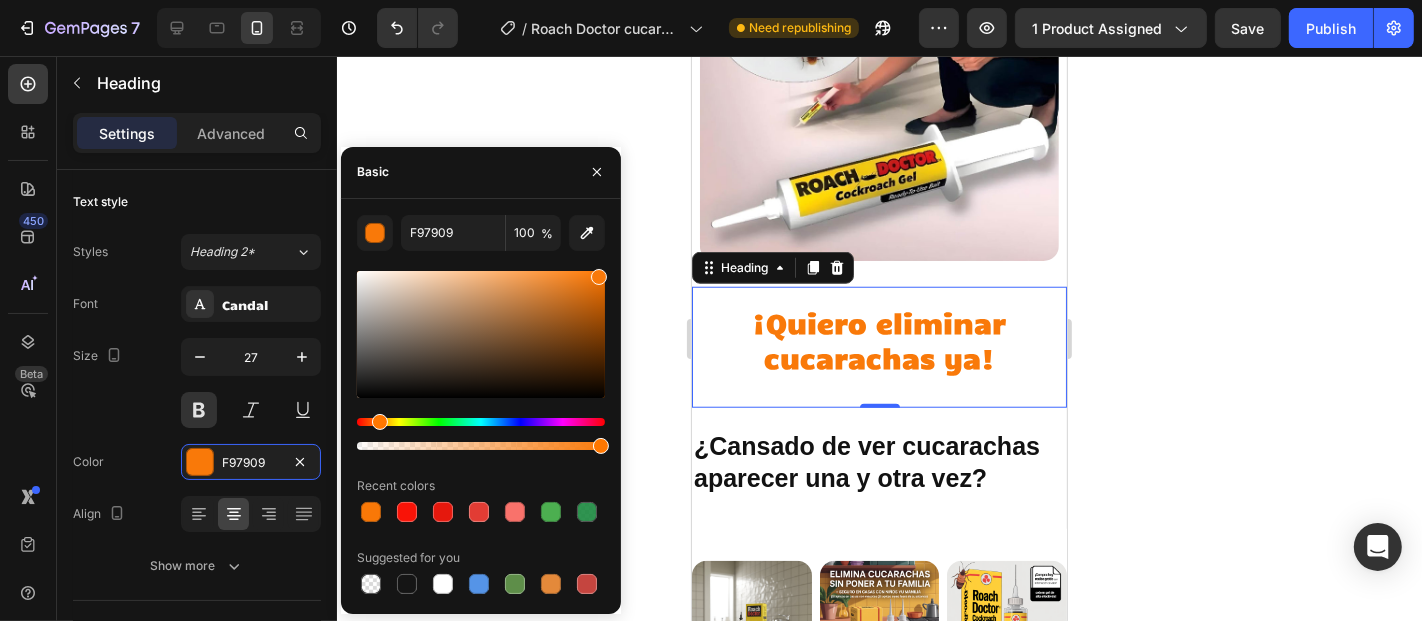 click at bounding box center [599, 277] 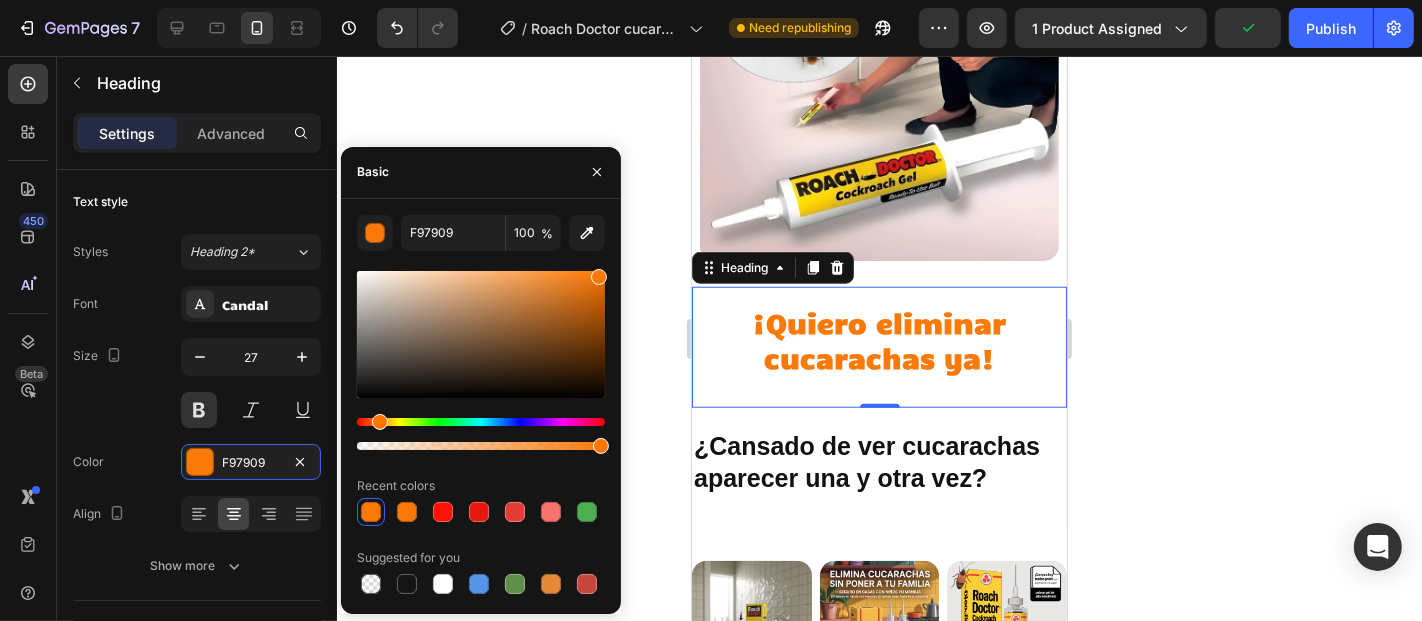 type on "EF7204" 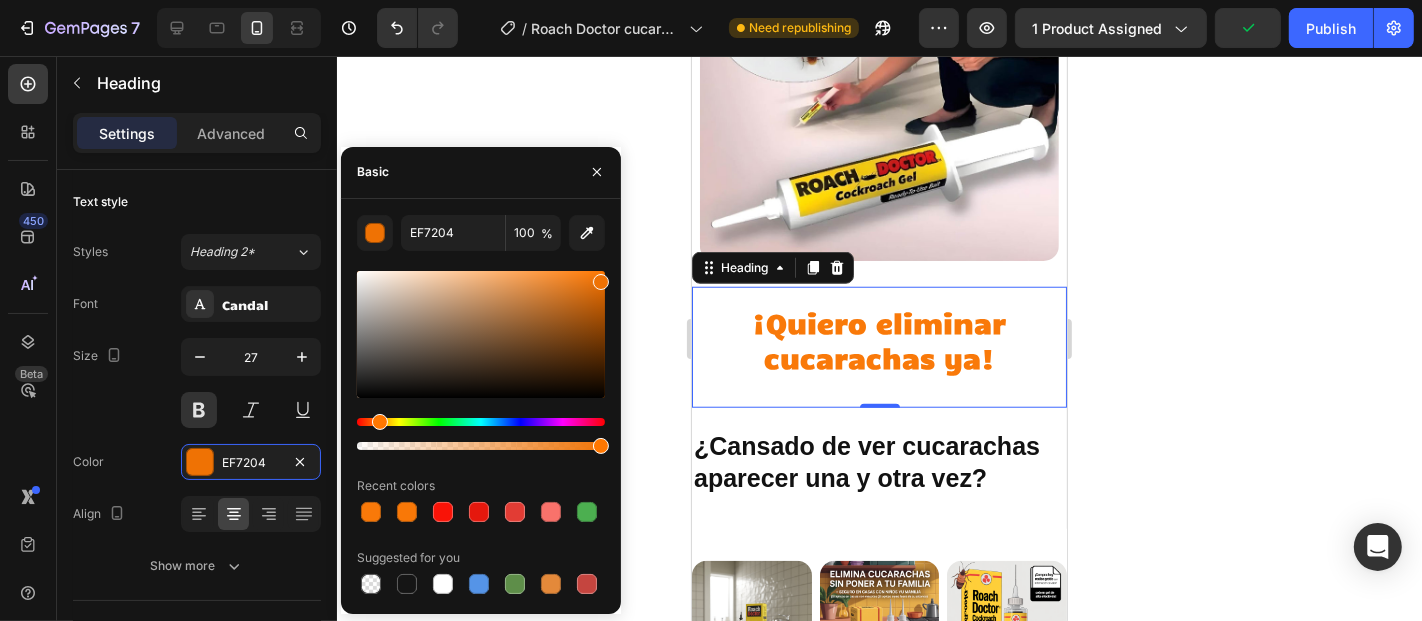 click at bounding box center (601, 282) 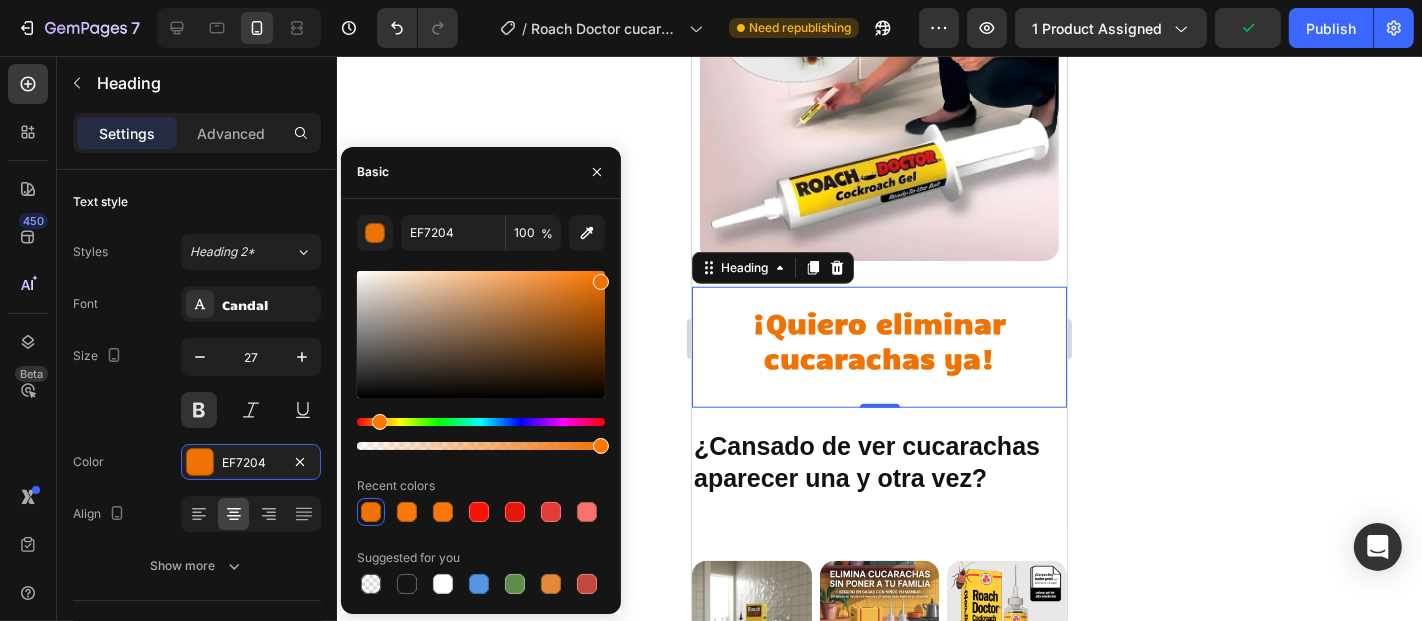 click 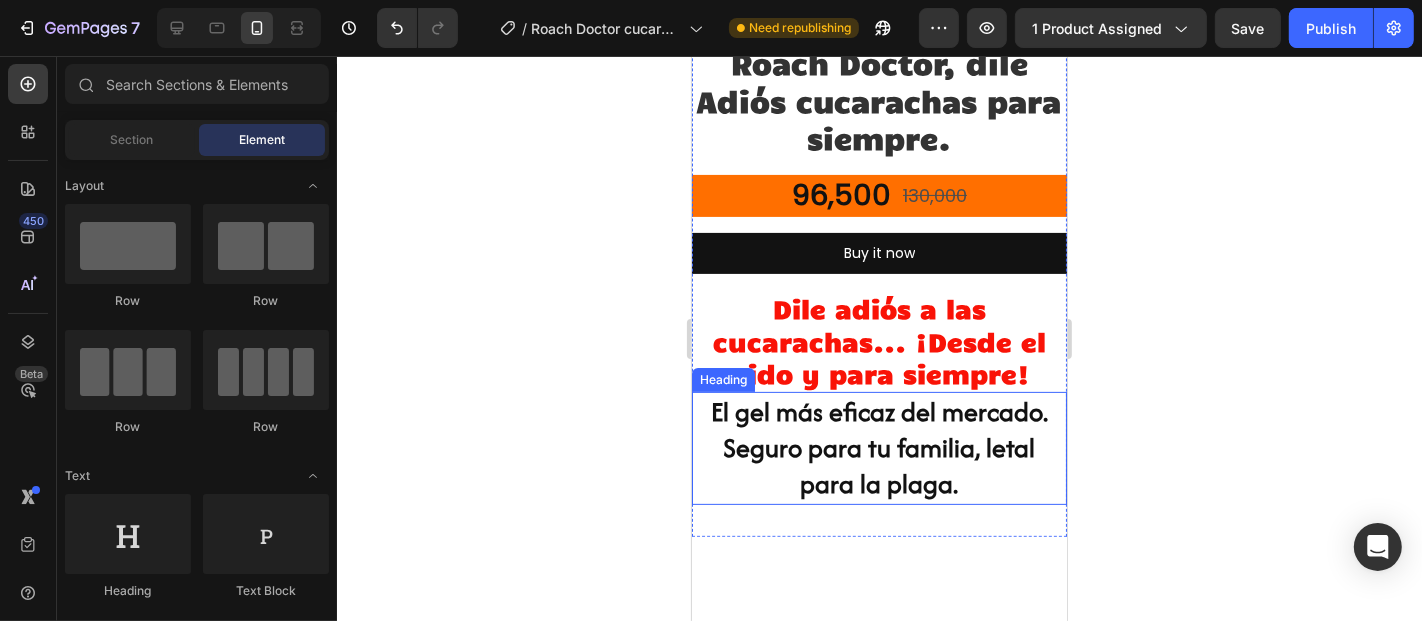 scroll, scrollTop: 222, scrollLeft: 0, axis: vertical 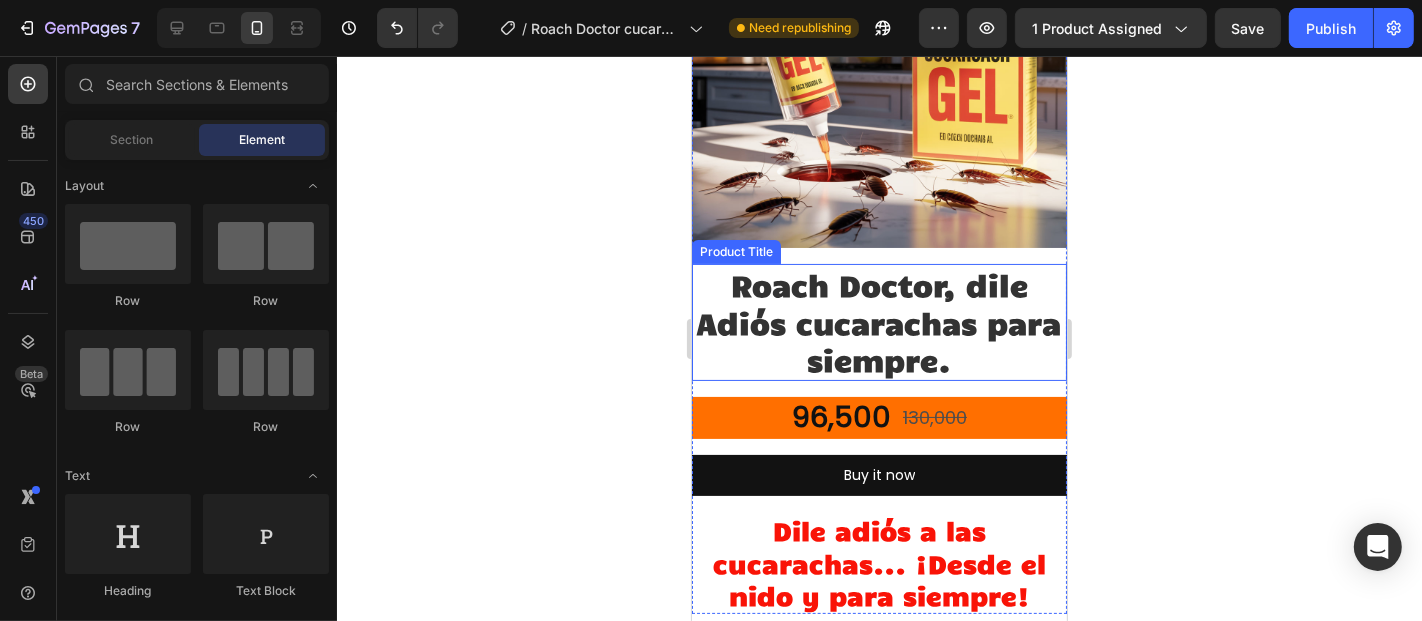 click on "Roach Doctor, dile Adiós cucarachas para siempre." at bounding box center [878, 321] 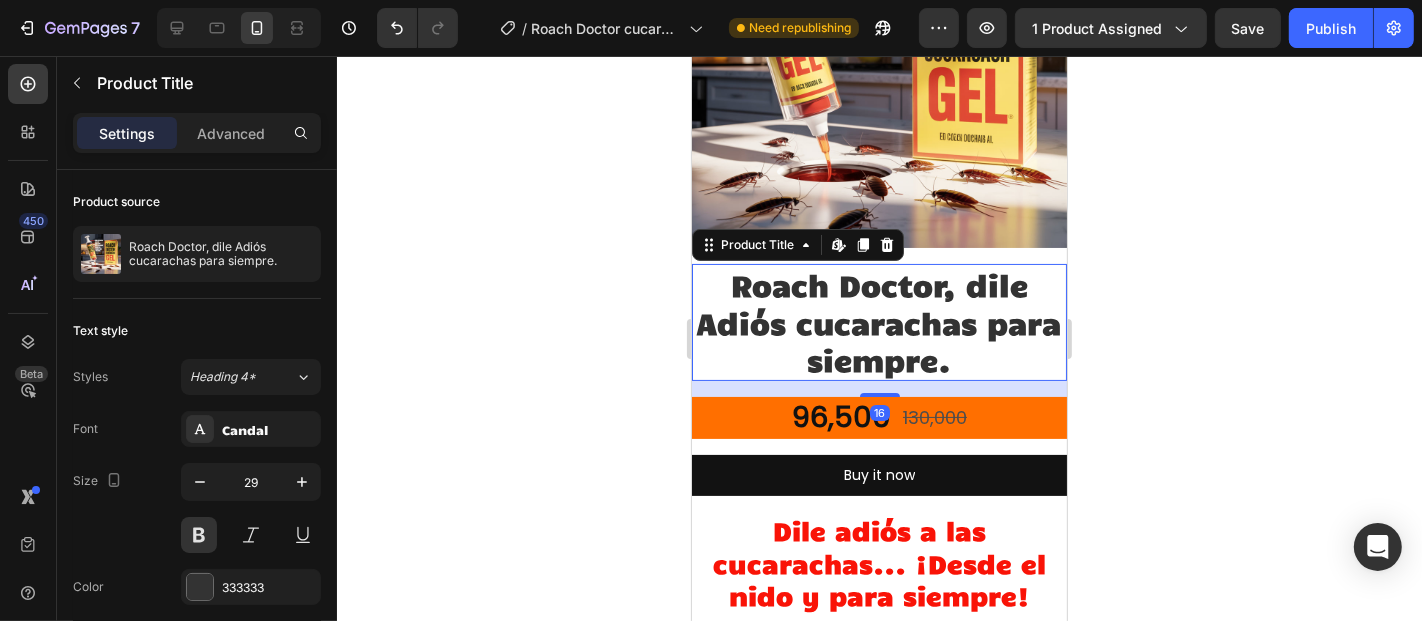 click on "Roach Doctor, dile Adiós cucarachas para siempre." at bounding box center (878, 321) 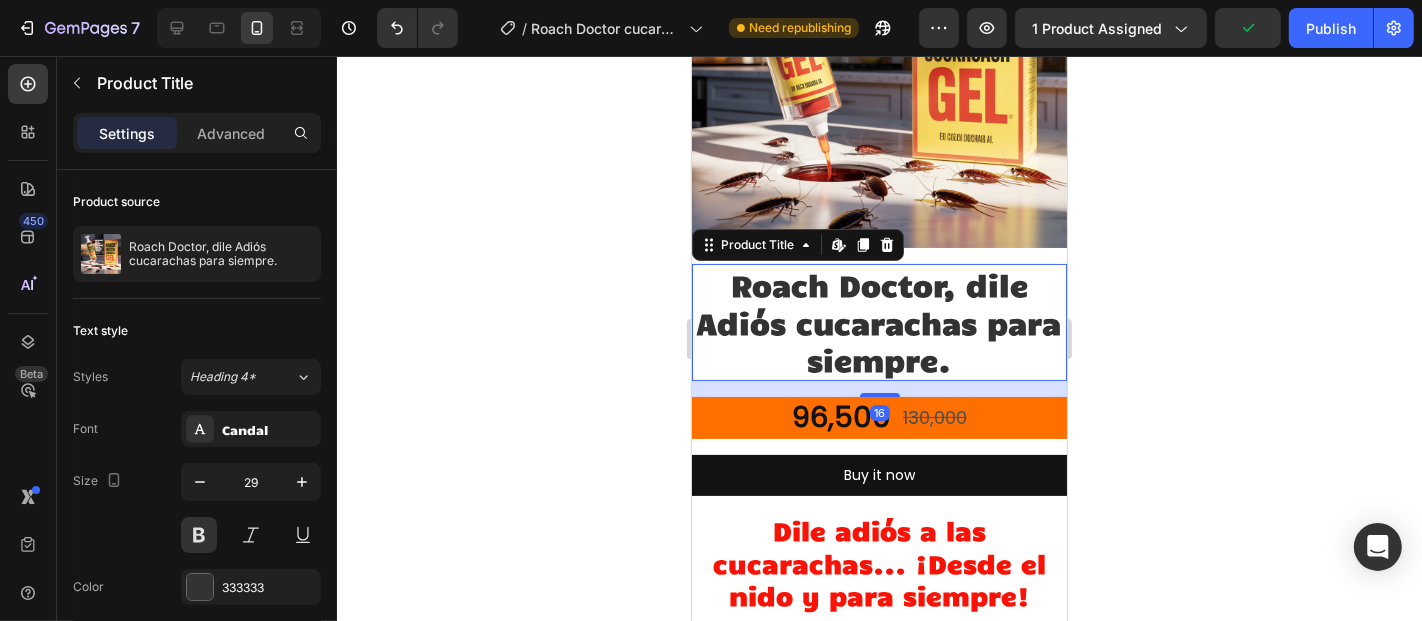 click on "Roach Doctor, dile Adiós cucarachas para siempre." at bounding box center [878, 321] 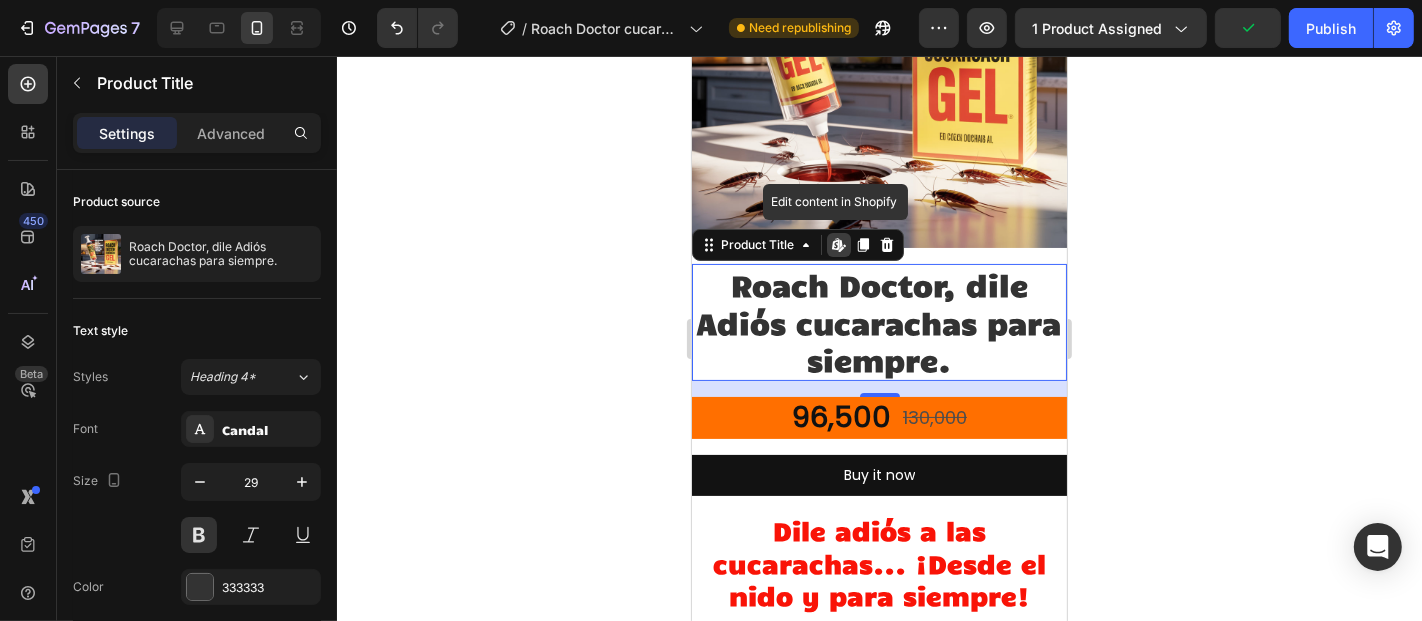 click on "Roach Doctor, dile Adiós cucarachas para siempre." at bounding box center (878, 321) 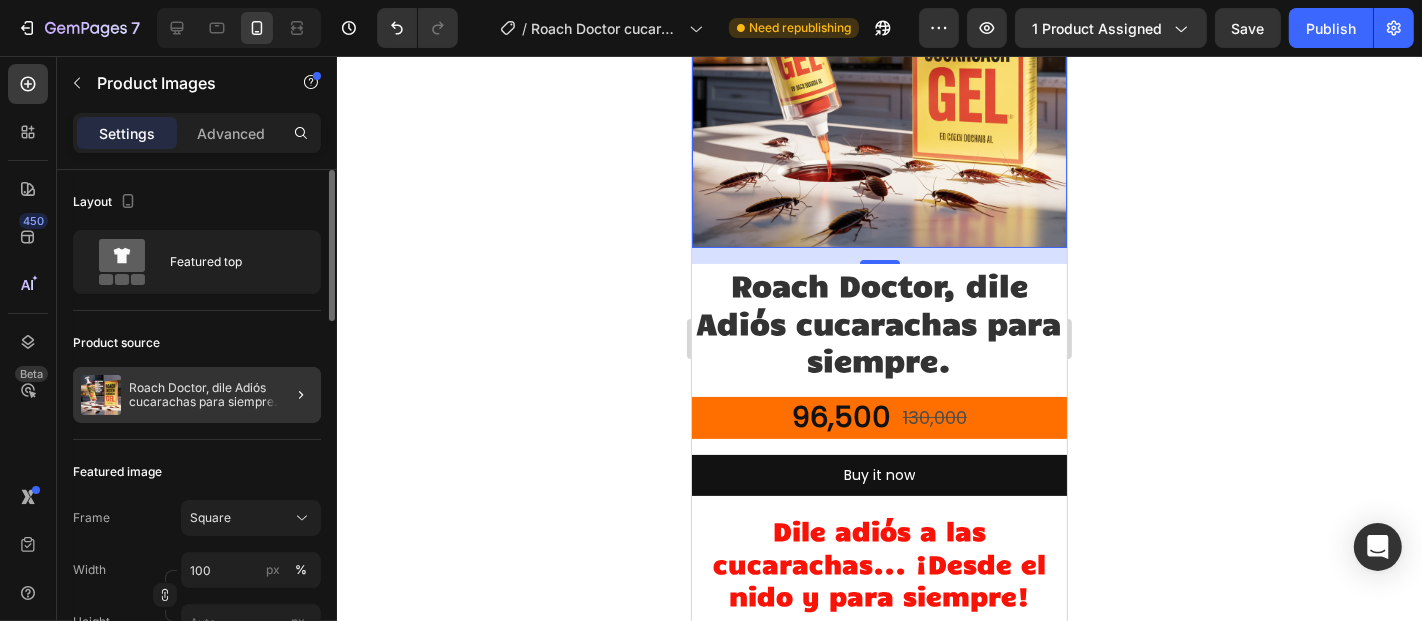 click 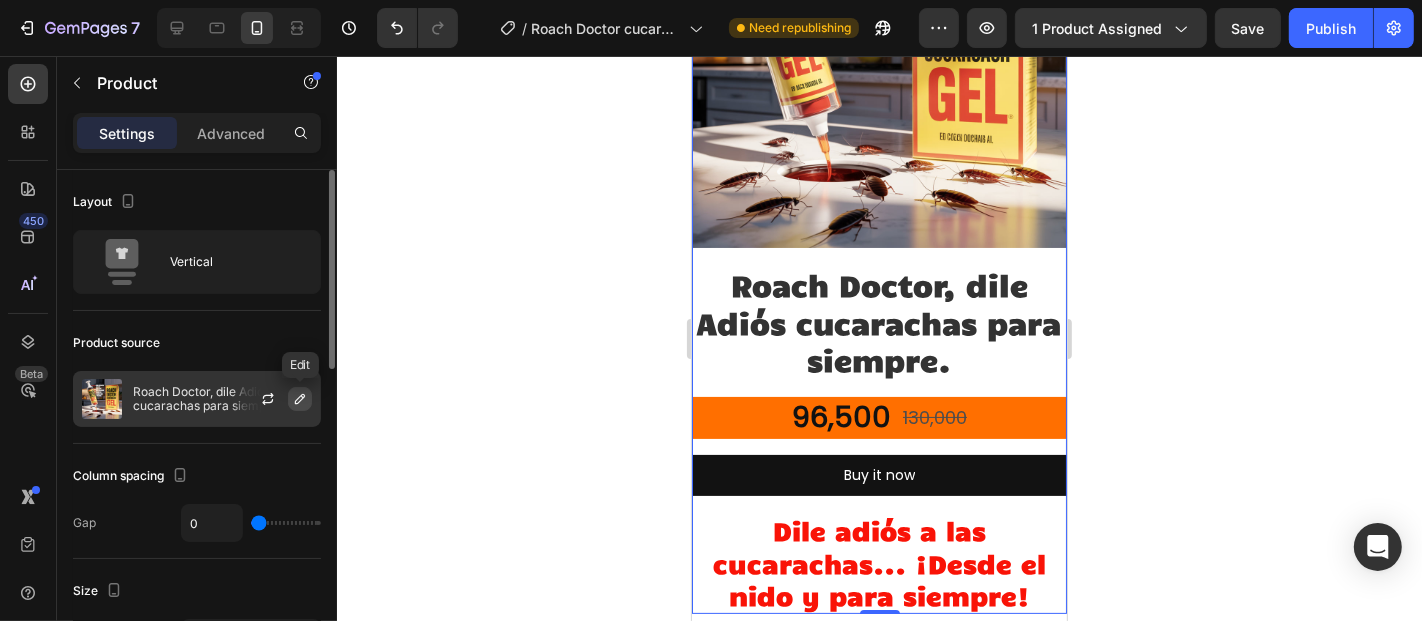 click 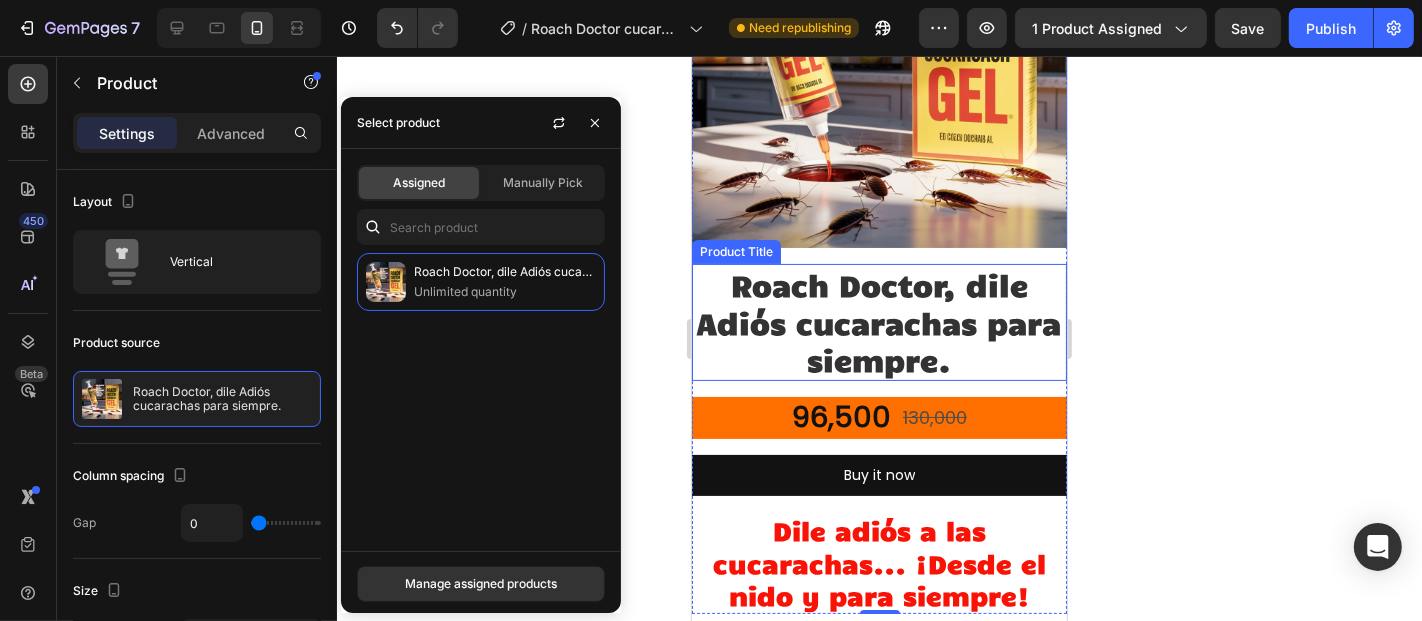 click on "Roach Doctor, dile Adiós cucarachas para siempre." at bounding box center [878, 321] 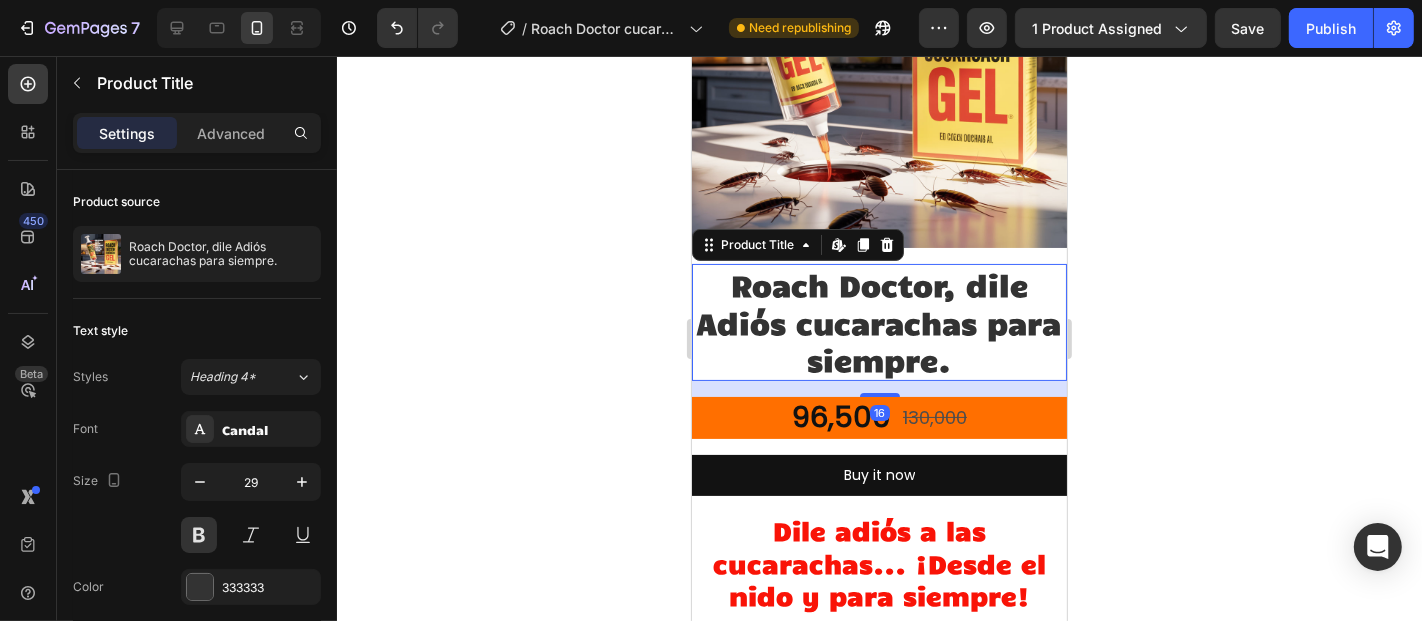 click on "Roach Doctor, dile Adiós cucarachas para siempre." at bounding box center [878, 321] 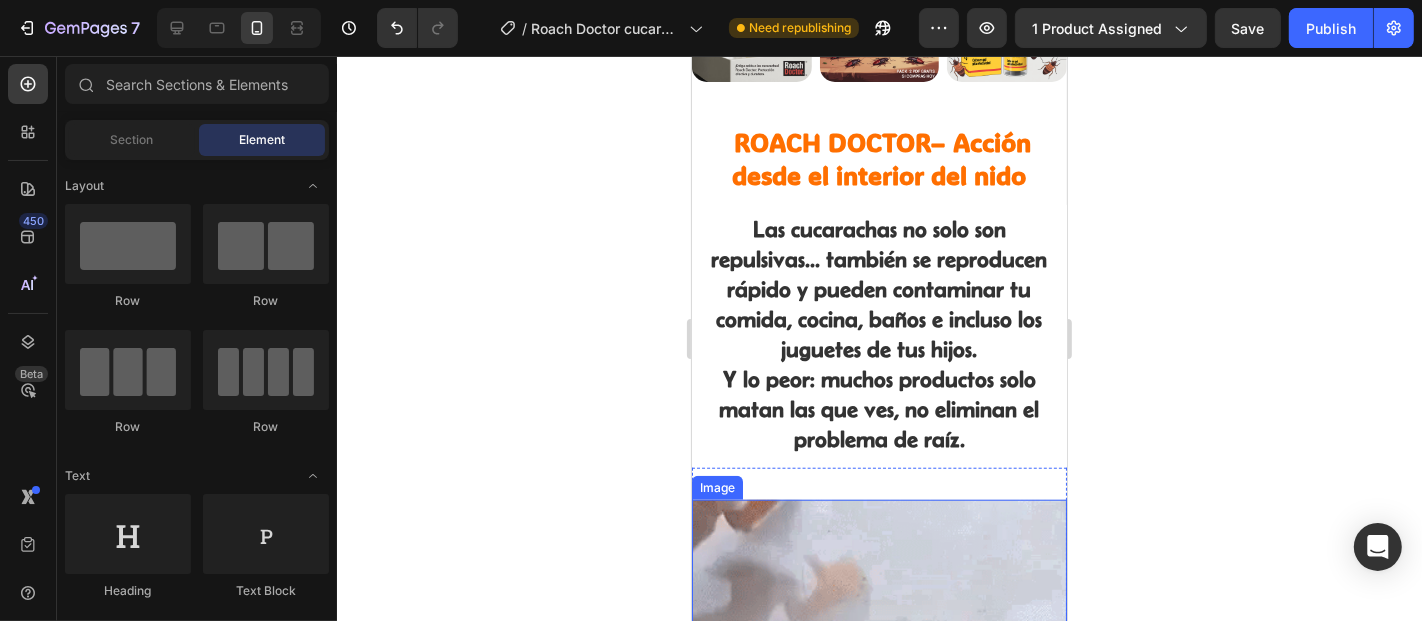 scroll, scrollTop: 1110, scrollLeft: 0, axis: vertical 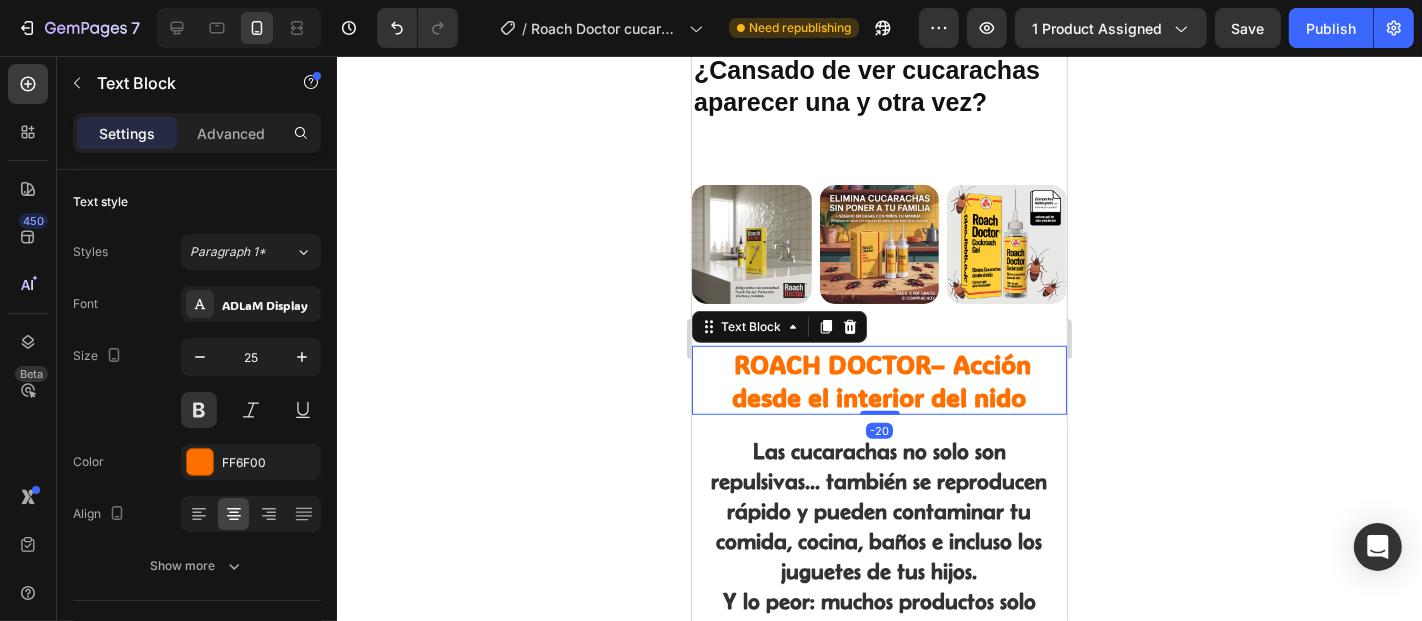 click on "ROACH DOCTOR  – Acción desde el interior del nido" at bounding box center [878, 379] 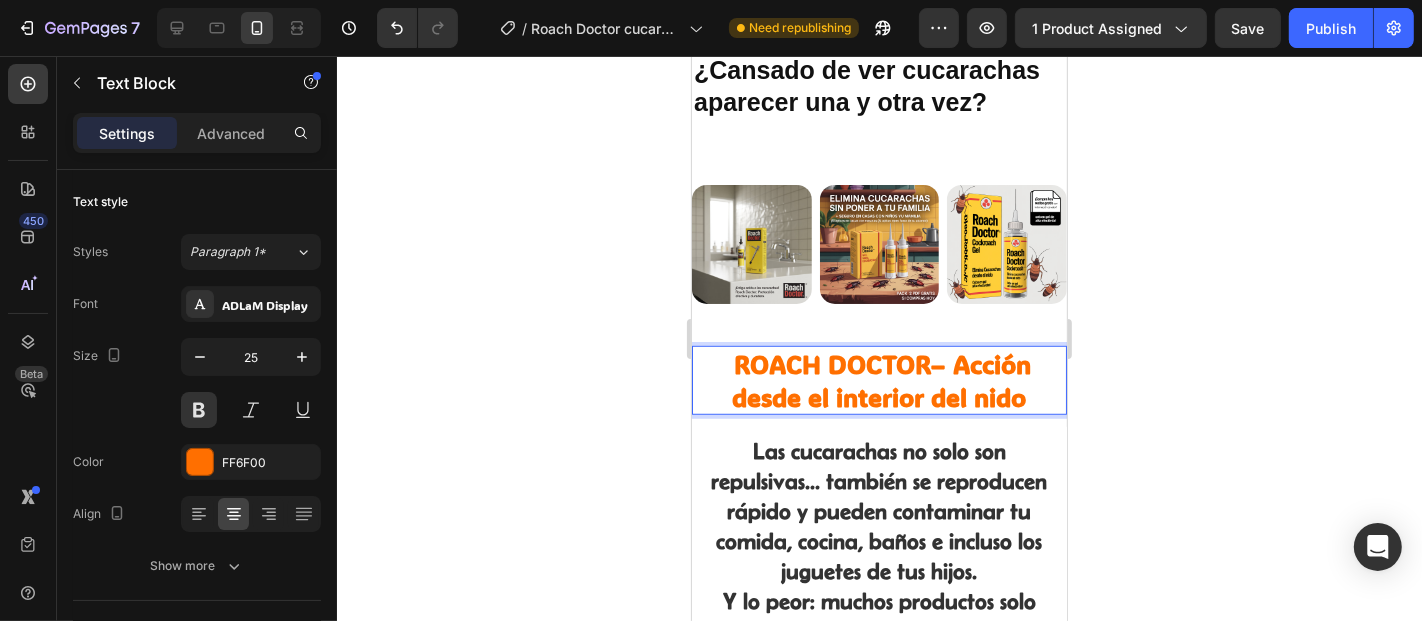 drag, startPoint x: 1023, startPoint y: 387, endPoint x: 1165, endPoint y: 410, distance: 143.85062 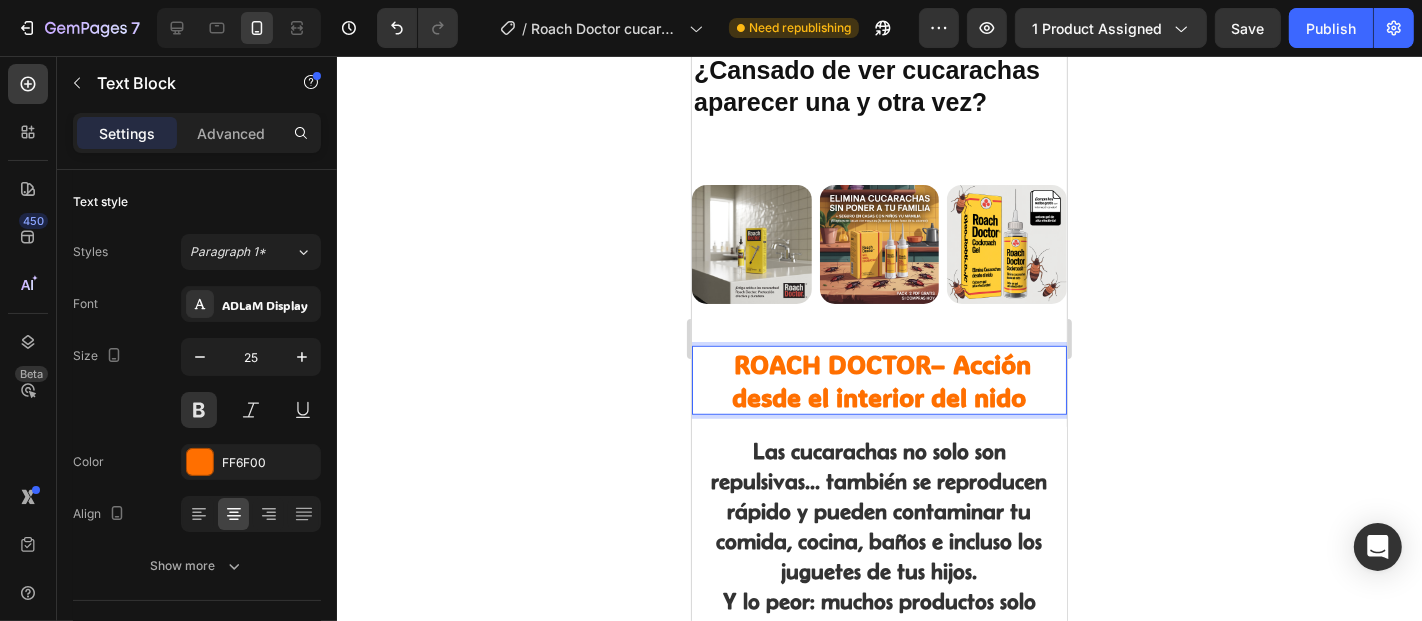 click on "iPhone 13 Mini  ( 375 px) iPhone 13 Mini iPhone 13 Pro iPhone 11 Pro Max iPhone 15 Pro Max Pixel 7 Galaxy S8+ Galaxy S20 Ultra iPad Mini iPad Air iPad Pro Header ¿Cansado de ver cucarachas aparecer una y otra vez? Heading Section 4 Image Image Image Row Section 5   ROACH DOCTOR  – Acción desde el interior del nido Text Block   -20 Section 6 Las cucarachas no solo son repulsivas... también se reproducen rápido y pueden contaminar tu comida, cocina, baños e incluso los juguetes de tus hijos. Y lo peor: muchos productos solo matan las que ves, no eliminan el problema de raíz. Text Block Section 7 Root Start with Sections from sidebar Add sections Add elements Start with Generating from URL or image Add section Choose templates inspired by CRO experts Generate layout from URL or image Add blank section then drag & drop elements Footer" at bounding box center [878, 1612] 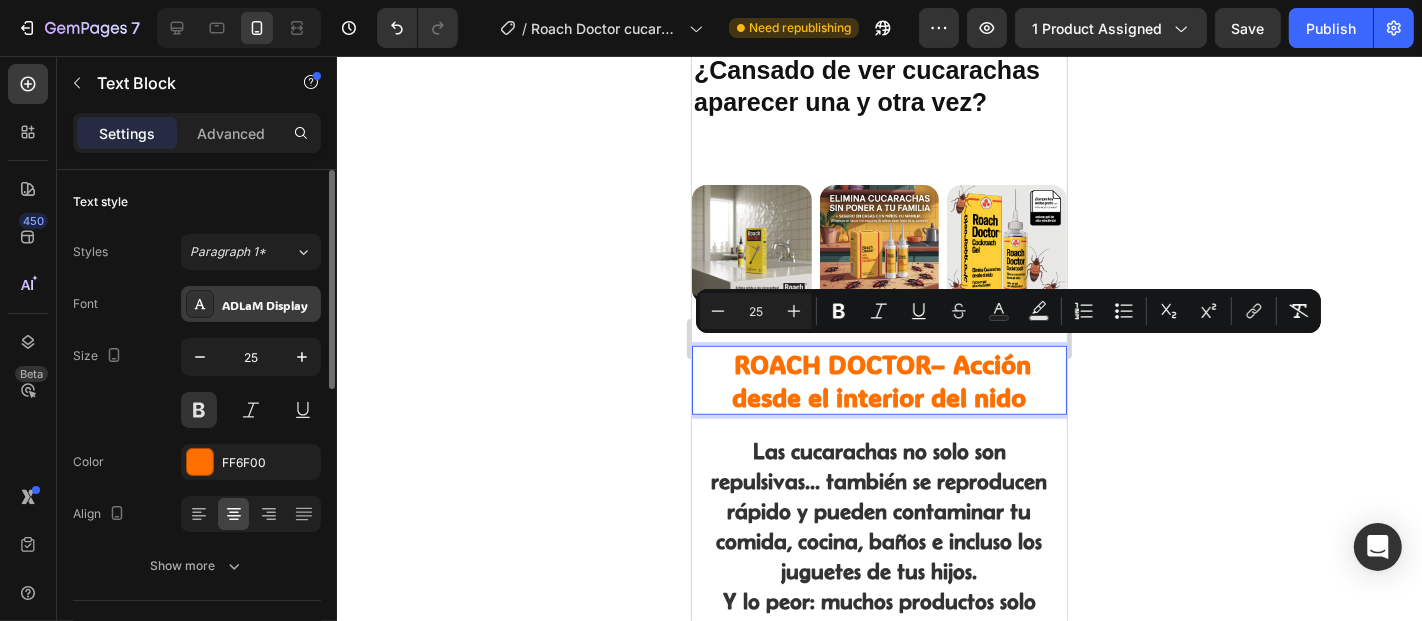 click on "ADLaM Display" at bounding box center [269, 305] 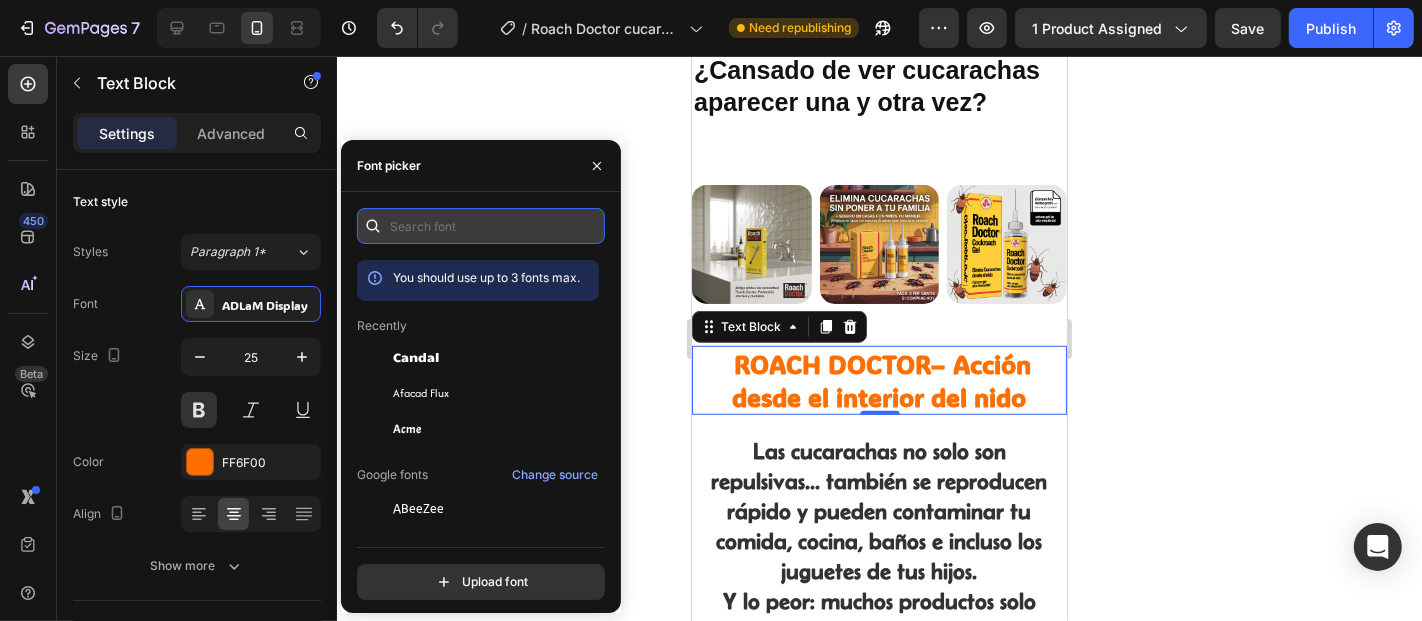 click at bounding box center (481, 226) 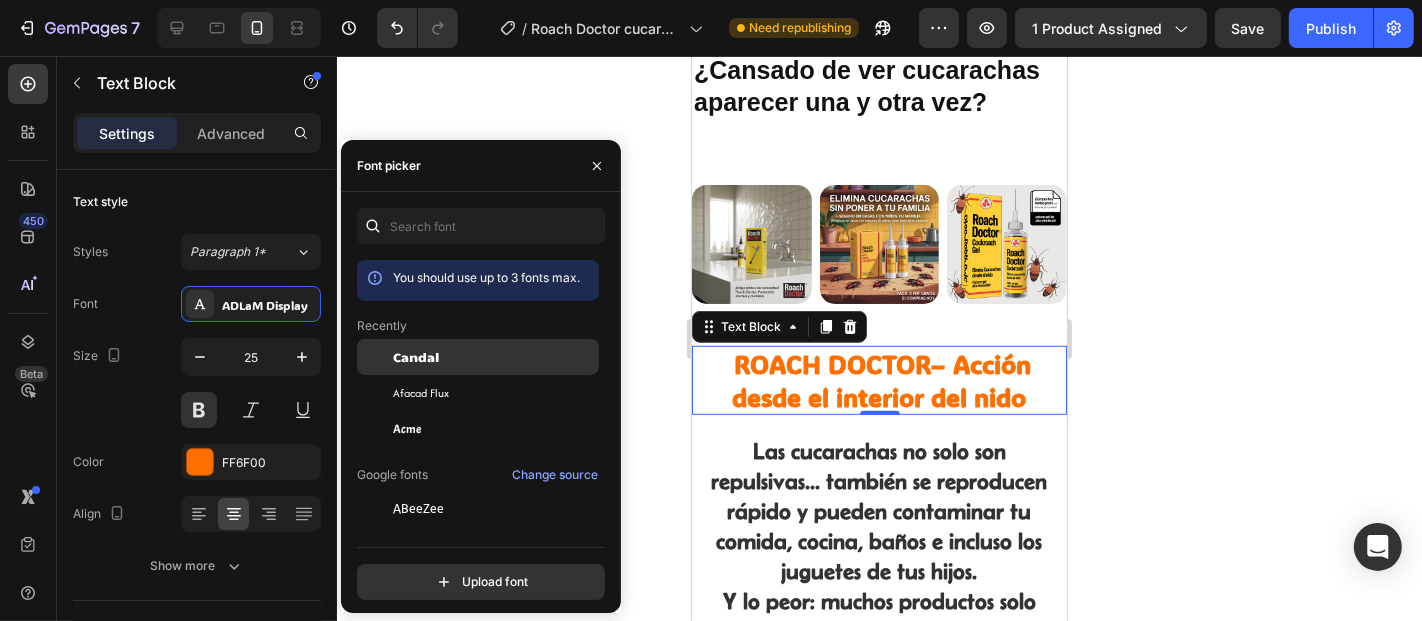 click on "Candal" at bounding box center (494, 357) 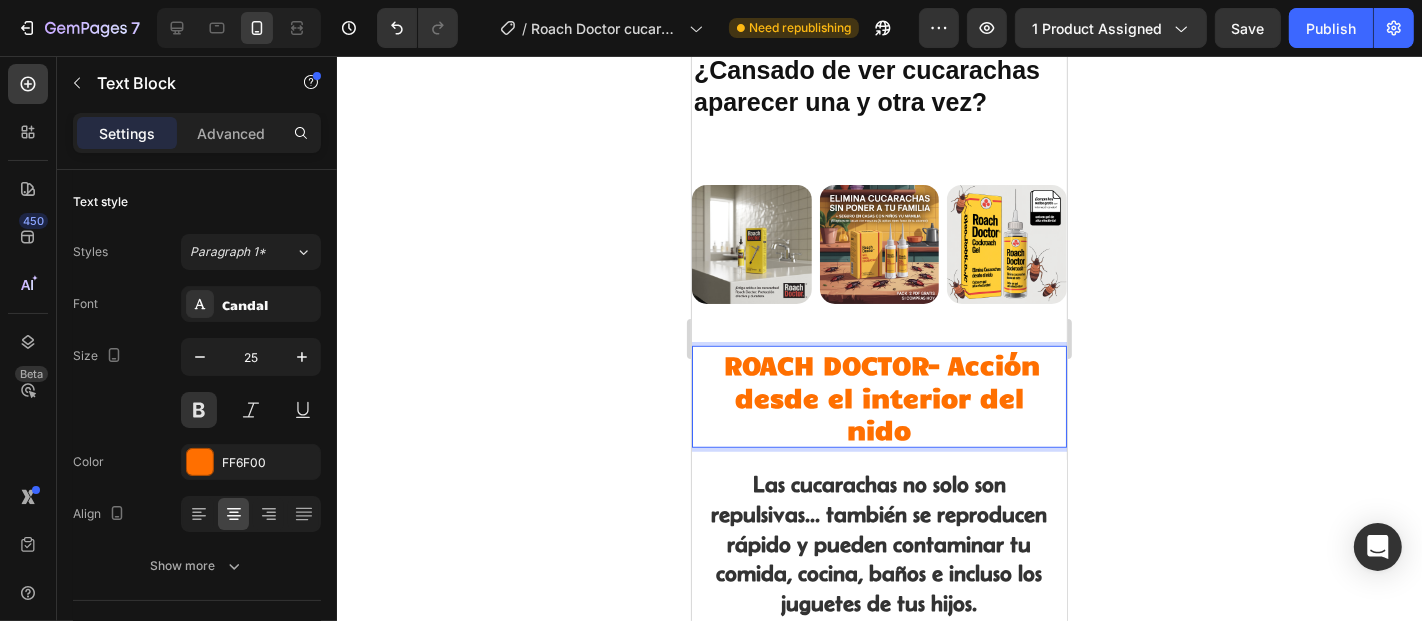 click on "ROACH DOCTOR  – Acción desde el interior del nido" at bounding box center (878, 396) 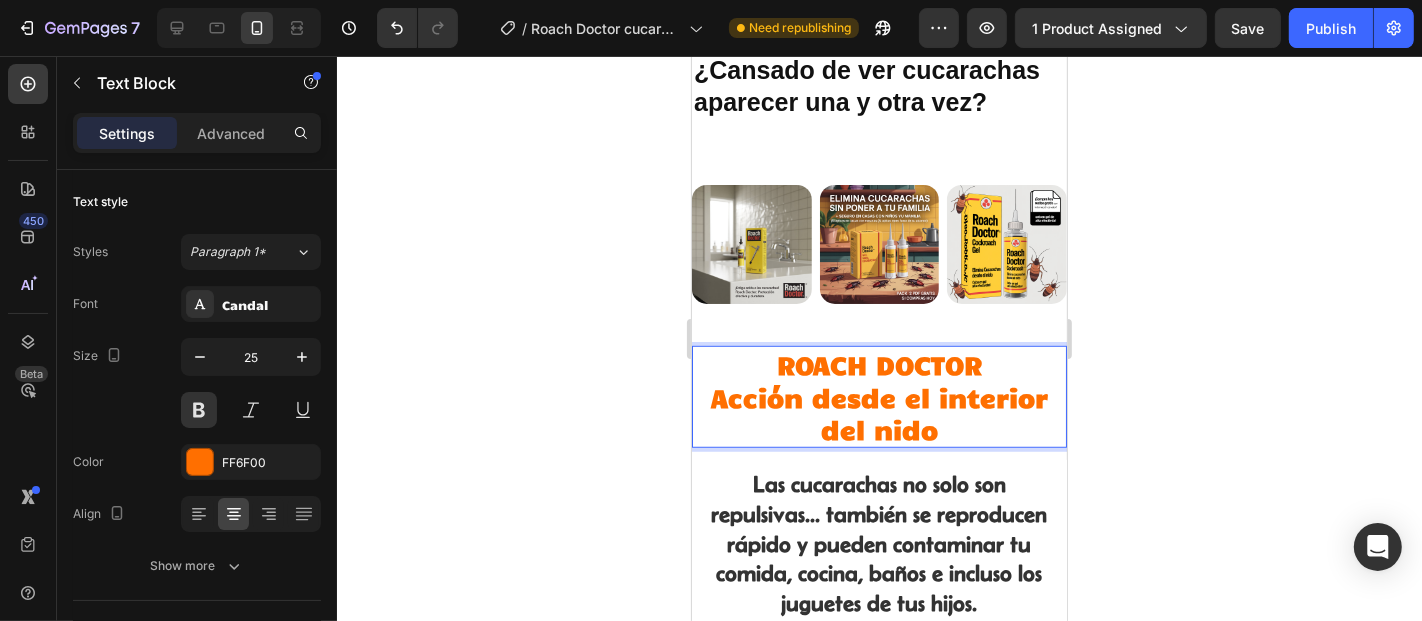 click on "Acción desde el interior del nido" at bounding box center [878, 412] 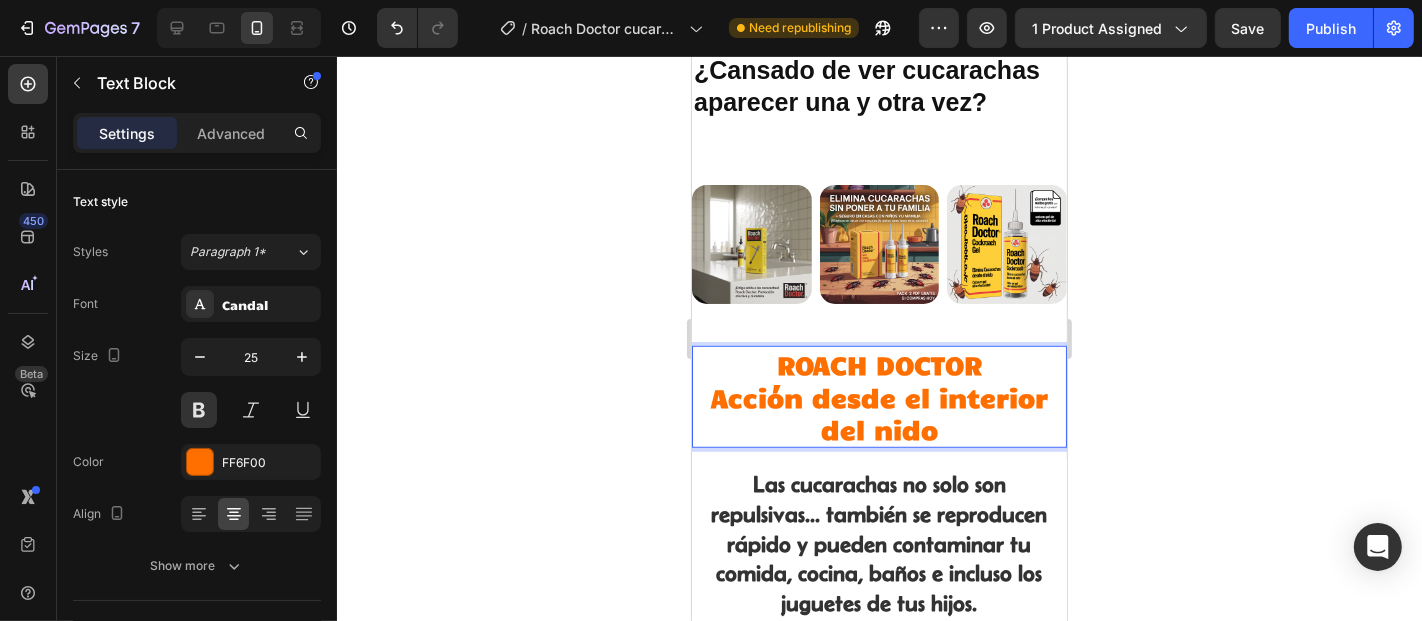 click on "ROACH DOCTOR  – Acción desde el interior del nido" at bounding box center (878, 396) 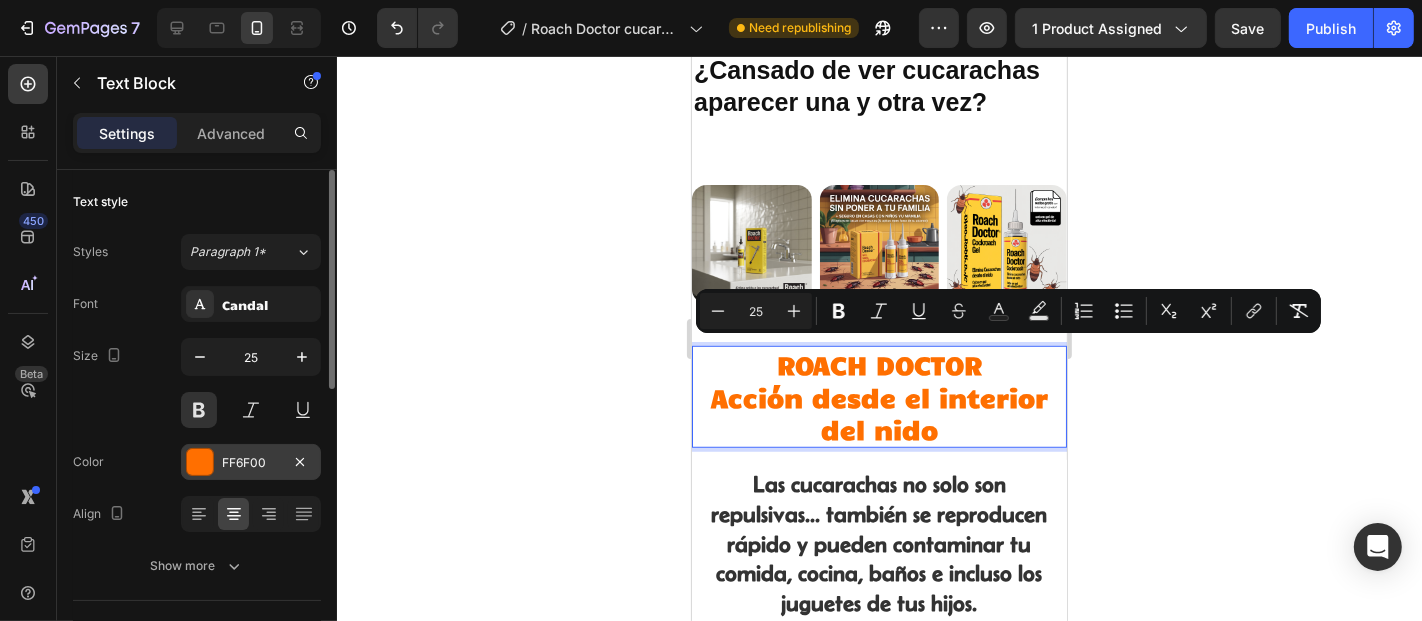 click at bounding box center (200, 462) 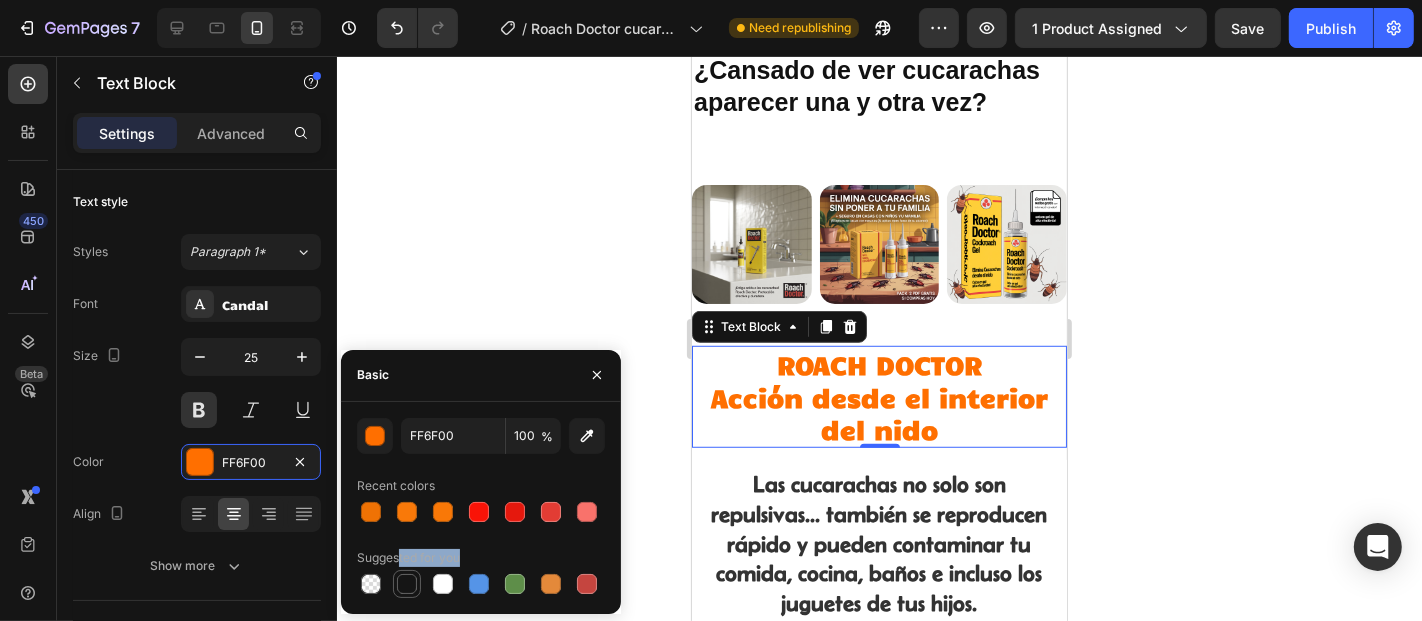click on "Suggested for you" at bounding box center [481, 570] 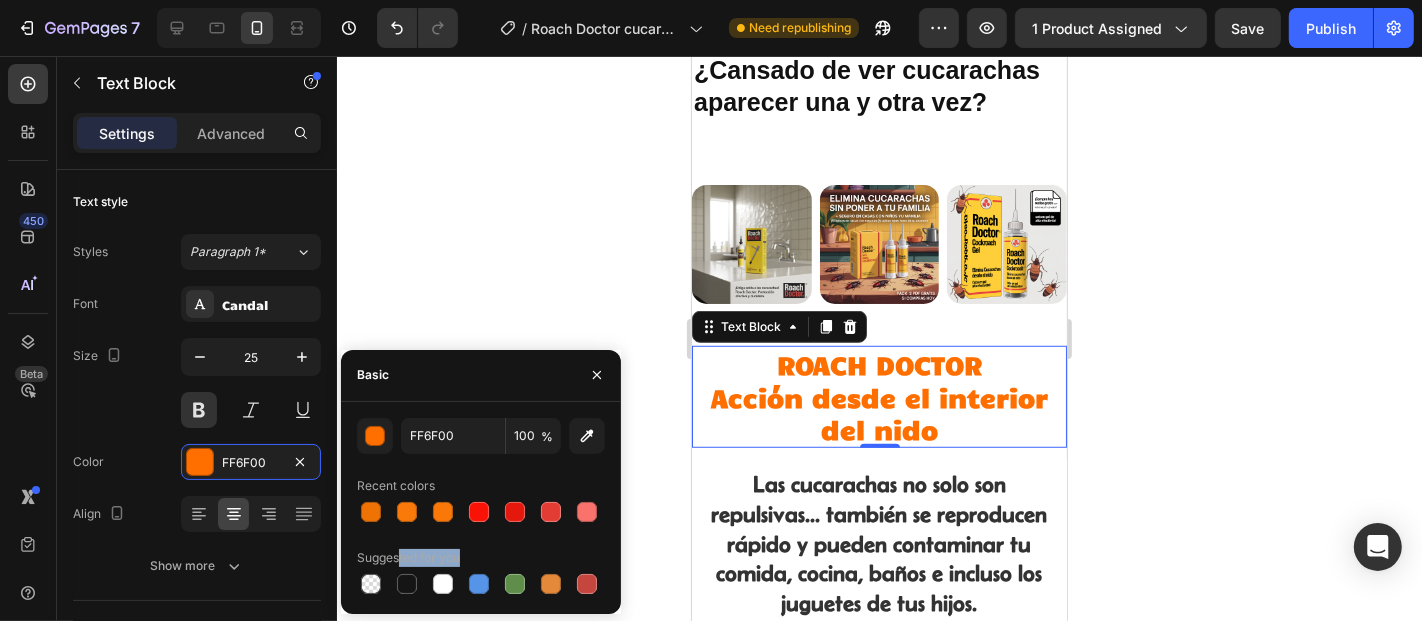 type on "151515" 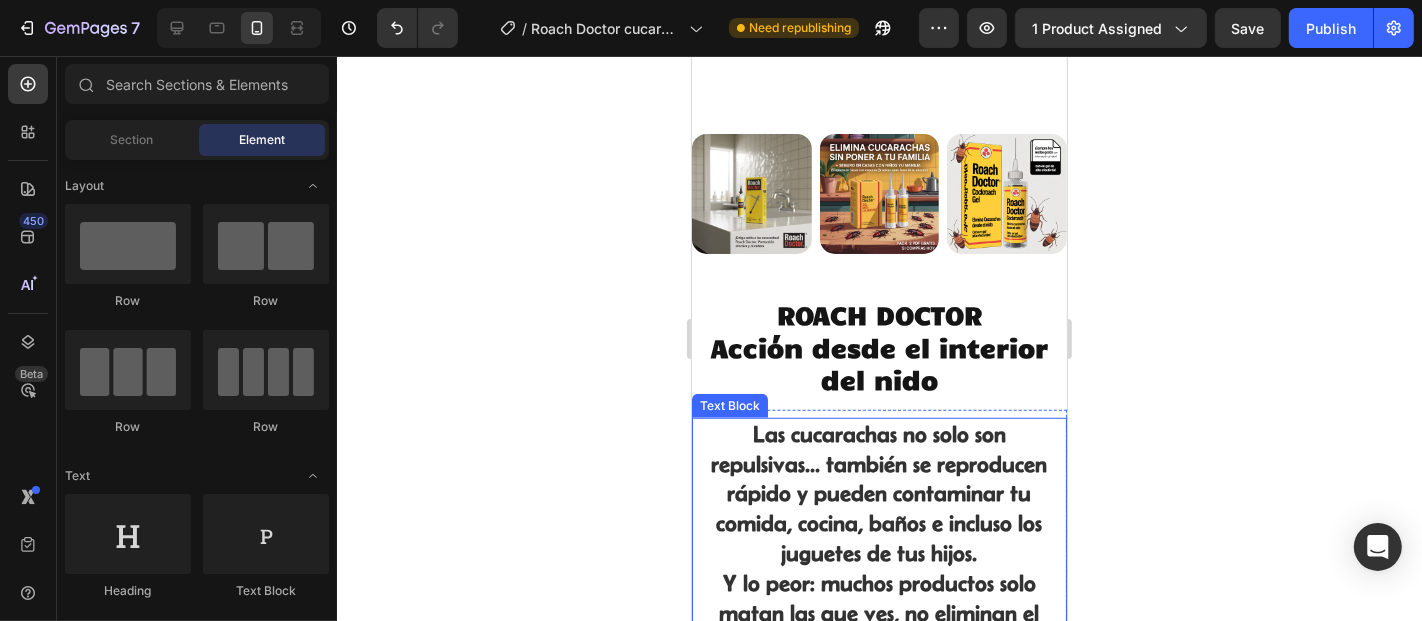 scroll, scrollTop: 1381, scrollLeft: 0, axis: vertical 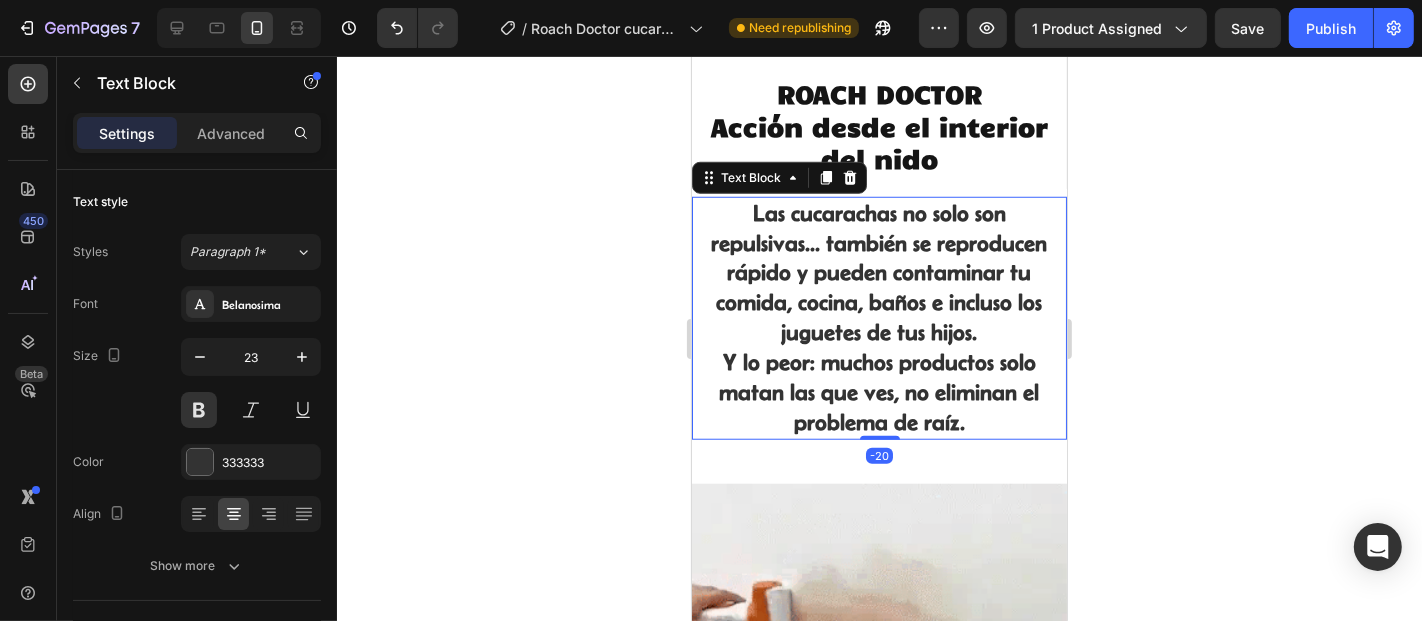 click on "Las cucarachas no solo son repulsivas... también se reproducen rápido y pueden contaminar tu comida, cocina, baños e incluso los juguetes de tus hijos. Y lo peor: muchos productos solo matan las que ves, no eliminan el problema de raíz." at bounding box center (878, 317) 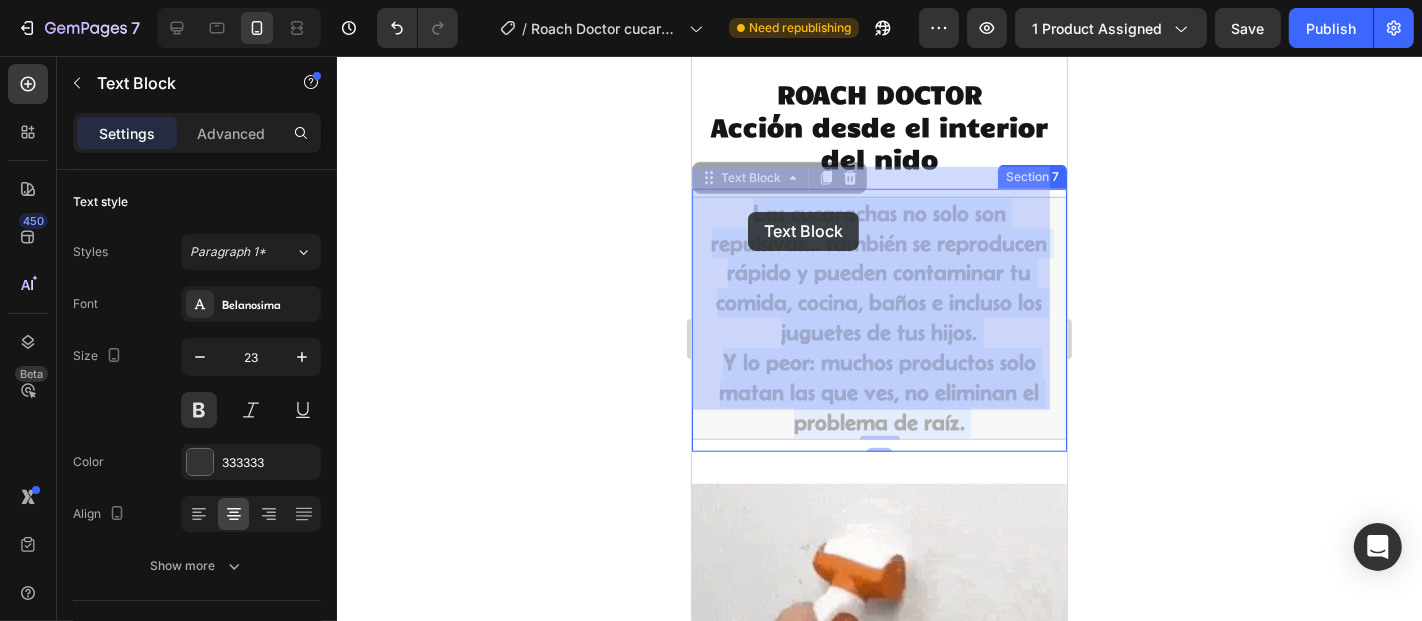 drag, startPoint x: 962, startPoint y: 416, endPoint x: 747, endPoint y: 211, distance: 297.06903 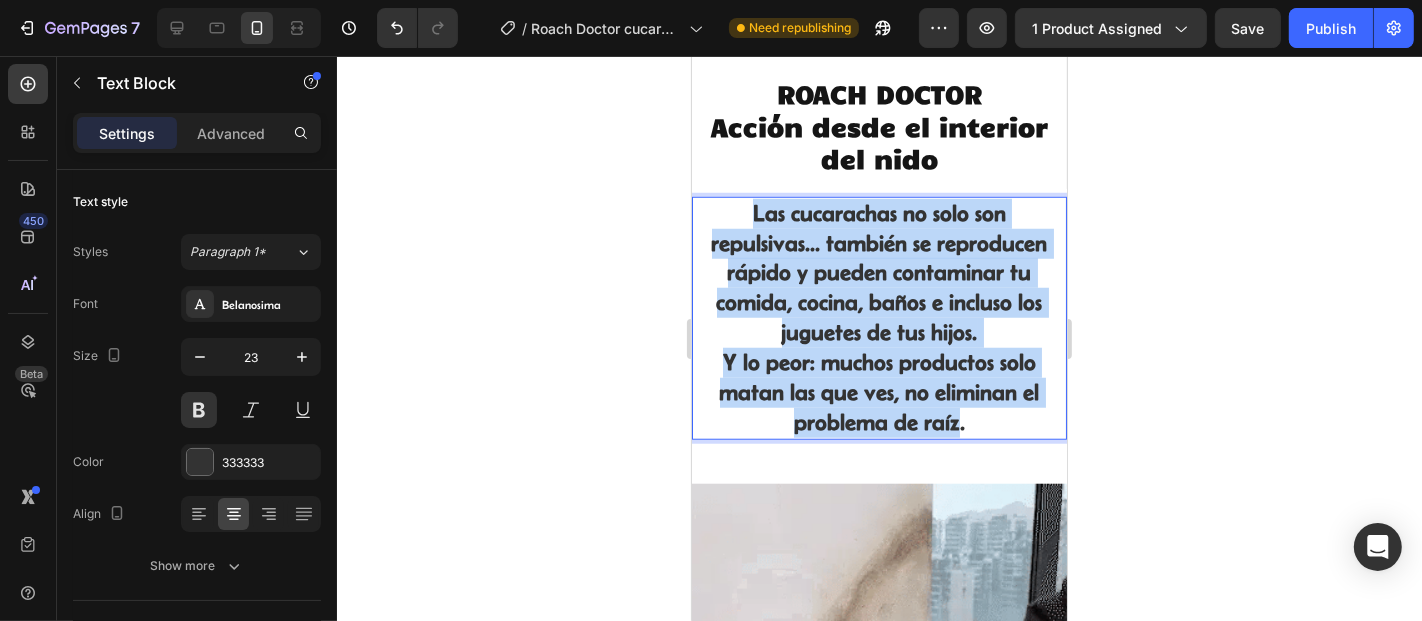 drag, startPoint x: 945, startPoint y: 412, endPoint x: 738, endPoint y: 204, distance: 293.45016 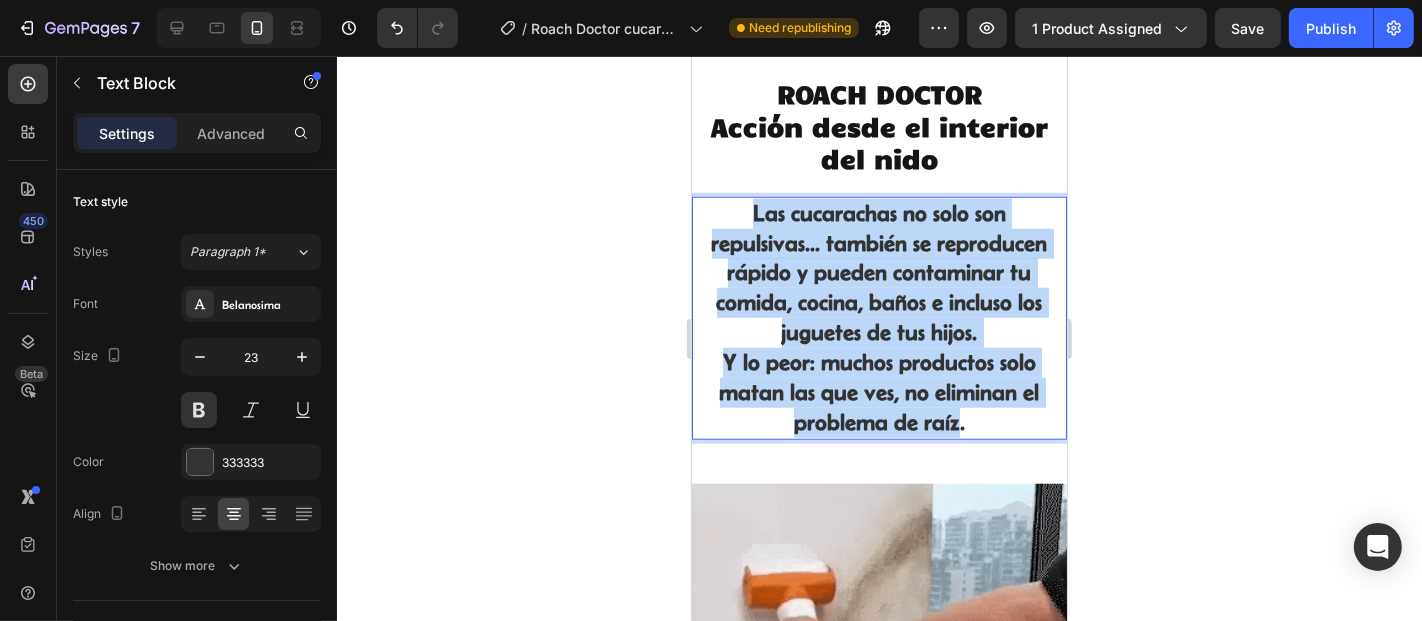 click on "Las cucarachas no solo son repulsivas... también se reproducen rápido y pueden contaminar tu comida, cocina, baños e incluso los juguetes de tus hijos. Y lo peor: muchos productos solo matan las que ves, no eliminan el problema de raíz." at bounding box center (878, 317) 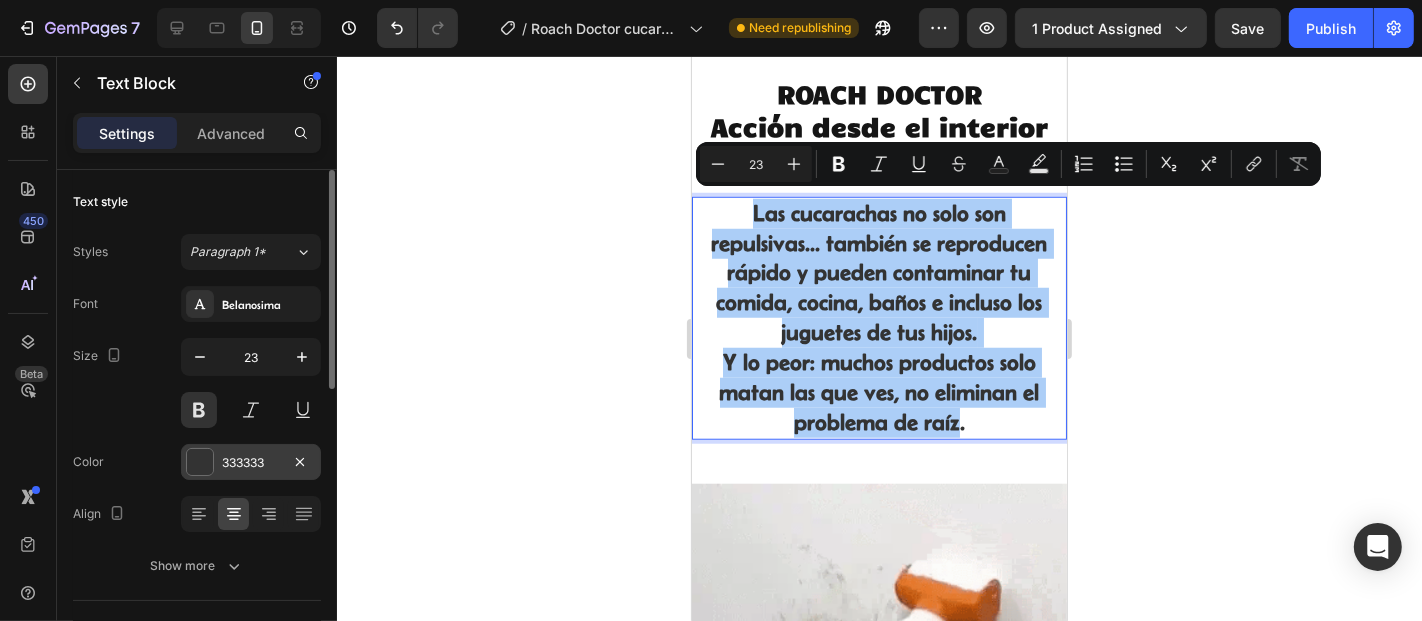 click at bounding box center (200, 462) 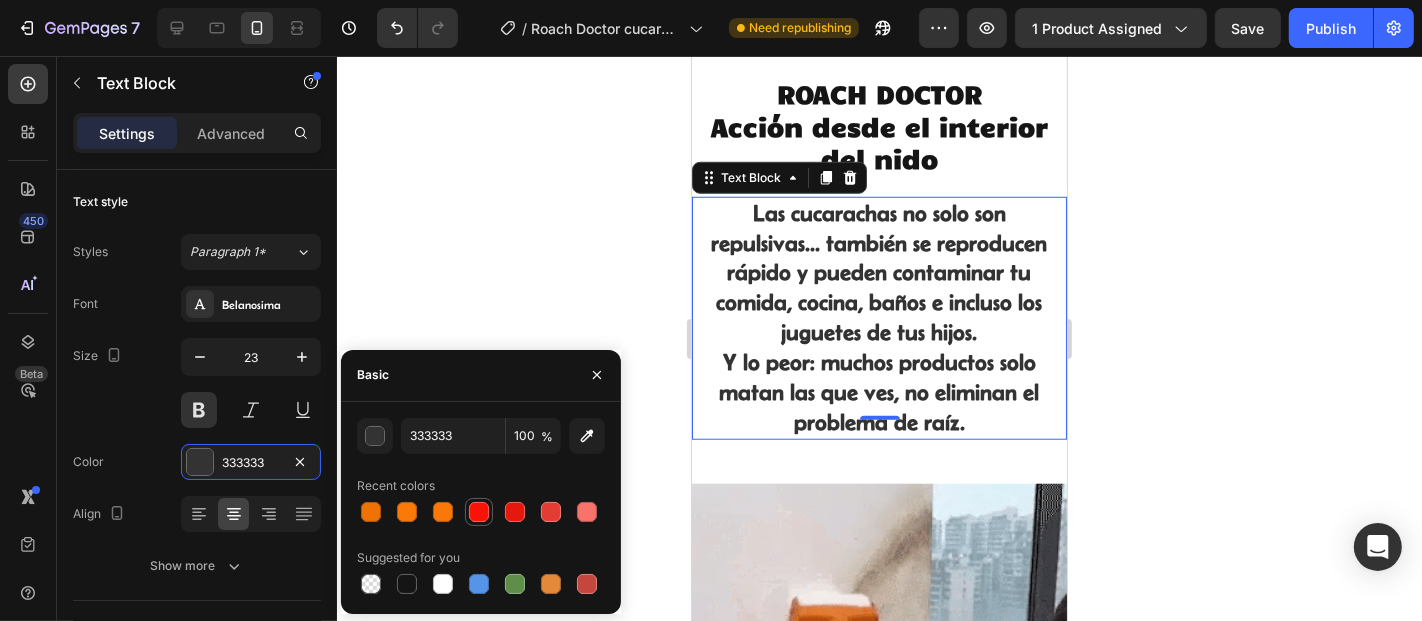 click at bounding box center [479, 512] 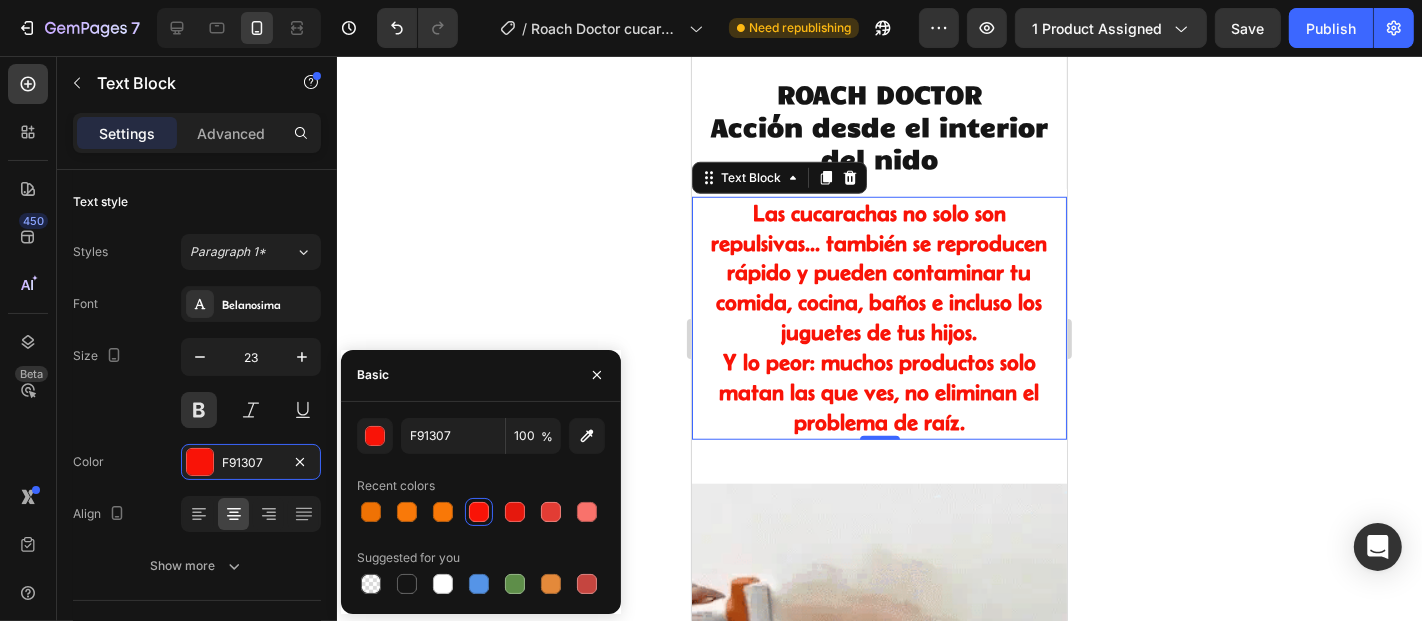 click 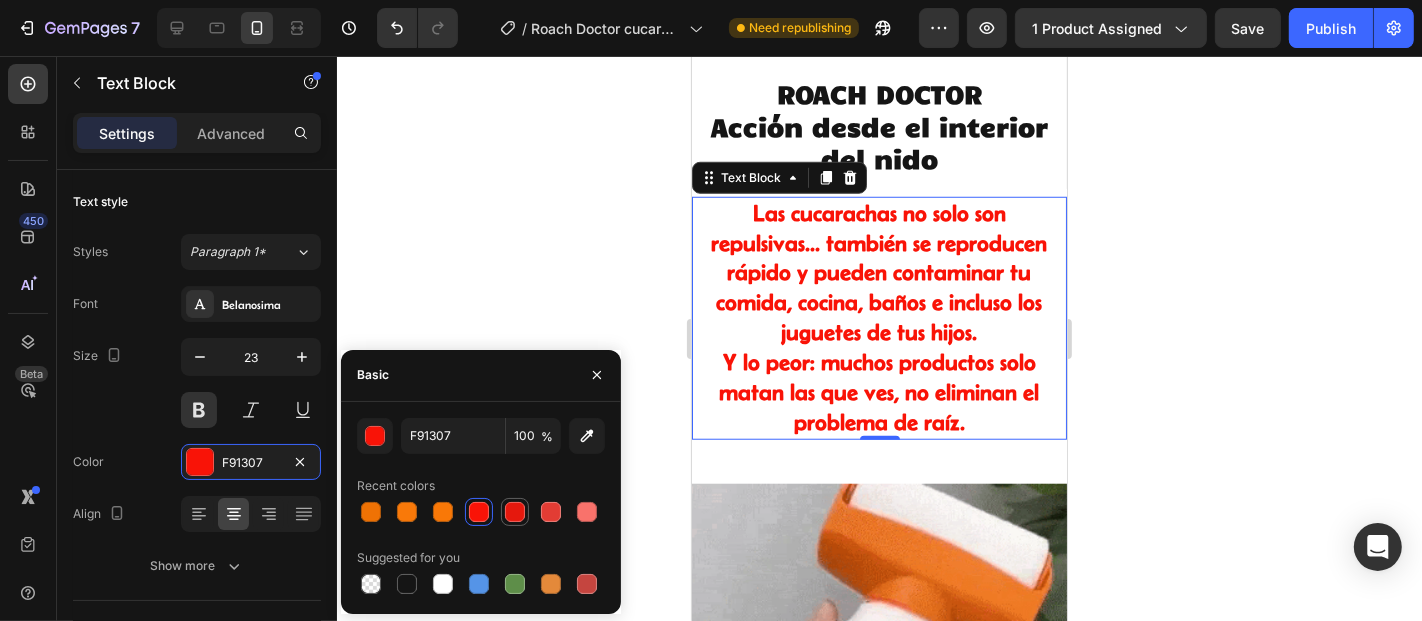 click at bounding box center [515, 512] 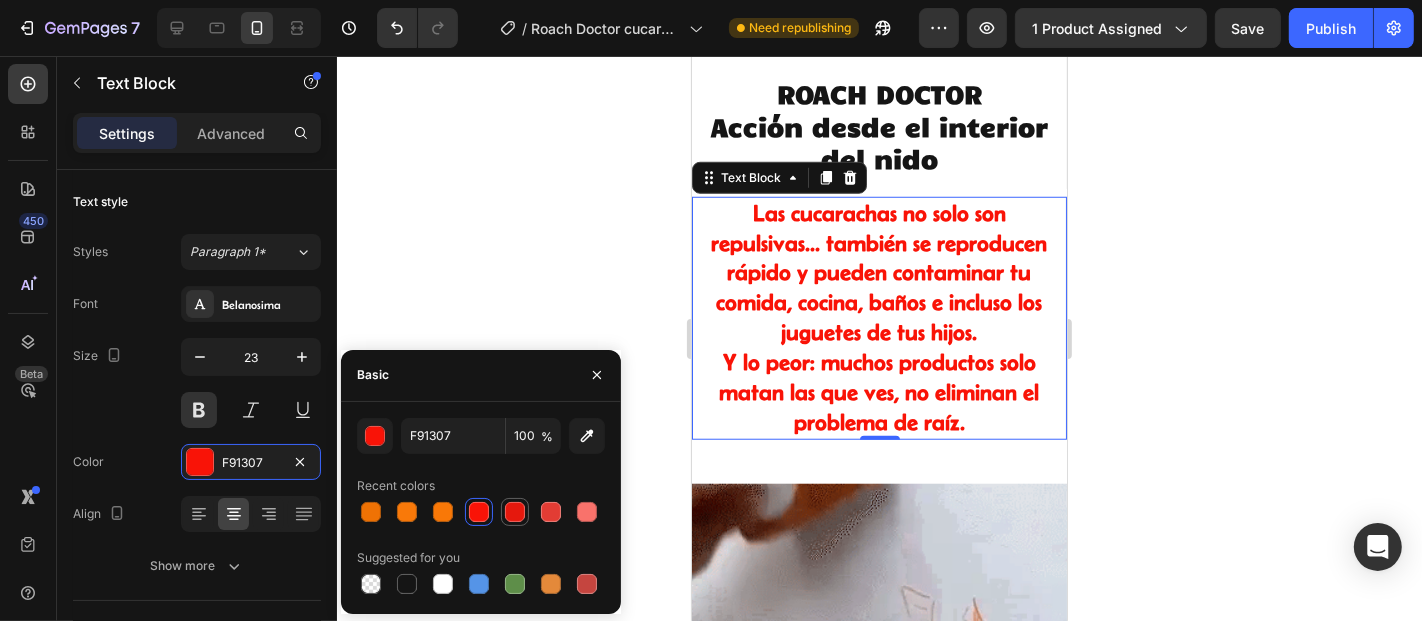 type on "E5180D" 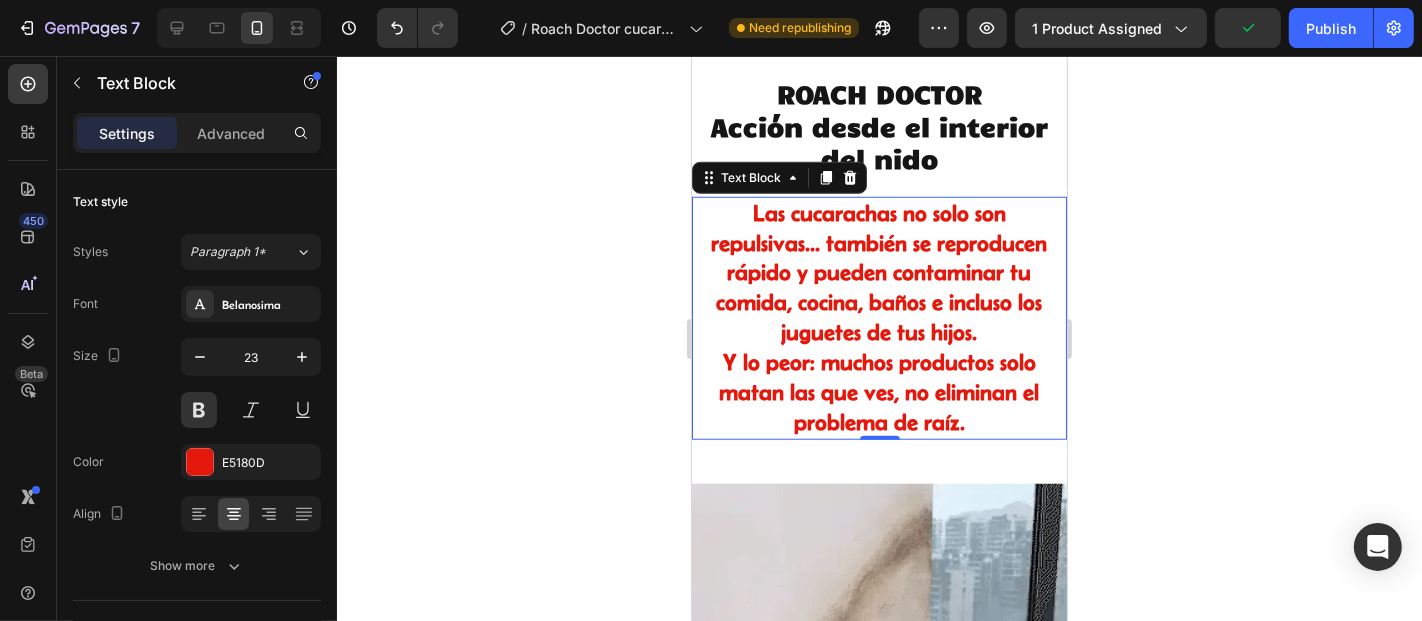 drag, startPoint x: 1248, startPoint y: 479, endPoint x: 1157, endPoint y: 460, distance: 92.96236 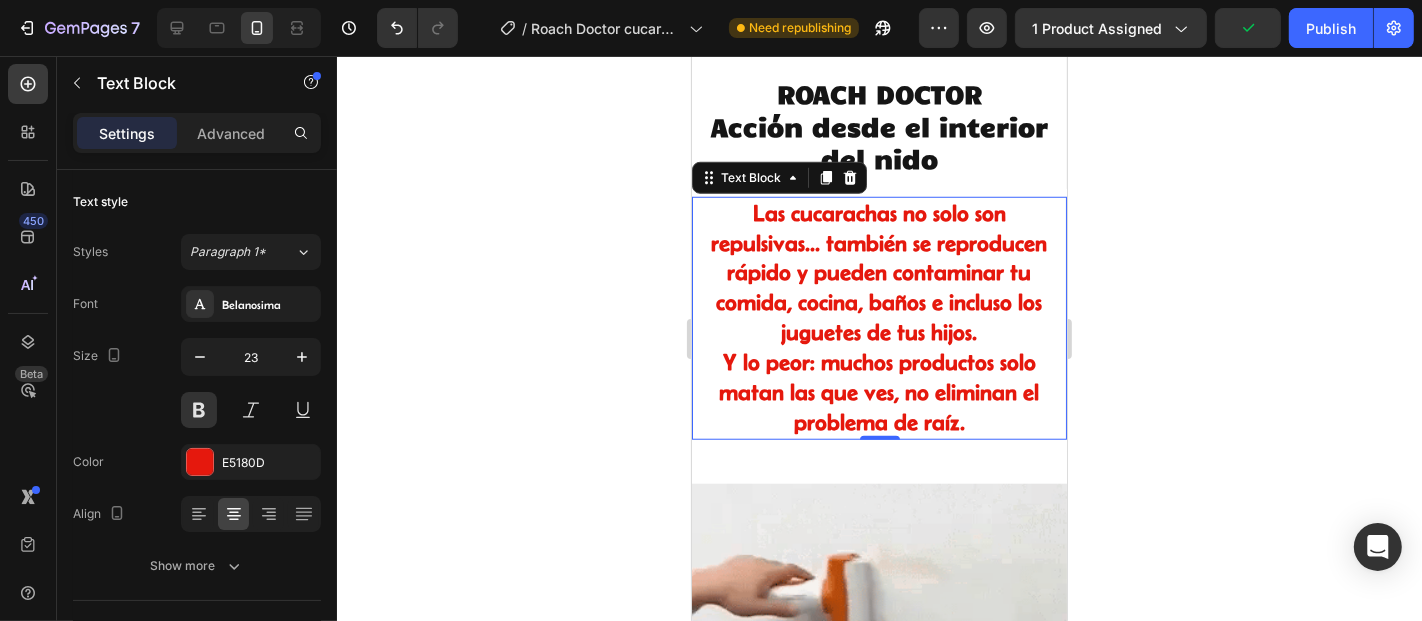 click 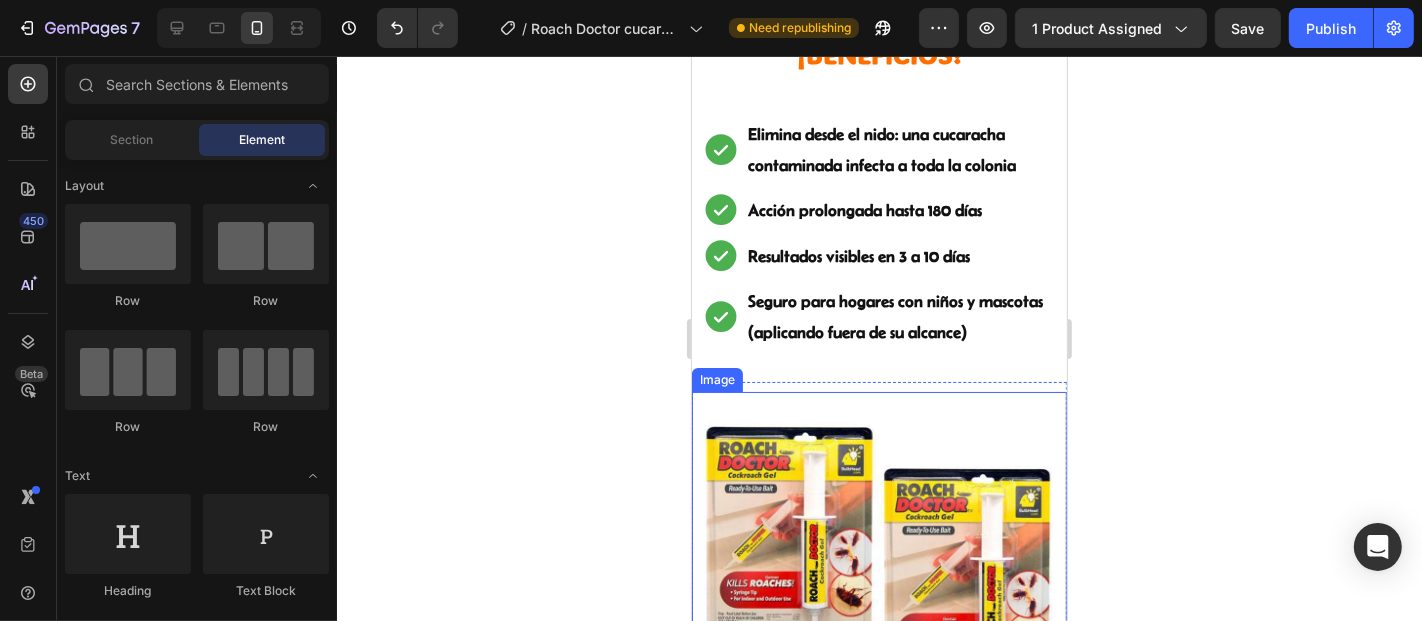scroll, scrollTop: 2048, scrollLeft: 0, axis: vertical 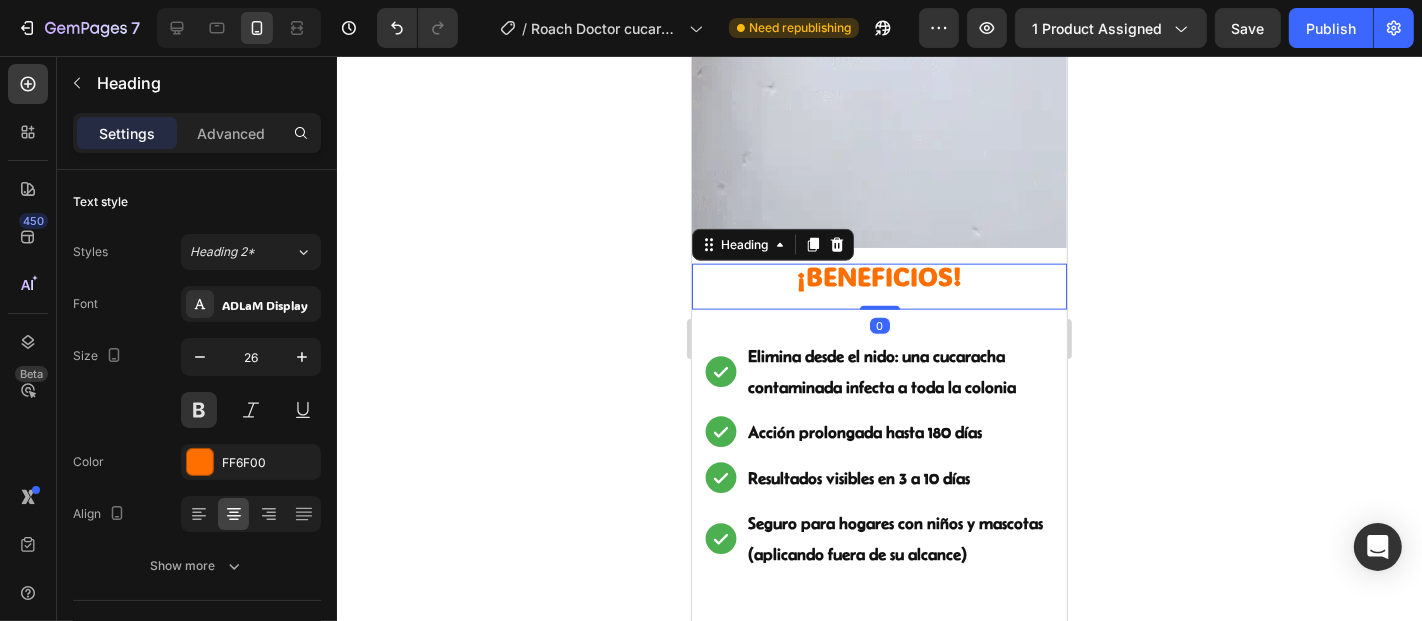 click on "¡BENEFICIOS!" at bounding box center (878, 286) 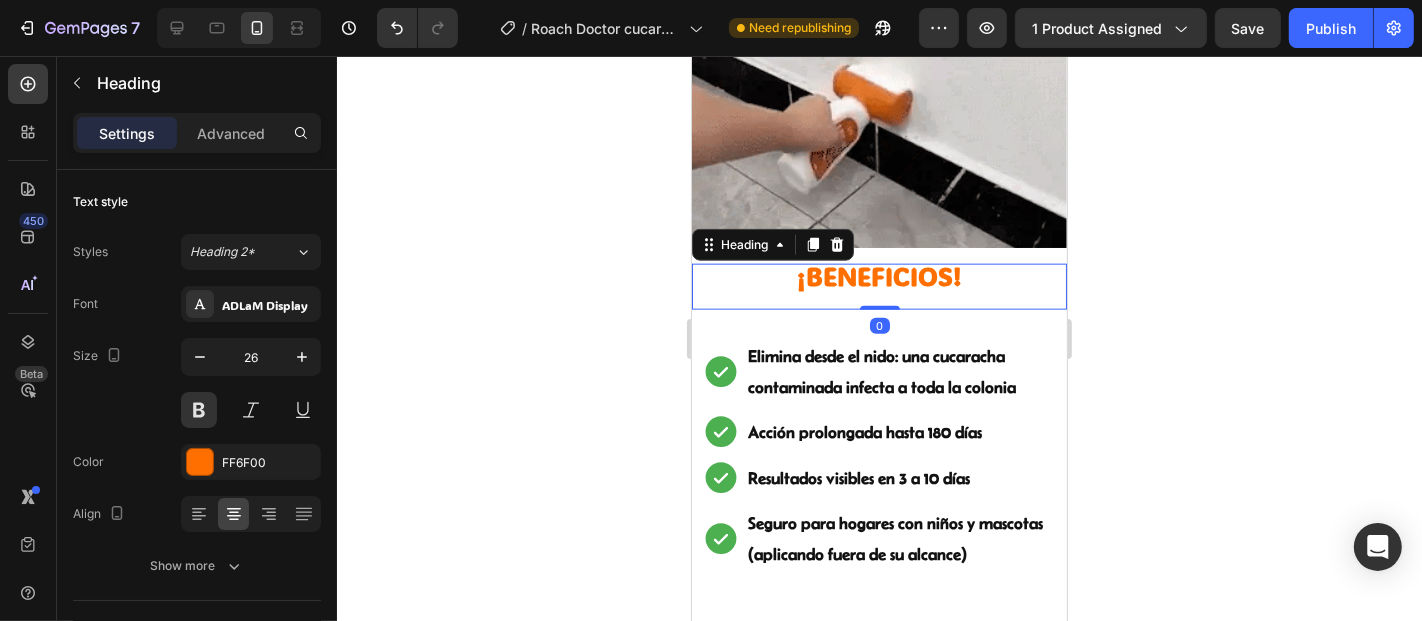 click on "¡BENEFICIOS!" at bounding box center [878, 286] 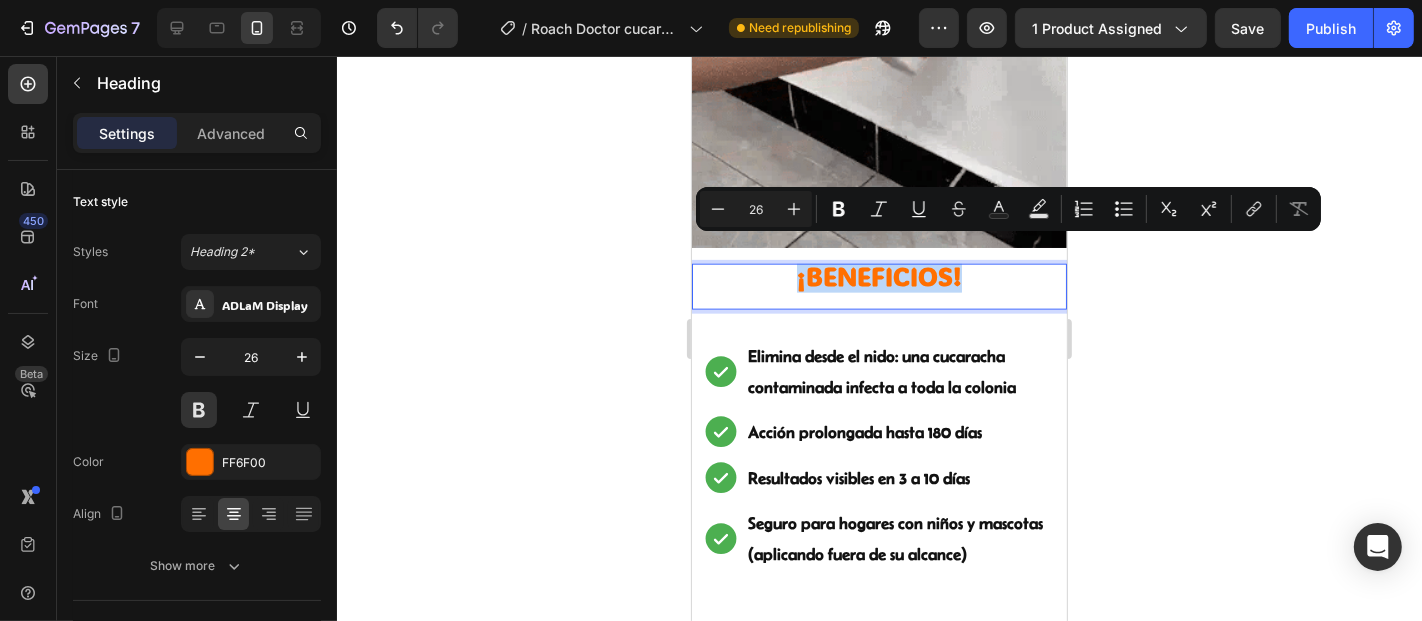 drag, startPoint x: 955, startPoint y: 257, endPoint x: 772, endPoint y: 254, distance: 183.02458 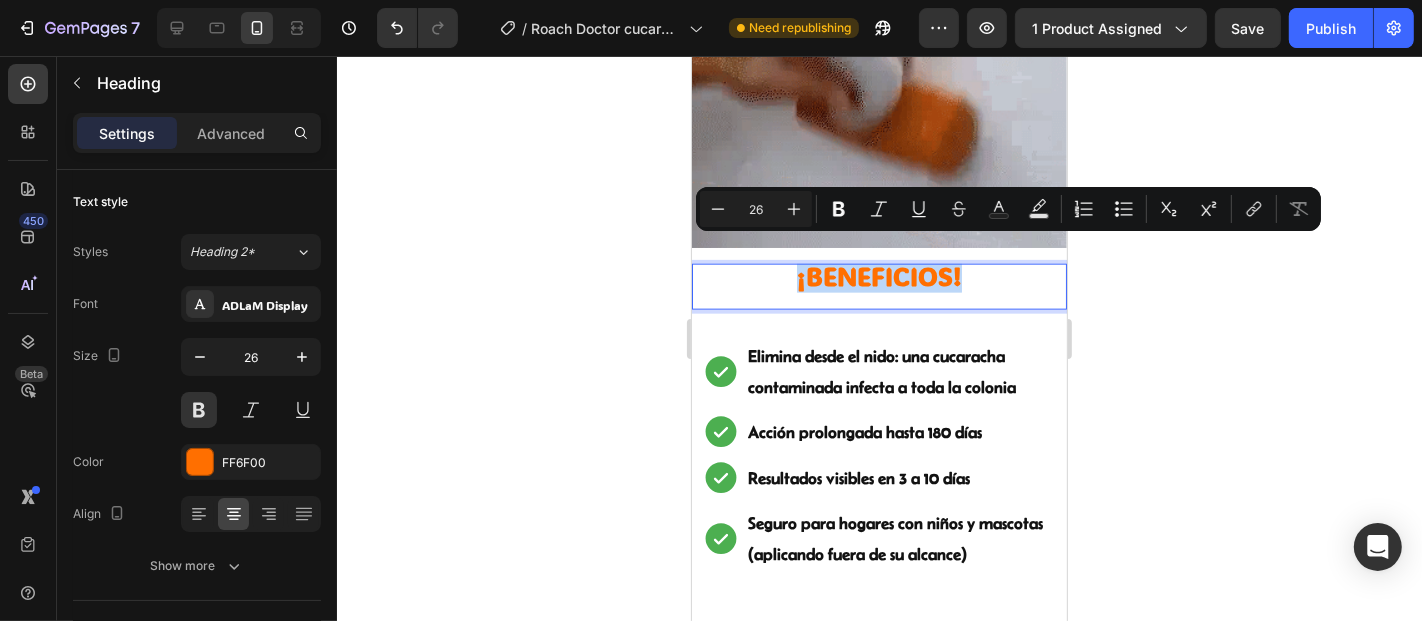 click on "¡BENEFICIOS!" at bounding box center [878, 286] 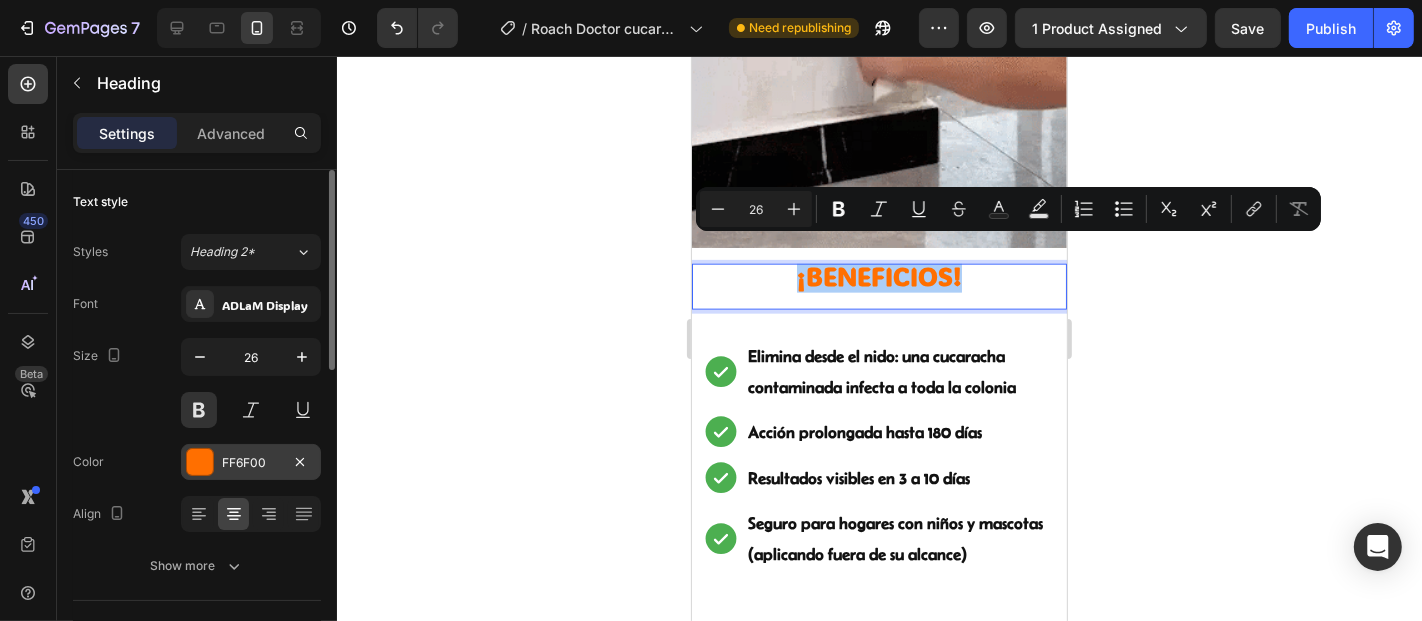 click at bounding box center [200, 462] 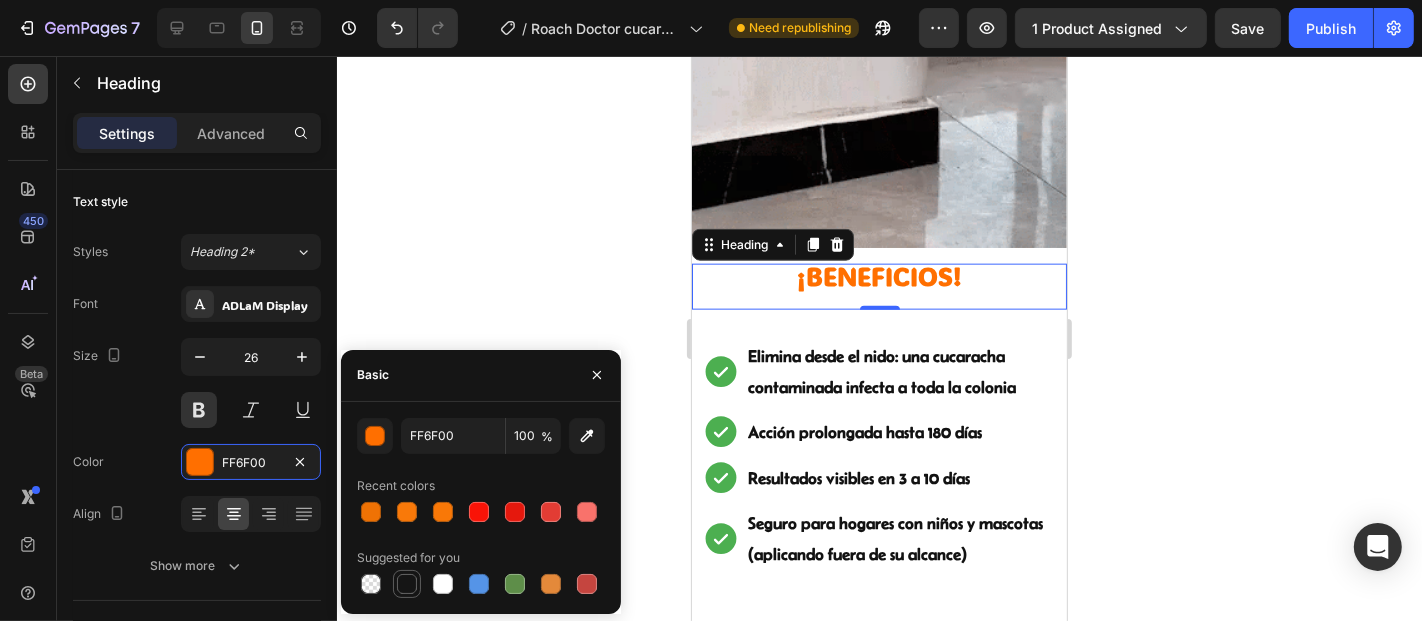click at bounding box center [407, 584] 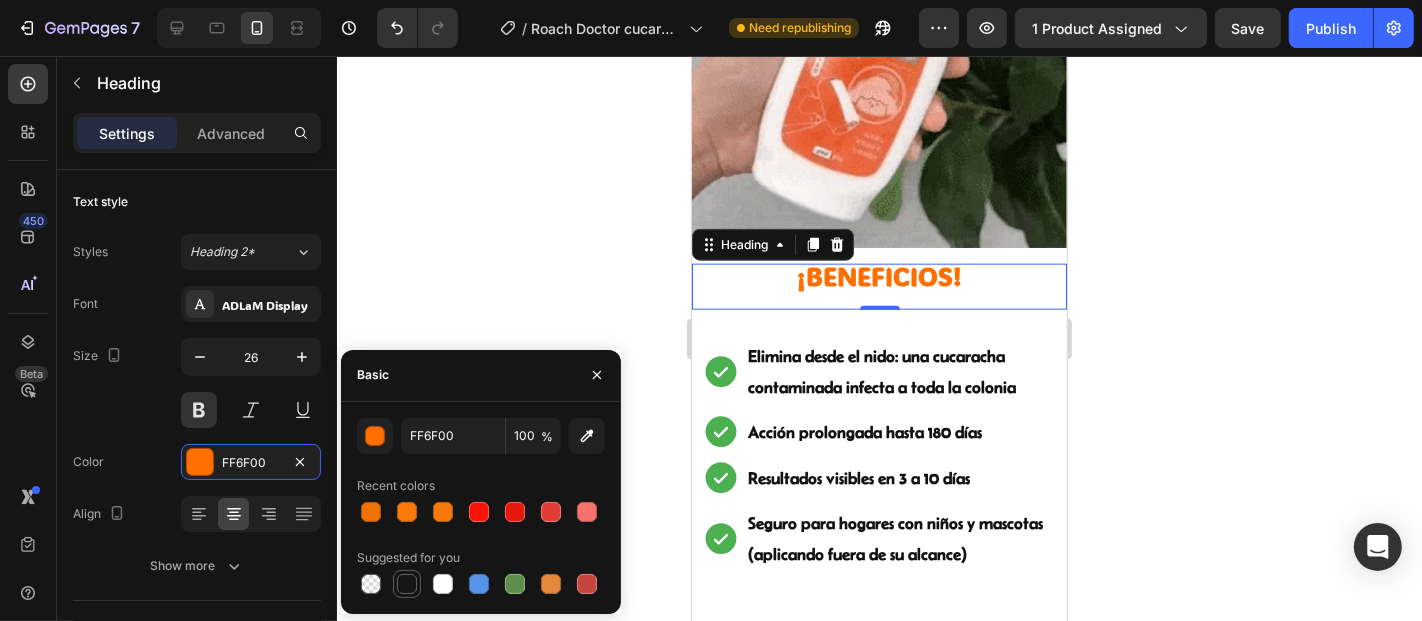 type on "151515" 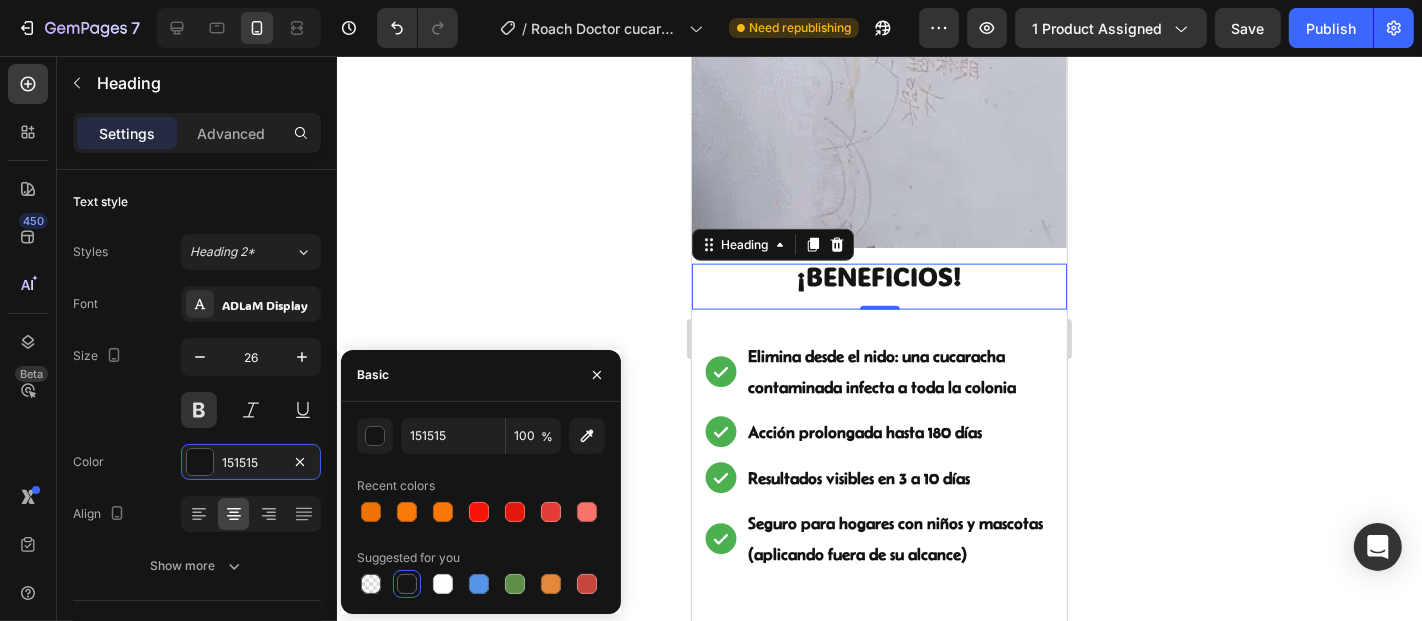 click 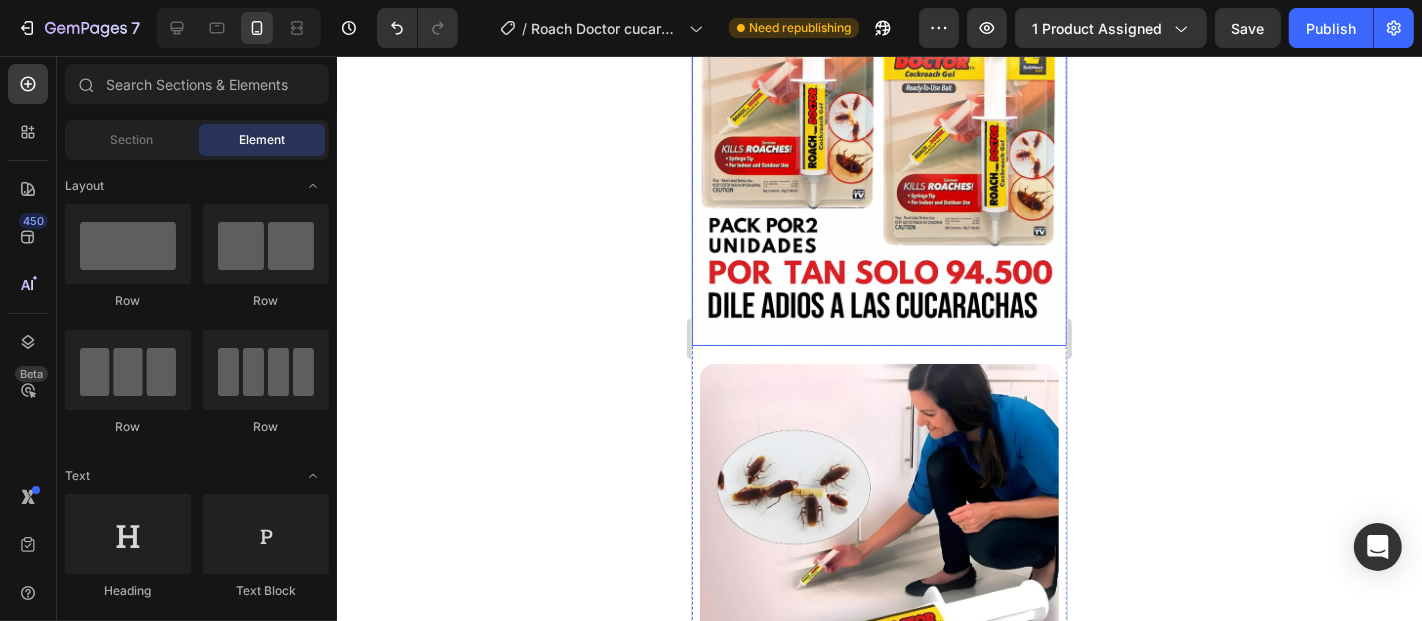scroll, scrollTop: 1444, scrollLeft: 0, axis: vertical 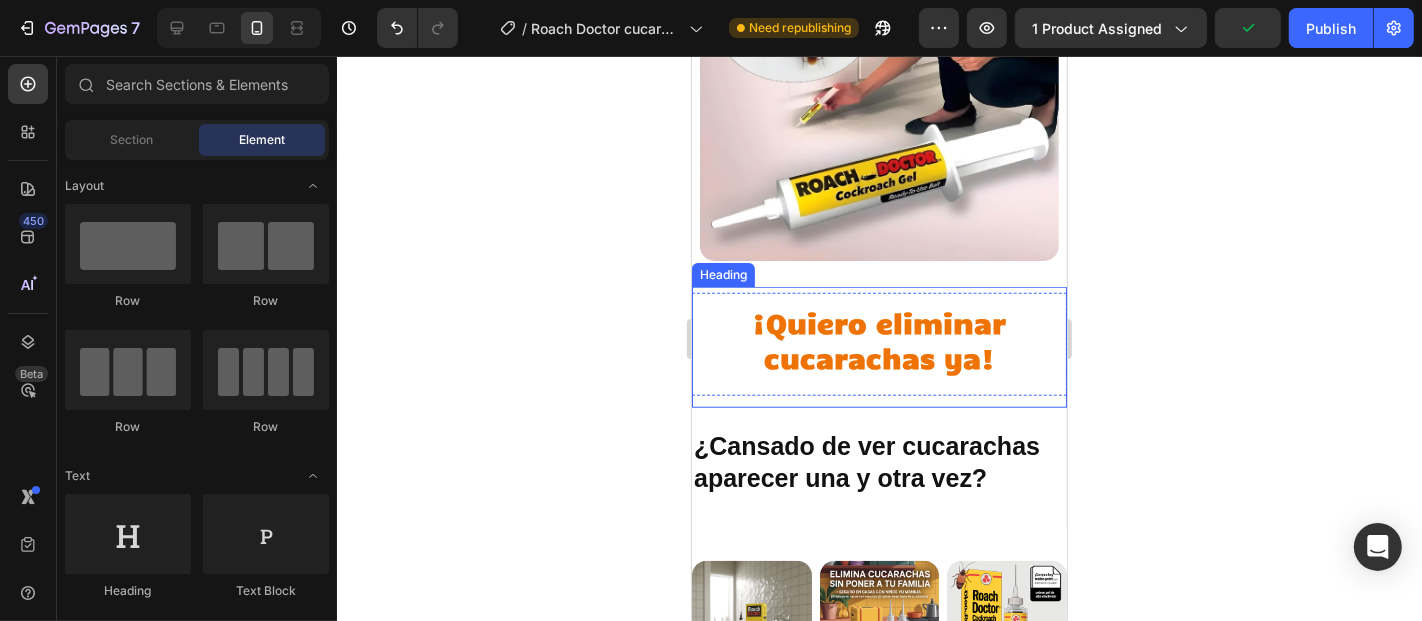 click on "¡Quiero eliminar cucarachas ya!" at bounding box center (878, 346) 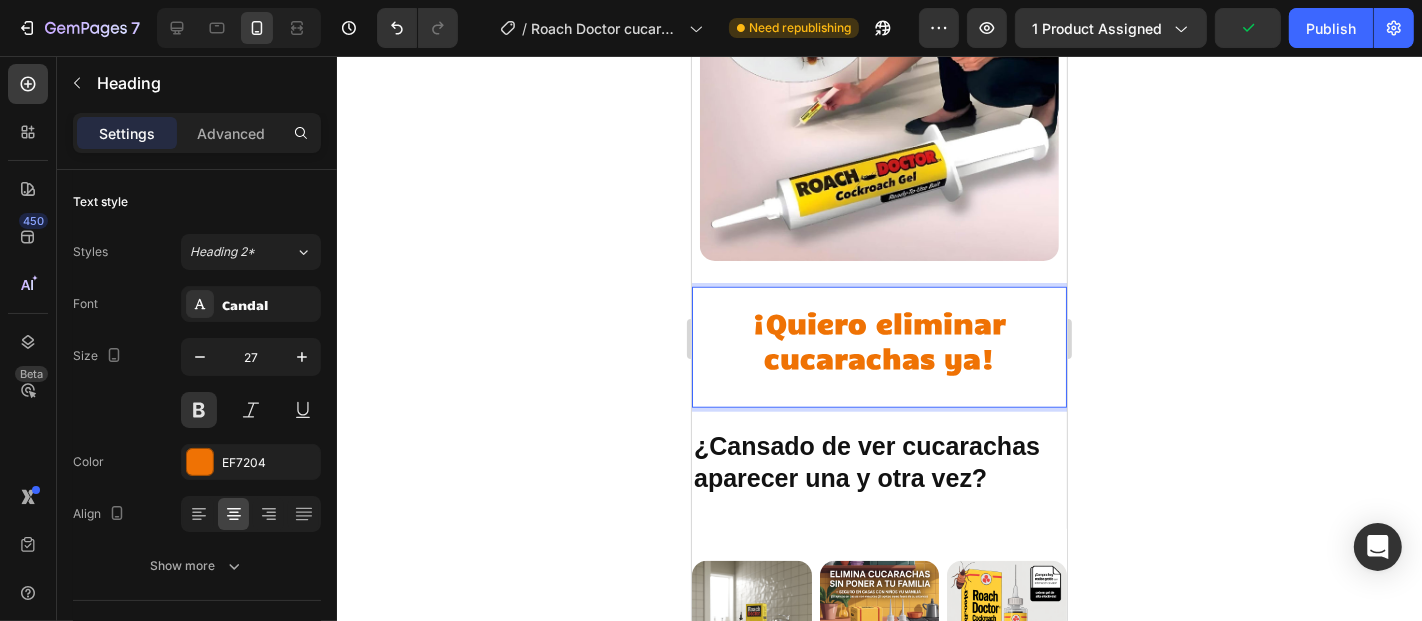 click on "¡Quiero eliminar cucarachas ya!" at bounding box center (878, 346) 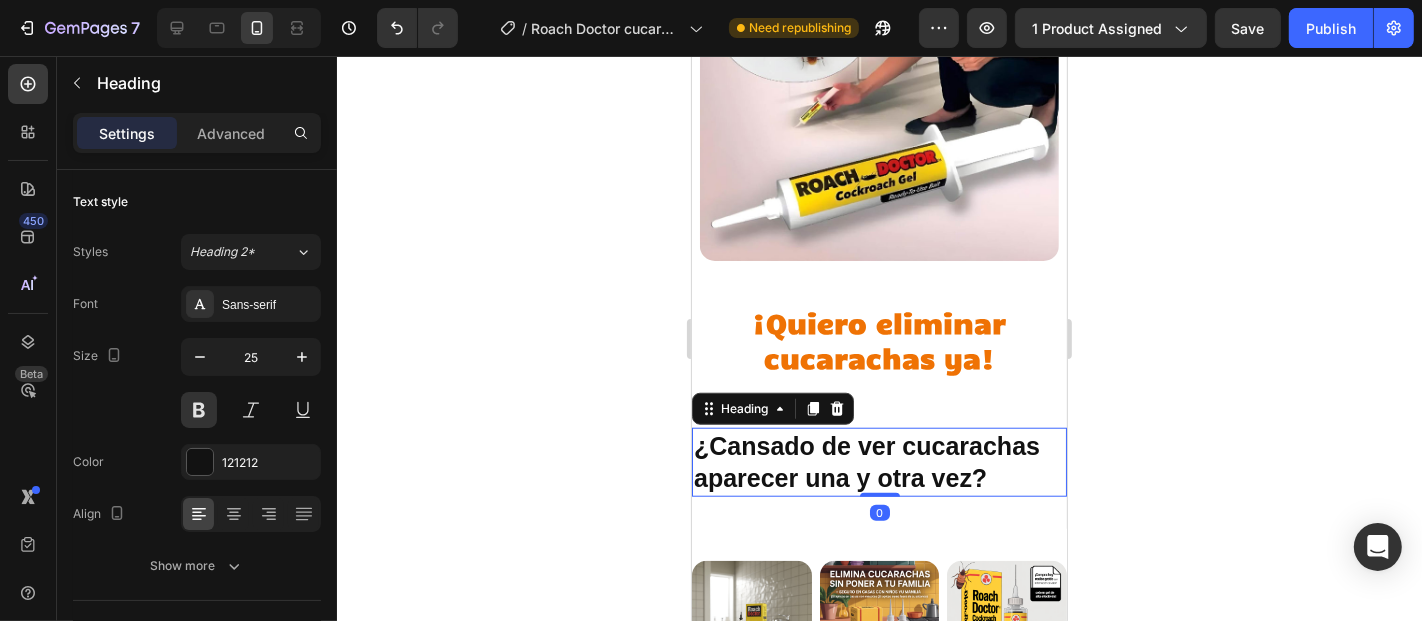 click on "¿Cansado de ver cucarachas aparecer una y otra vez?" at bounding box center [878, 461] 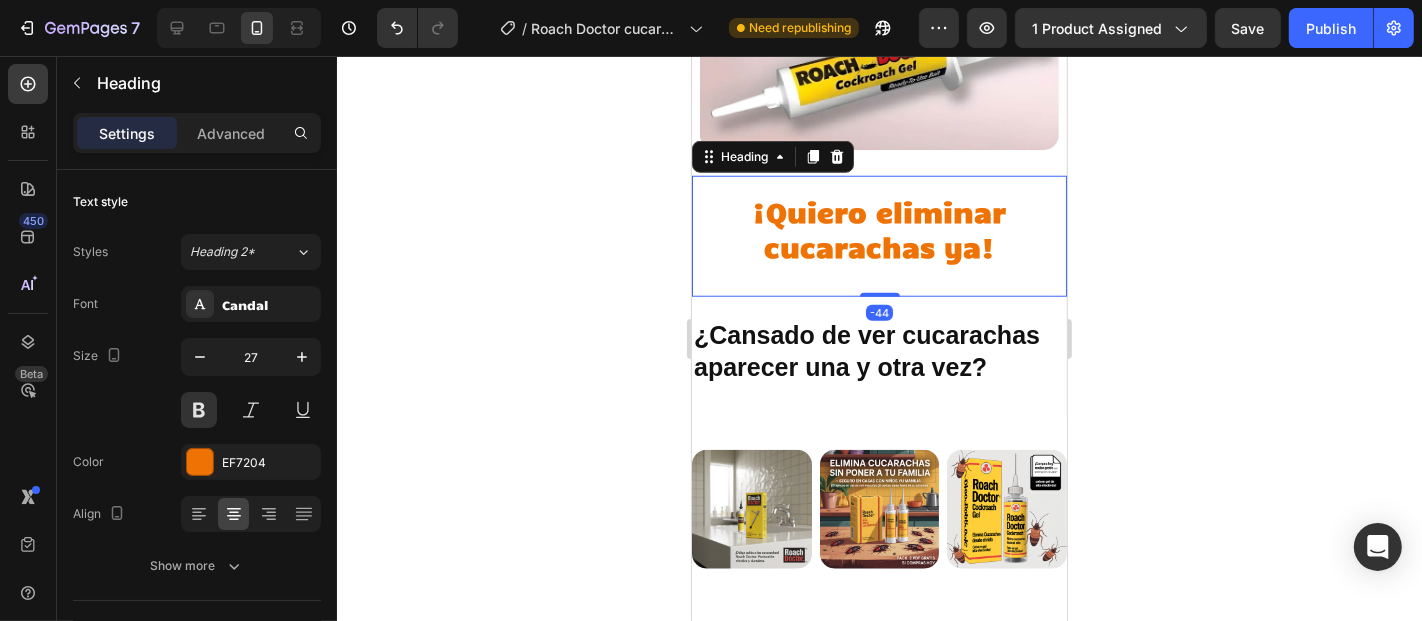 click on "¡Quiero eliminar cucarachas ya!" at bounding box center [878, 228] 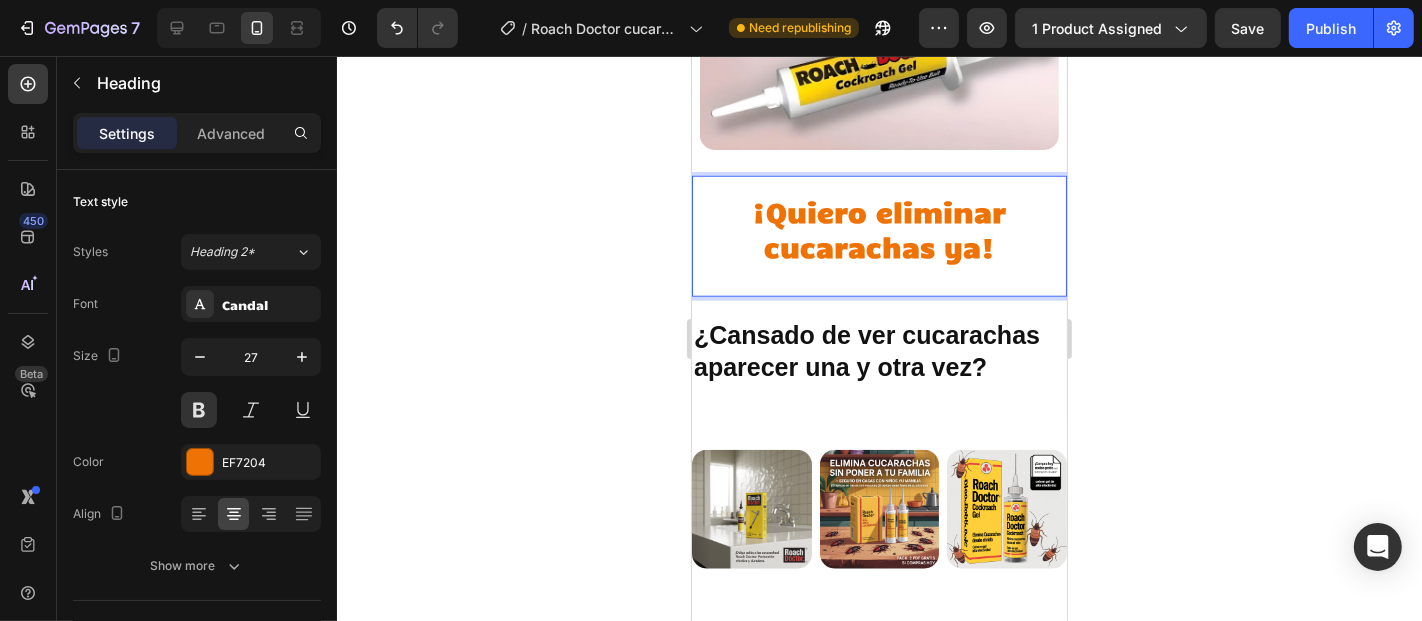 click on "¡Quiero eliminar cucarachas ya!" at bounding box center [878, 228] 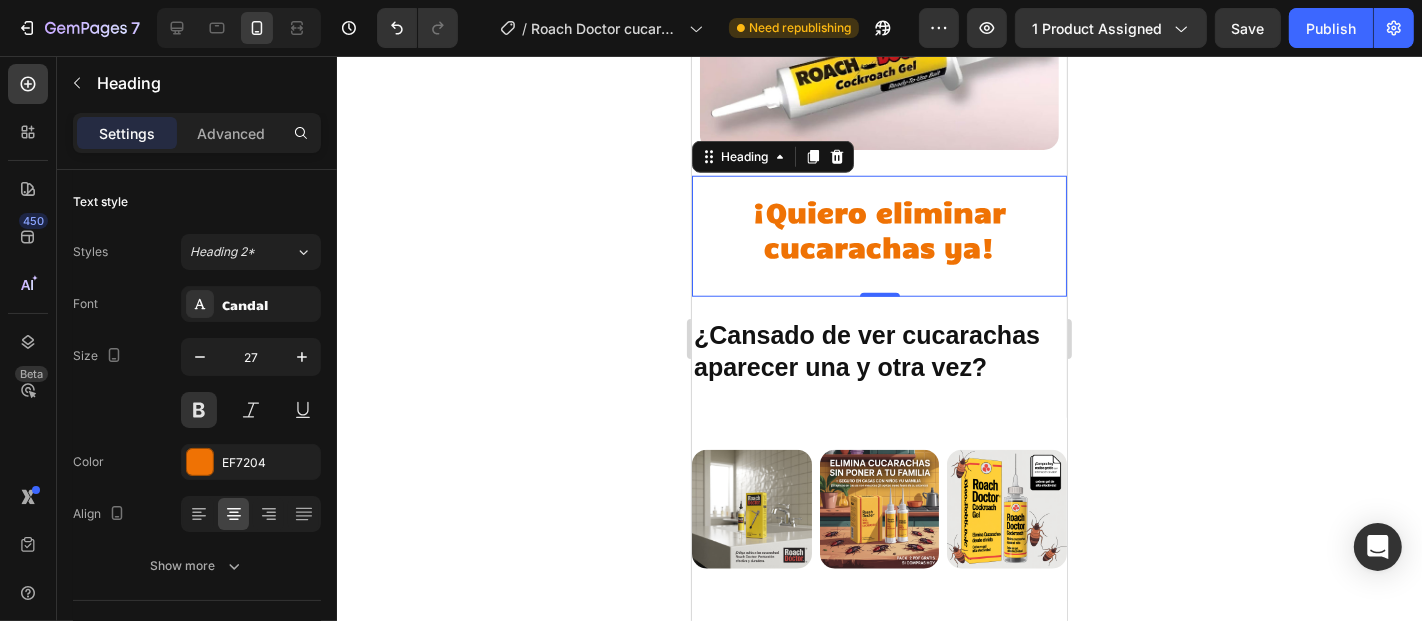 drag, startPoint x: 1133, startPoint y: 227, endPoint x: 1109, endPoint y: 225, distance: 24.083189 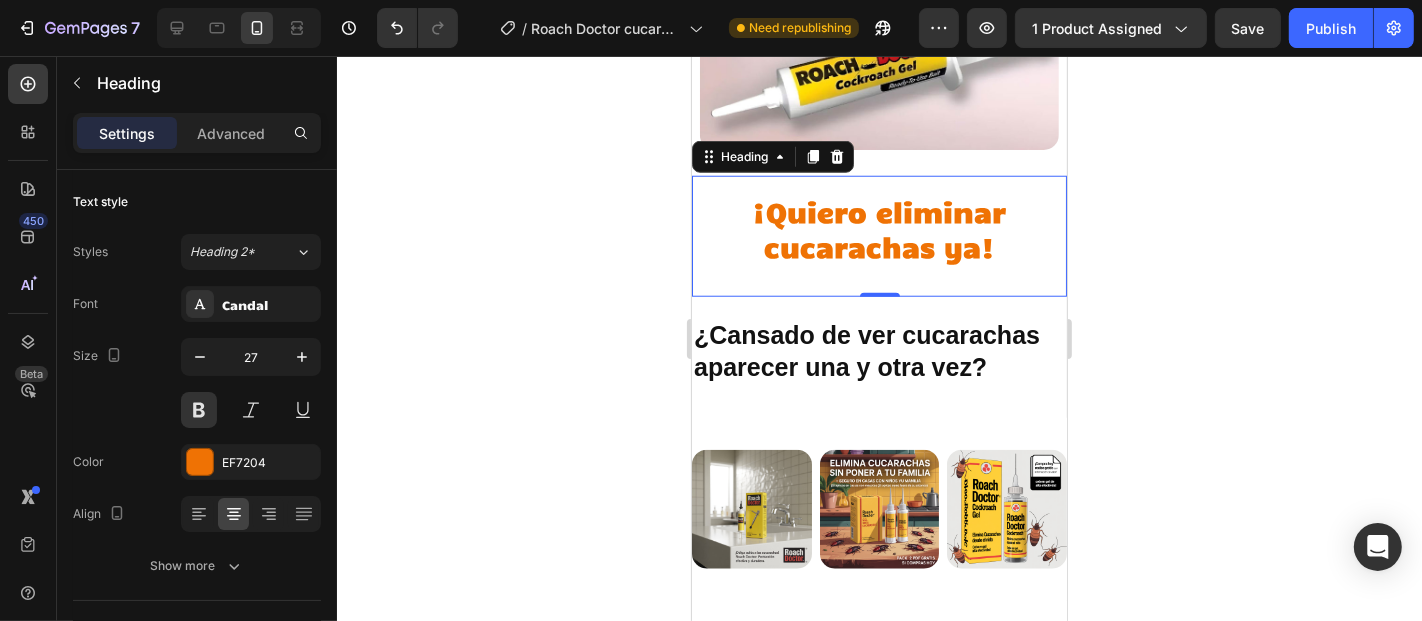 click 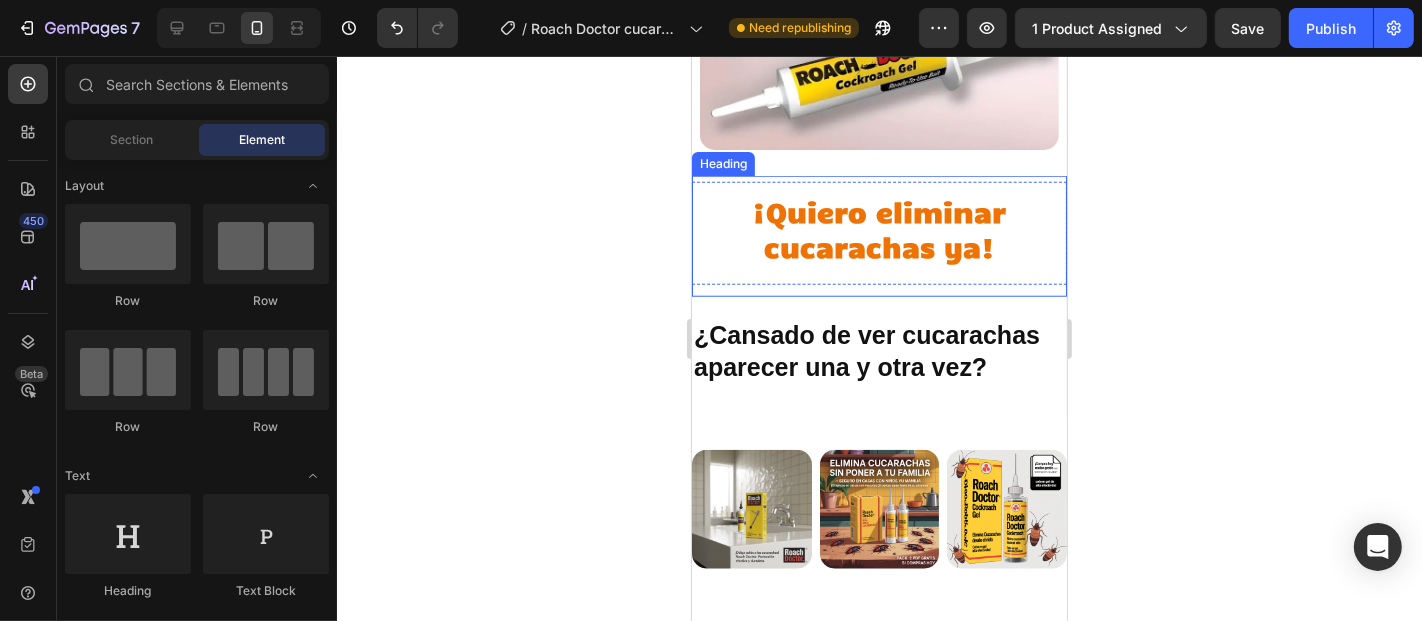 click on "¡Quiero eliminar cucarachas ya!" at bounding box center [878, 228] 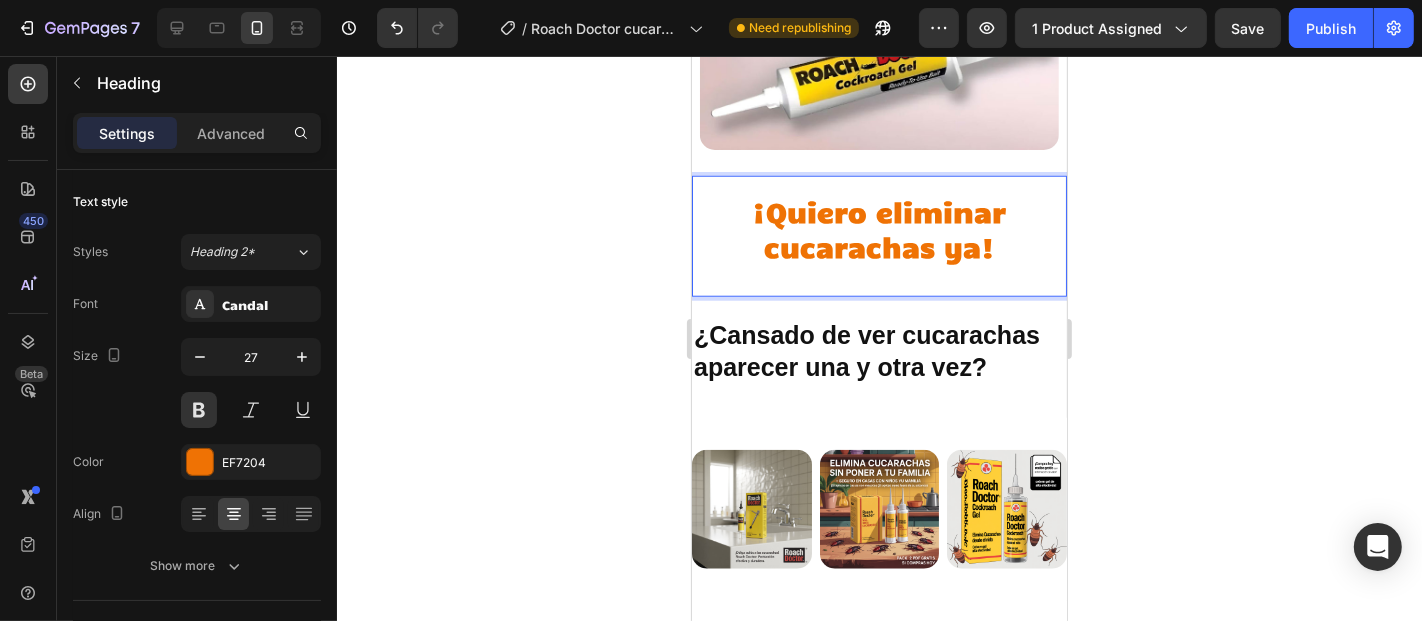 click on "¡Quiero eliminar cucarachas ya!" at bounding box center [878, 228] 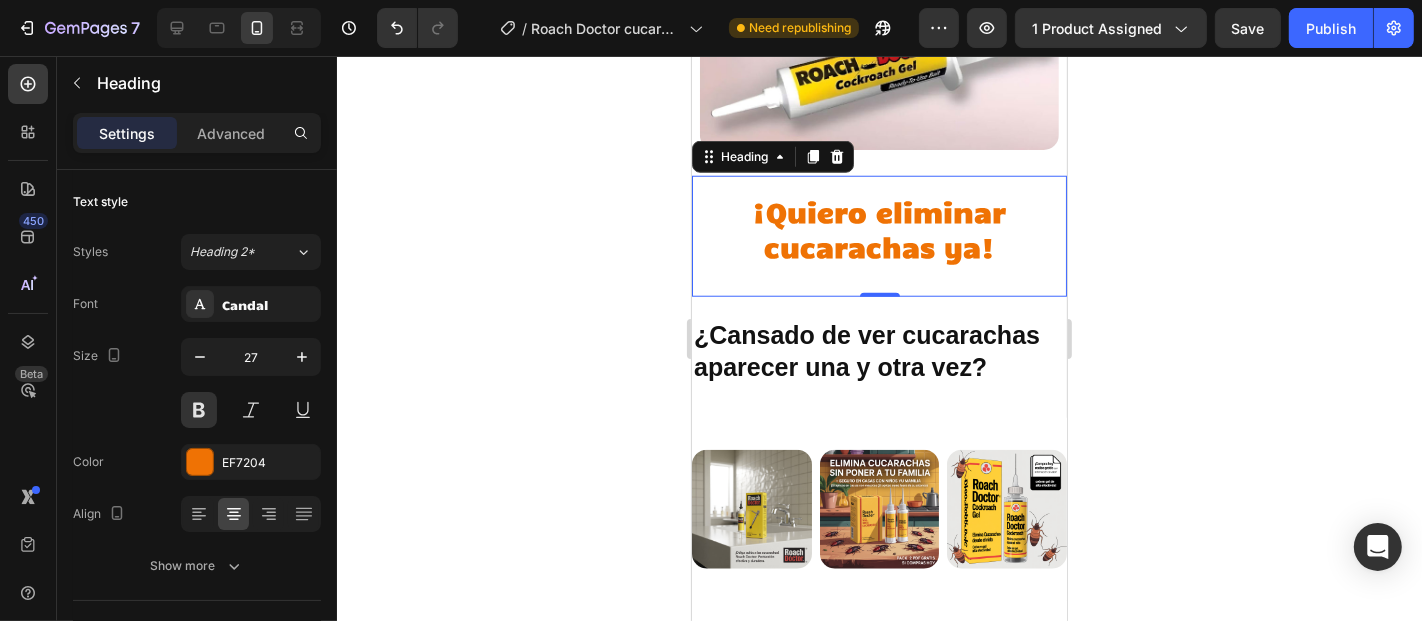 click 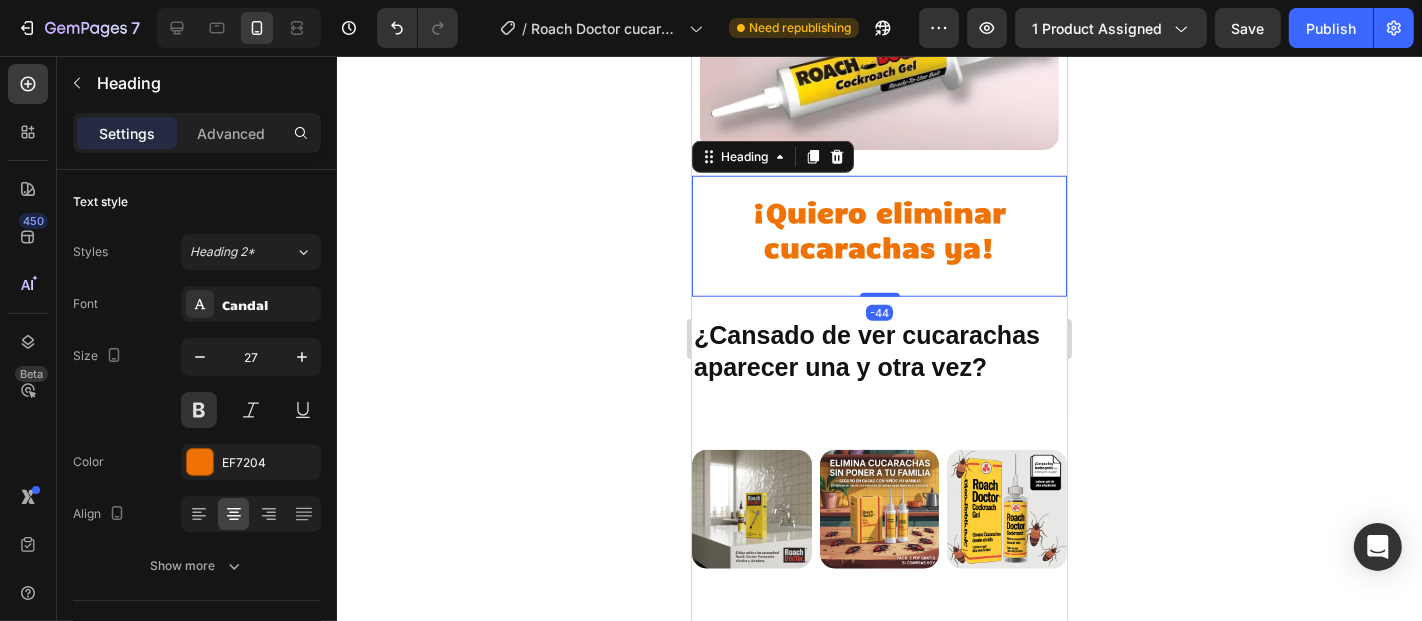 click on "¡Quiero eliminar cucarachas ya!" at bounding box center (878, 228) 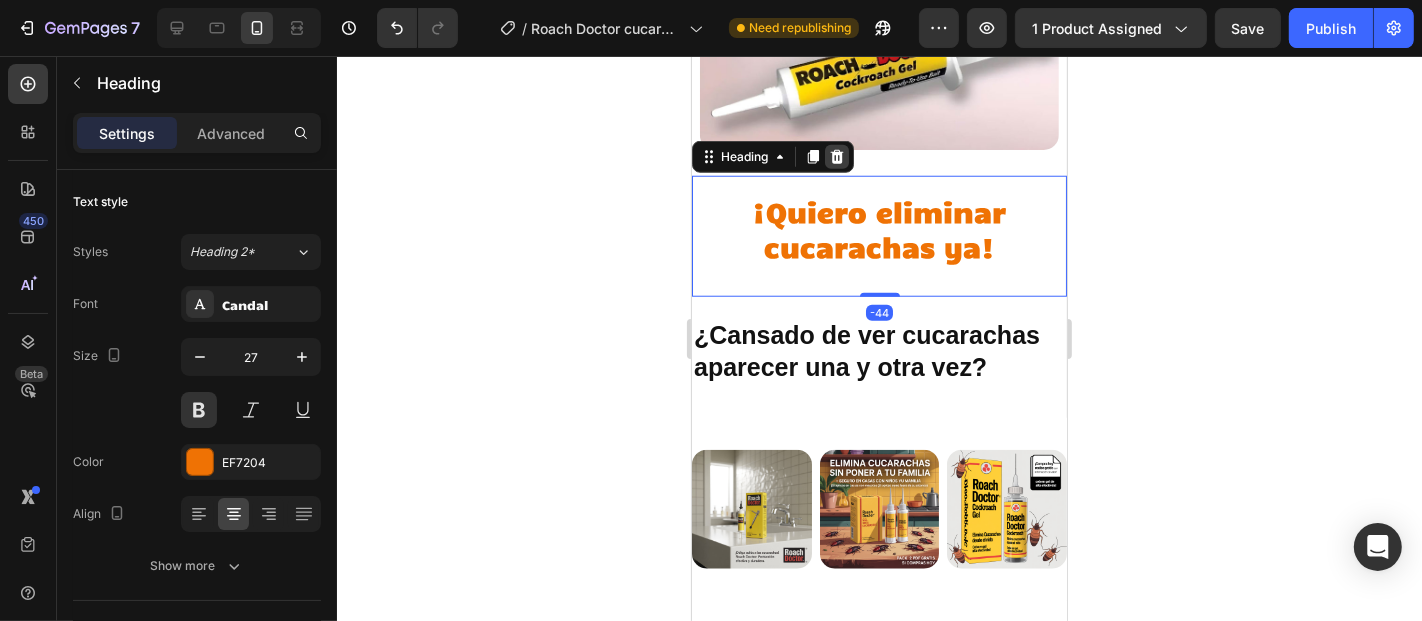 click 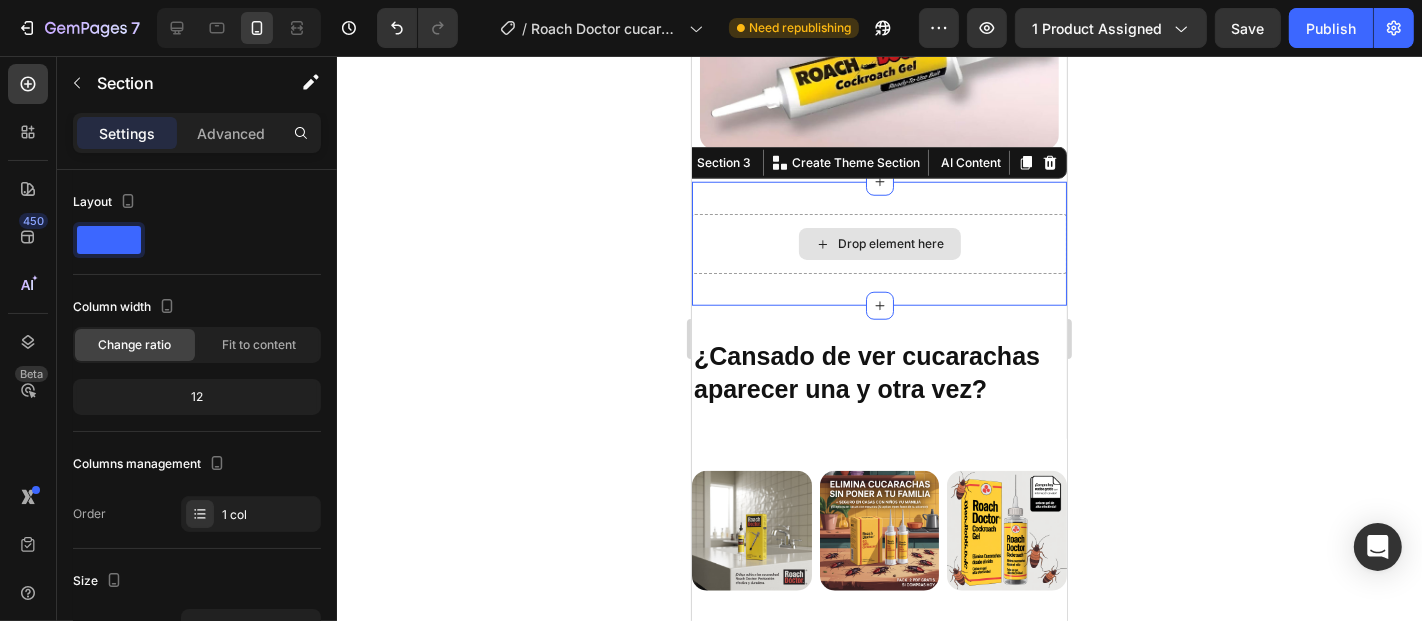 click on "Drop element here" at bounding box center [878, 243] 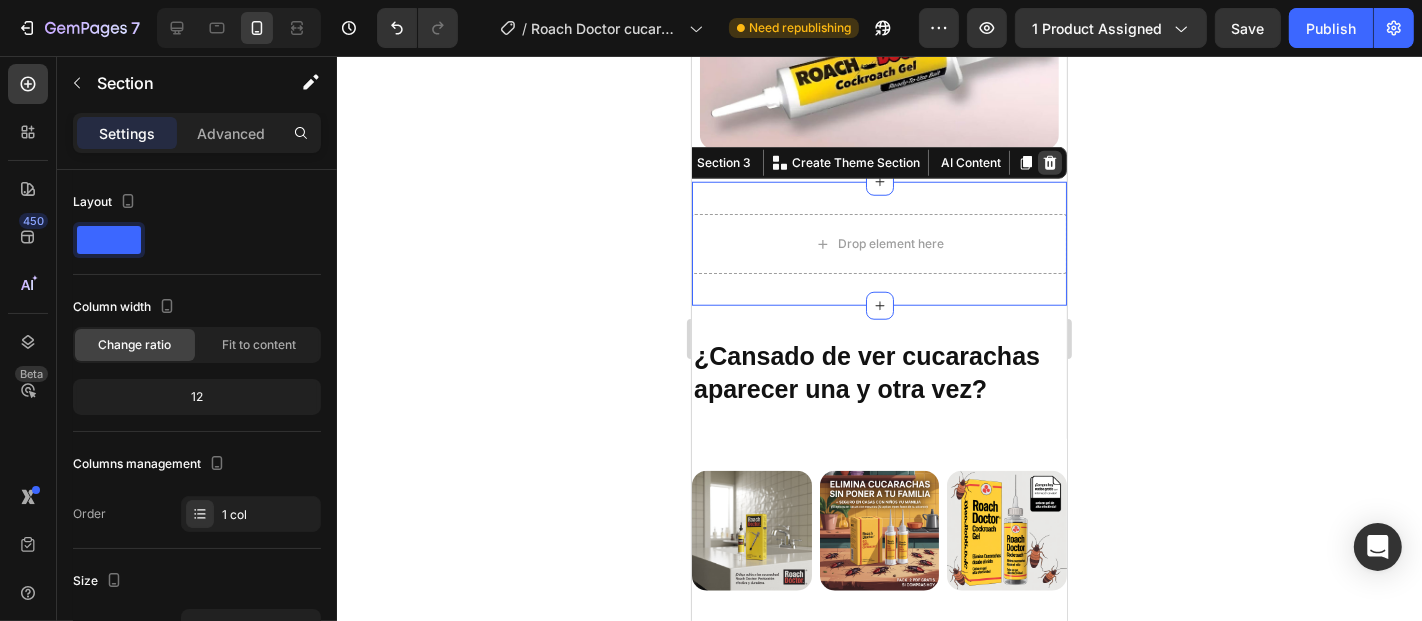 click 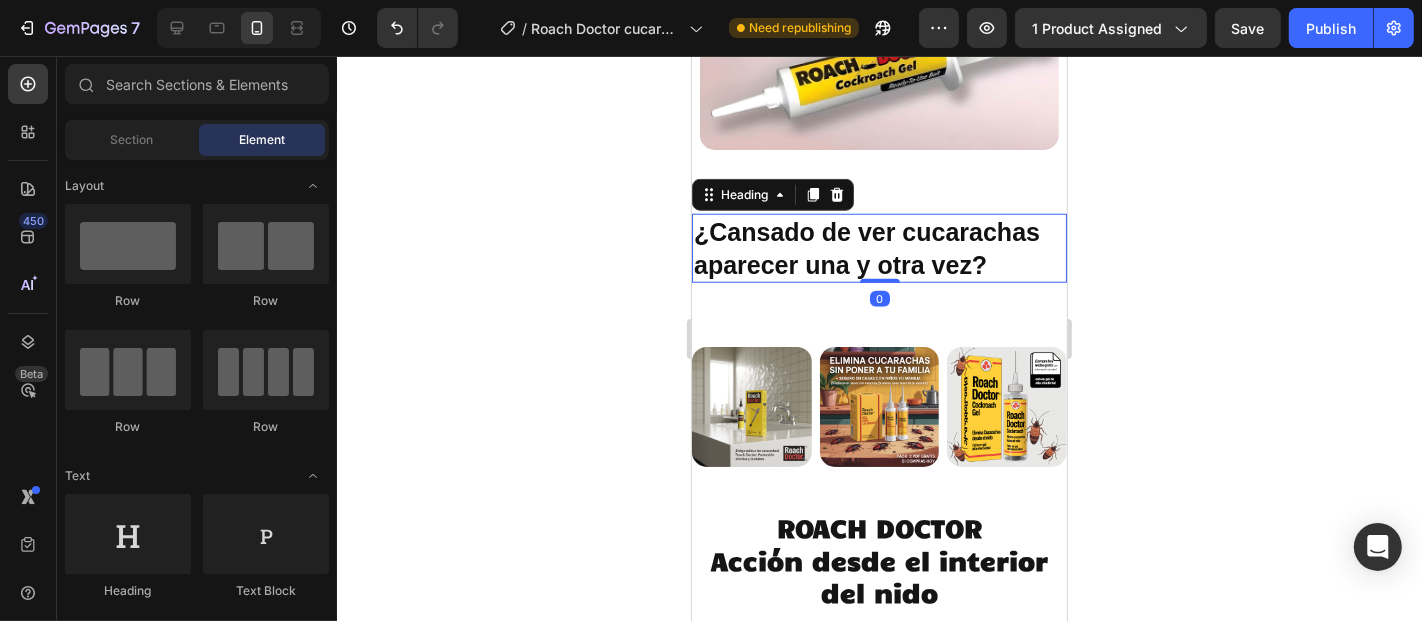 click on "¿Cansado de ver cucarachas aparecer una y otra vez?" at bounding box center (878, 247) 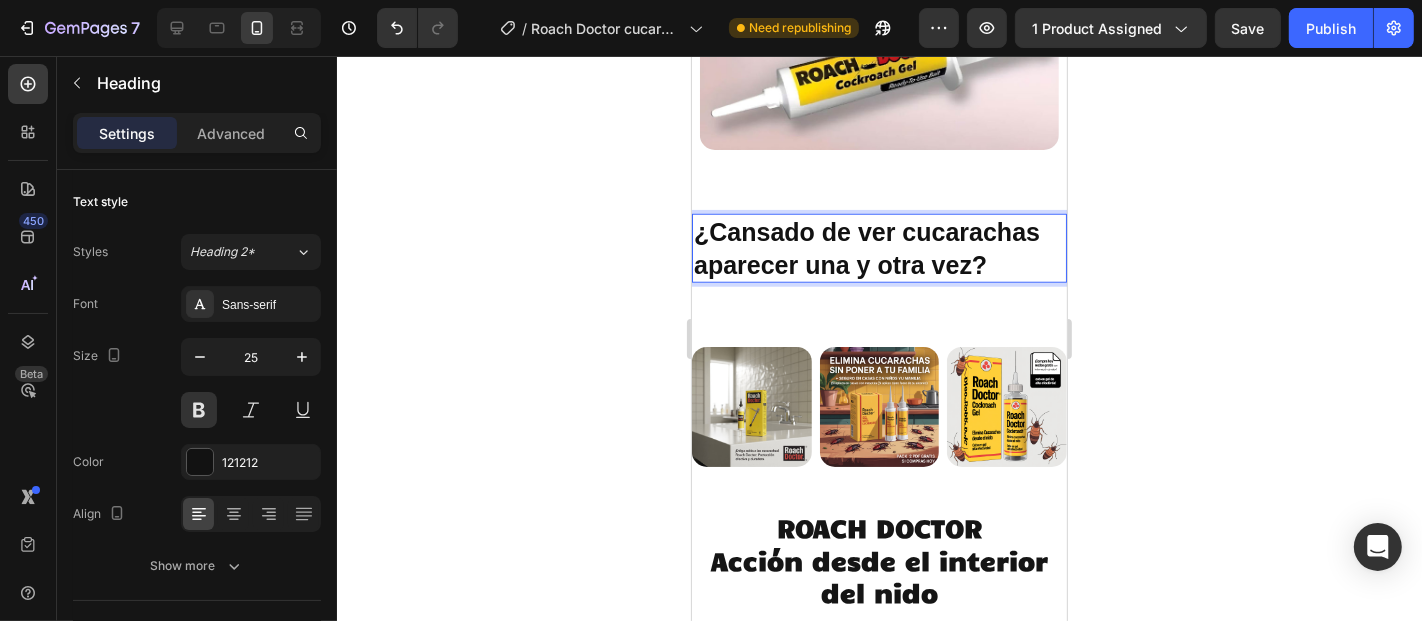 click on "¿Cansado de ver cucarachas aparecer una y otra vez?" at bounding box center [878, 247] 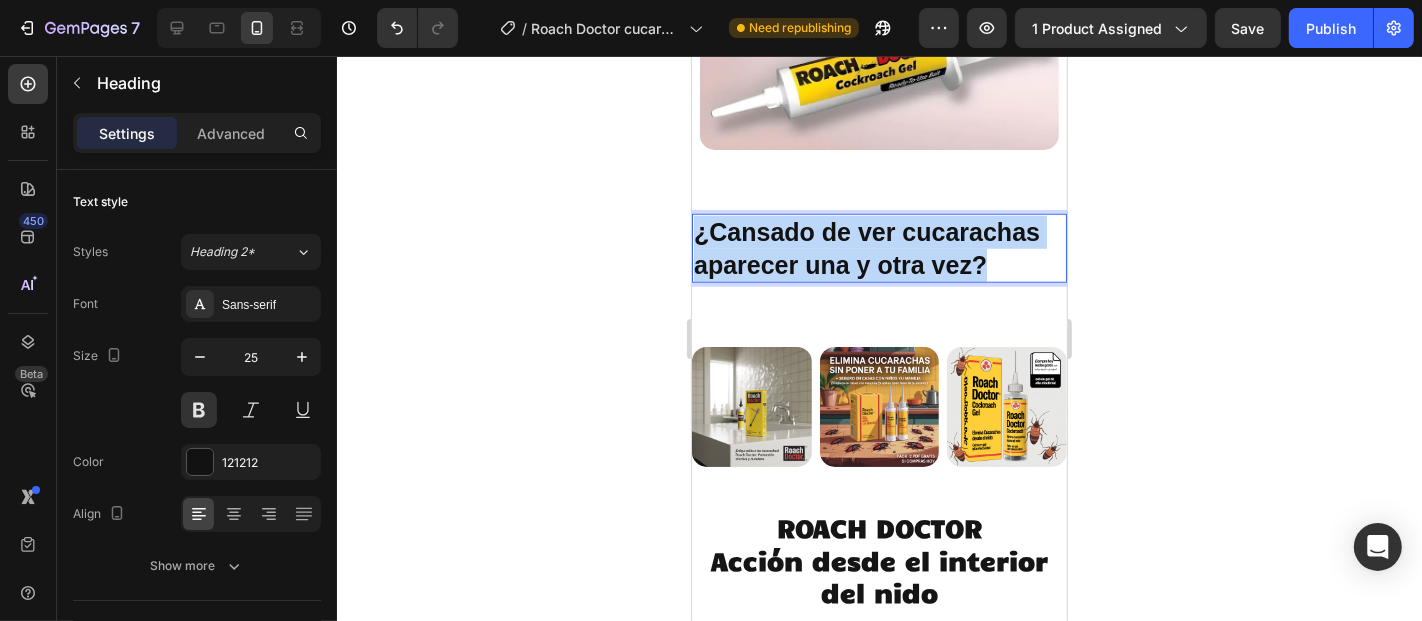 drag, startPoint x: 985, startPoint y: 229, endPoint x: 1202, endPoint y: 295, distance: 226.8149 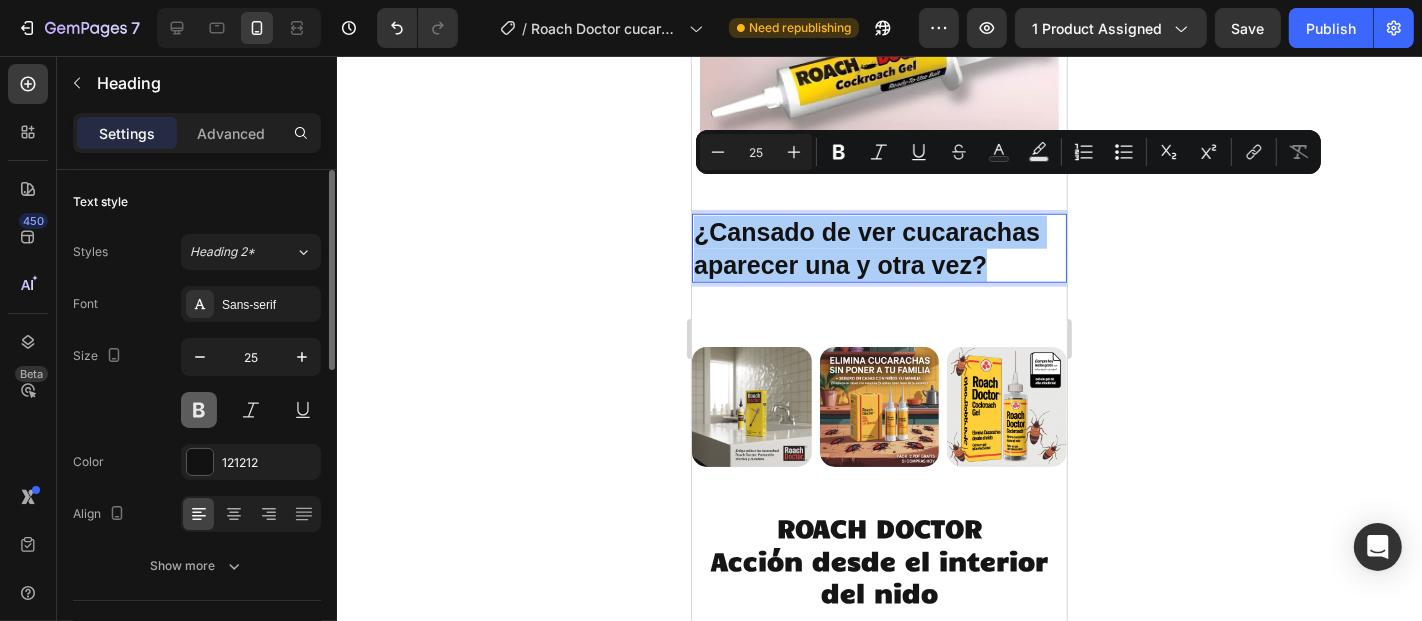 click at bounding box center [199, 410] 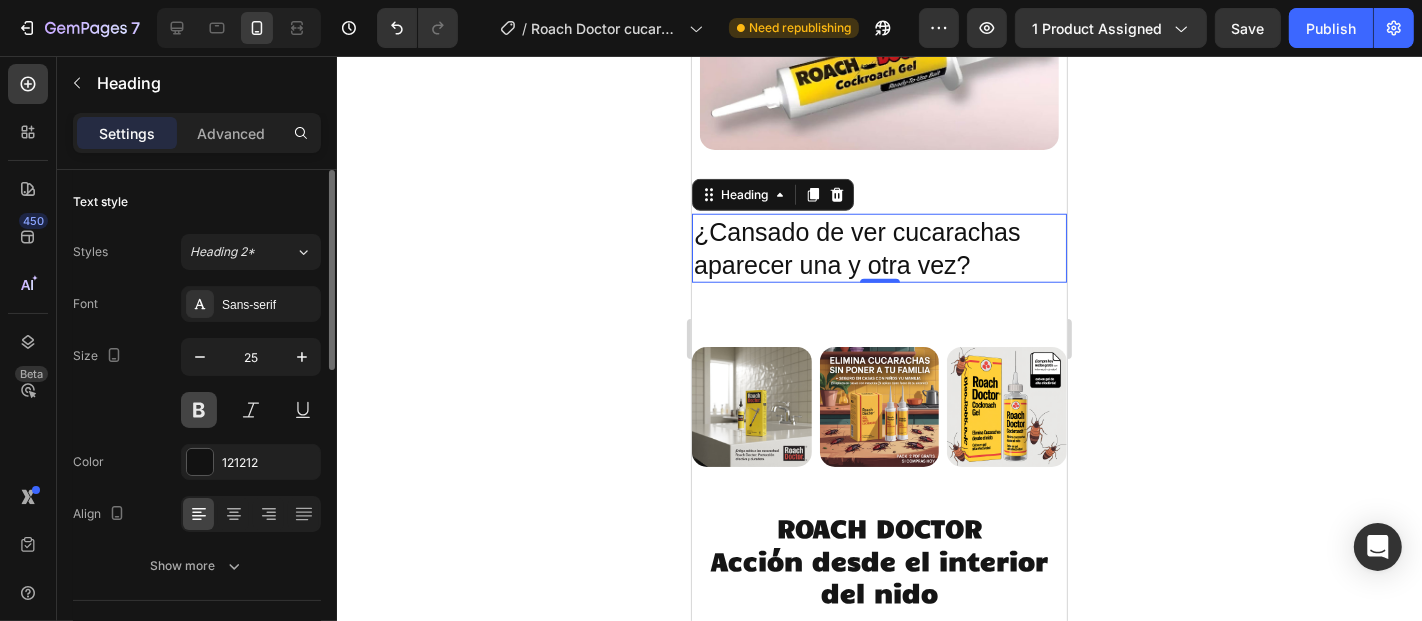click at bounding box center [199, 410] 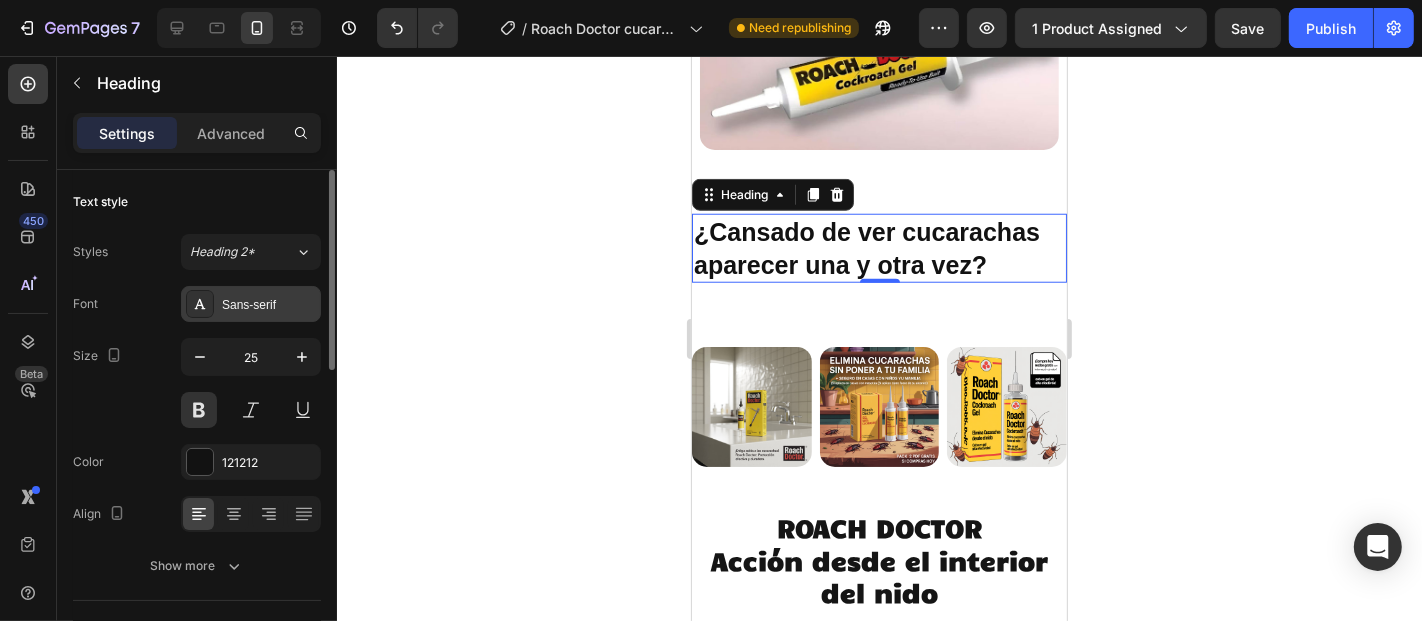 click on "Sans-serif" at bounding box center (269, 305) 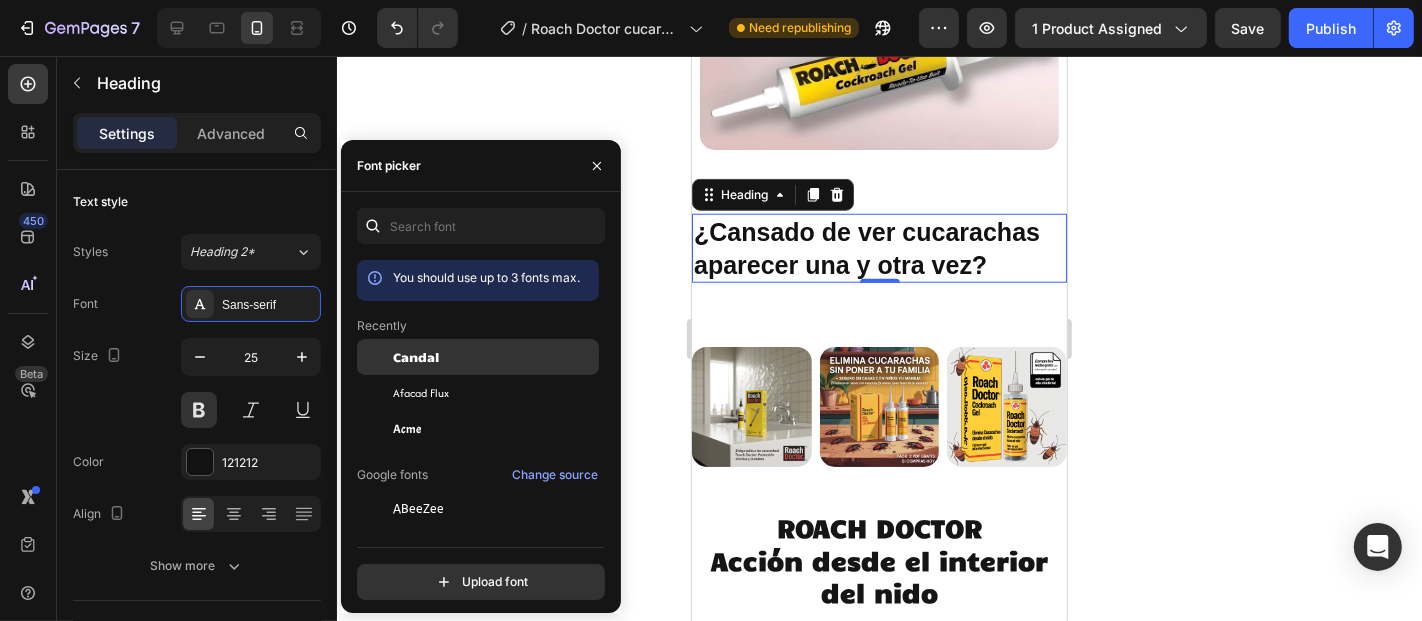click on "Candal" at bounding box center (416, 357) 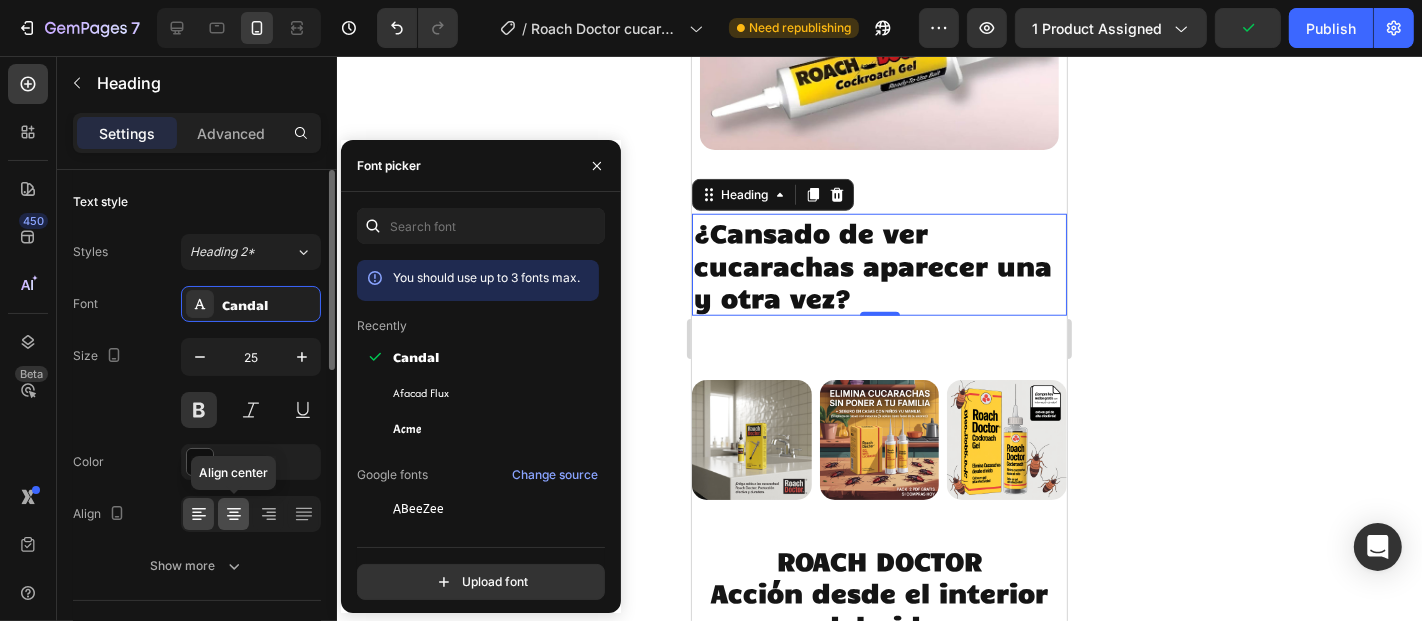 click 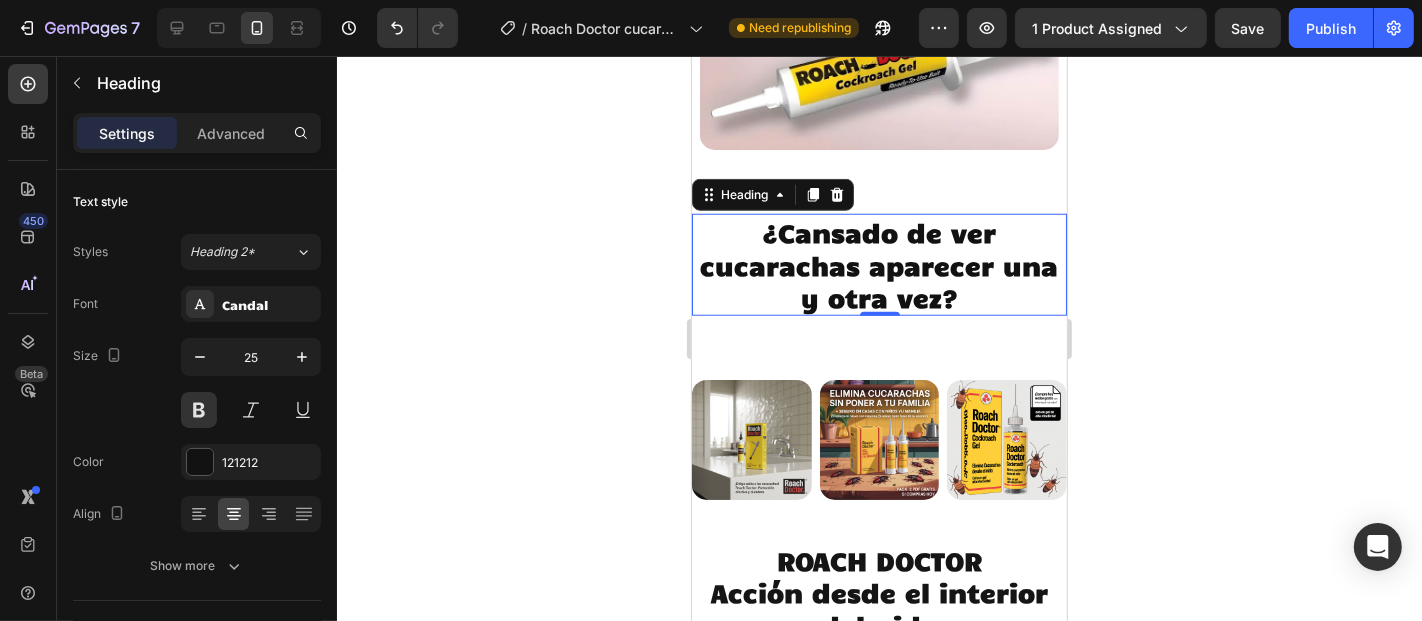 click 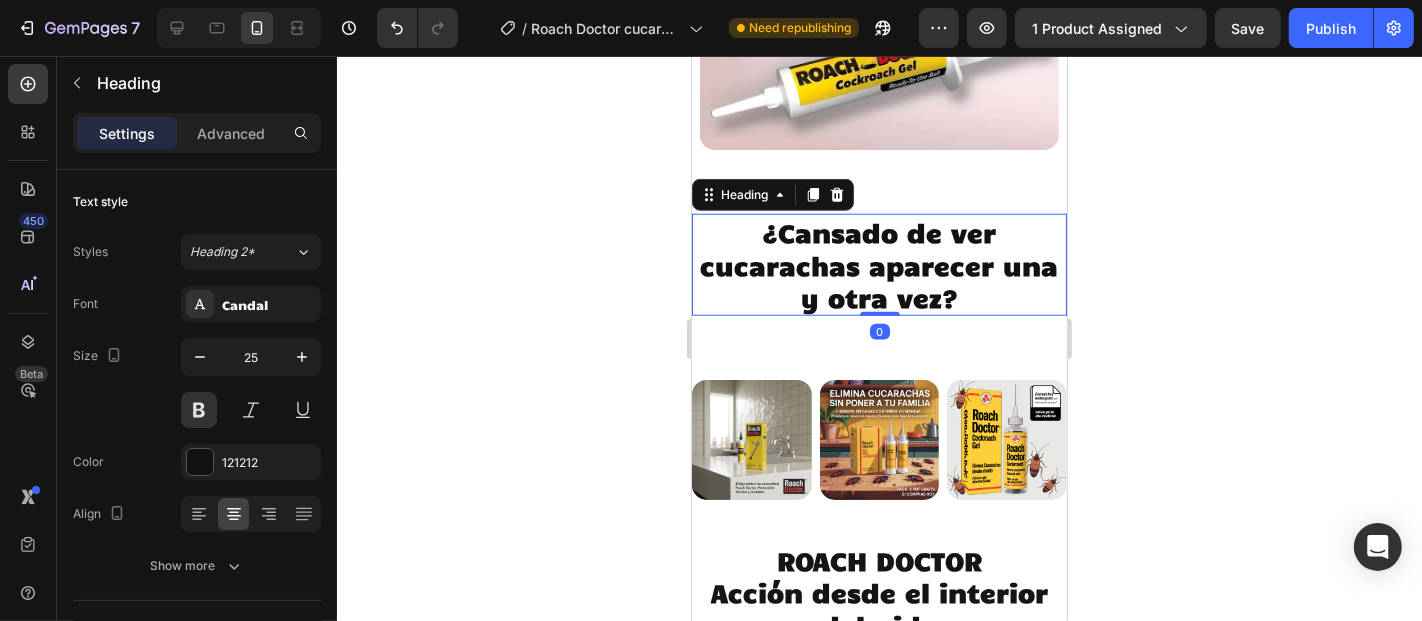 click on "¿Cansado de ver cucarachas aparecer una y otra vez?" at bounding box center [878, 264] 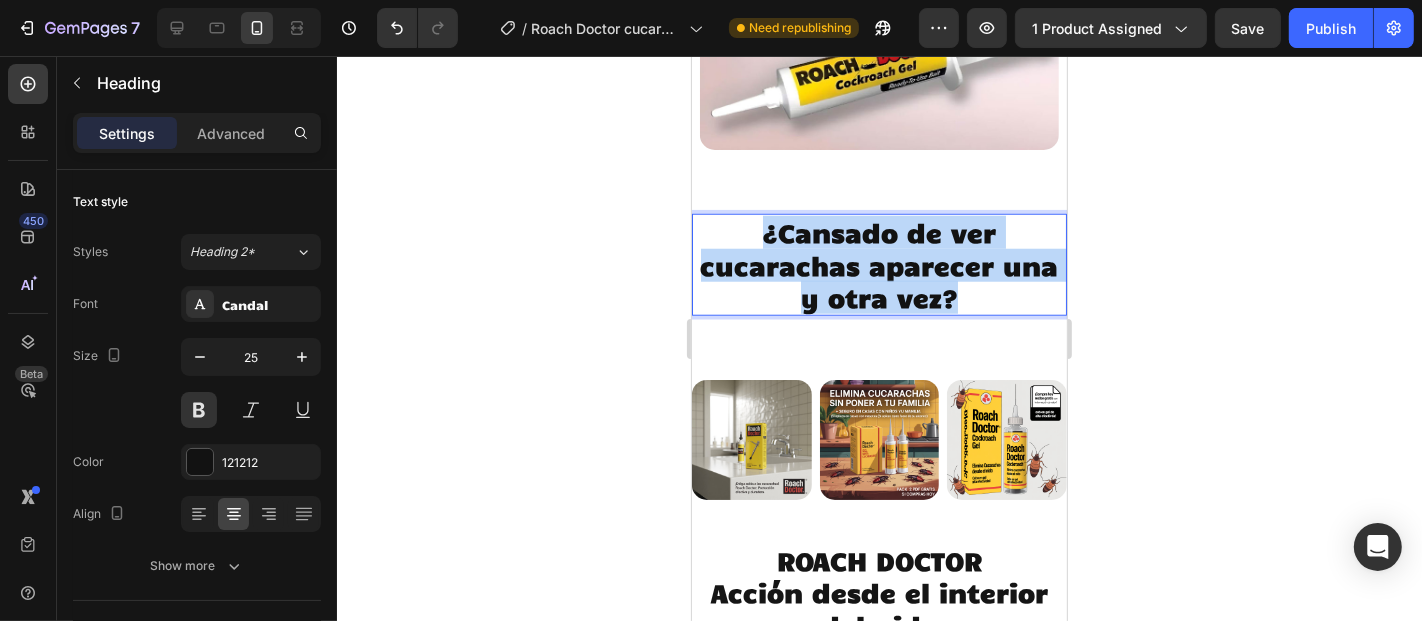 drag, startPoint x: 950, startPoint y: 254, endPoint x: 760, endPoint y: 184, distance: 202.48457 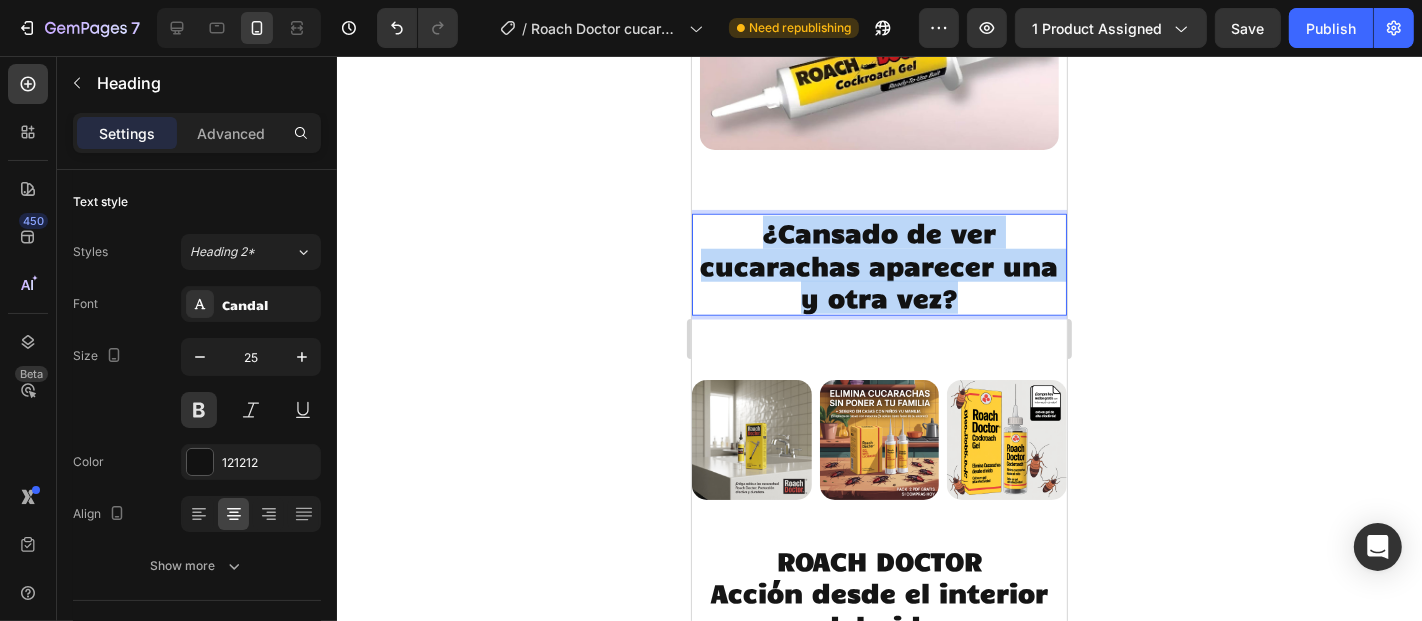 click on "¿Cansado de ver cucarachas aparecer una y otra vez?" at bounding box center [878, 264] 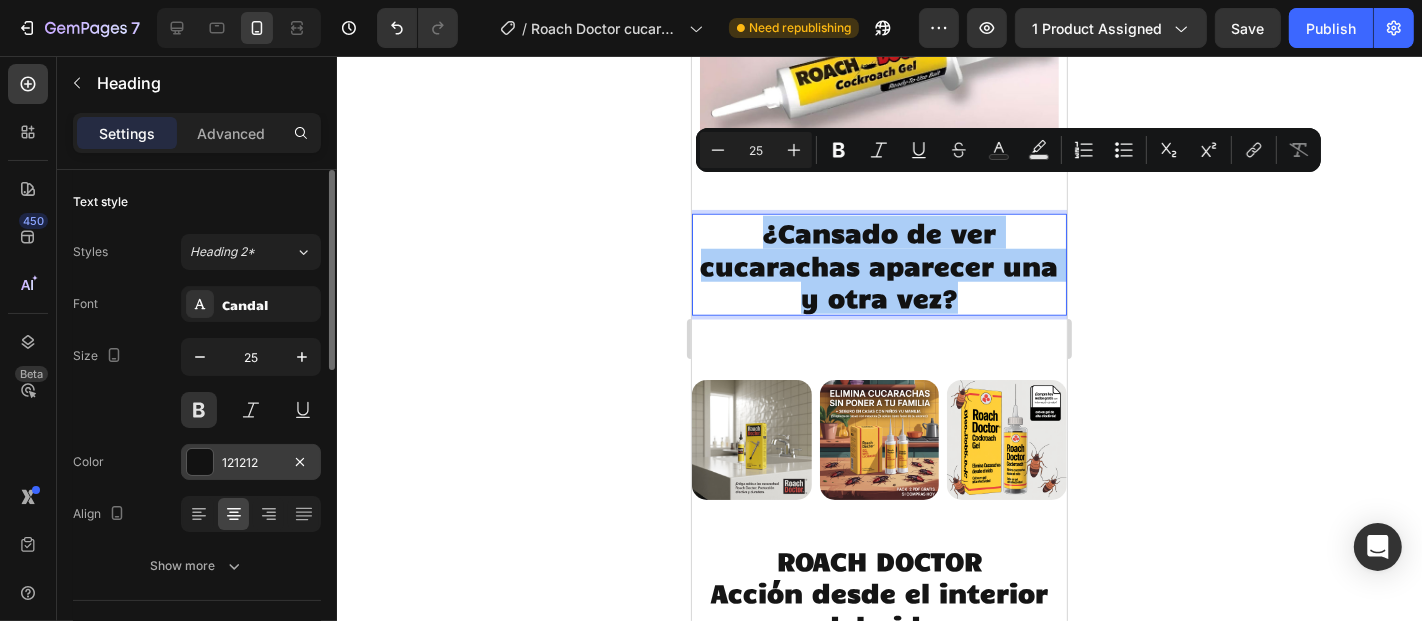 click at bounding box center (200, 462) 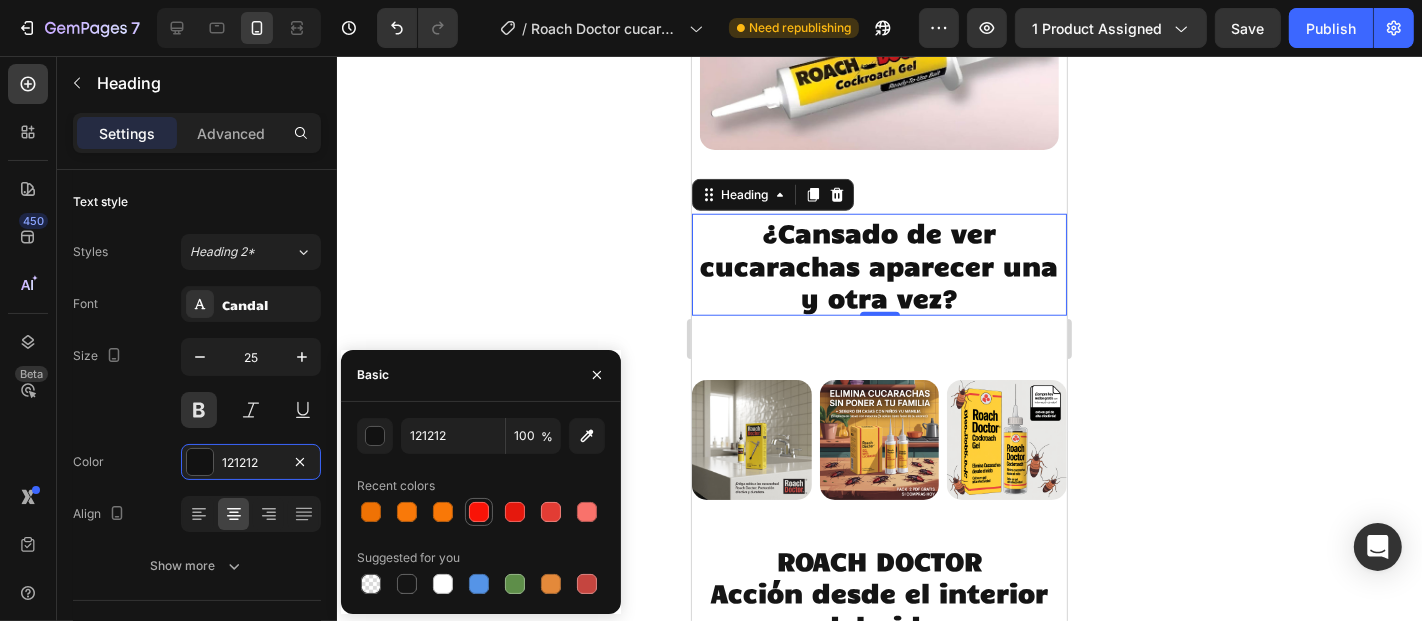 click at bounding box center [479, 512] 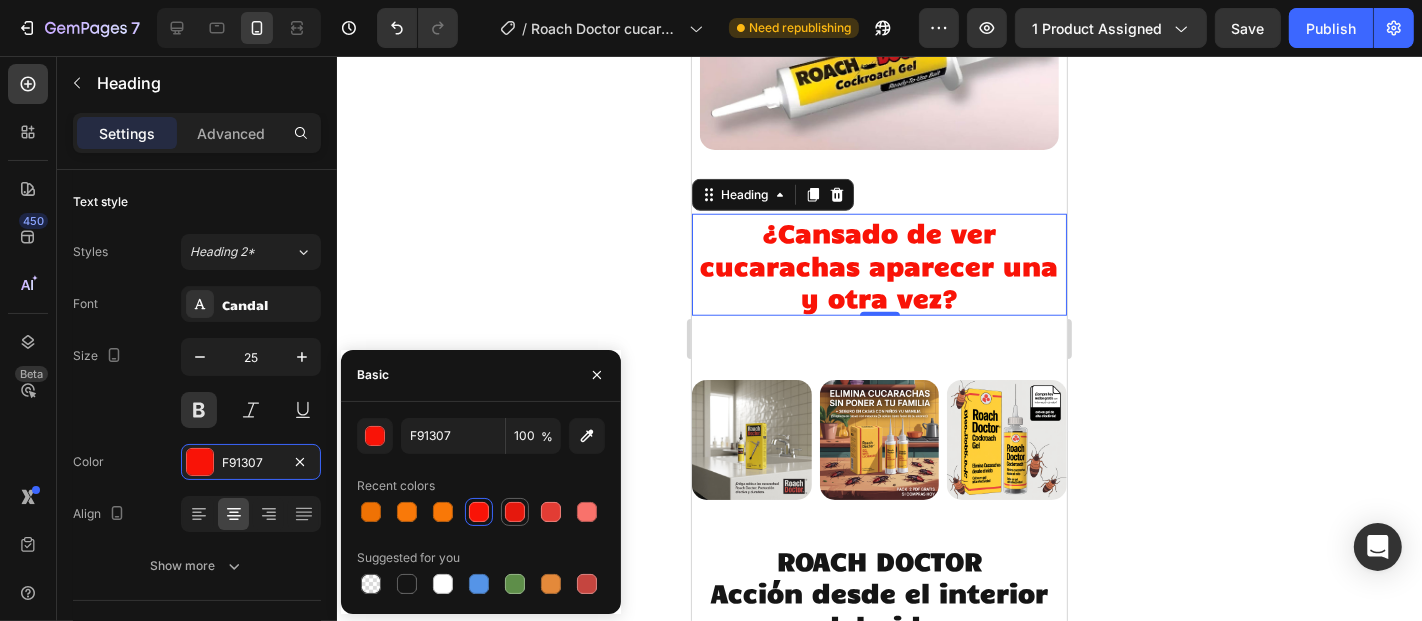 click at bounding box center (515, 512) 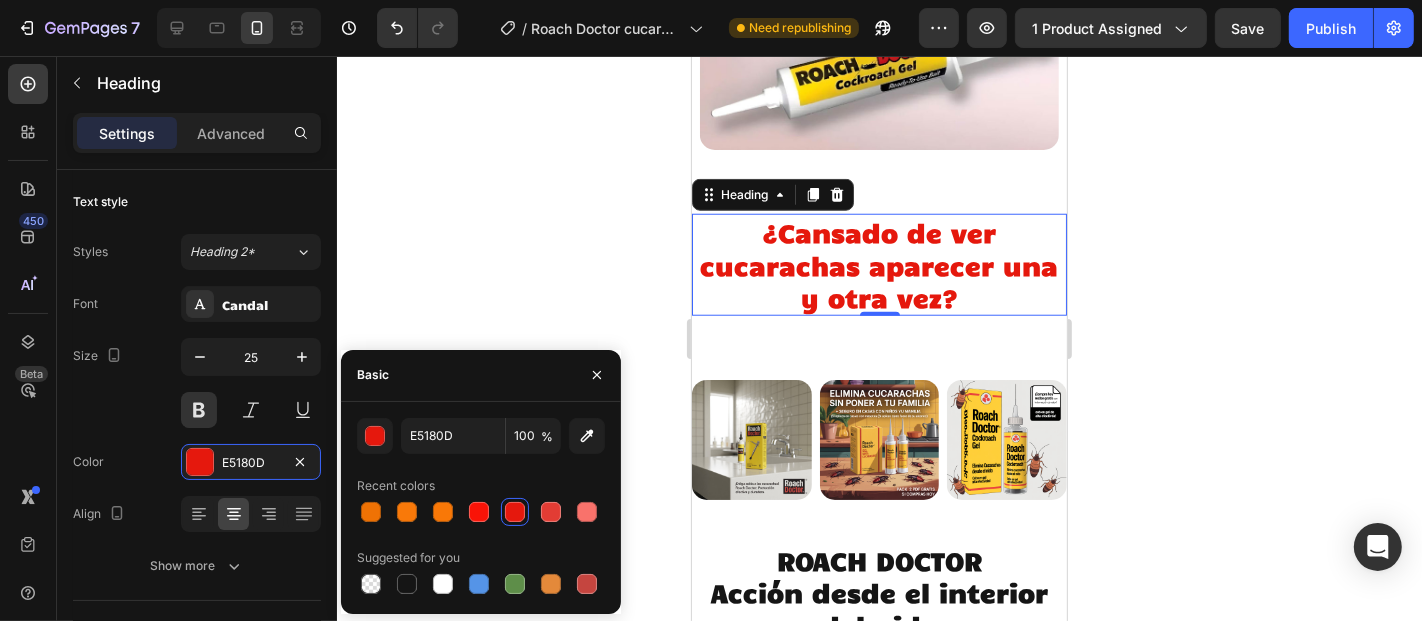 drag, startPoint x: 1168, startPoint y: 424, endPoint x: 1132, endPoint y: 416, distance: 36.878178 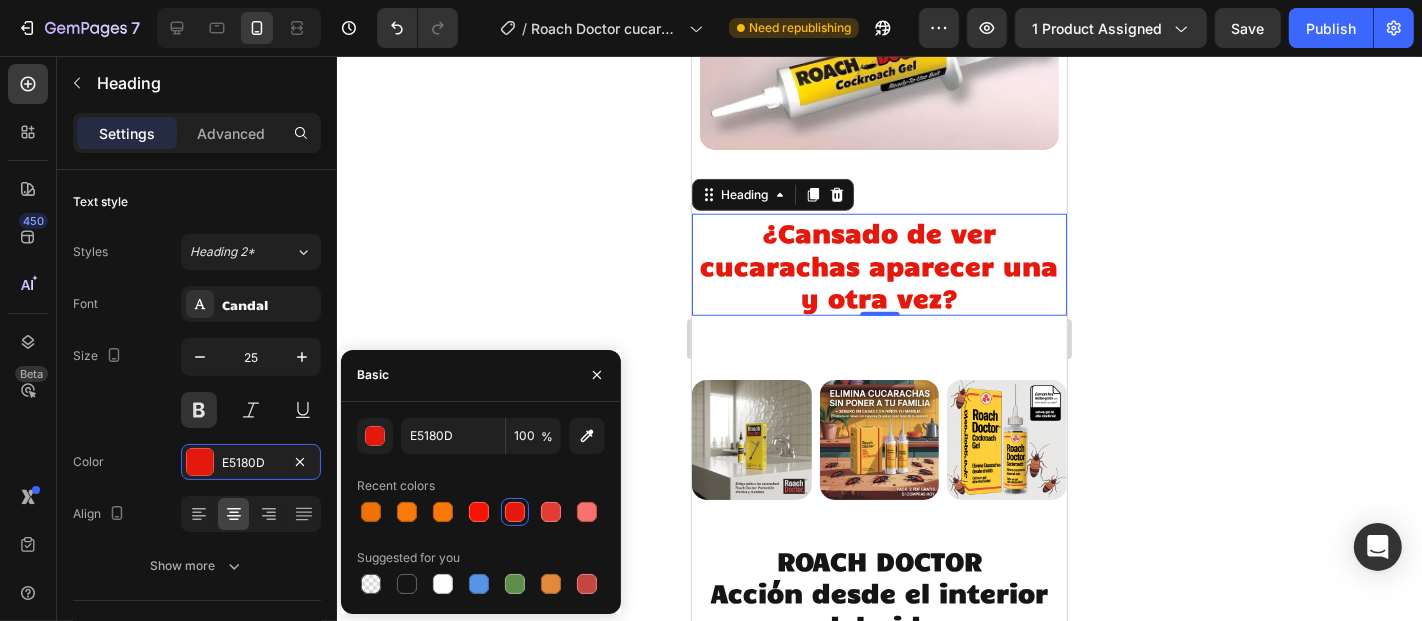 click 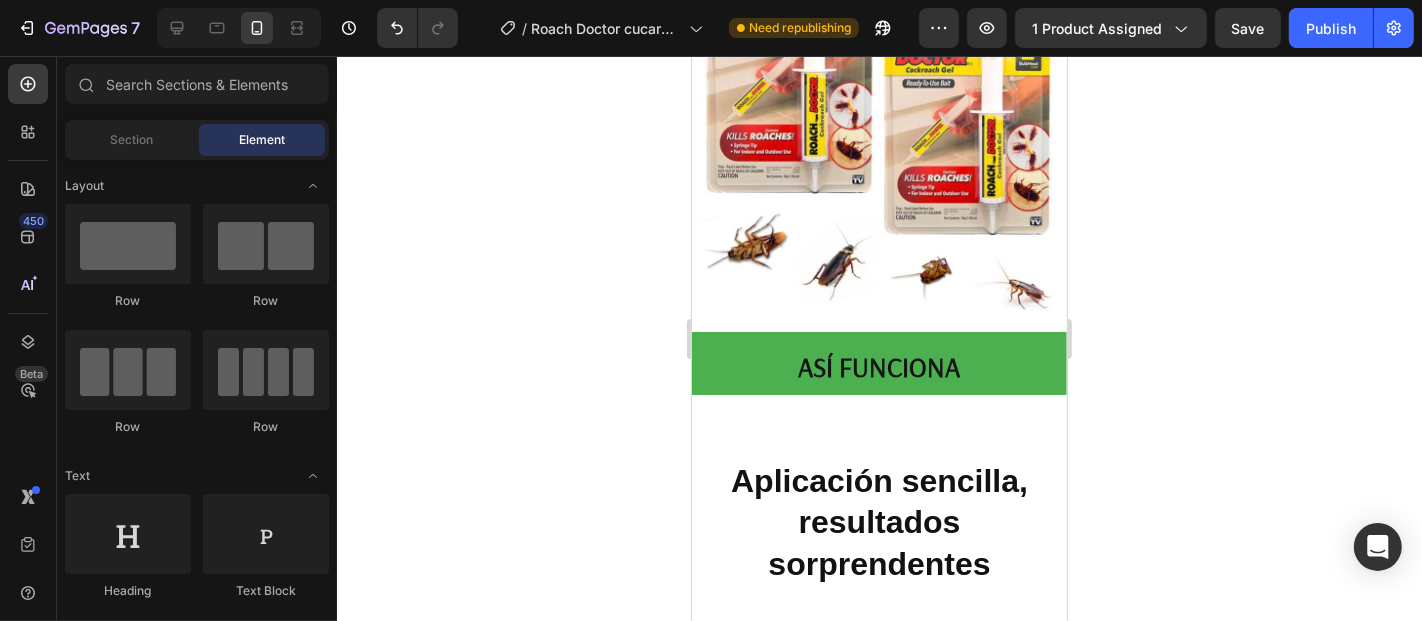scroll, scrollTop: 3444, scrollLeft: 0, axis: vertical 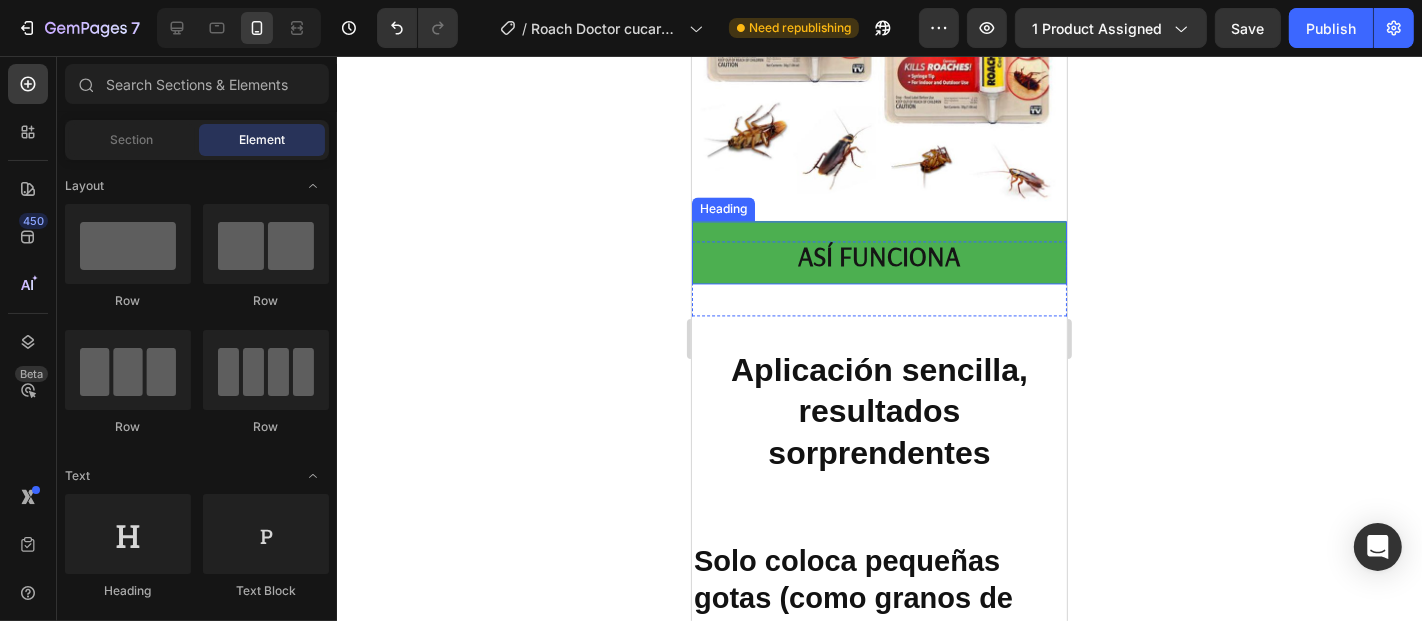 click on "ASÍ FUNCIONA" at bounding box center [878, 251] 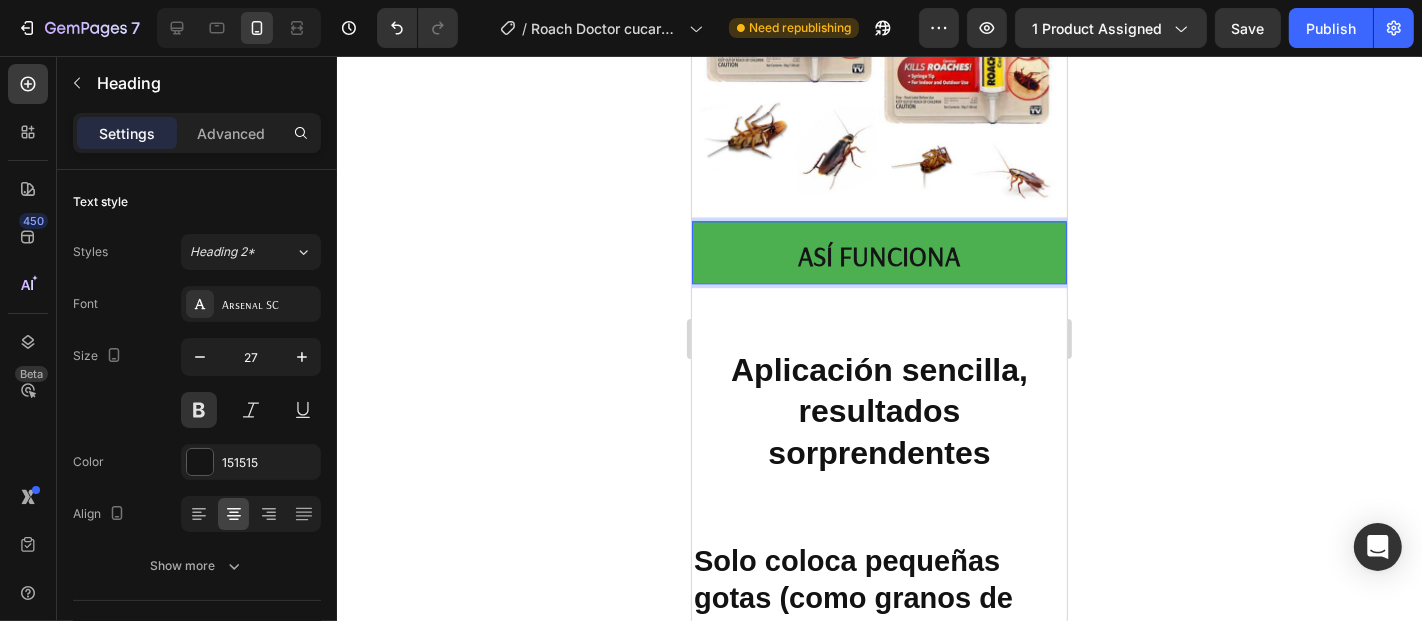 click on "ASÍ FUNCIONA" at bounding box center (878, 251) 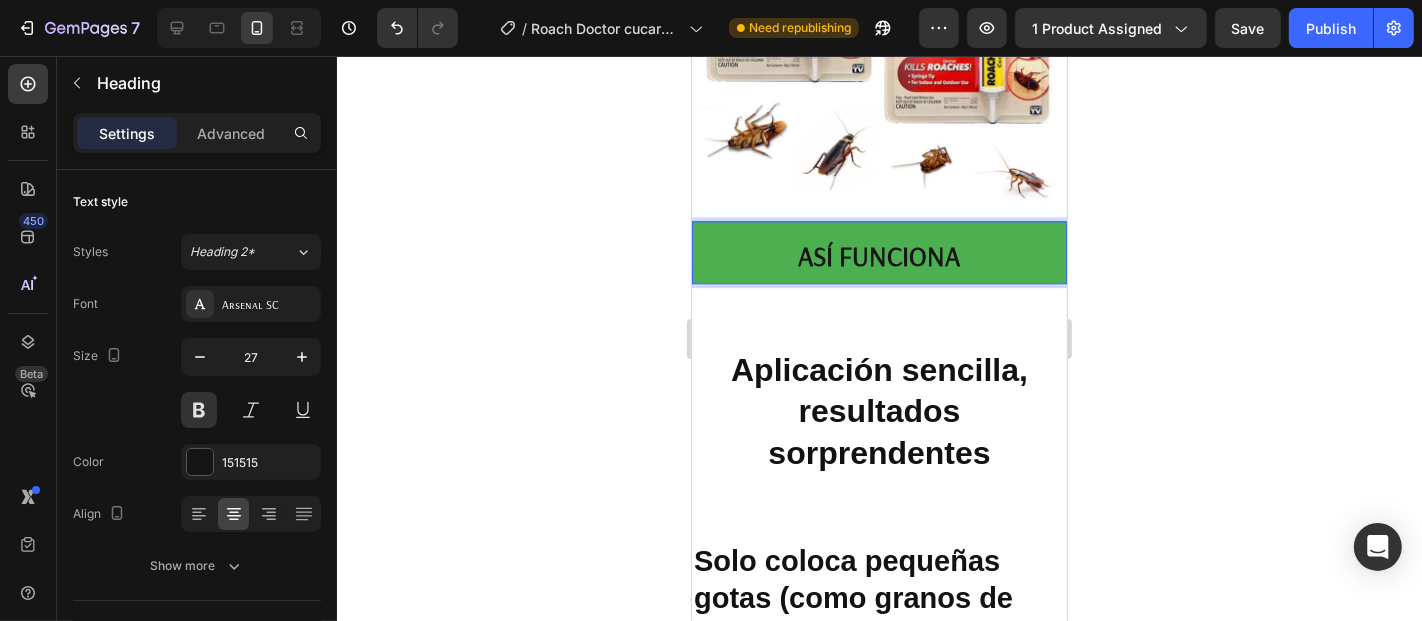 click on "ASÍ FUNCIONA" at bounding box center [878, 255] 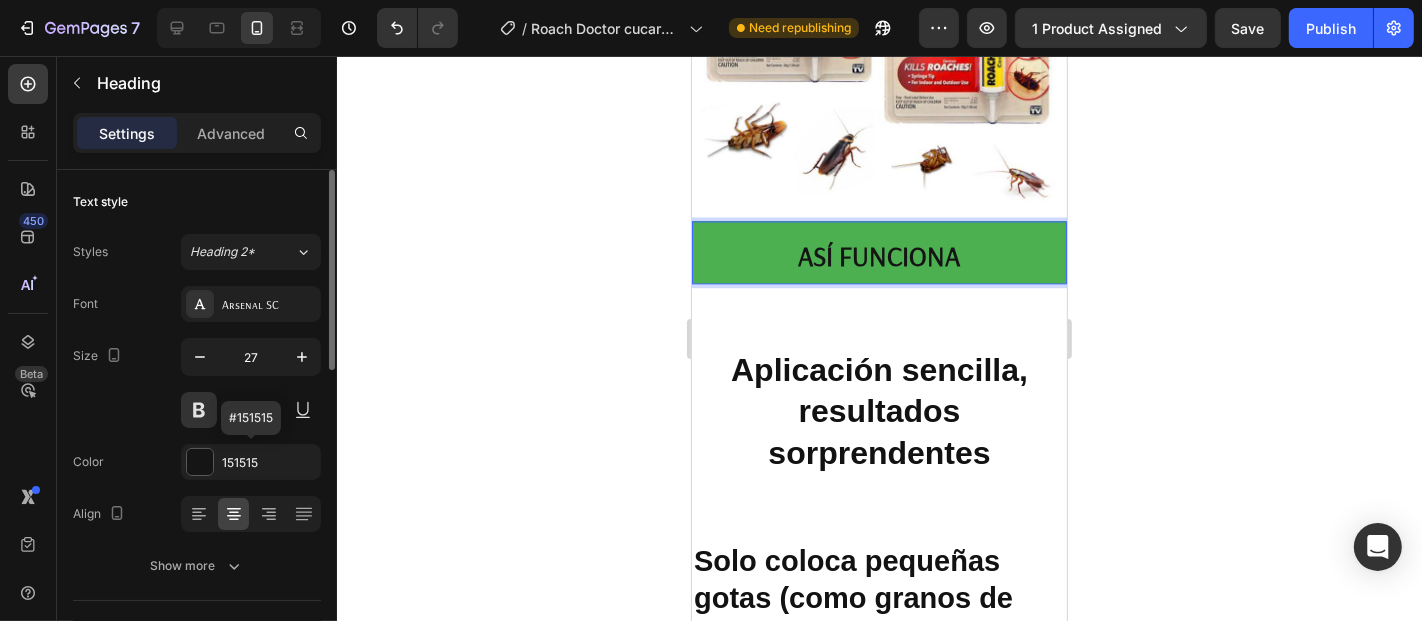 scroll, scrollTop: 444, scrollLeft: 0, axis: vertical 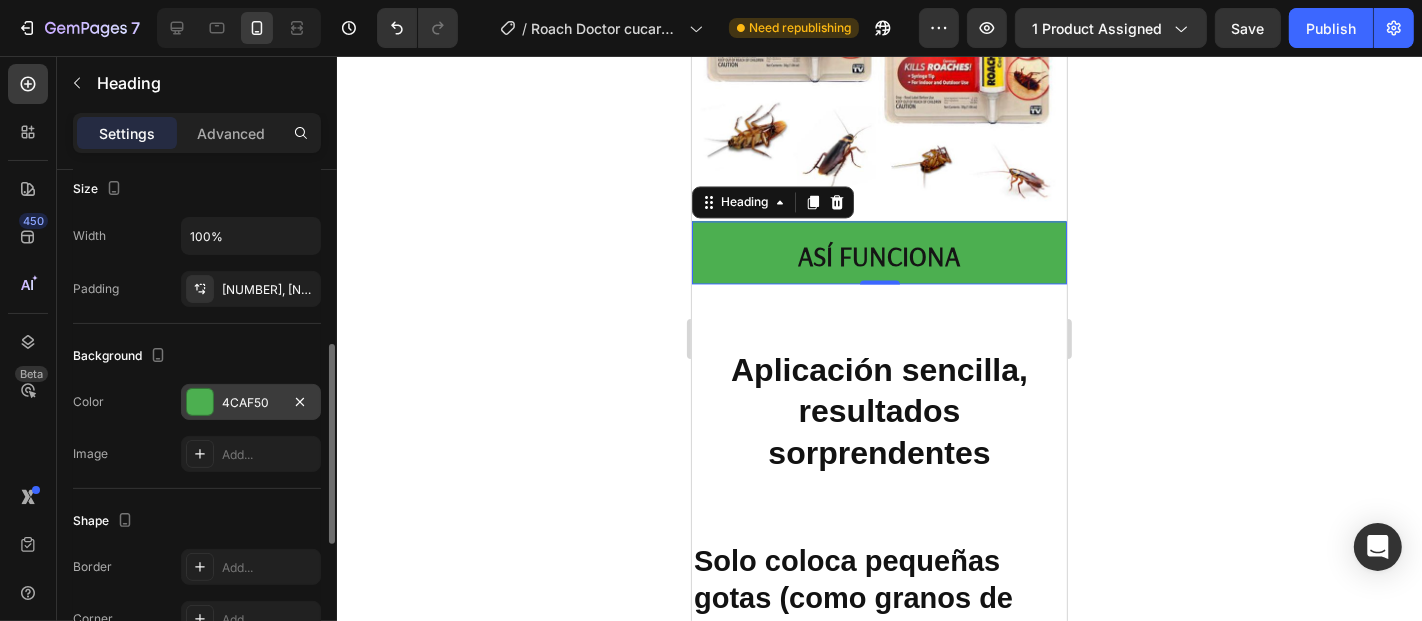 click at bounding box center (200, 402) 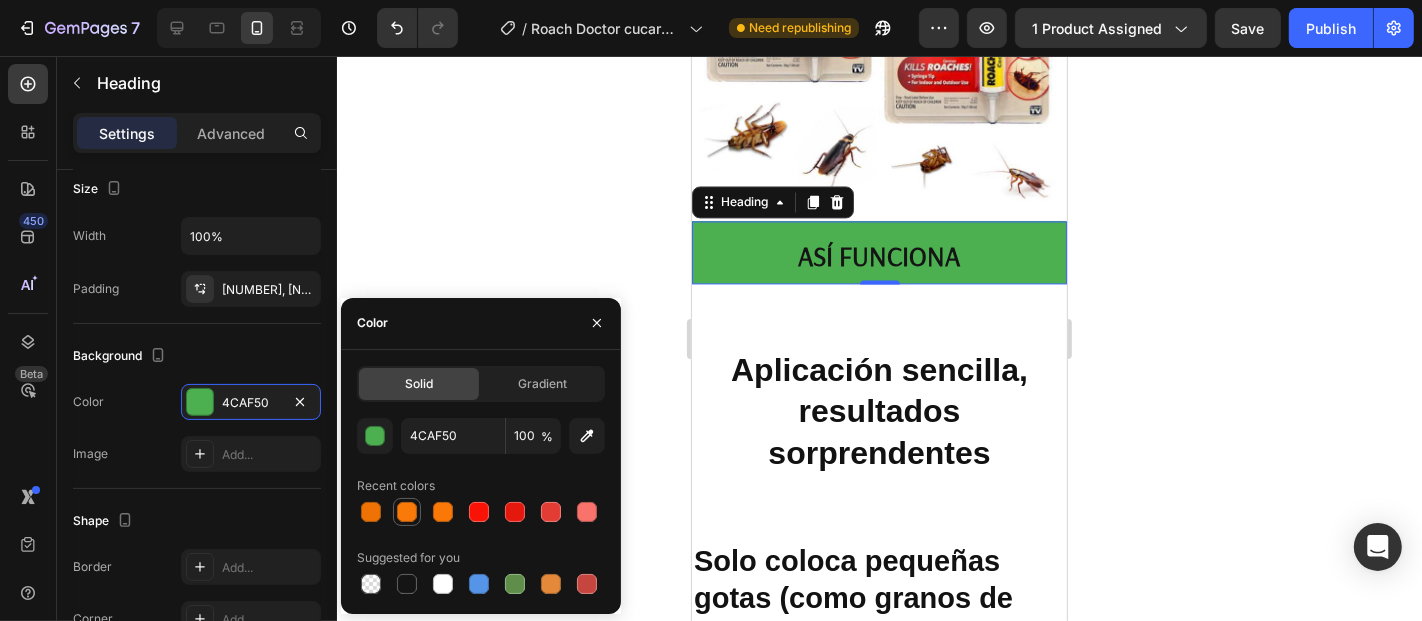 click at bounding box center [407, 512] 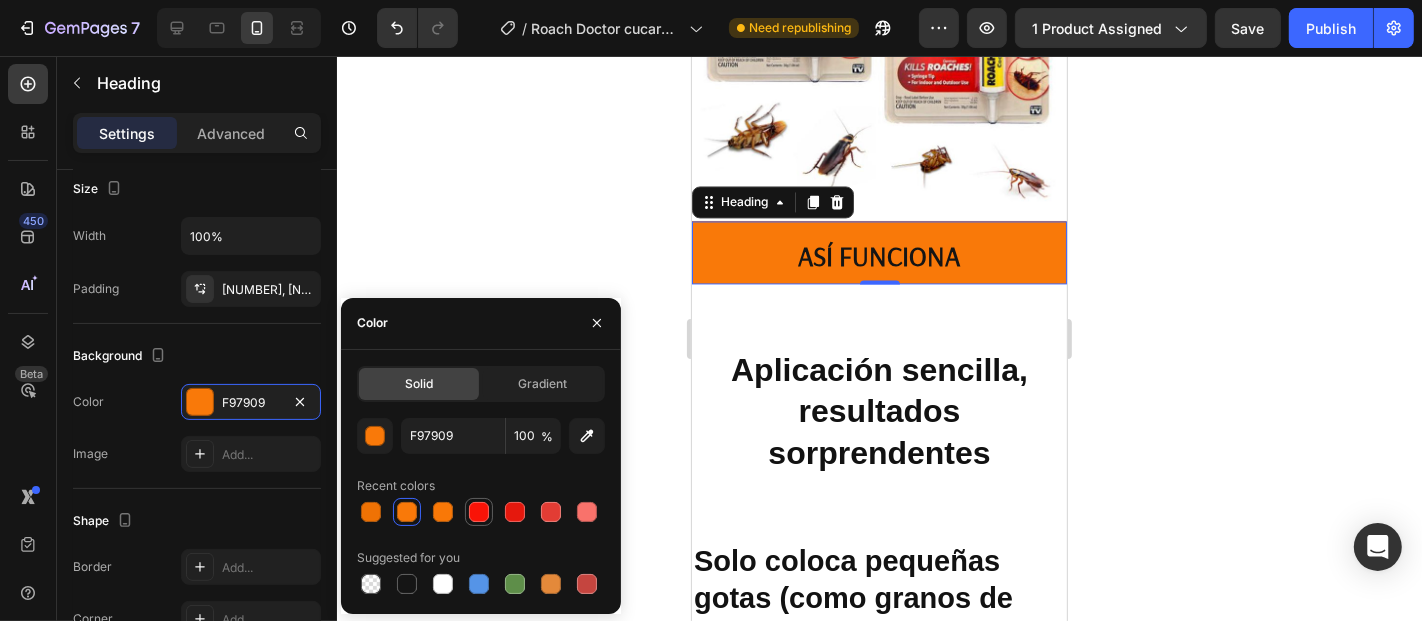 click at bounding box center [479, 512] 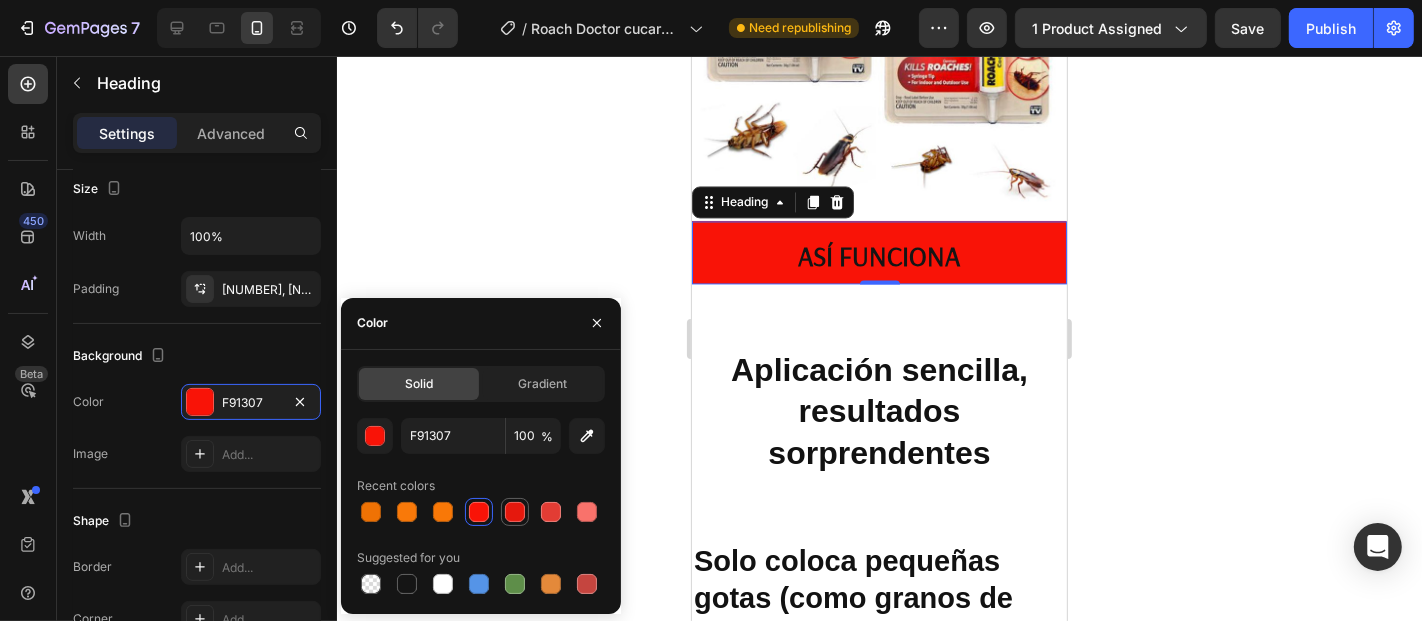 click at bounding box center (515, 512) 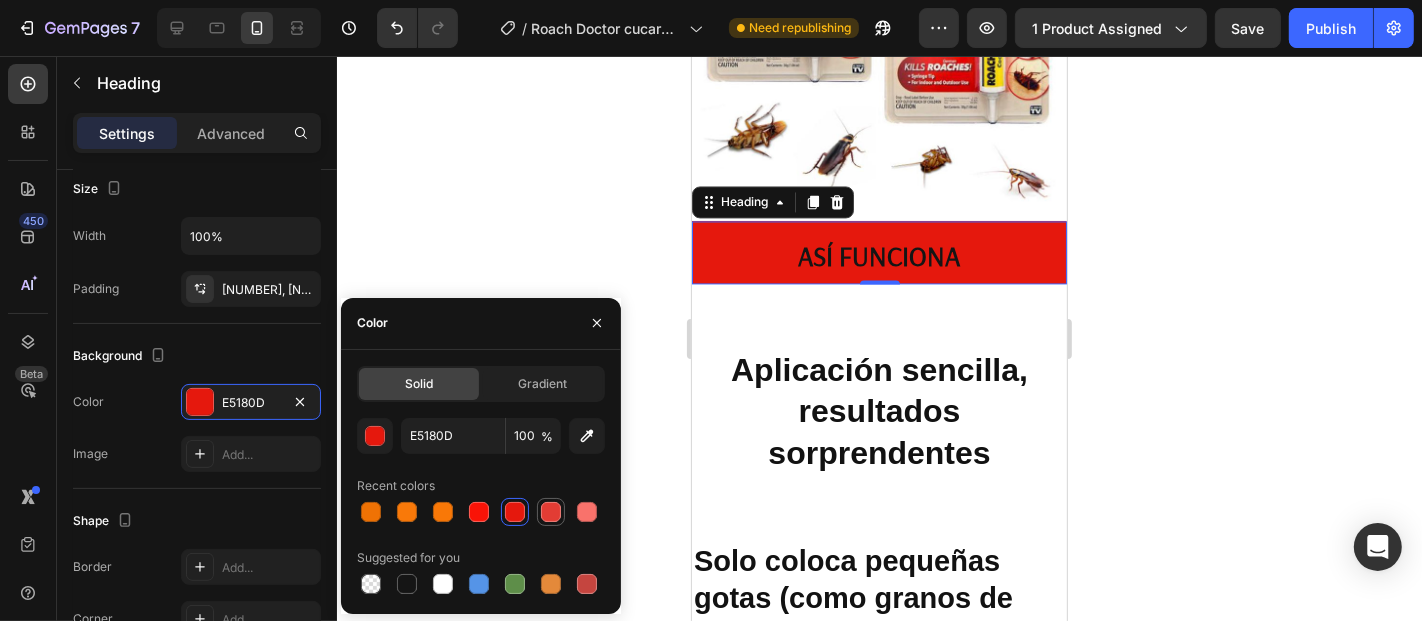 click at bounding box center (551, 512) 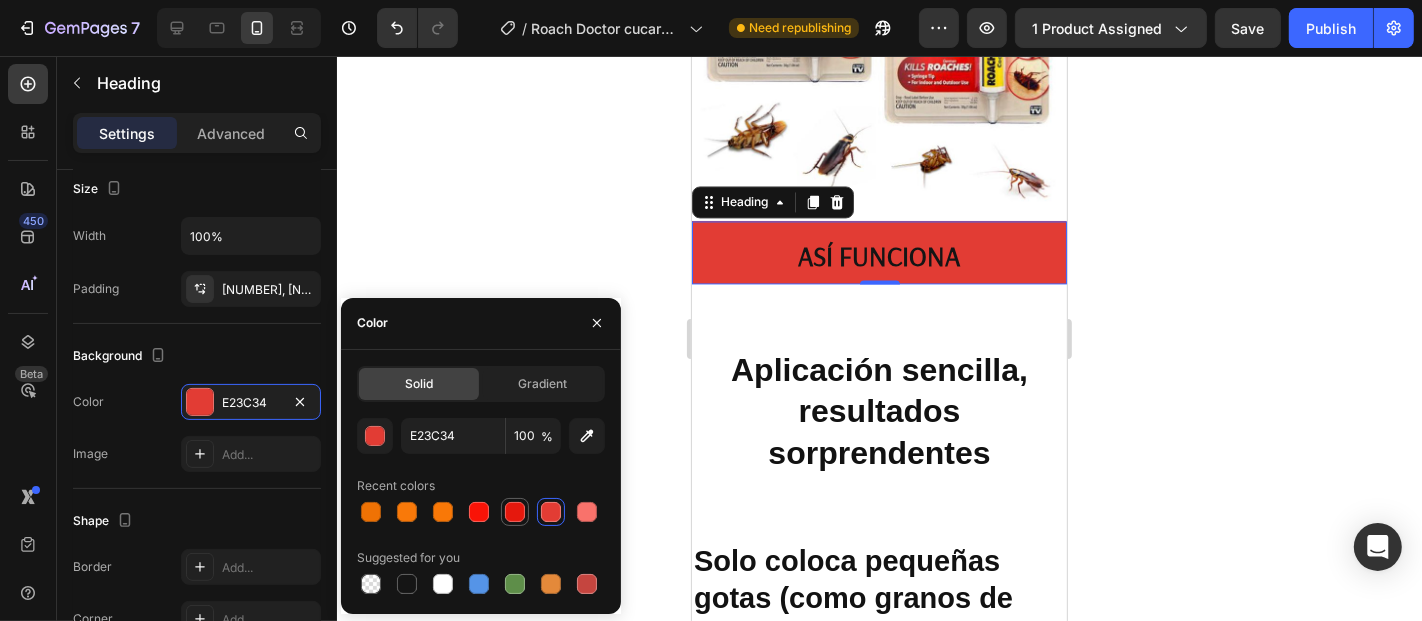 click at bounding box center [515, 512] 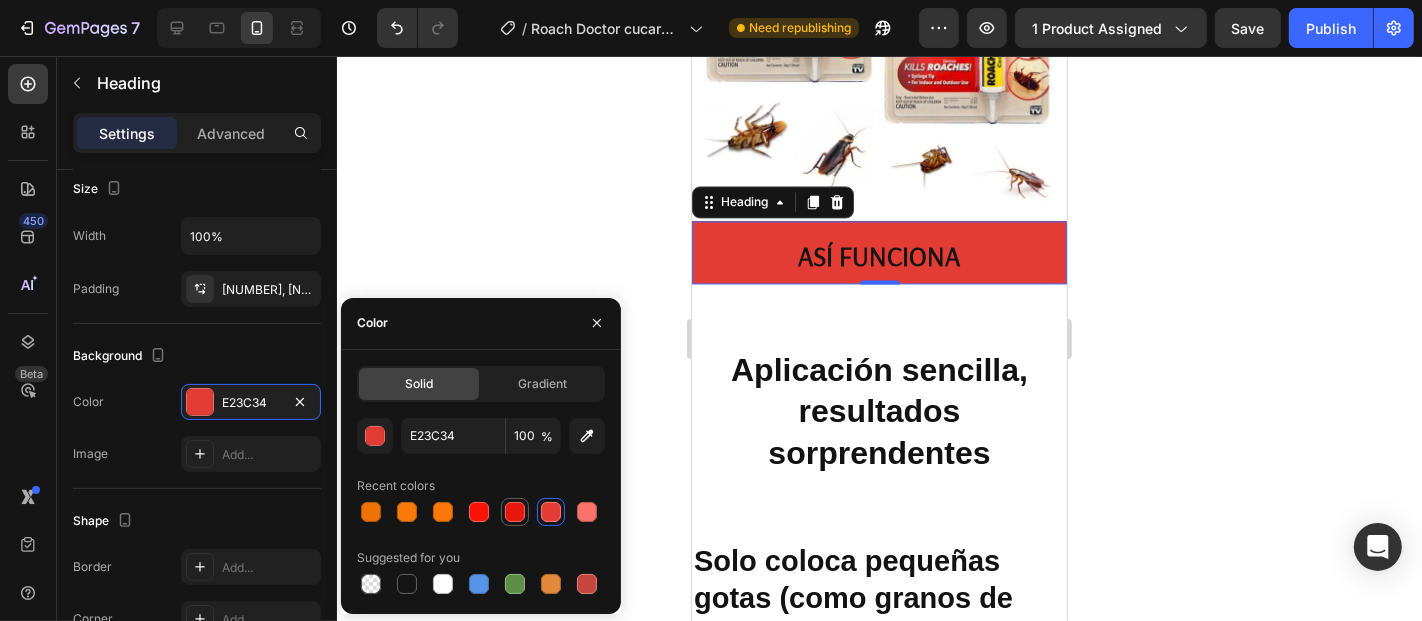 type on "E5180D" 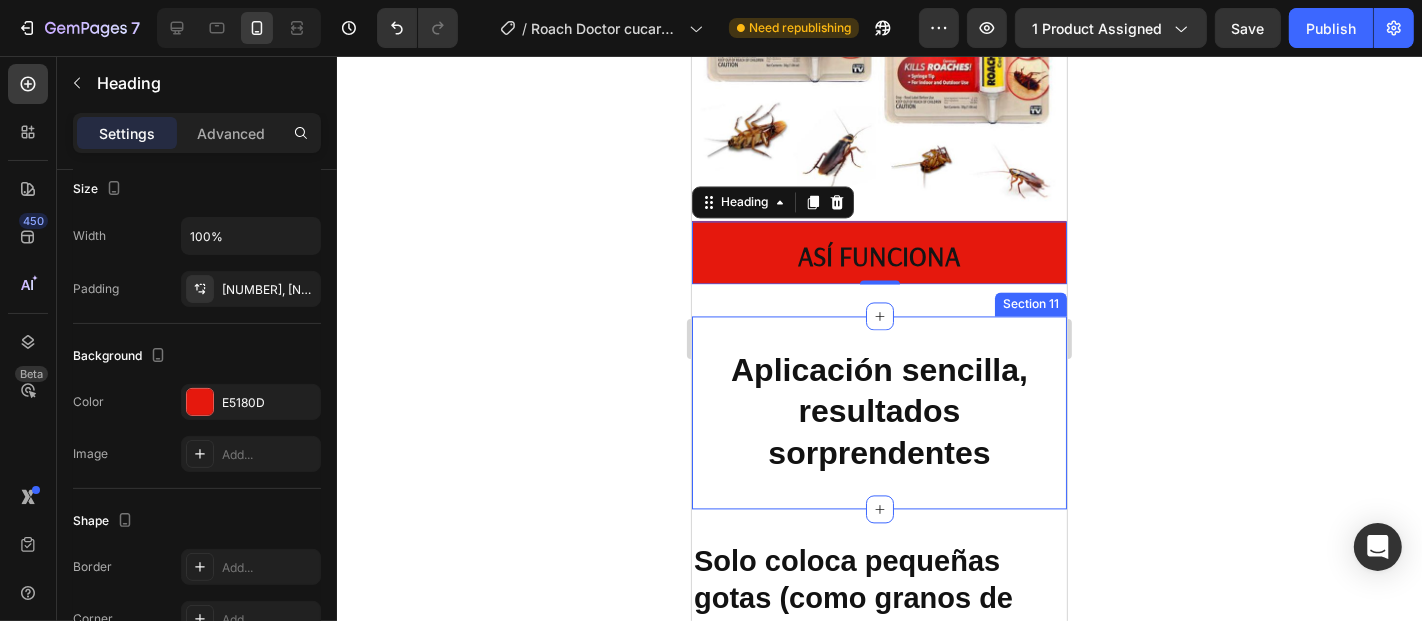 click on "ASÍ FUNCIONA" at bounding box center (878, 251) 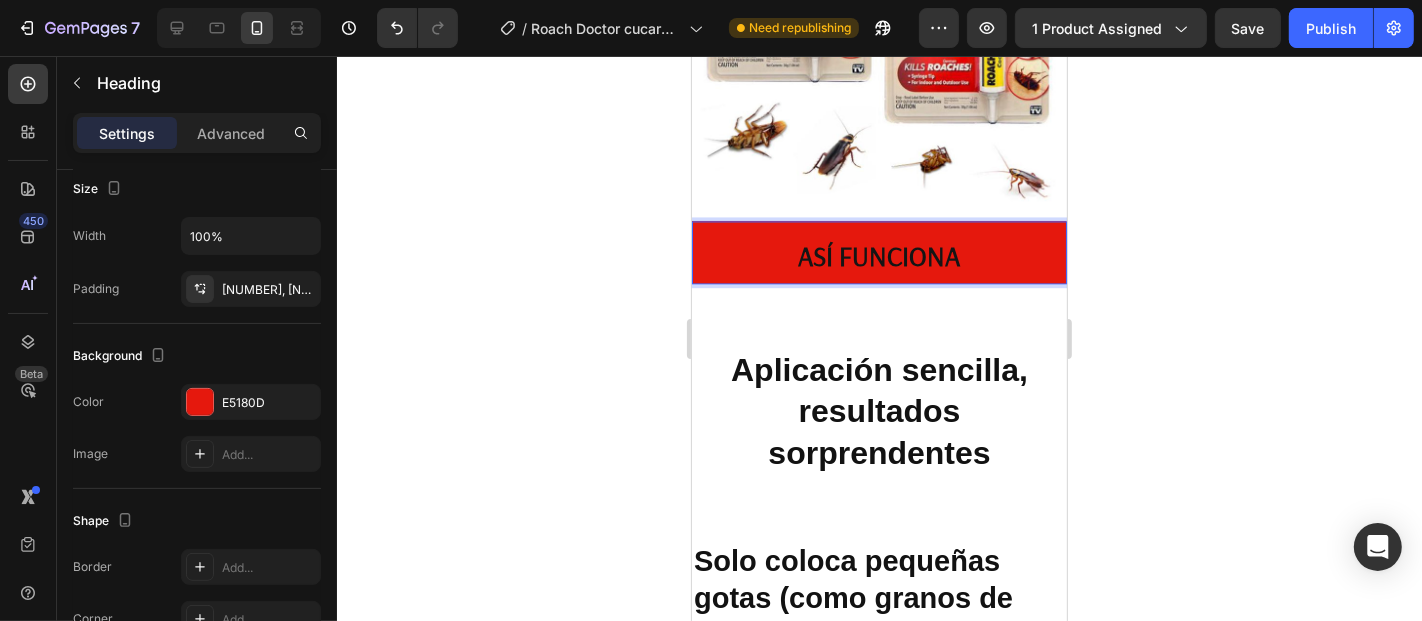 click on "ASÍ FUNCIONA" at bounding box center [878, 255] 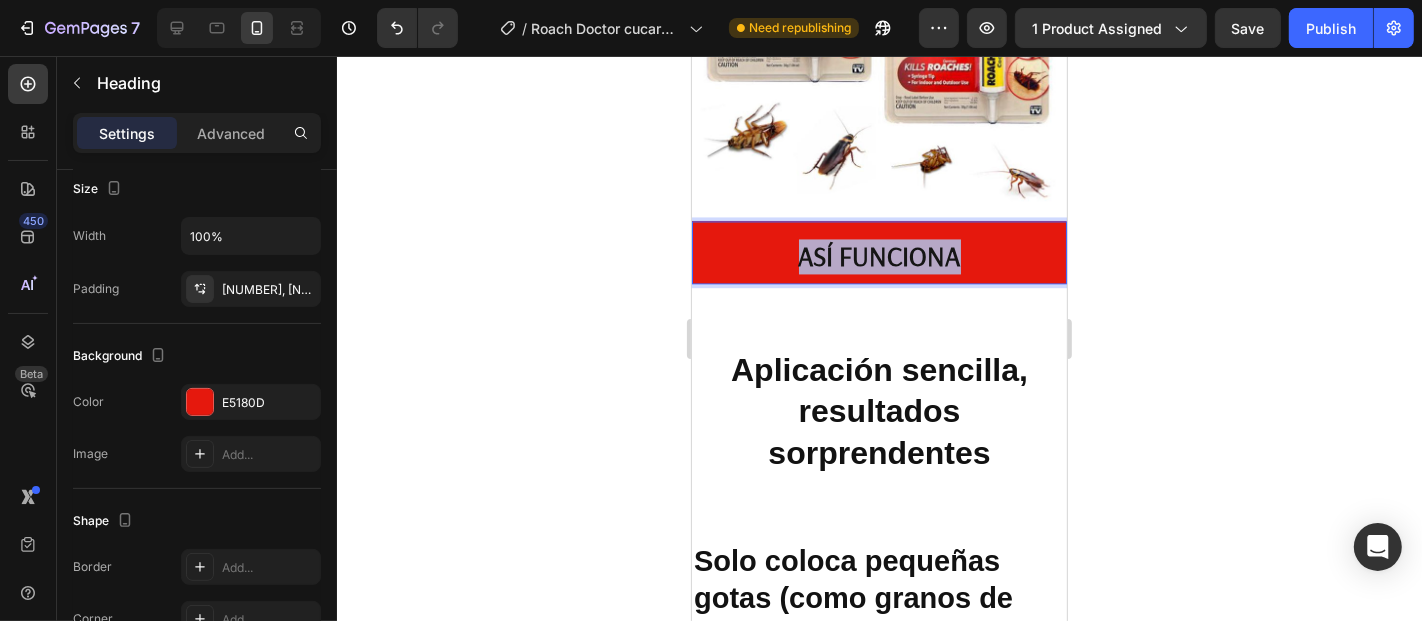 drag, startPoint x: 963, startPoint y: 234, endPoint x: 766, endPoint y: 226, distance: 197.16237 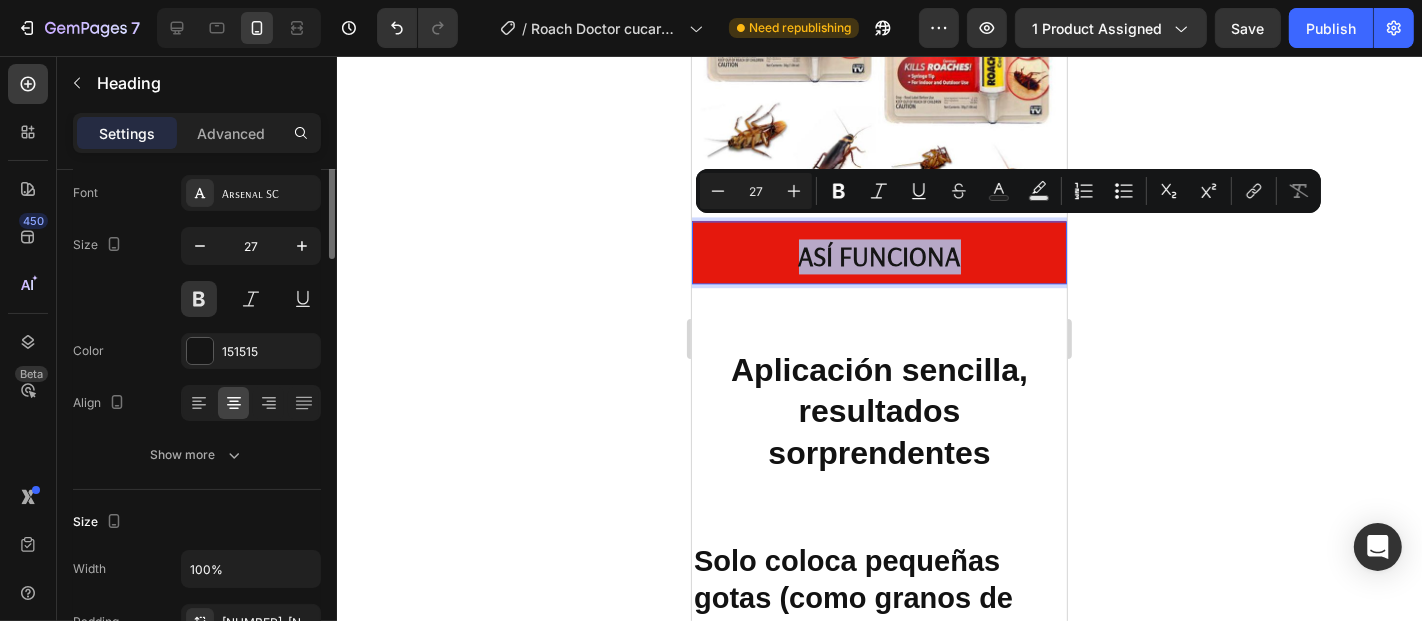 scroll, scrollTop: 0, scrollLeft: 0, axis: both 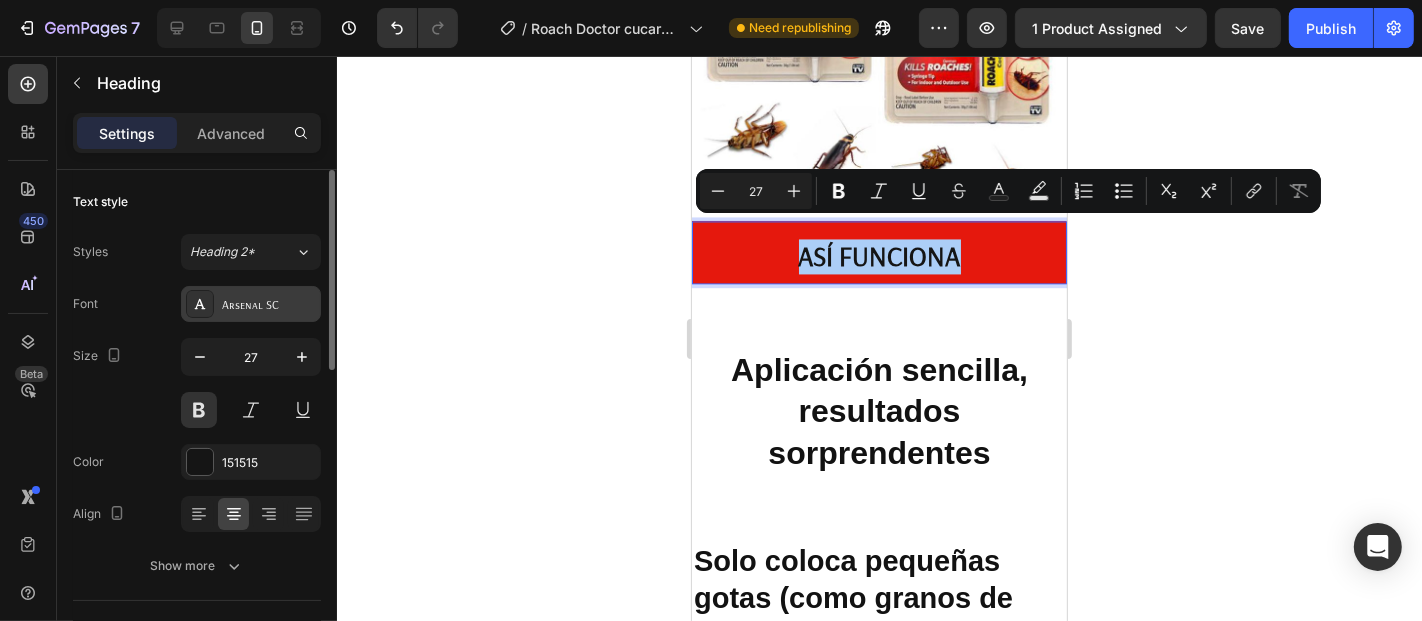 click on "Arsenal SC" at bounding box center (269, 305) 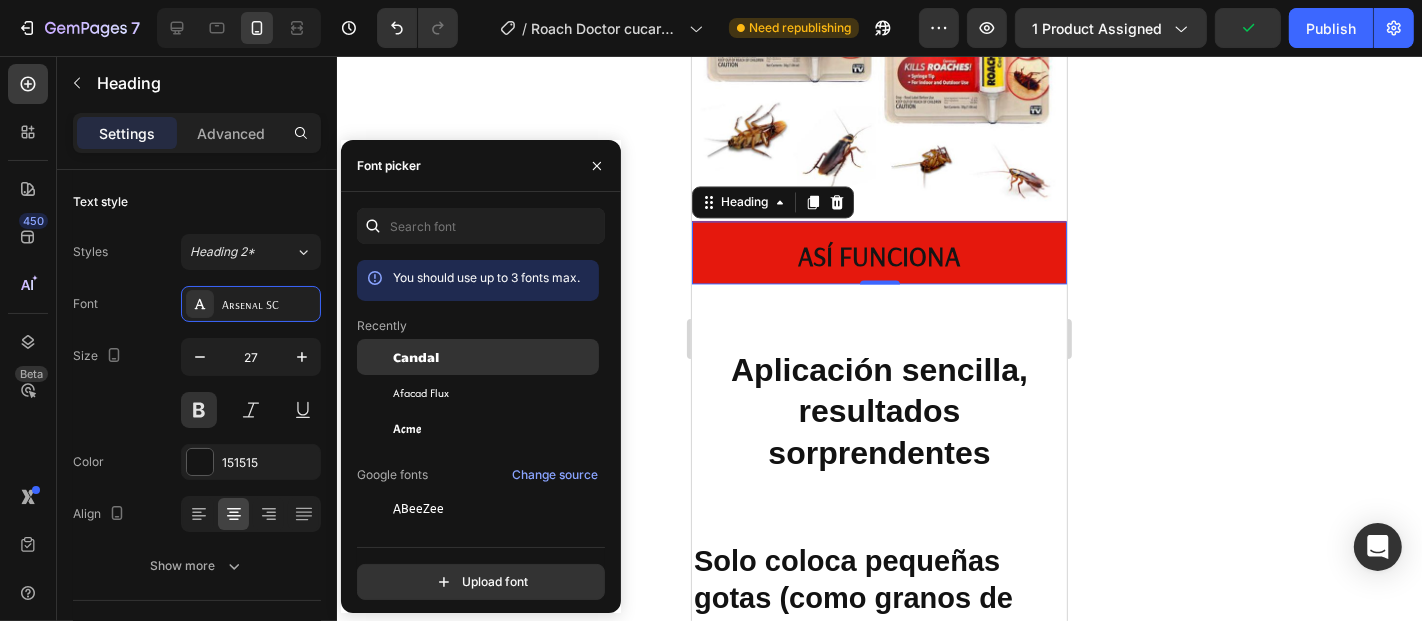 click on "Candal" at bounding box center [416, 357] 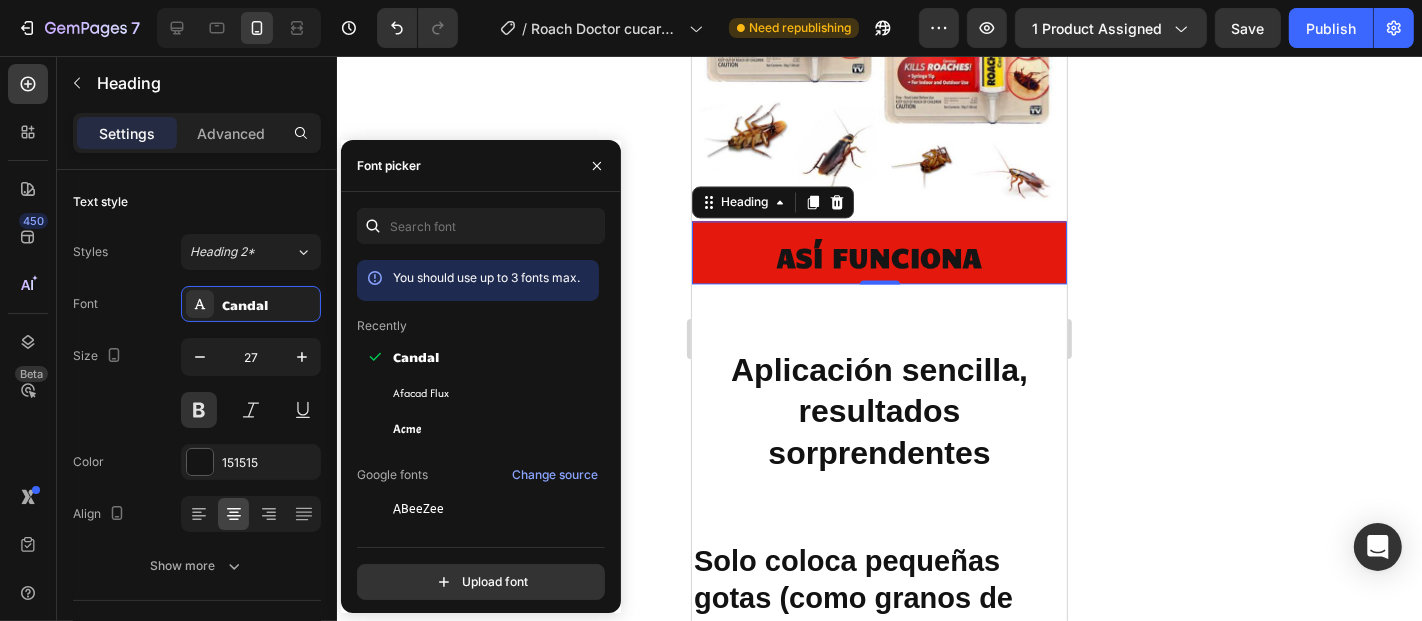 click 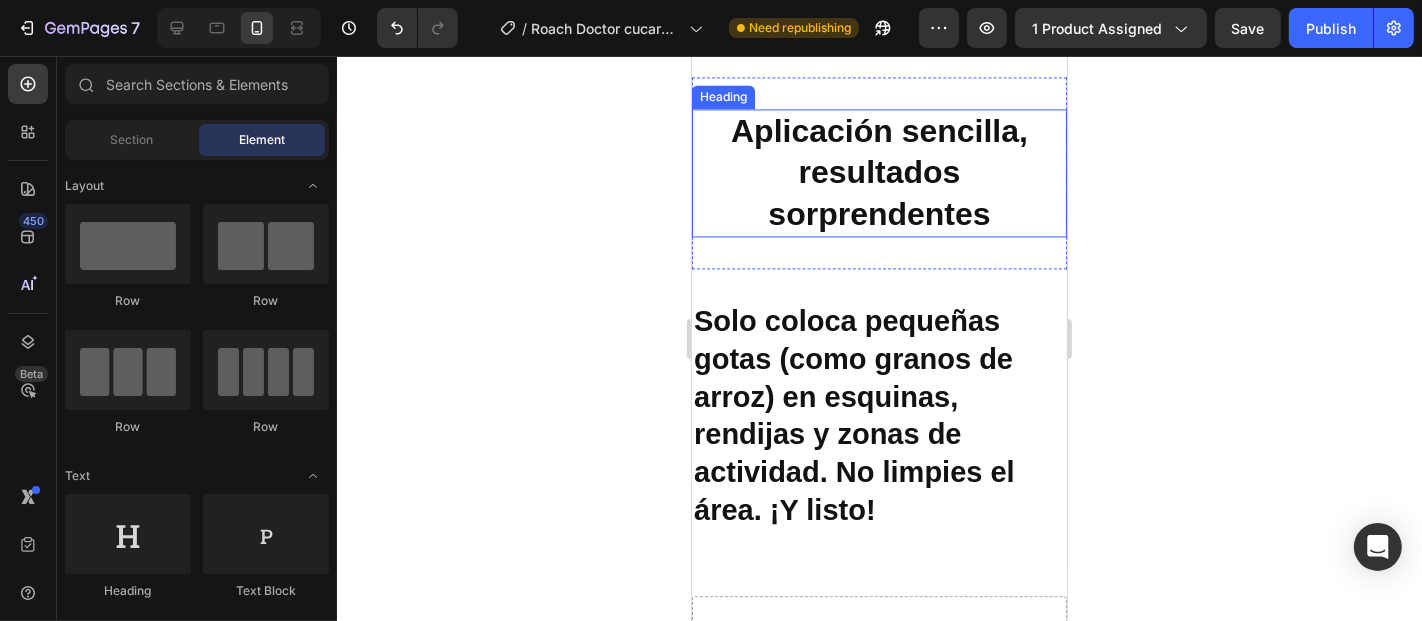 scroll, scrollTop: 3777, scrollLeft: 0, axis: vertical 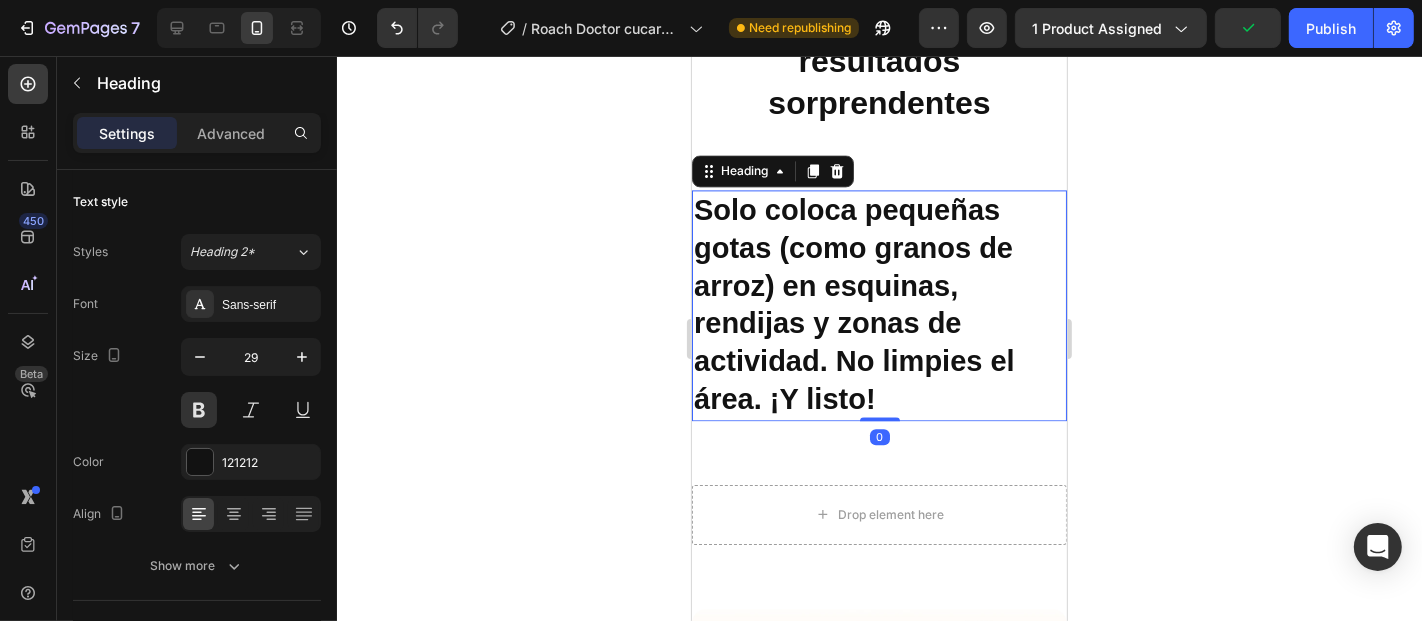 click on "Solo coloca pequeñas gotas (como granos de arroz) en esquinas, rendijas y zonas de actividad. No limpies el área. ¡Y listo!" at bounding box center (878, 304) 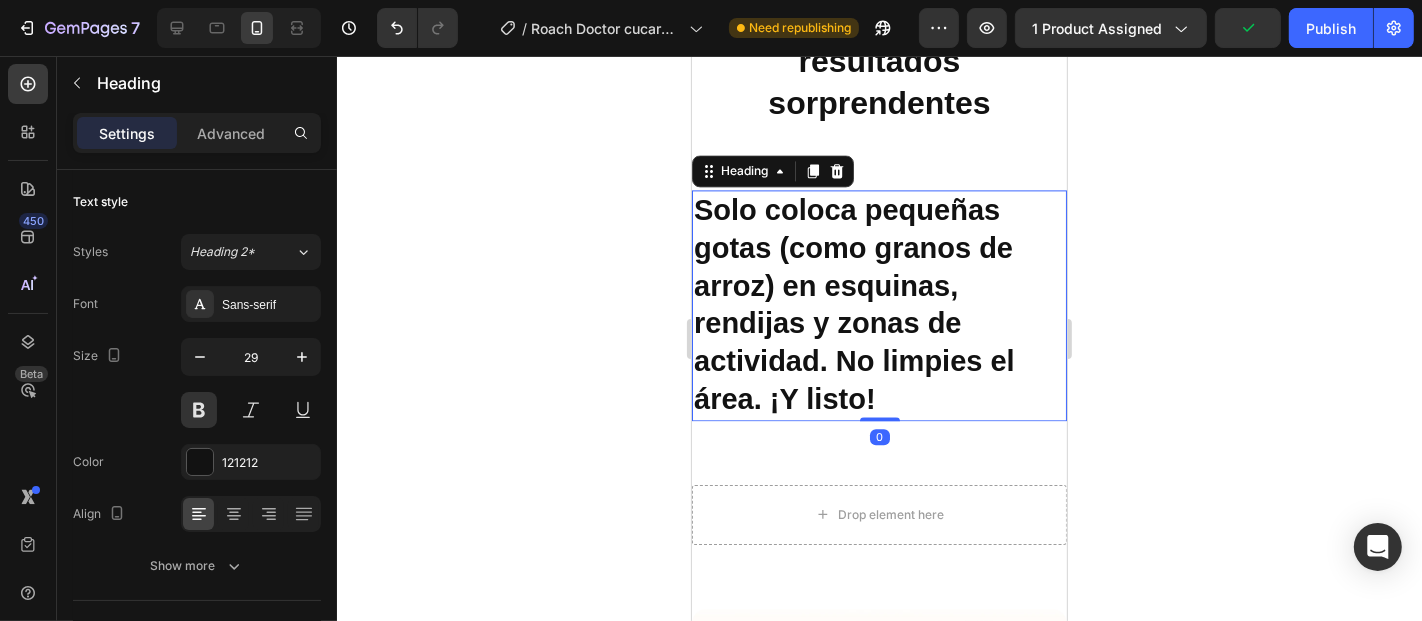 drag, startPoint x: 1244, startPoint y: 427, endPoint x: 1081, endPoint y: 408, distance: 164.10362 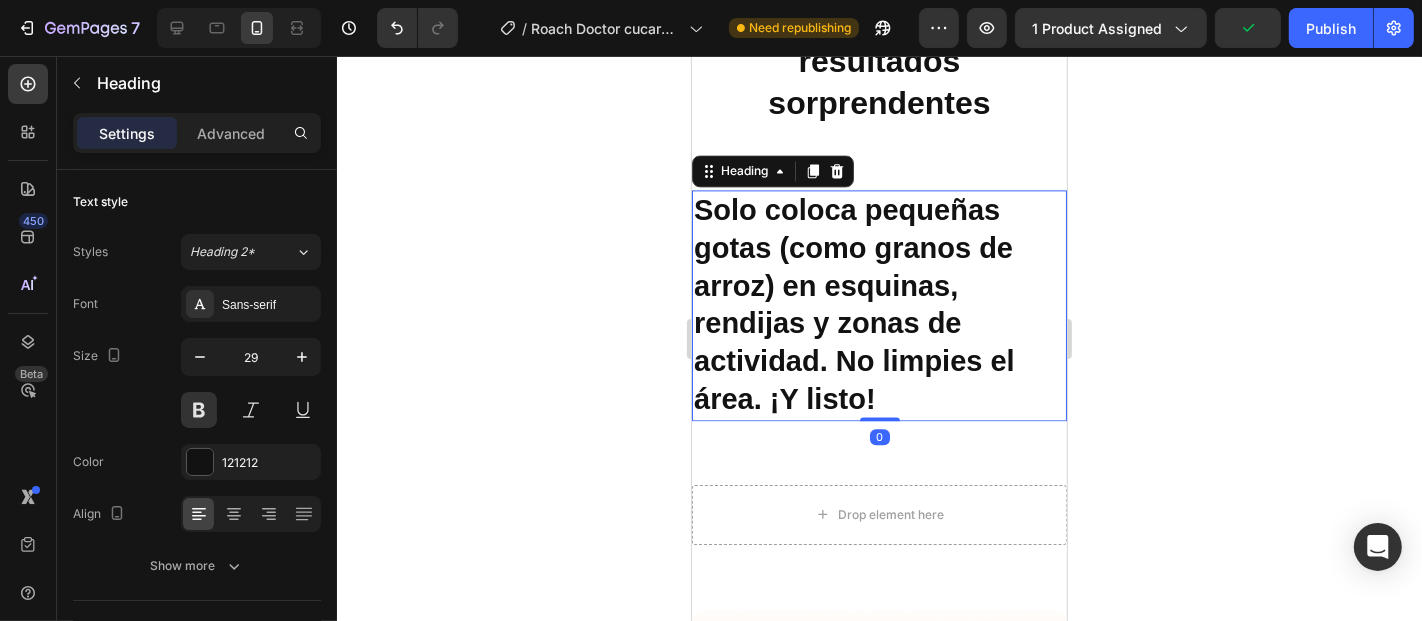 click 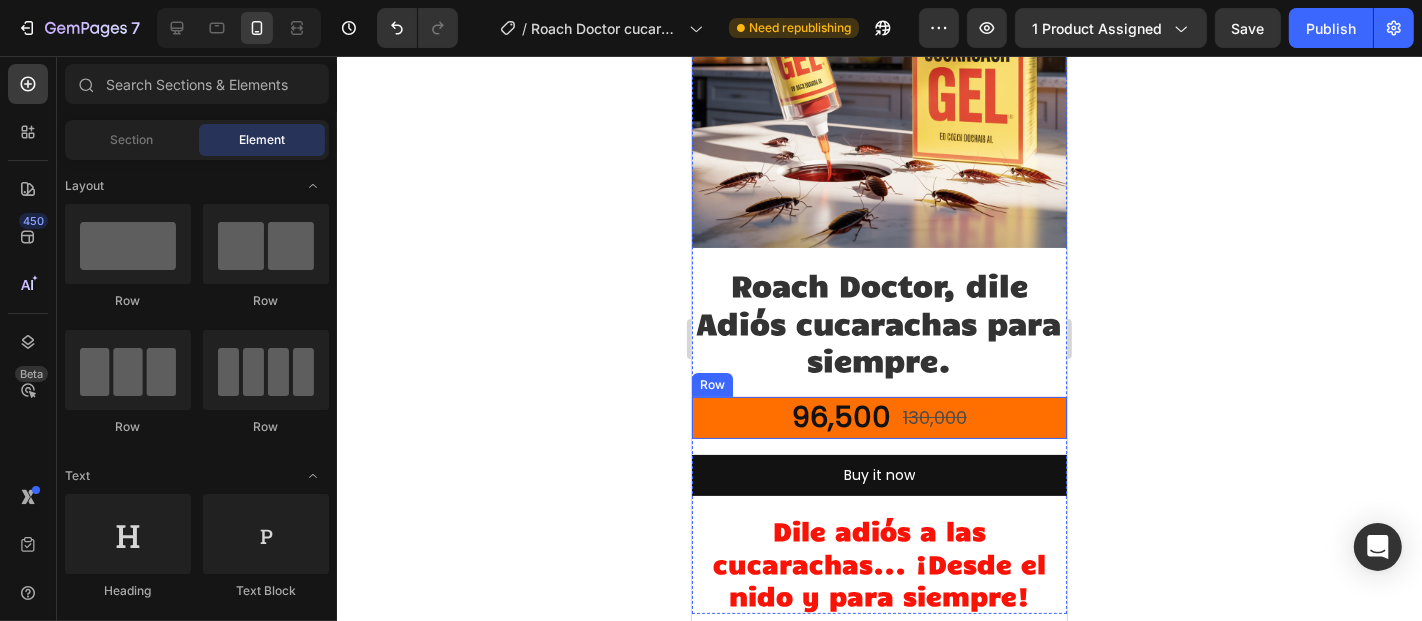 scroll, scrollTop: 0, scrollLeft: 0, axis: both 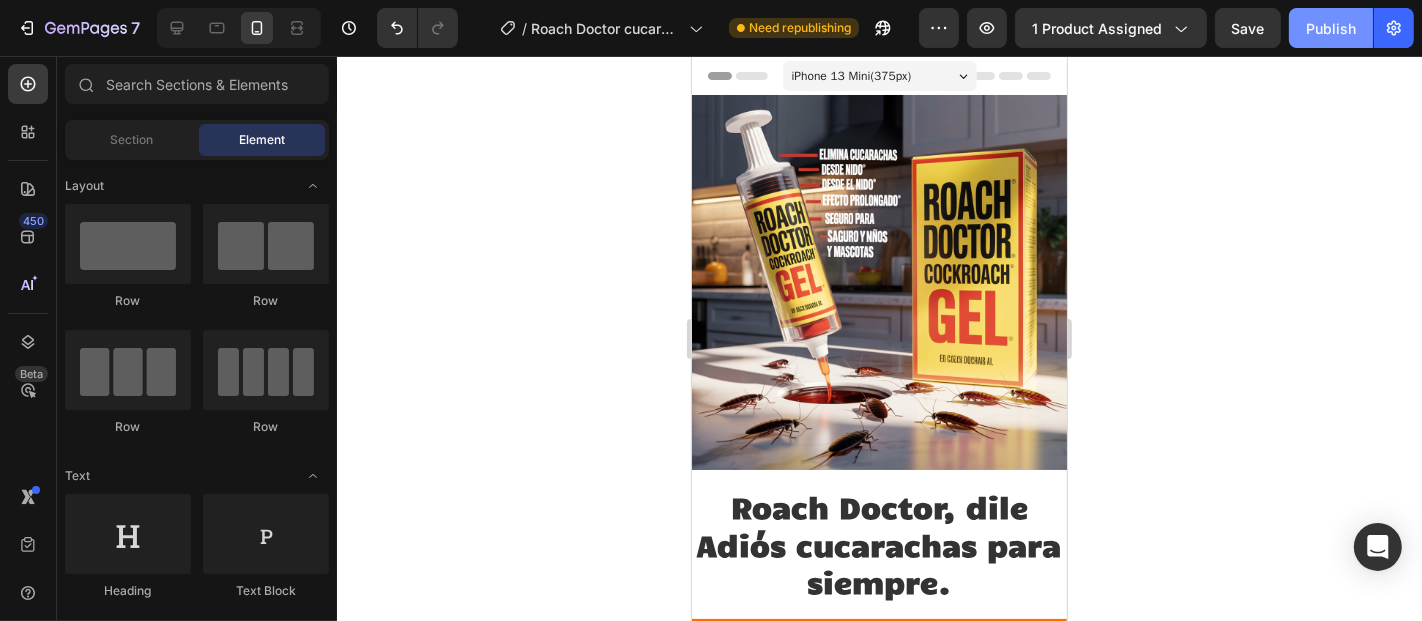 click on "Publish" at bounding box center [1331, 28] 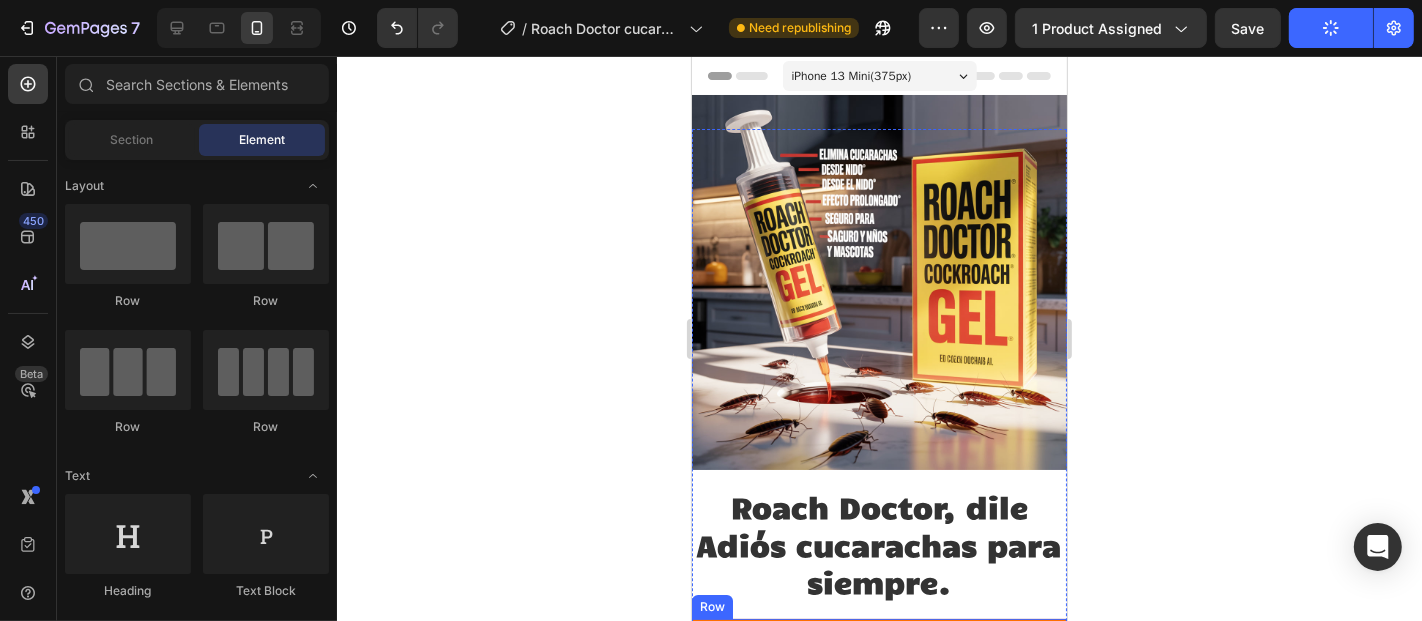 scroll, scrollTop: 222, scrollLeft: 0, axis: vertical 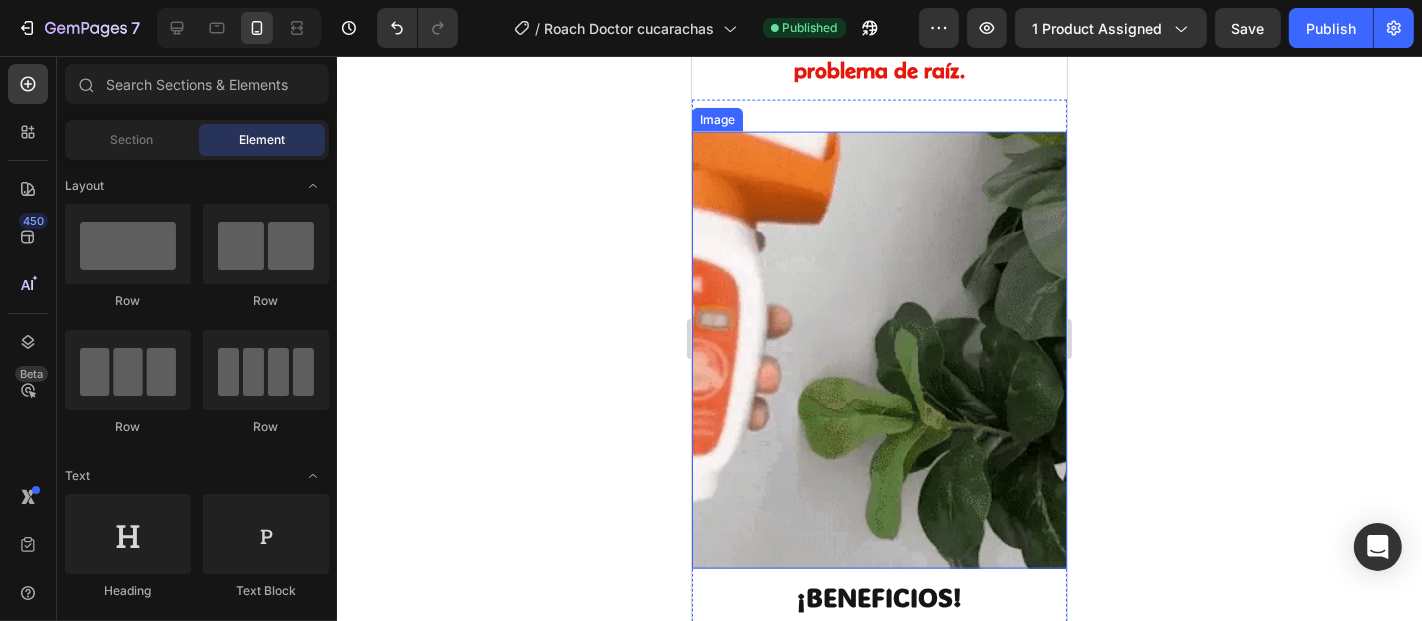 click at bounding box center (878, 350) 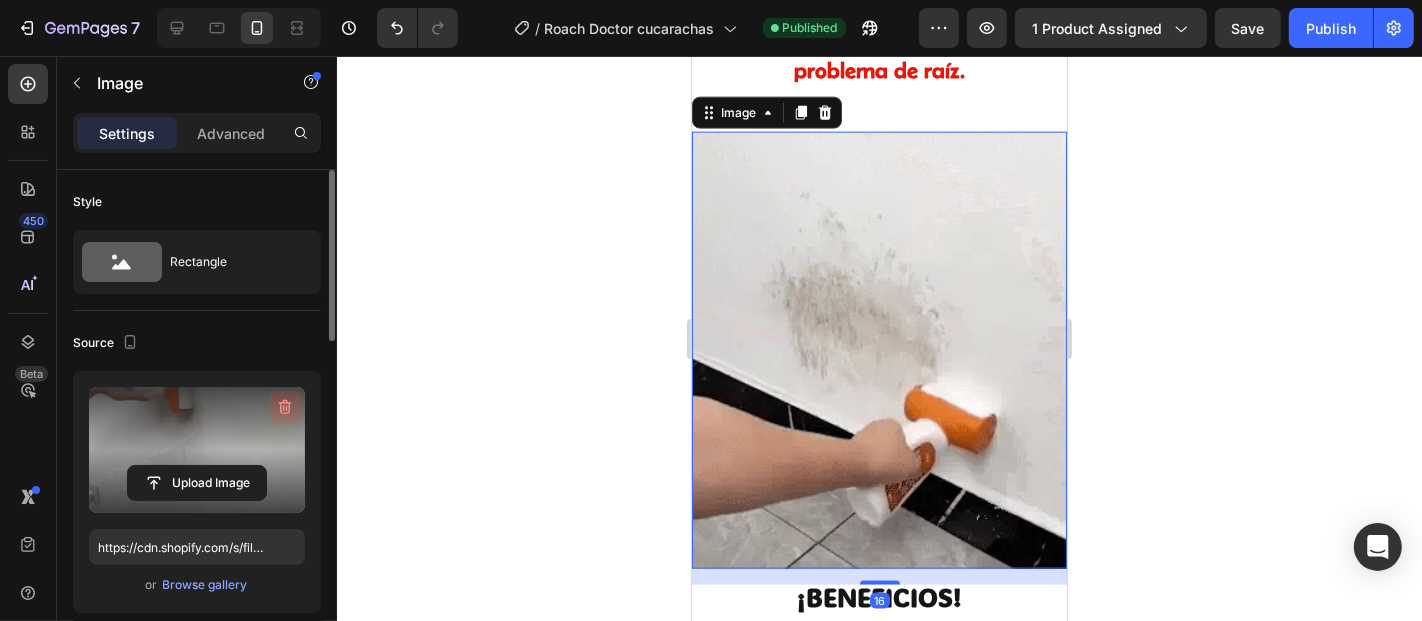 click at bounding box center (285, 407) 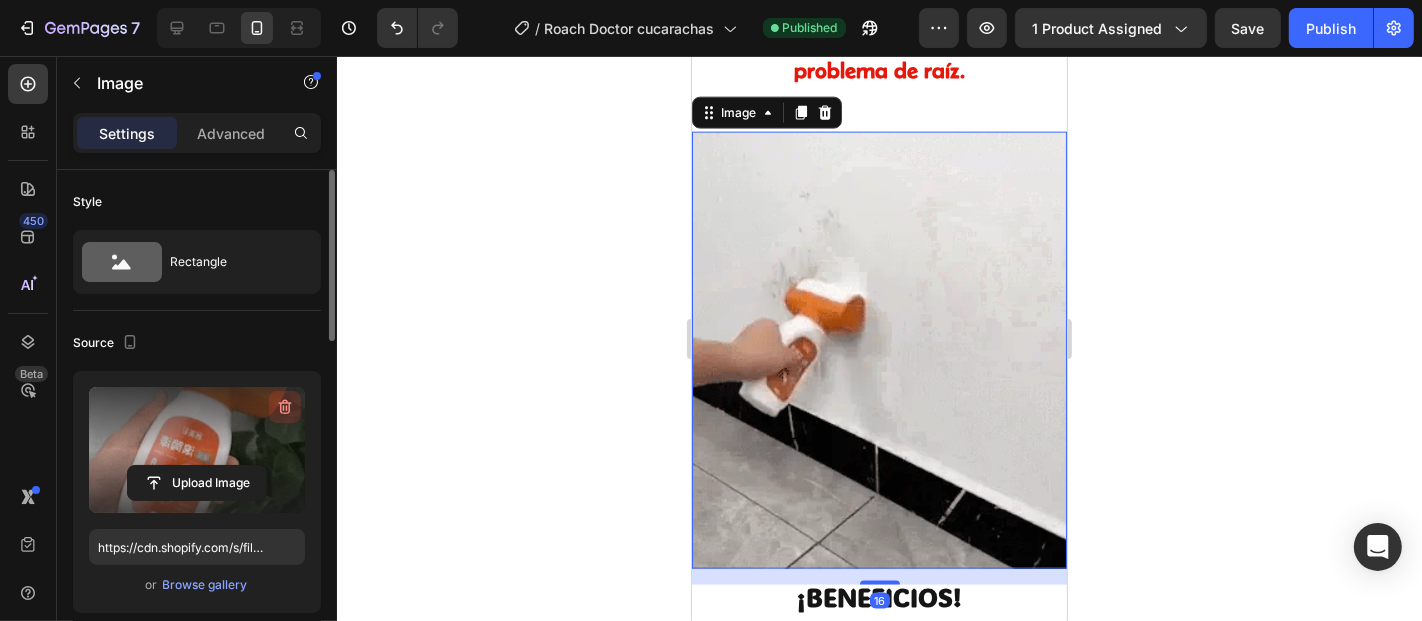 type 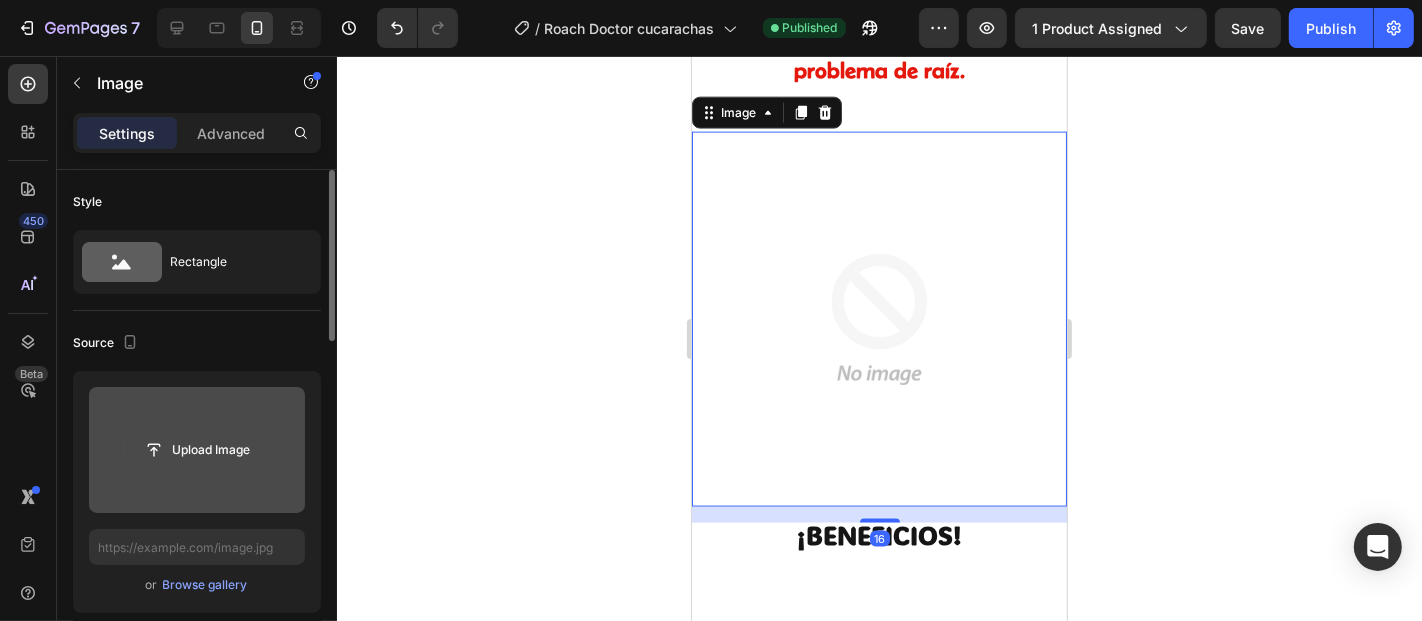 click 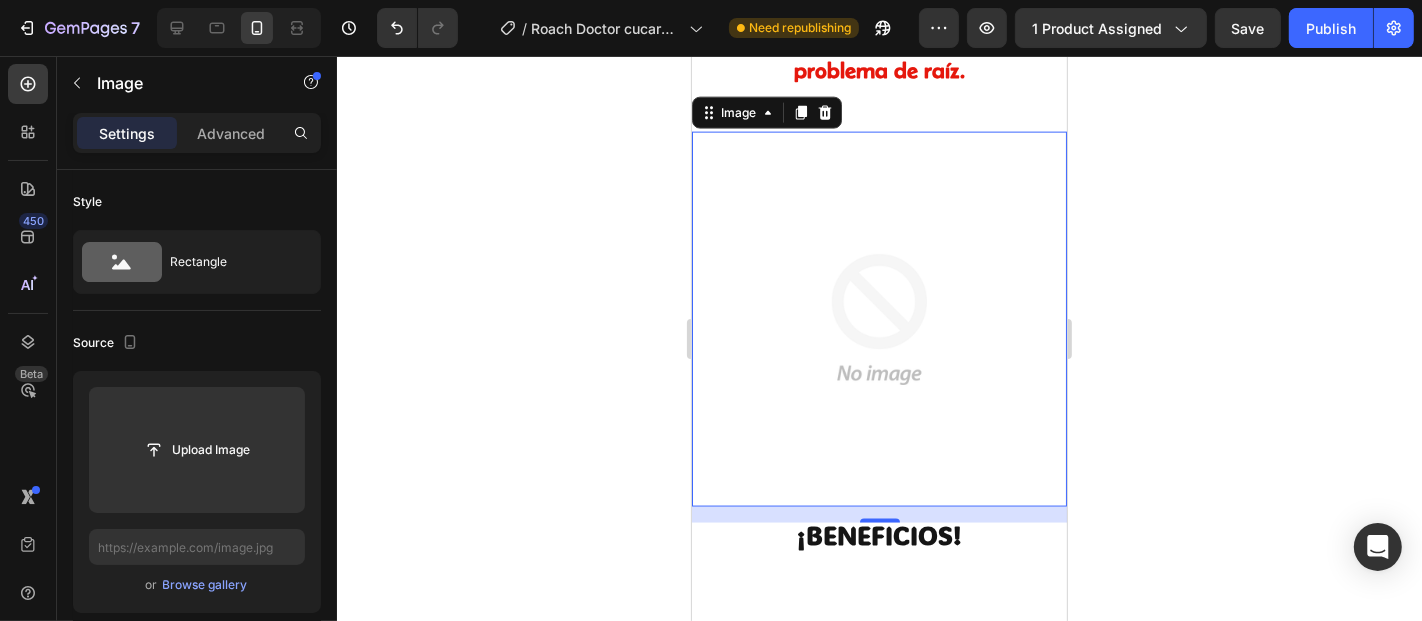 click 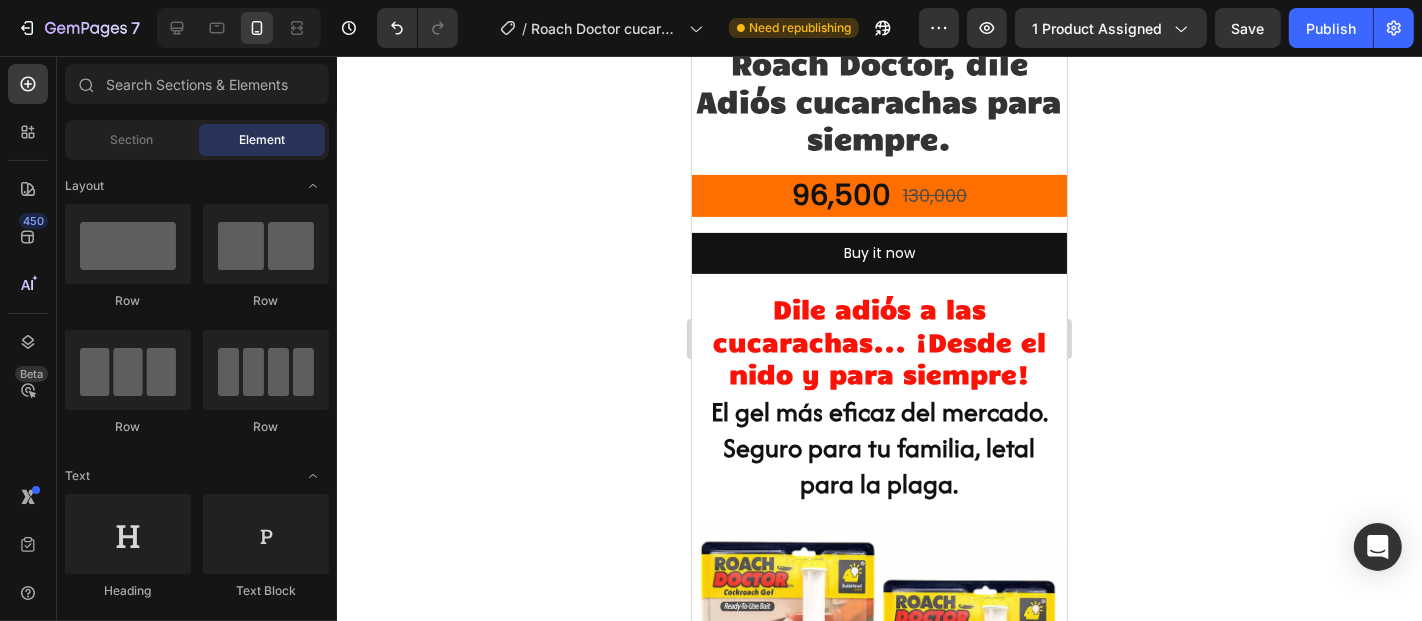 scroll, scrollTop: 111, scrollLeft: 0, axis: vertical 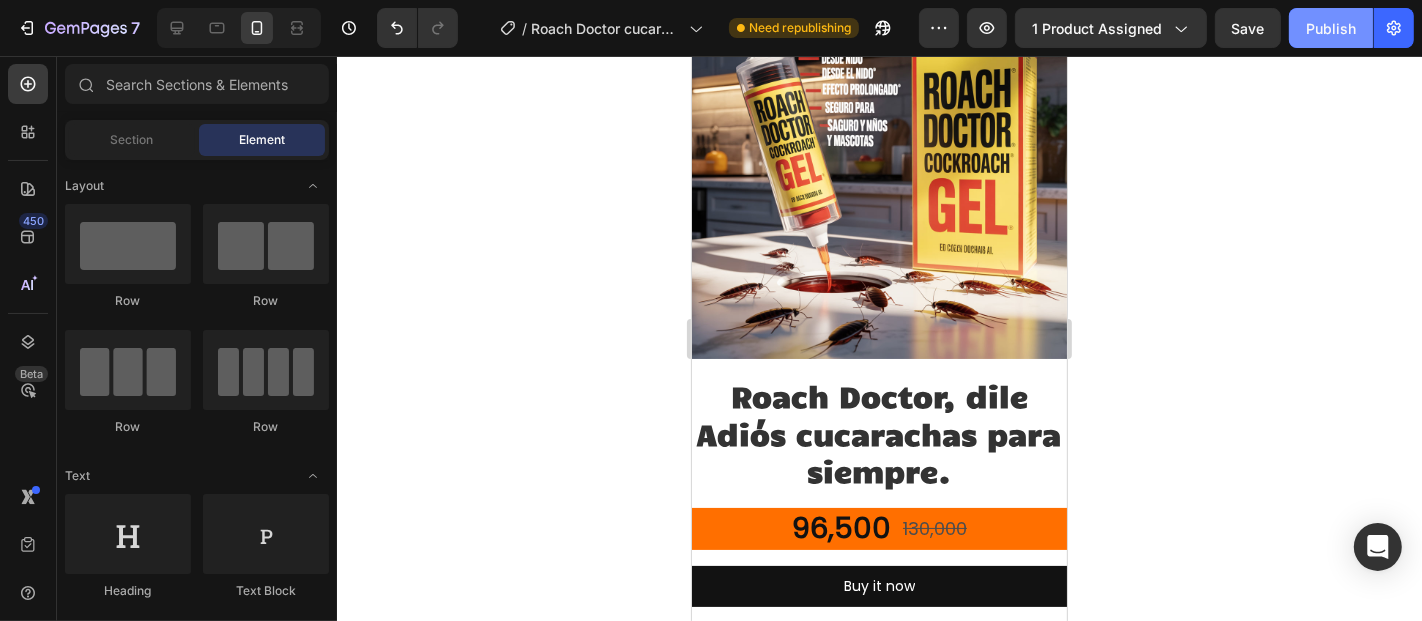 click on "Publish" at bounding box center (1331, 28) 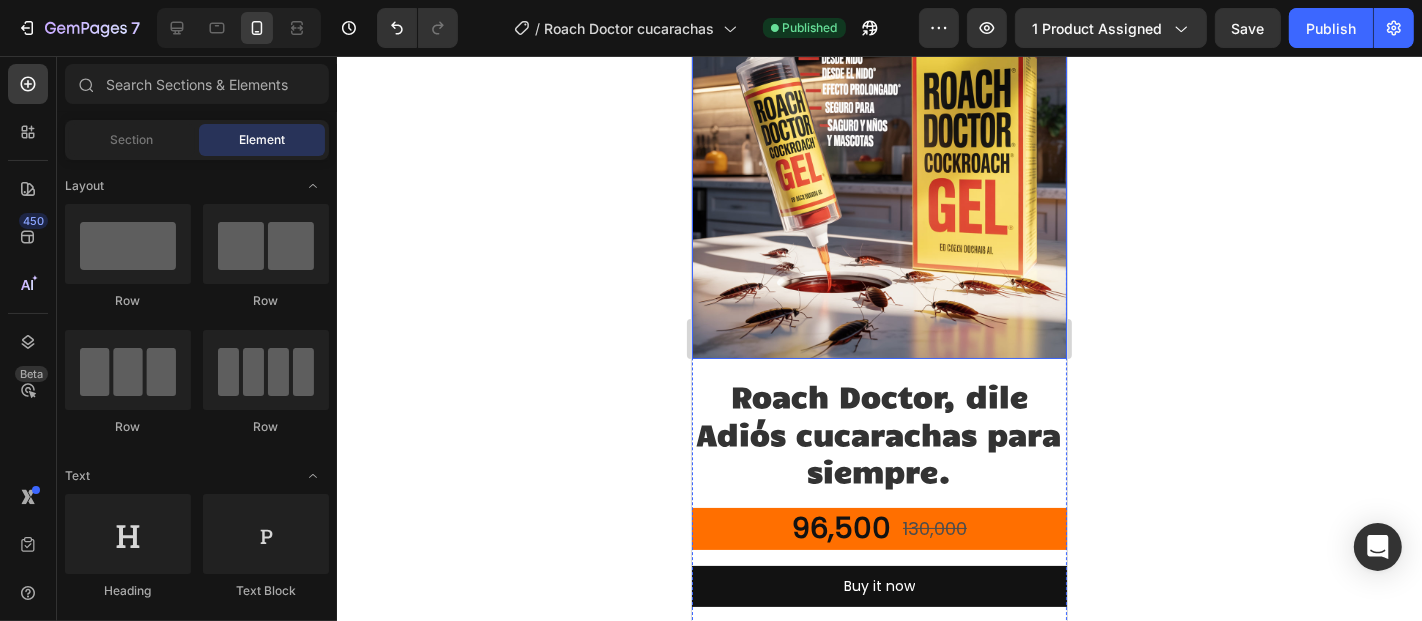 scroll, scrollTop: 0, scrollLeft: 0, axis: both 